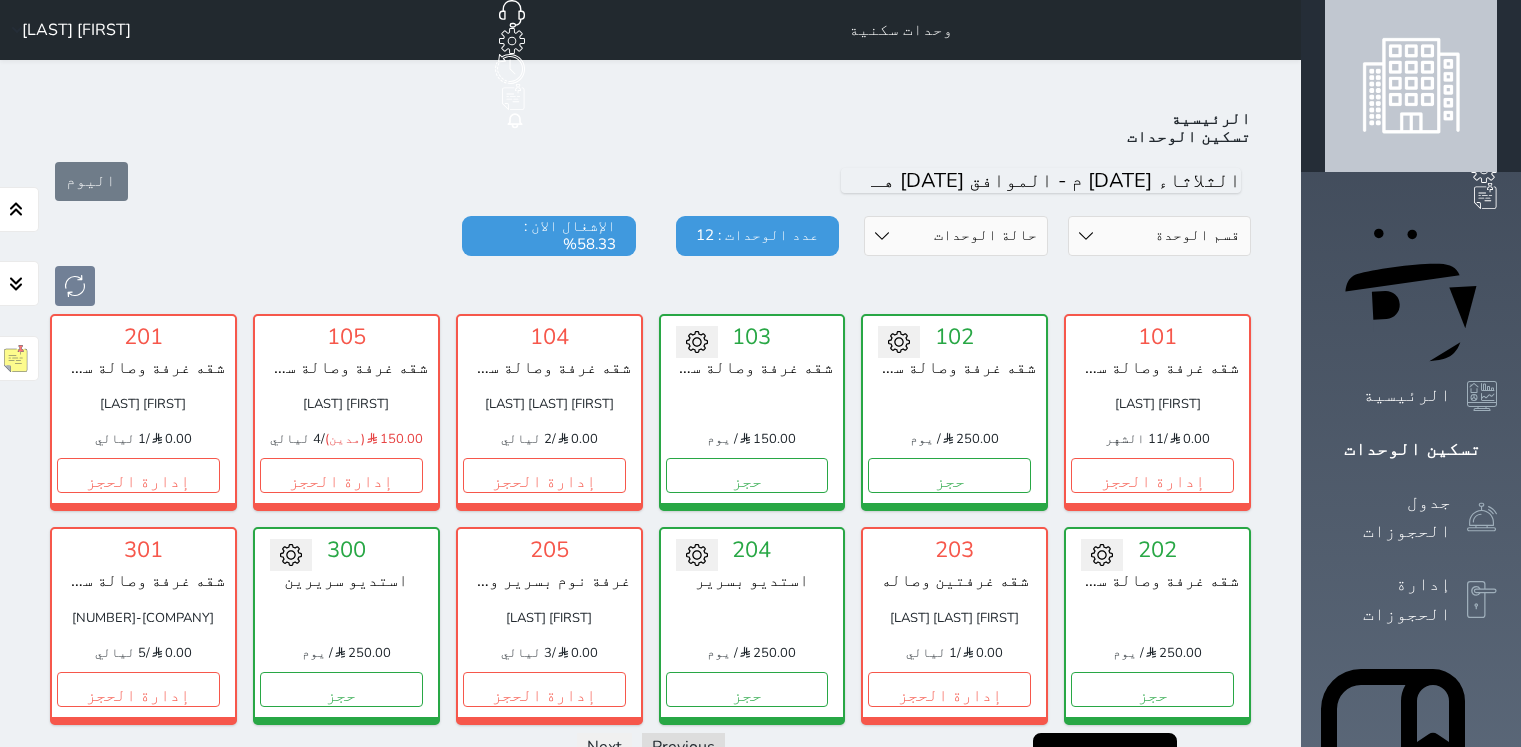 scroll, scrollTop: 0, scrollLeft: 0, axis: both 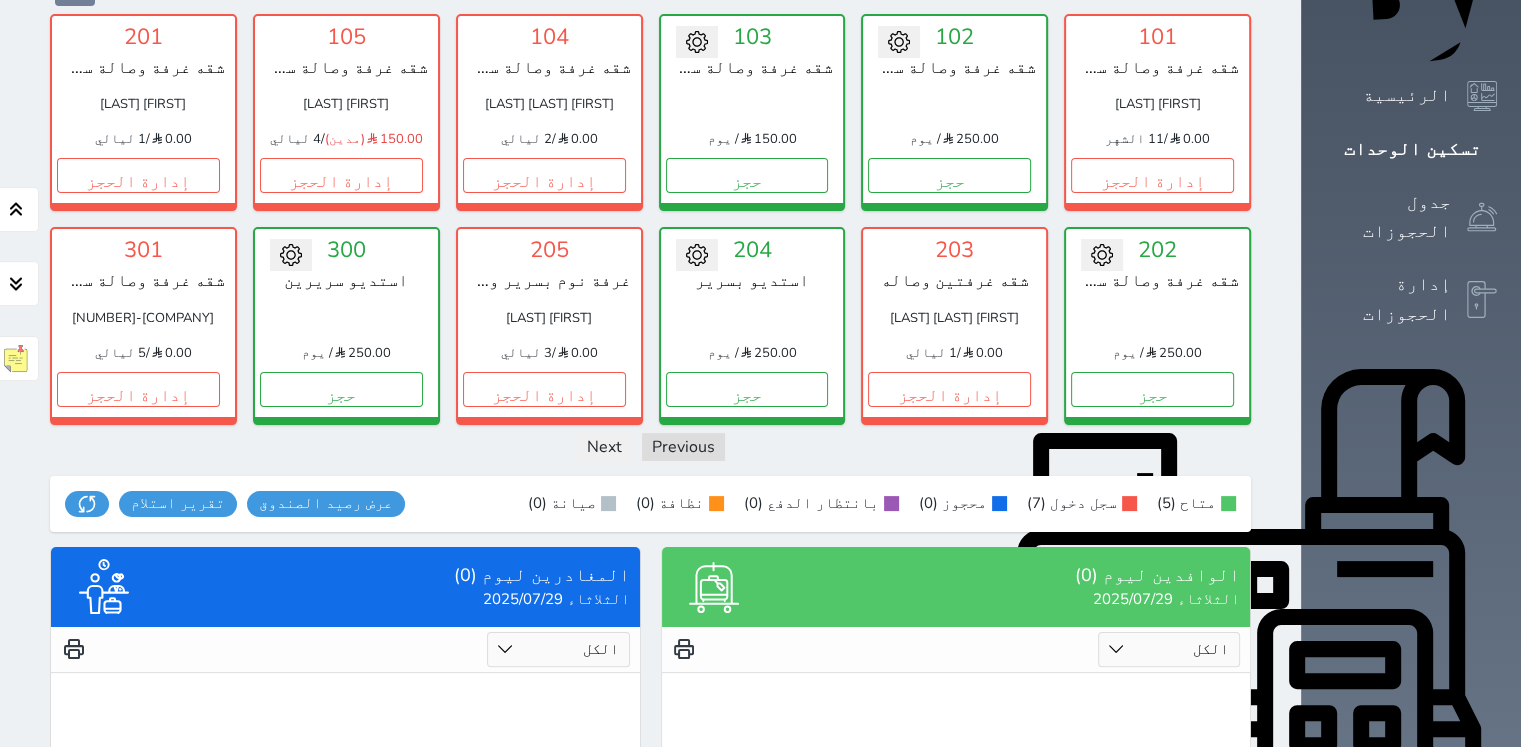 click on "الإدارة المالية" at bounding box center [1388, 918] 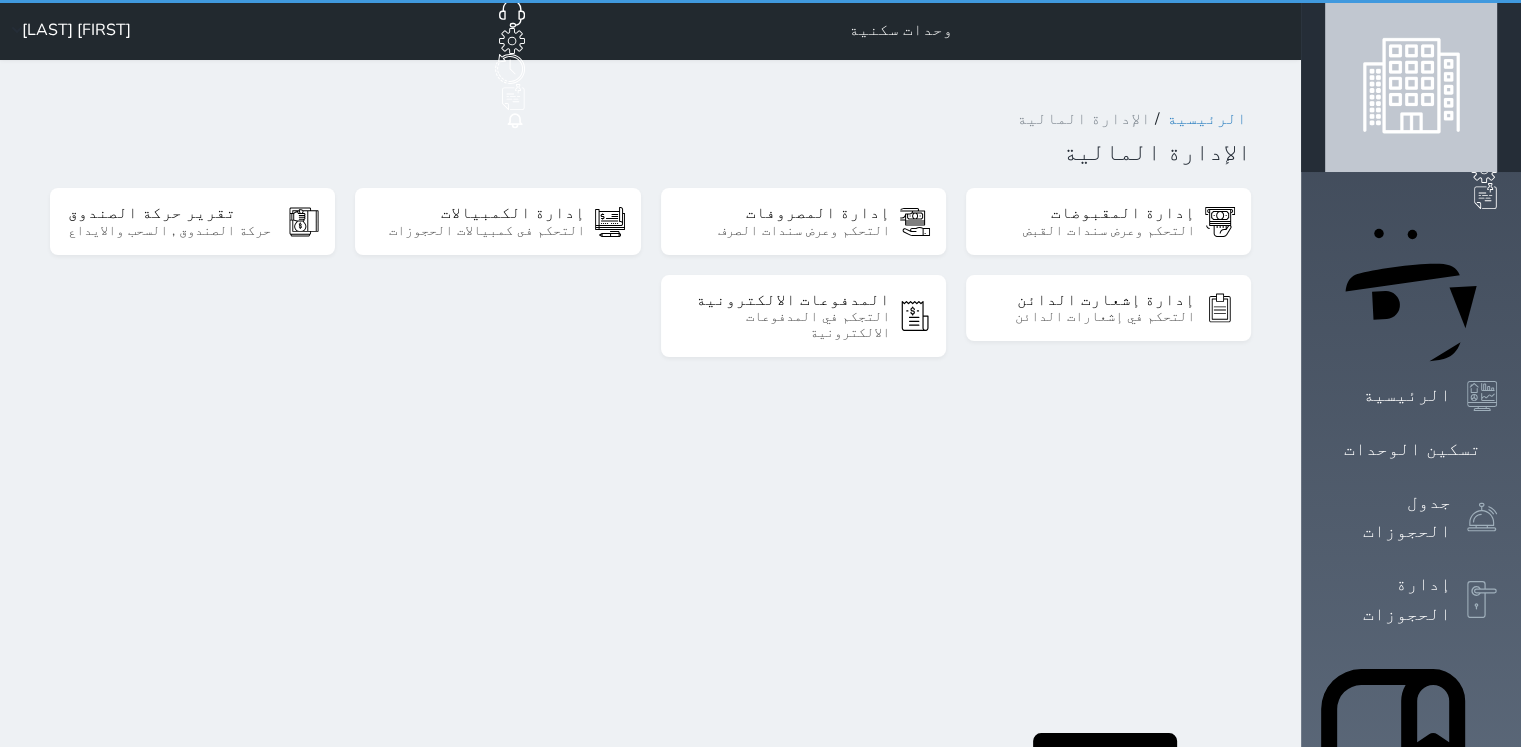 scroll, scrollTop: 0, scrollLeft: 0, axis: both 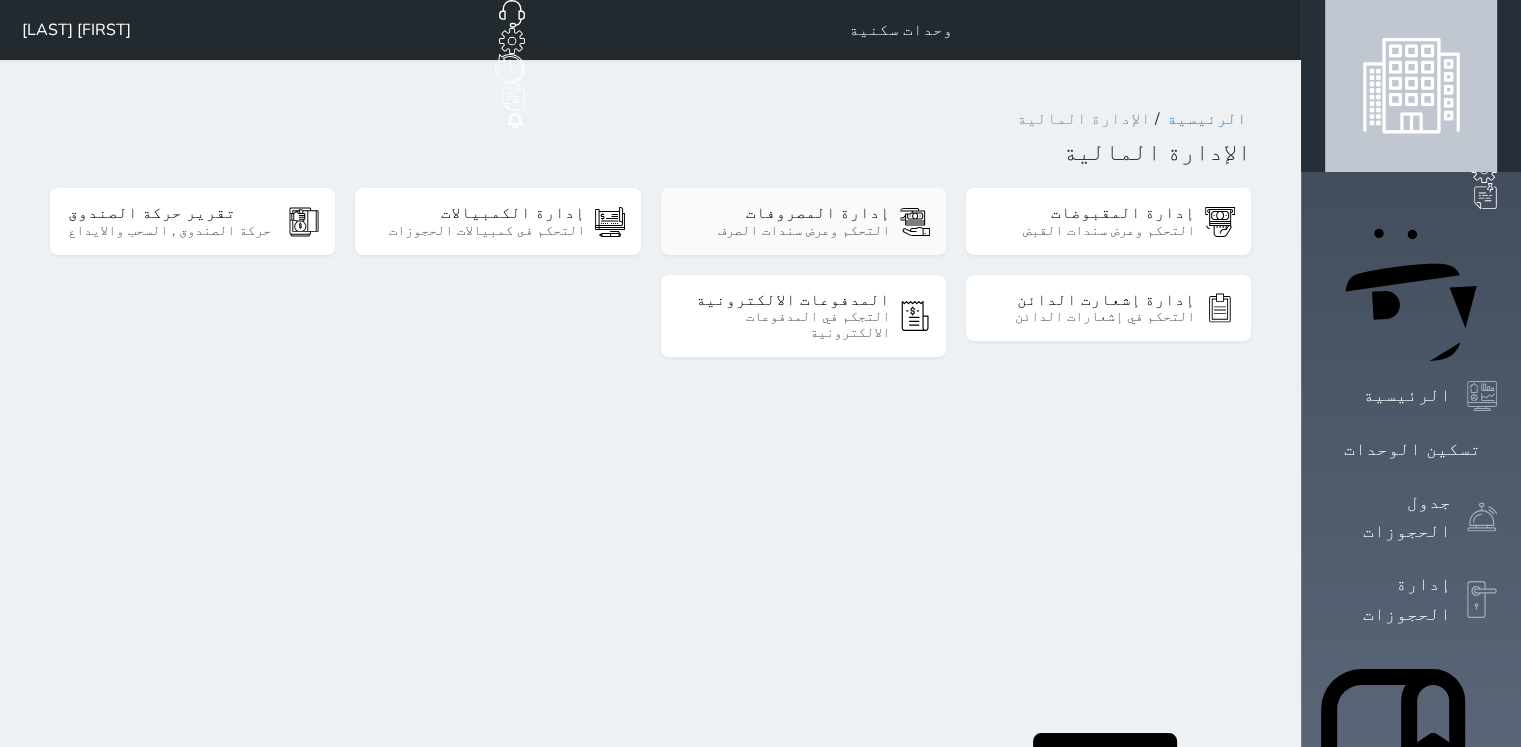 click on "إدارة المصروفات
التحكم وعرض سندات الصرف" at bounding box center (803, 221) 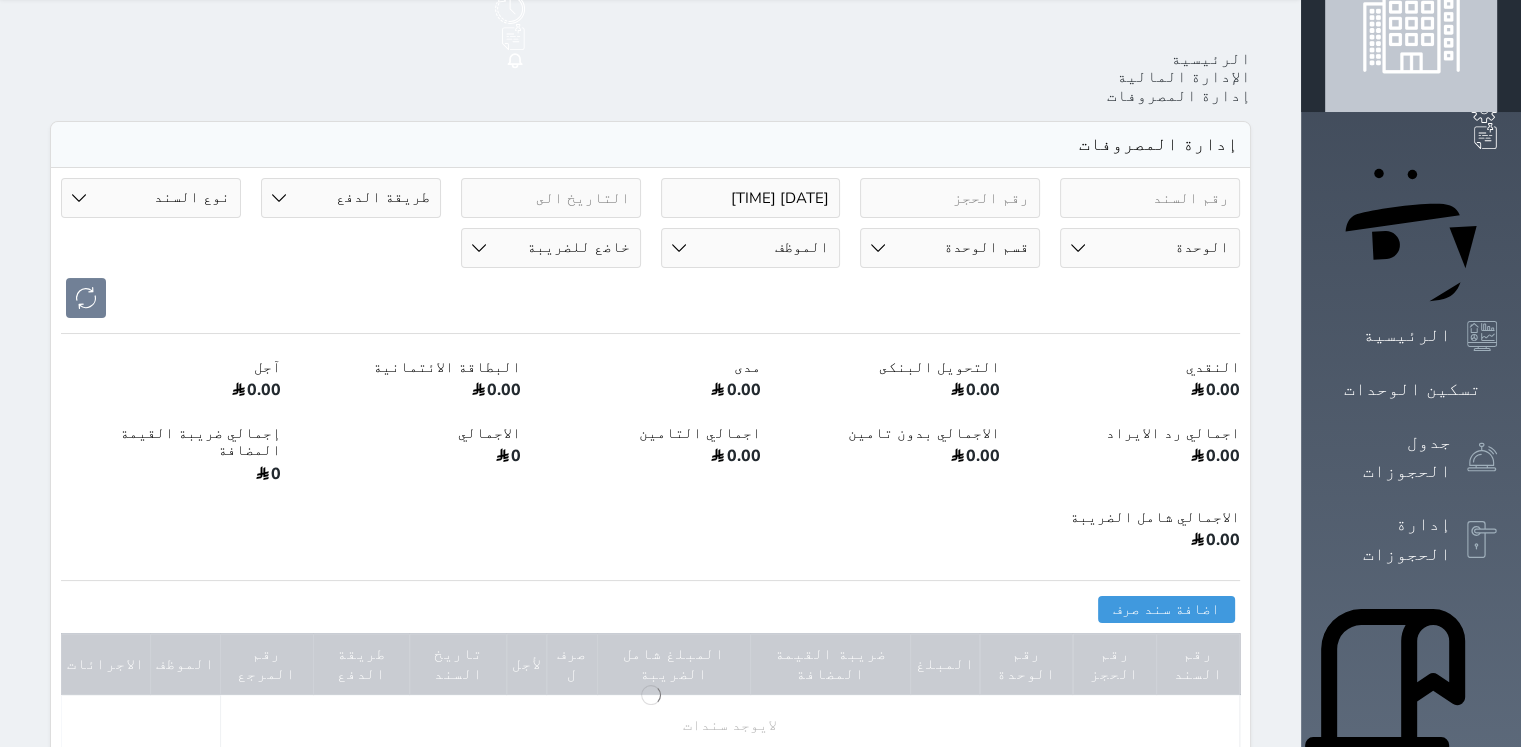 scroll, scrollTop: 60, scrollLeft: 0, axis: vertical 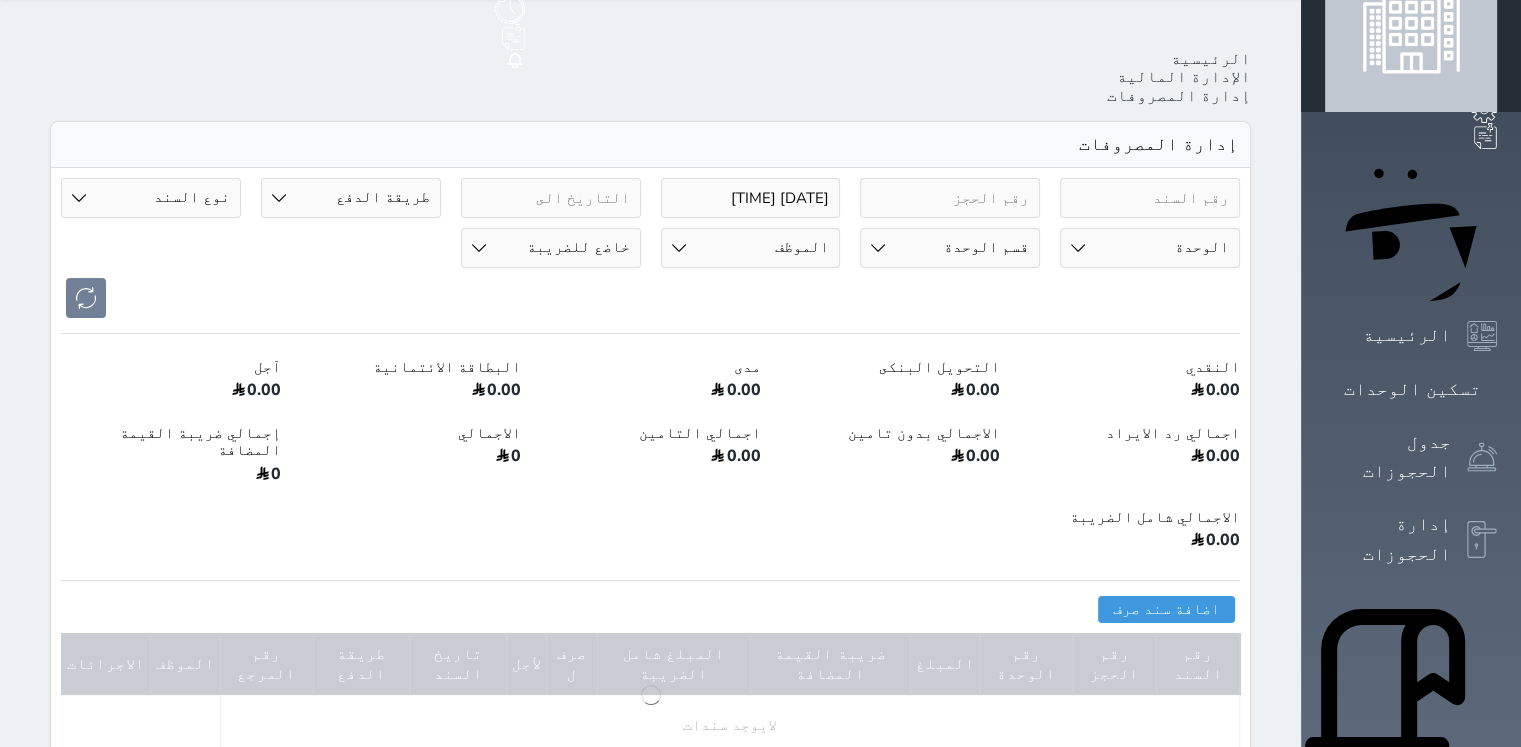 click on "الإدارة المالية" at bounding box center (1184, 77) 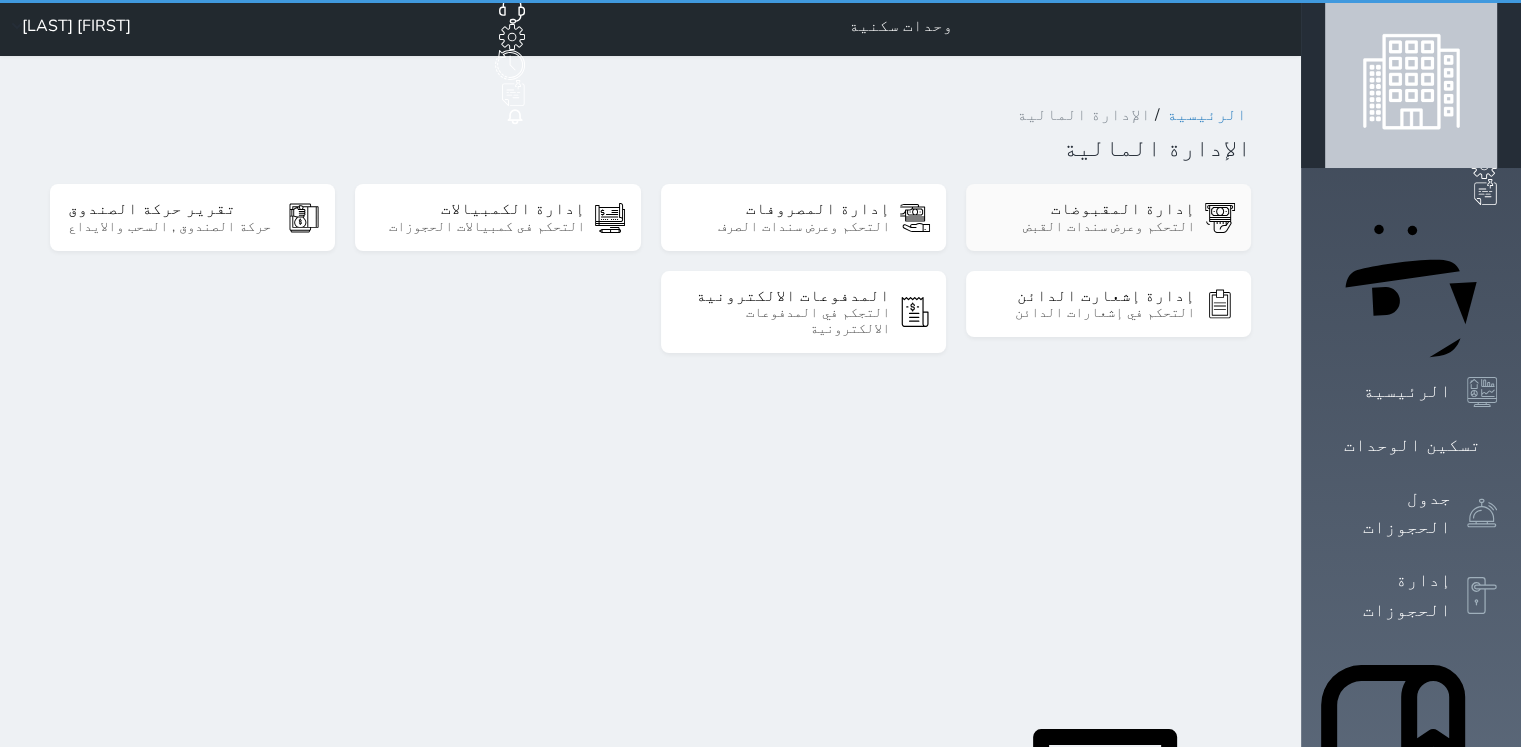 scroll, scrollTop: 0, scrollLeft: 0, axis: both 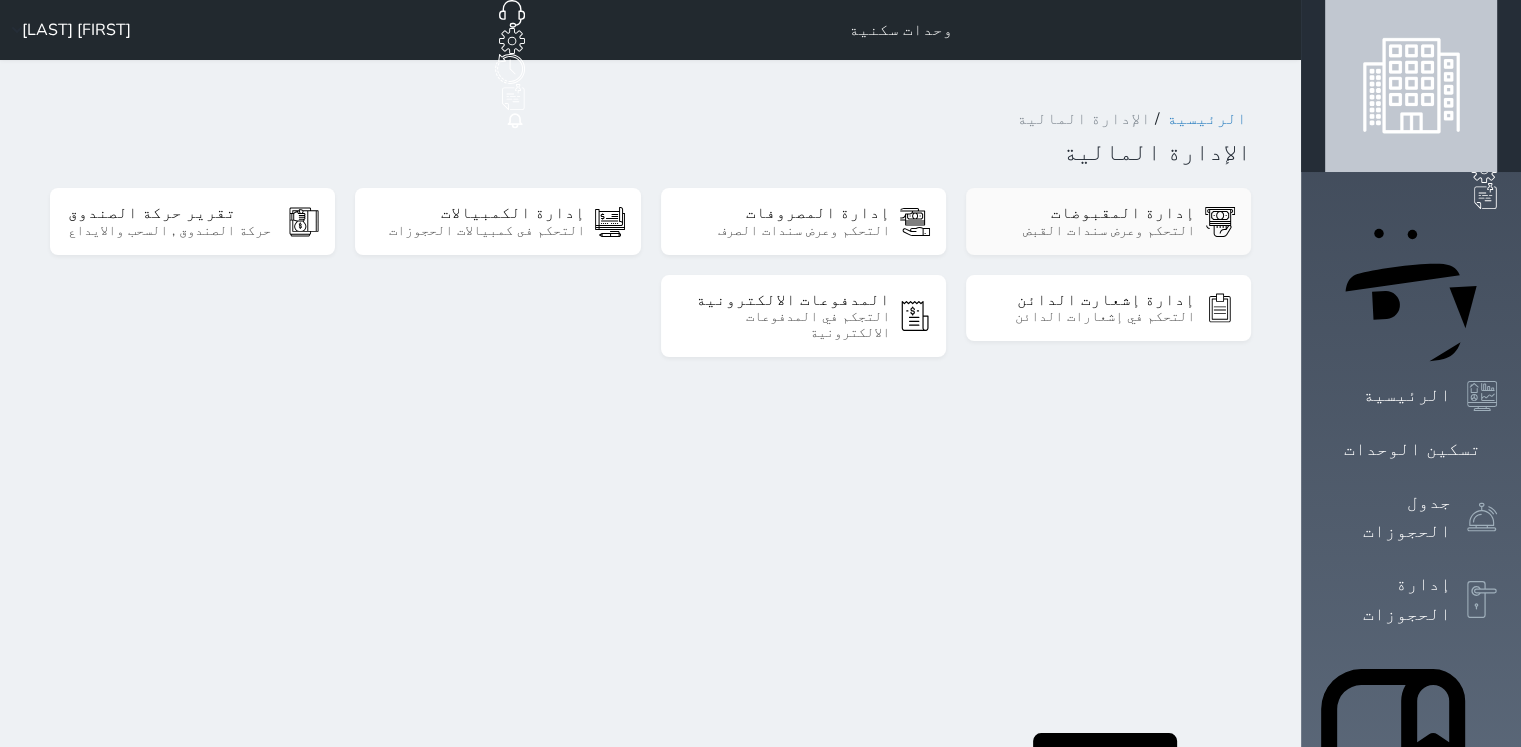 click on "التحكم وعرض سندات القبض" at bounding box center [1089, 231] 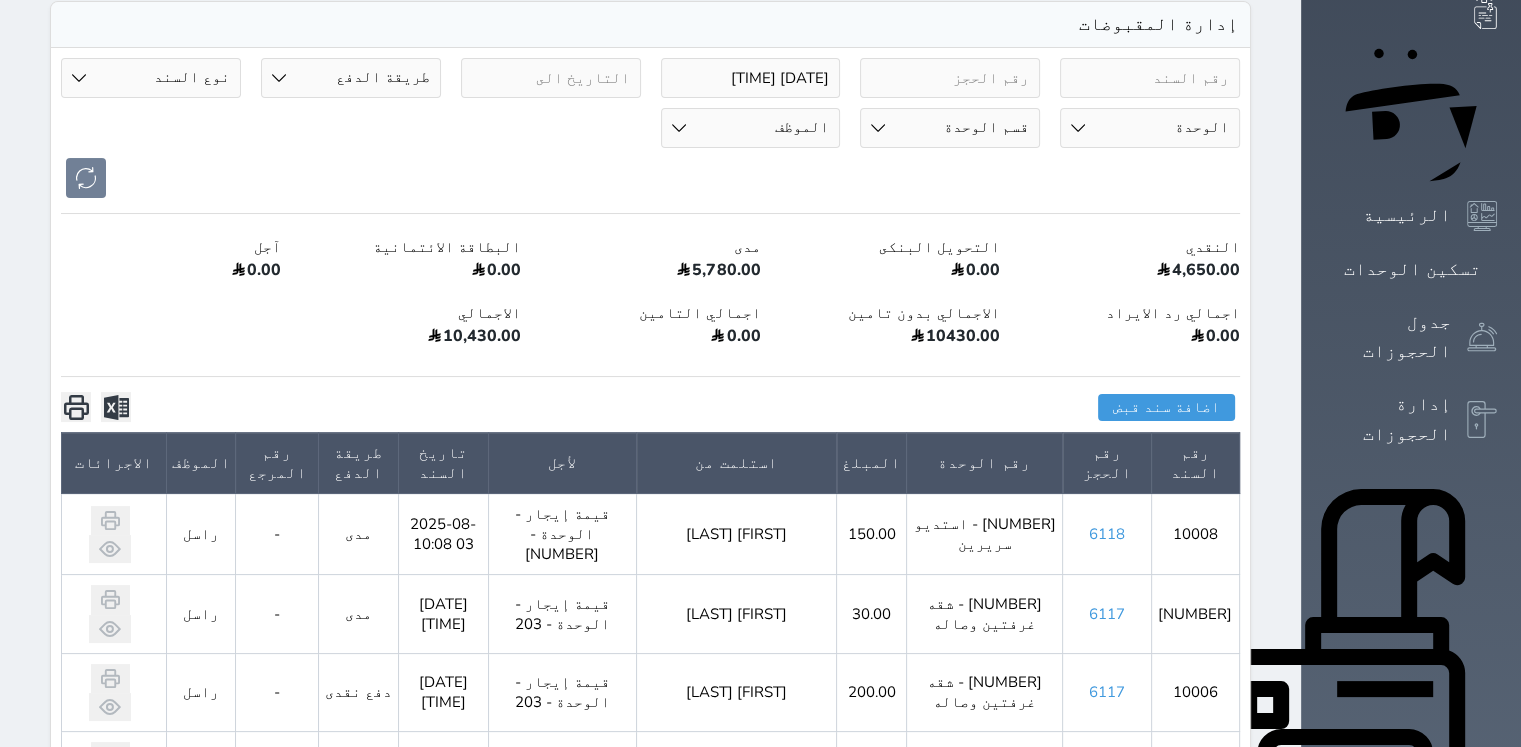 scroll, scrollTop: 0, scrollLeft: 0, axis: both 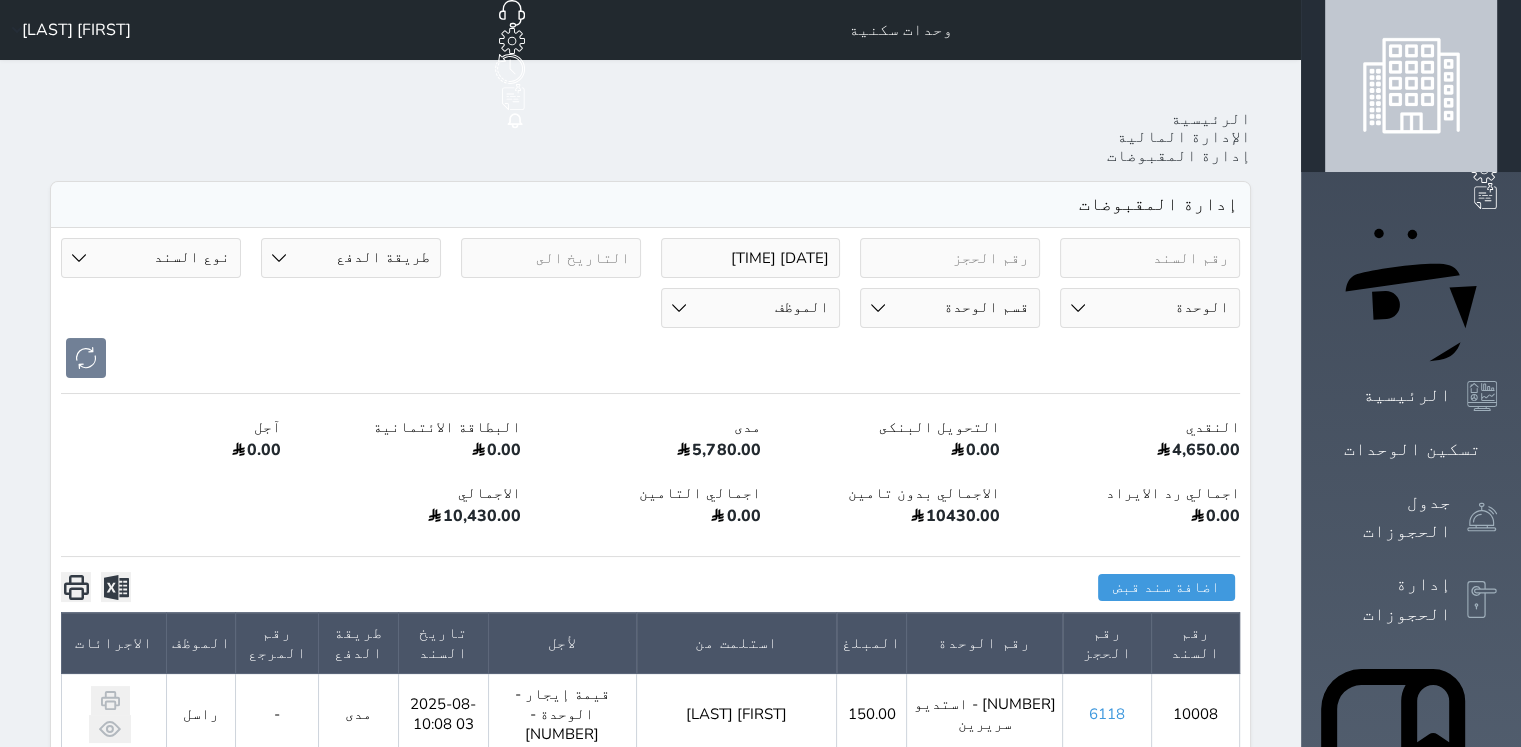 click on "إدارة المقبوضات" at bounding box center (1179, 156) 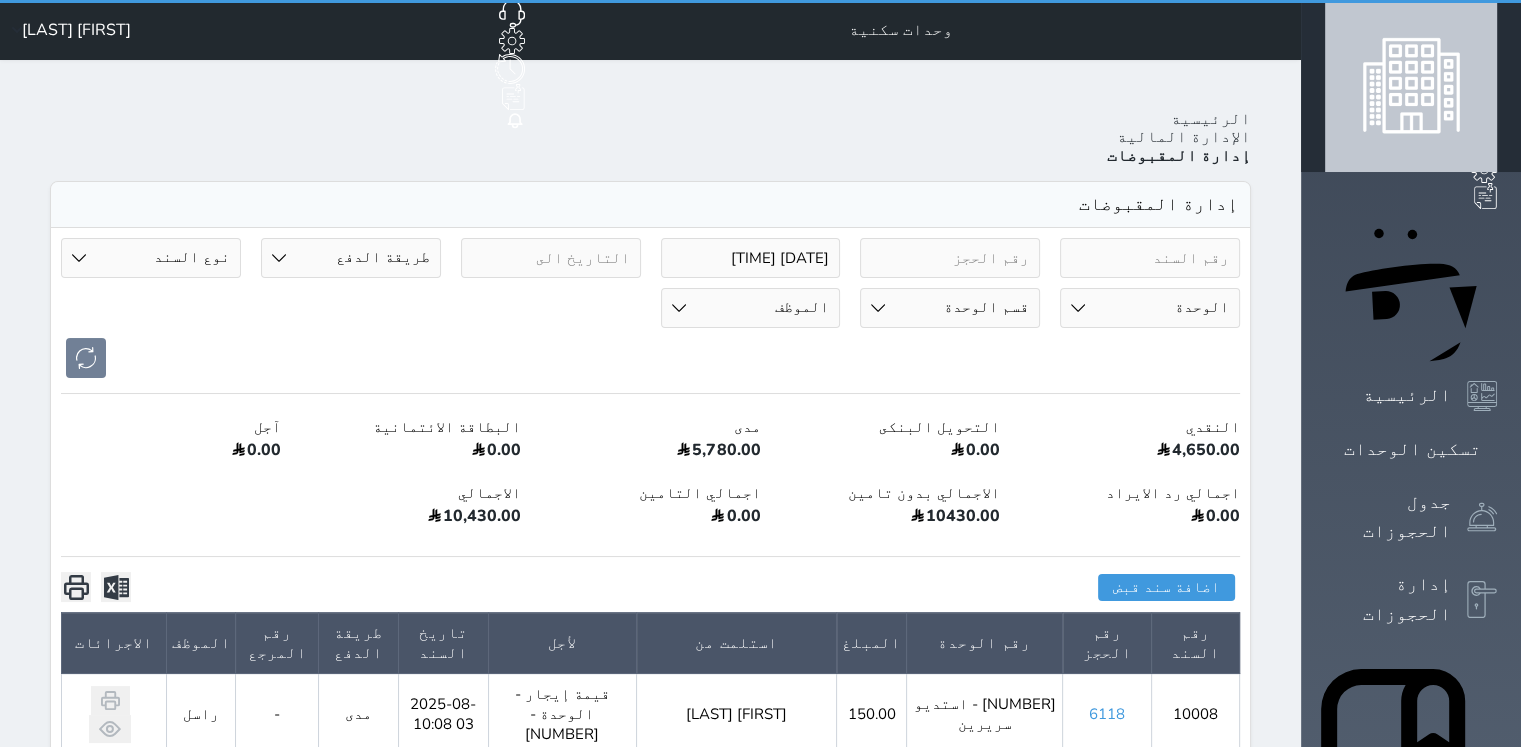 click on "الإدارة المالية" at bounding box center (1184, 137) 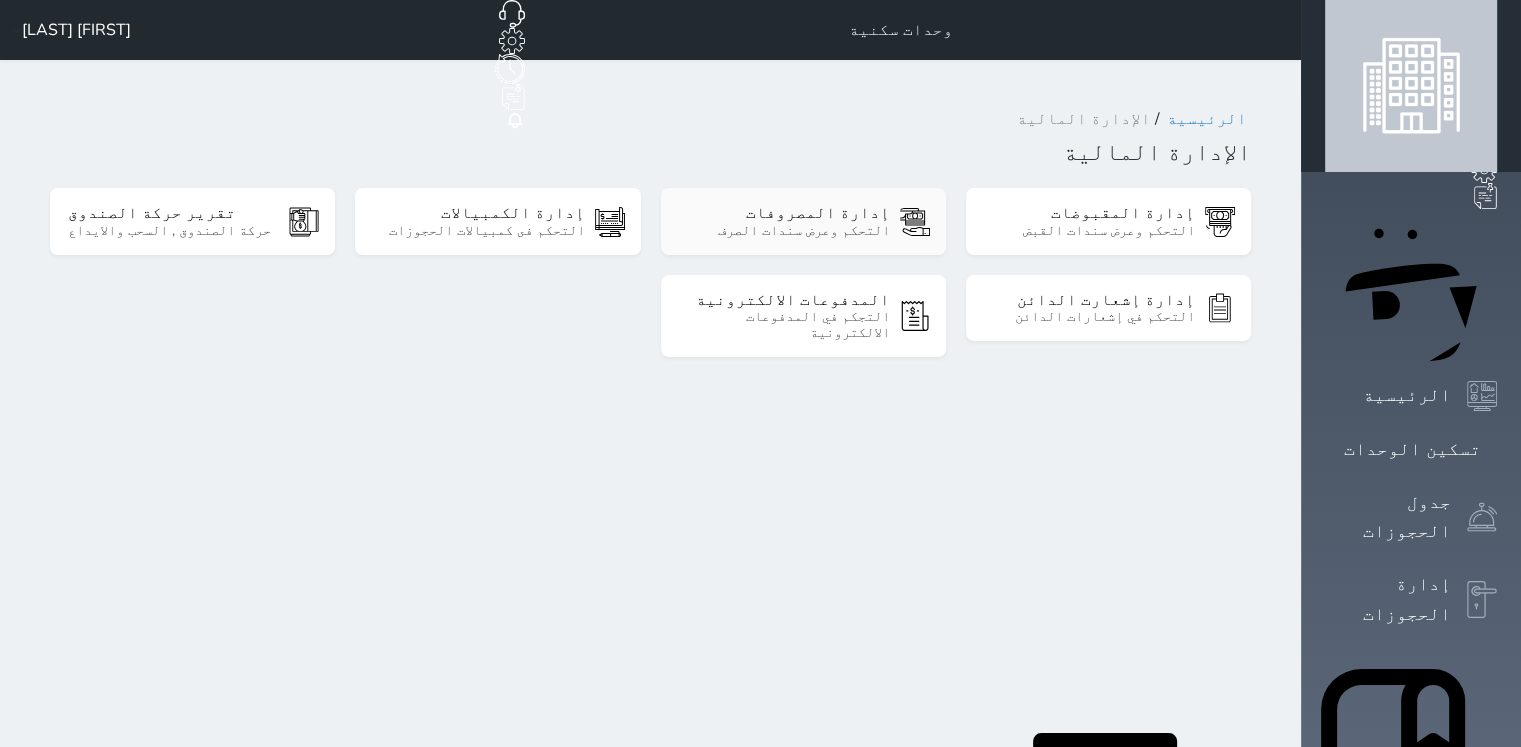 click on "إدارة المصروفات
التحكم وعرض سندات الصرف" at bounding box center (803, 221) 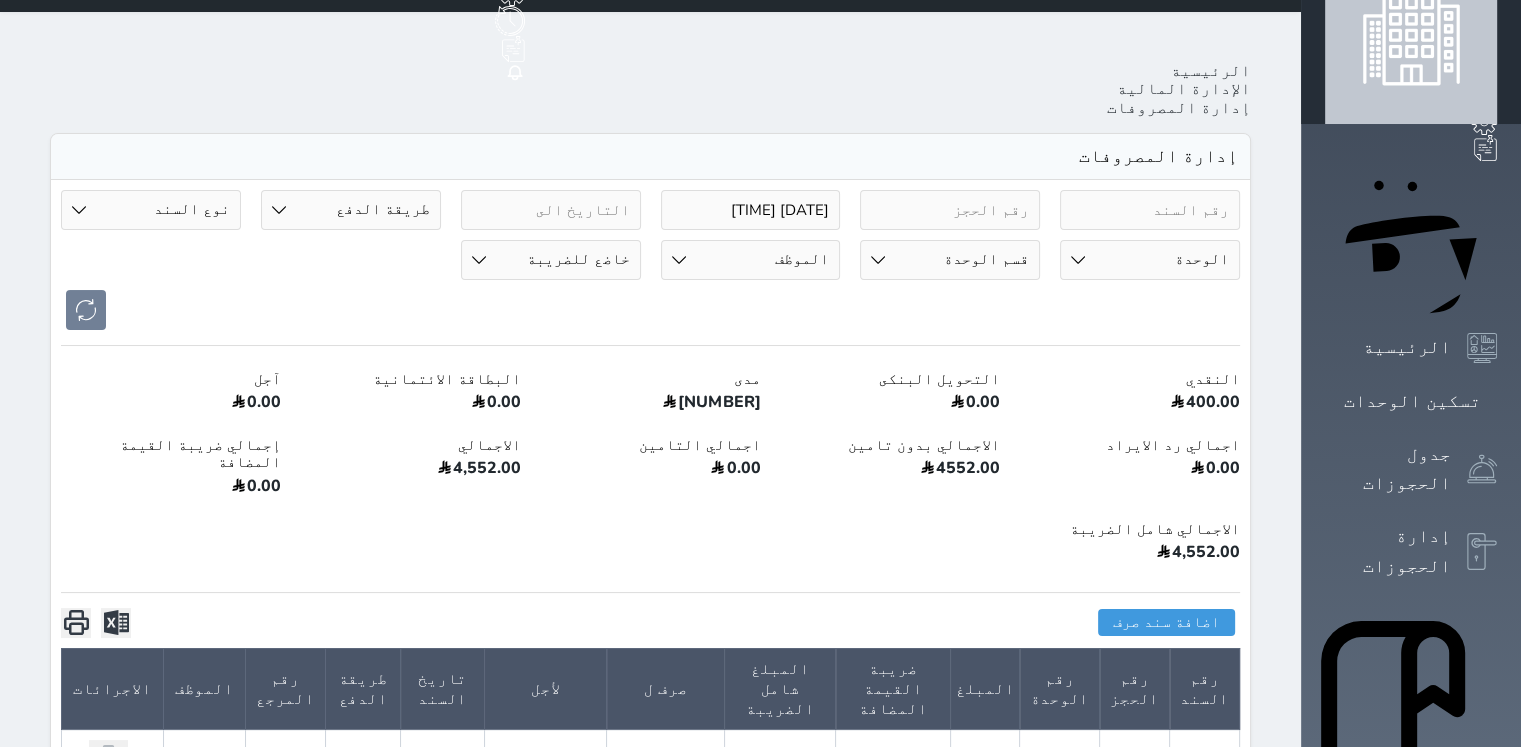 scroll, scrollTop: 0, scrollLeft: 0, axis: both 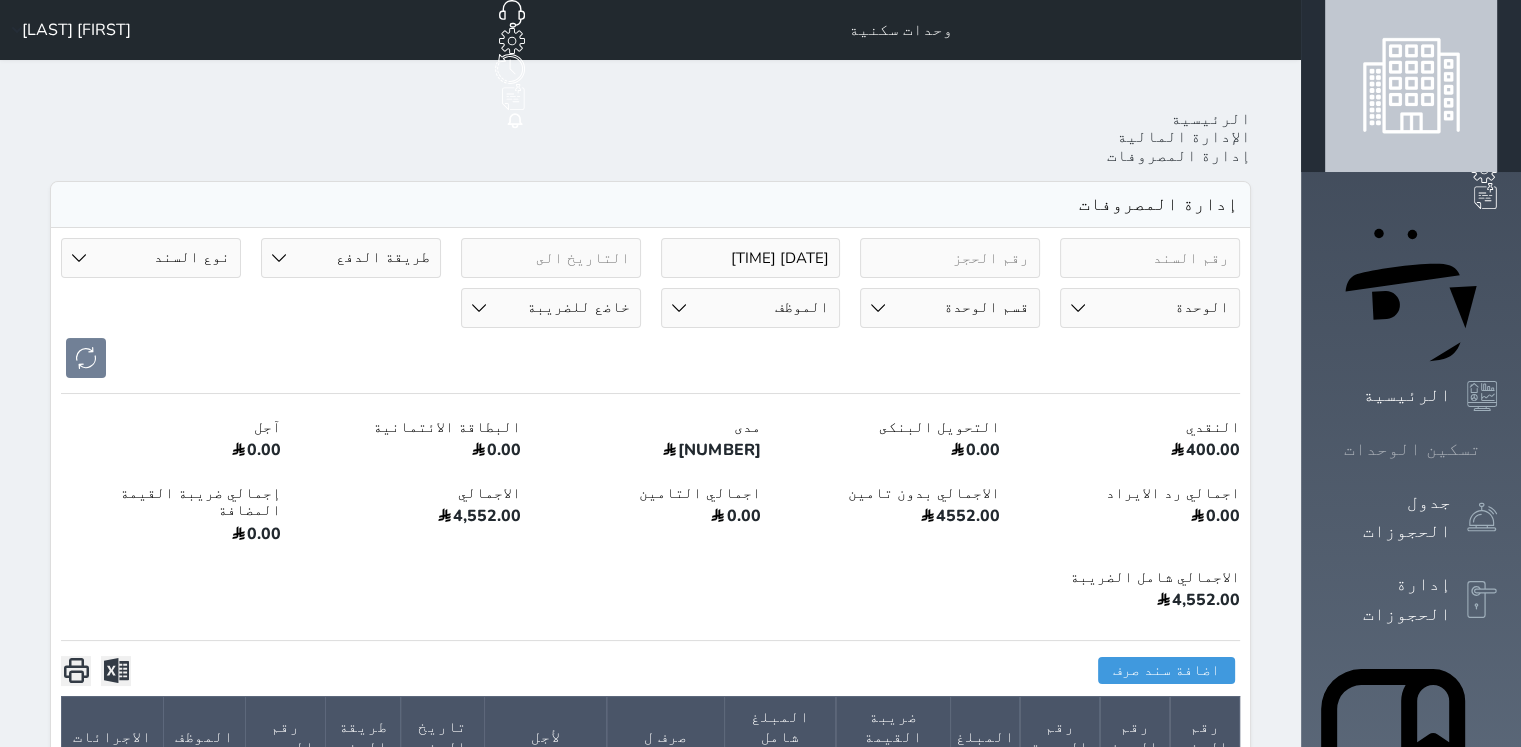 click on "تسكين الوحدات" at bounding box center [1412, 449] 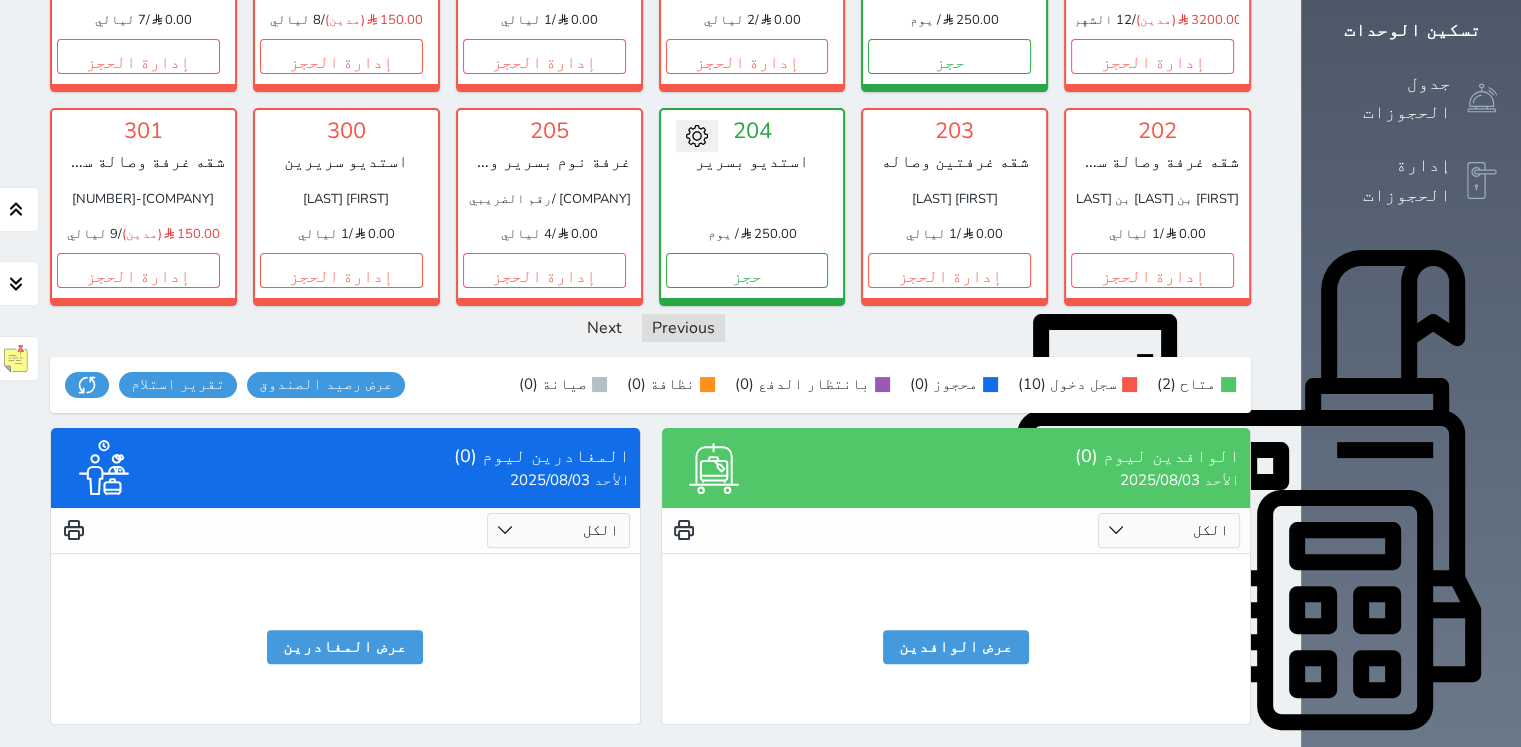 scroll, scrollTop: 460, scrollLeft: 0, axis: vertical 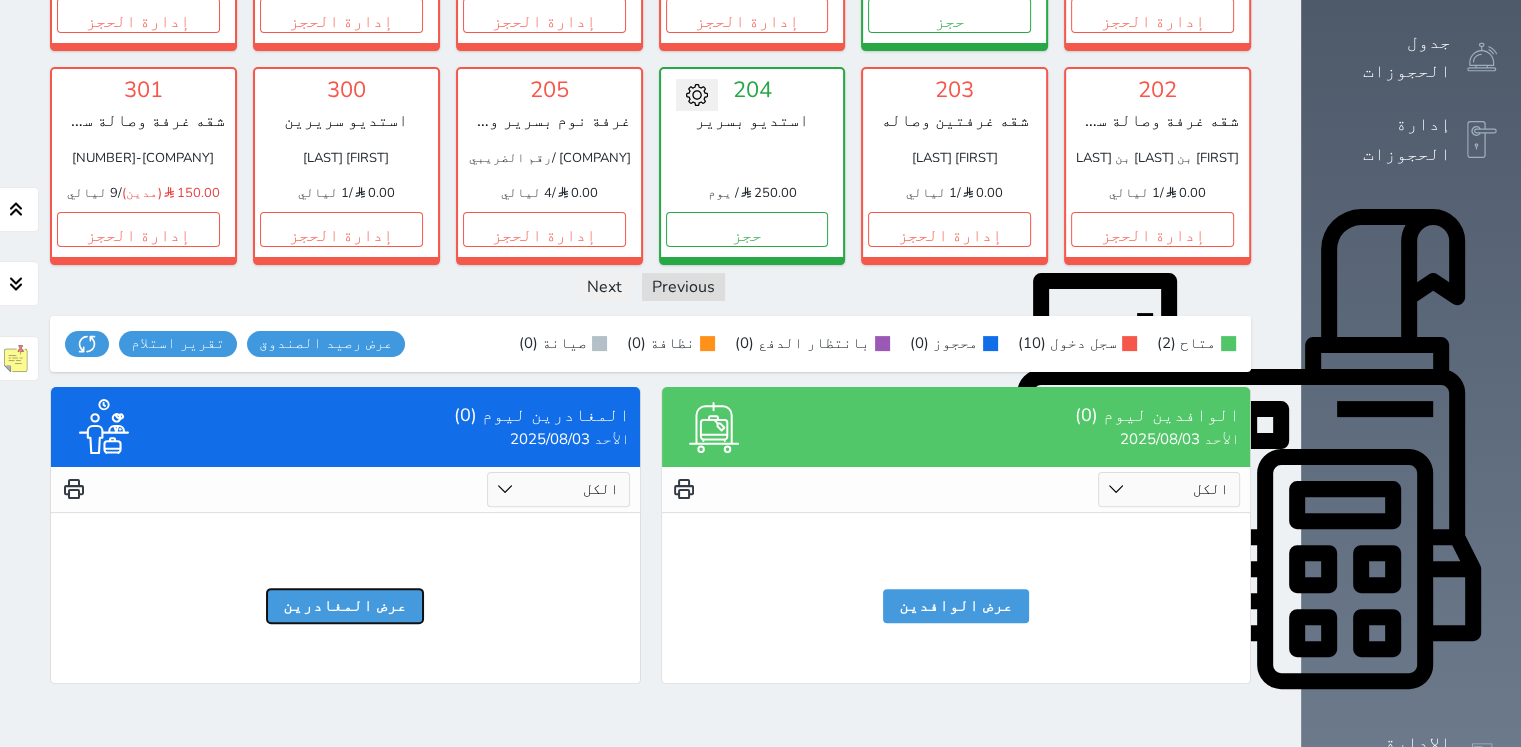 click on "عرض المغادرين" at bounding box center [345, 606] 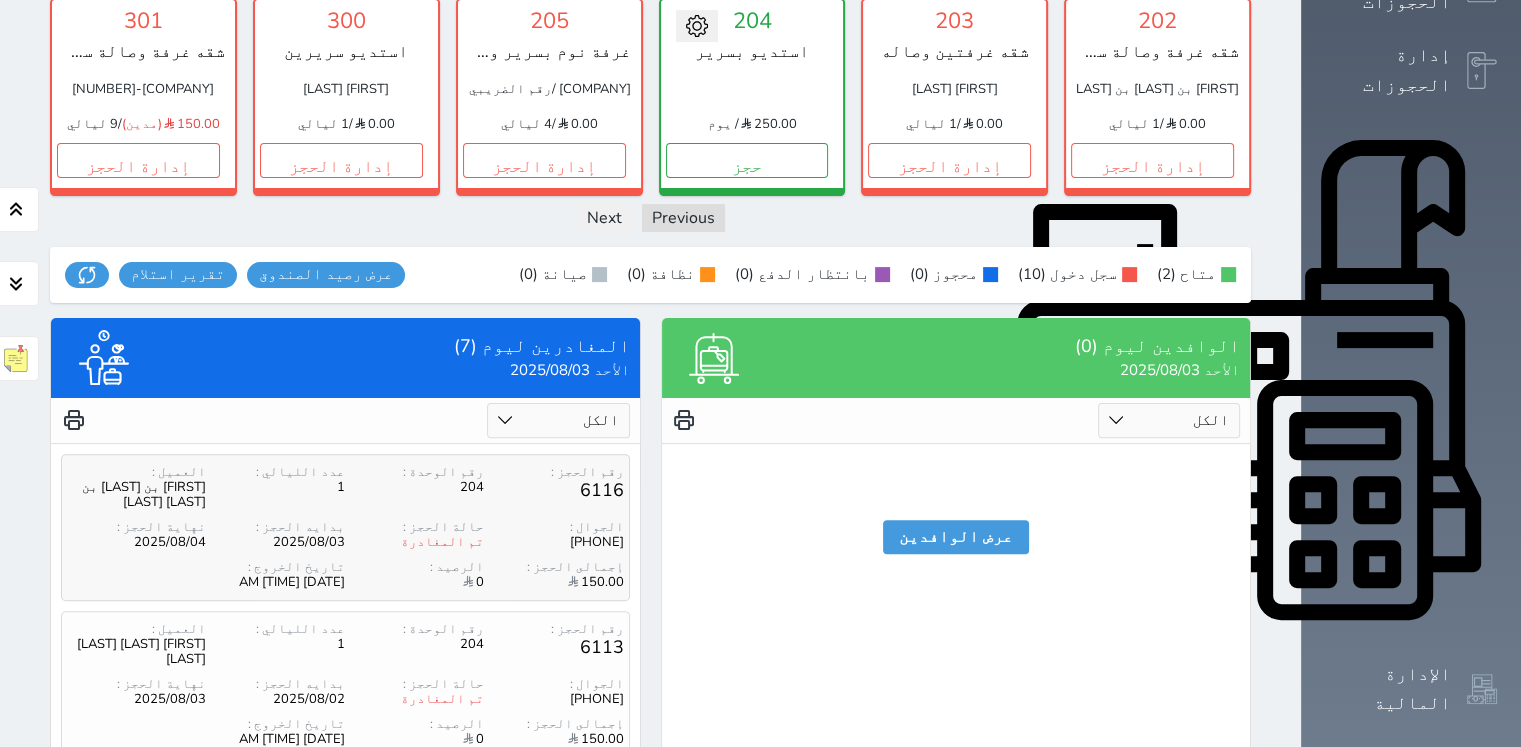 scroll, scrollTop: 560, scrollLeft: 0, axis: vertical 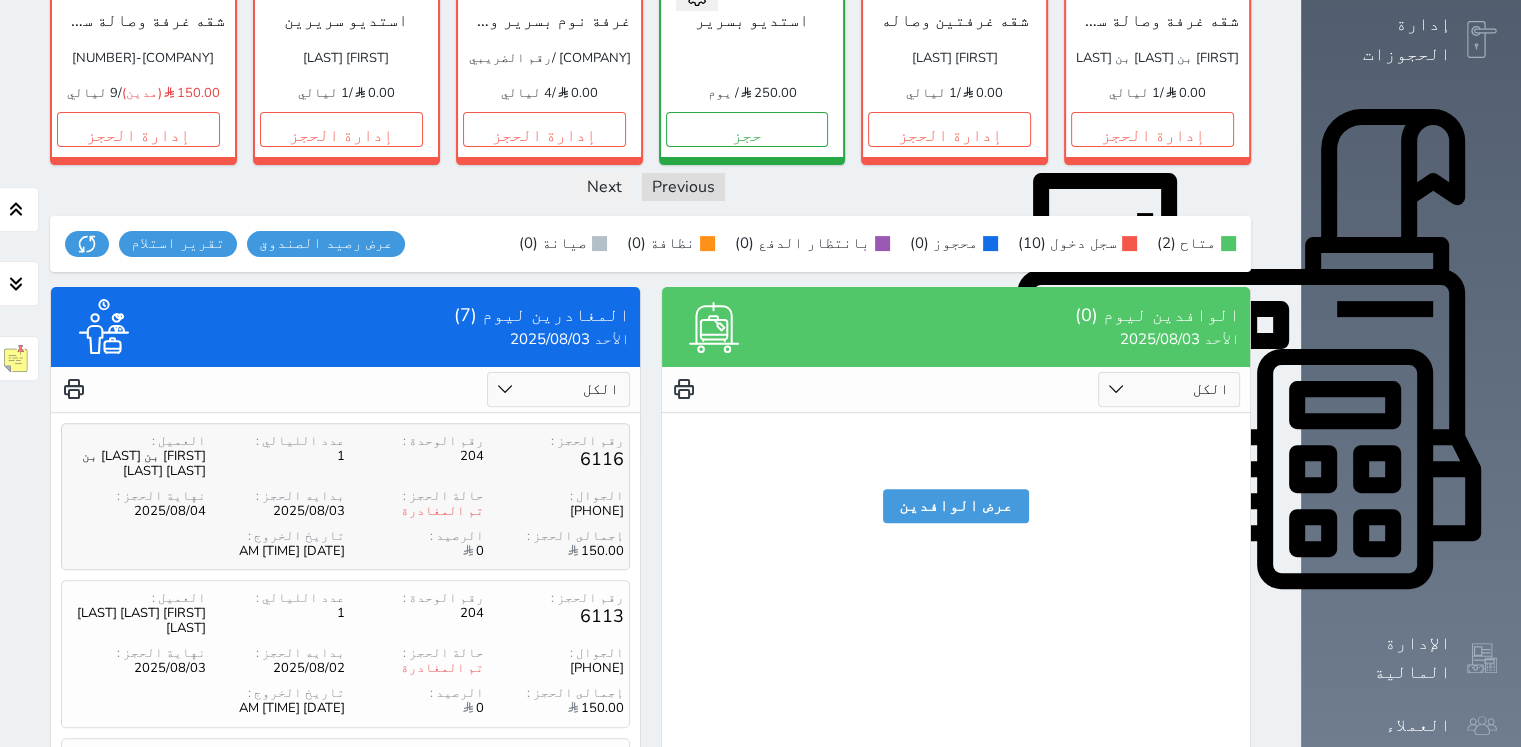 click on "الرصيد :" at bounding box center (414, 536) 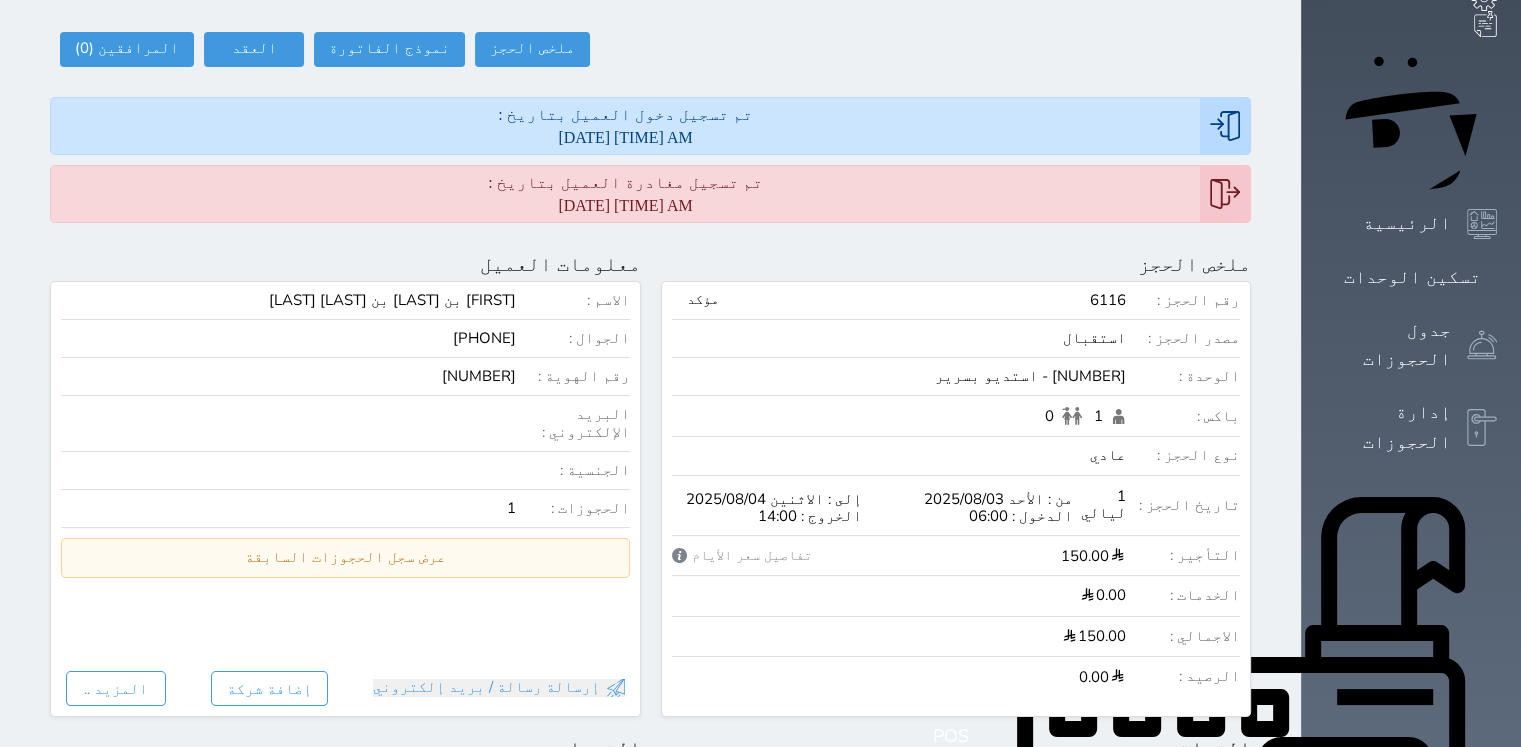 scroll, scrollTop: 5, scrollLeft: 0, axis: vertical 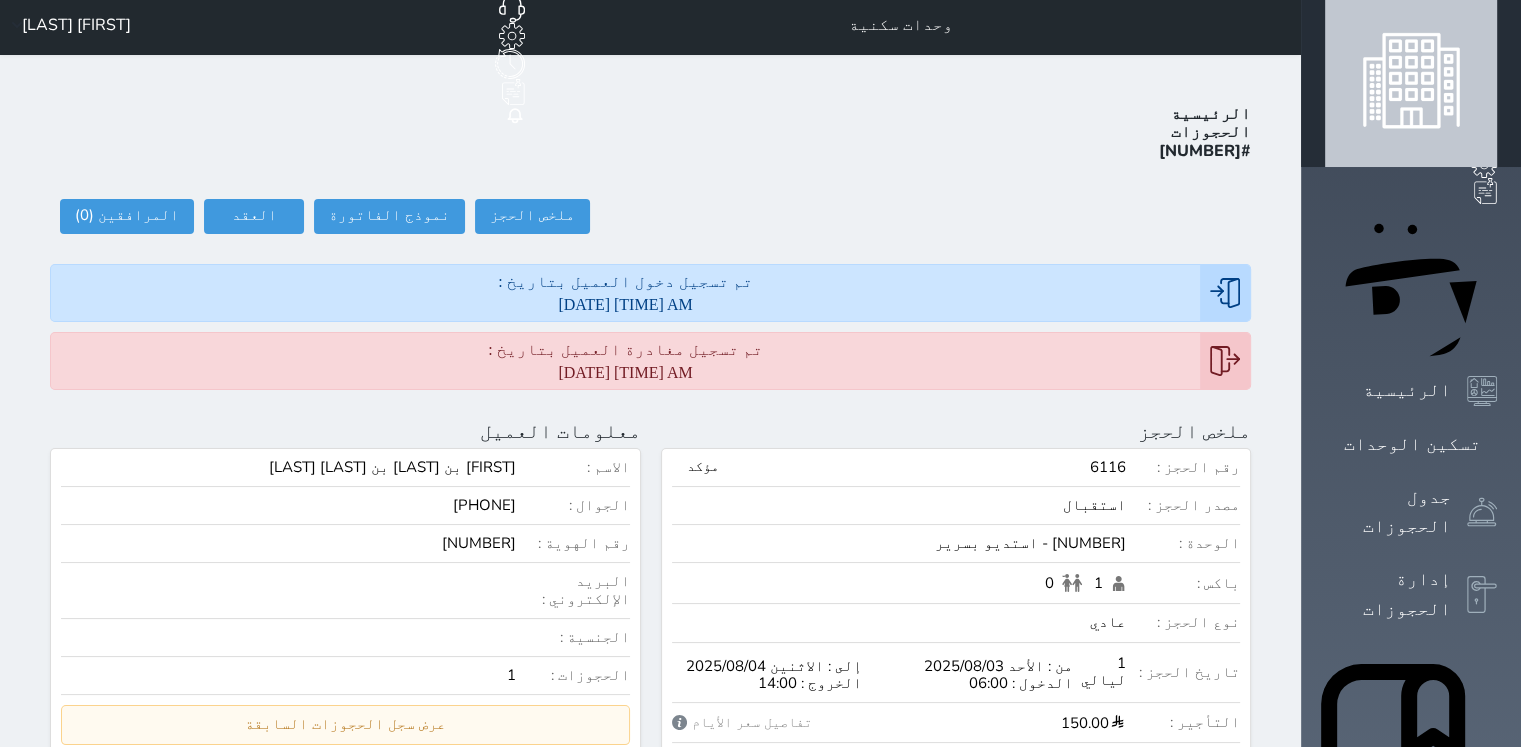 click at bounding box center (1482, 1213) 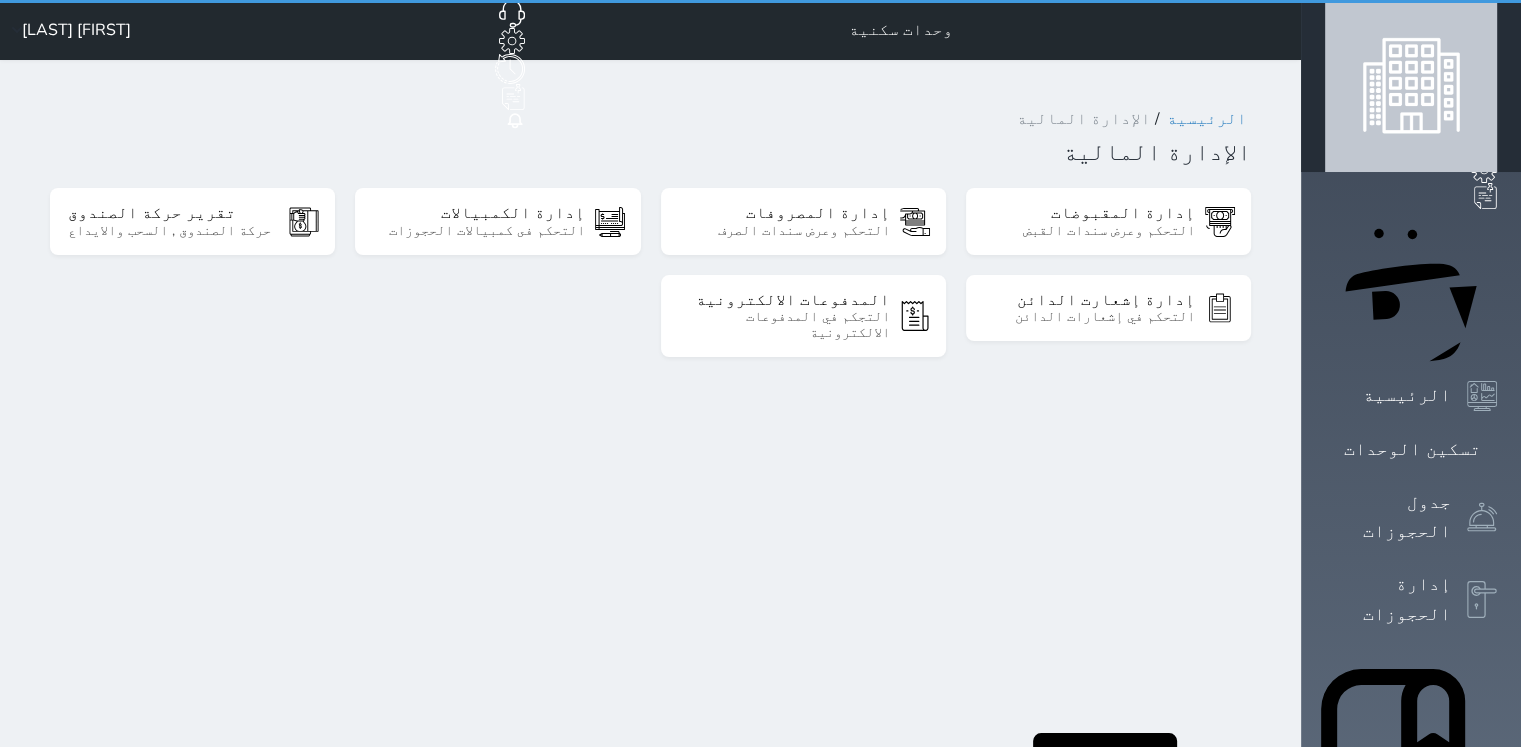 scroll, scrollTop: 0, scrollLeft: 0, axis: both 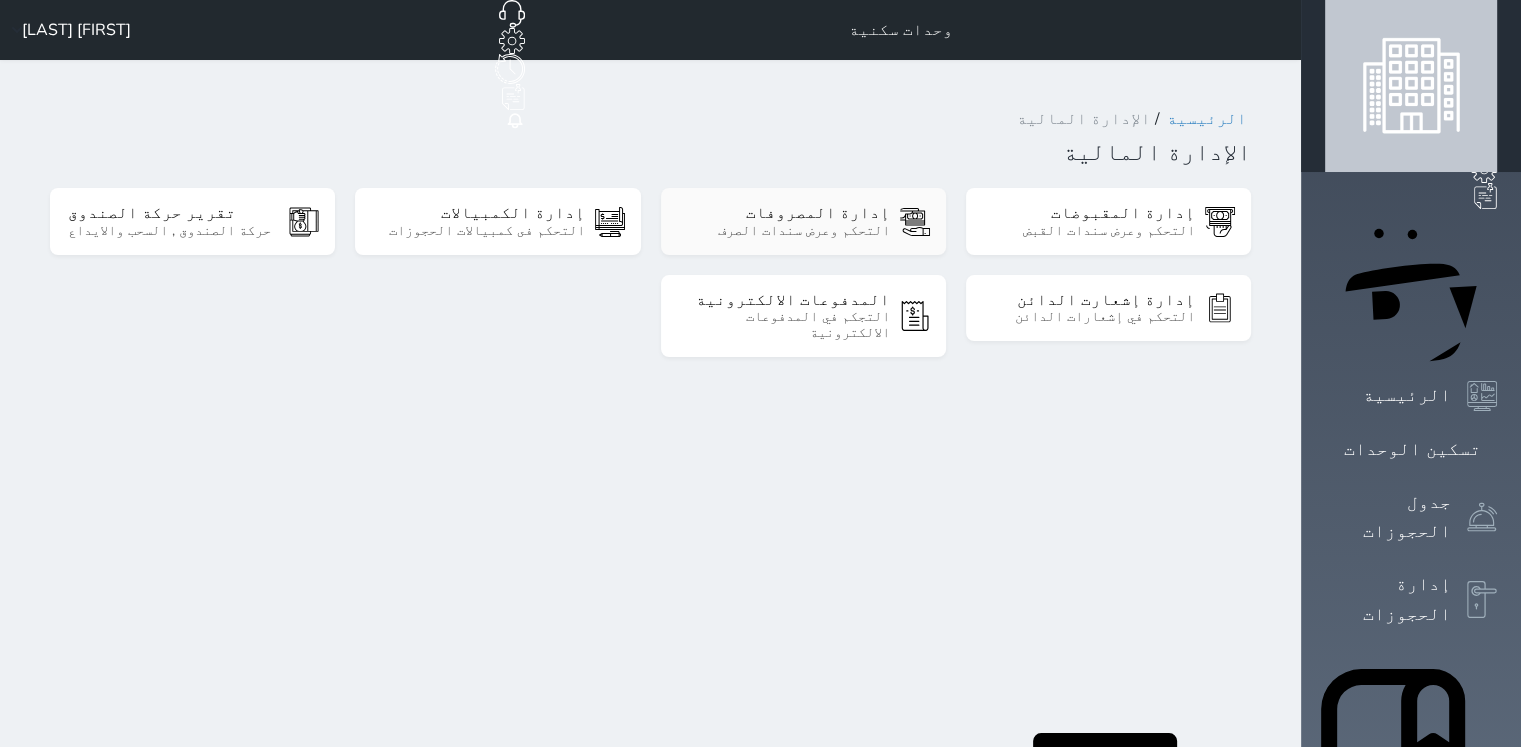 click on "إدارة المصروفات
التحكم وعرض سندات الصرف" at bounding box center (803, 221) 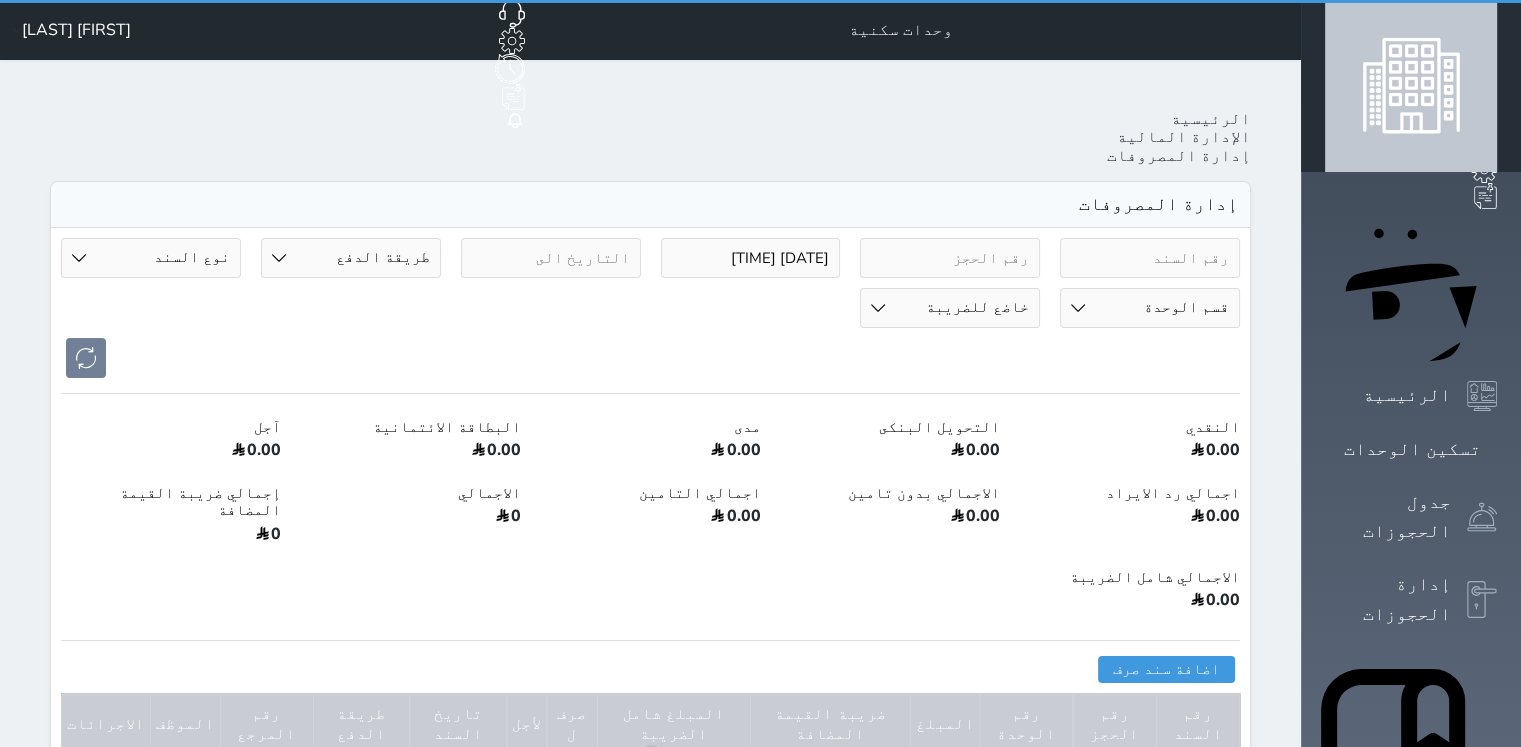 select 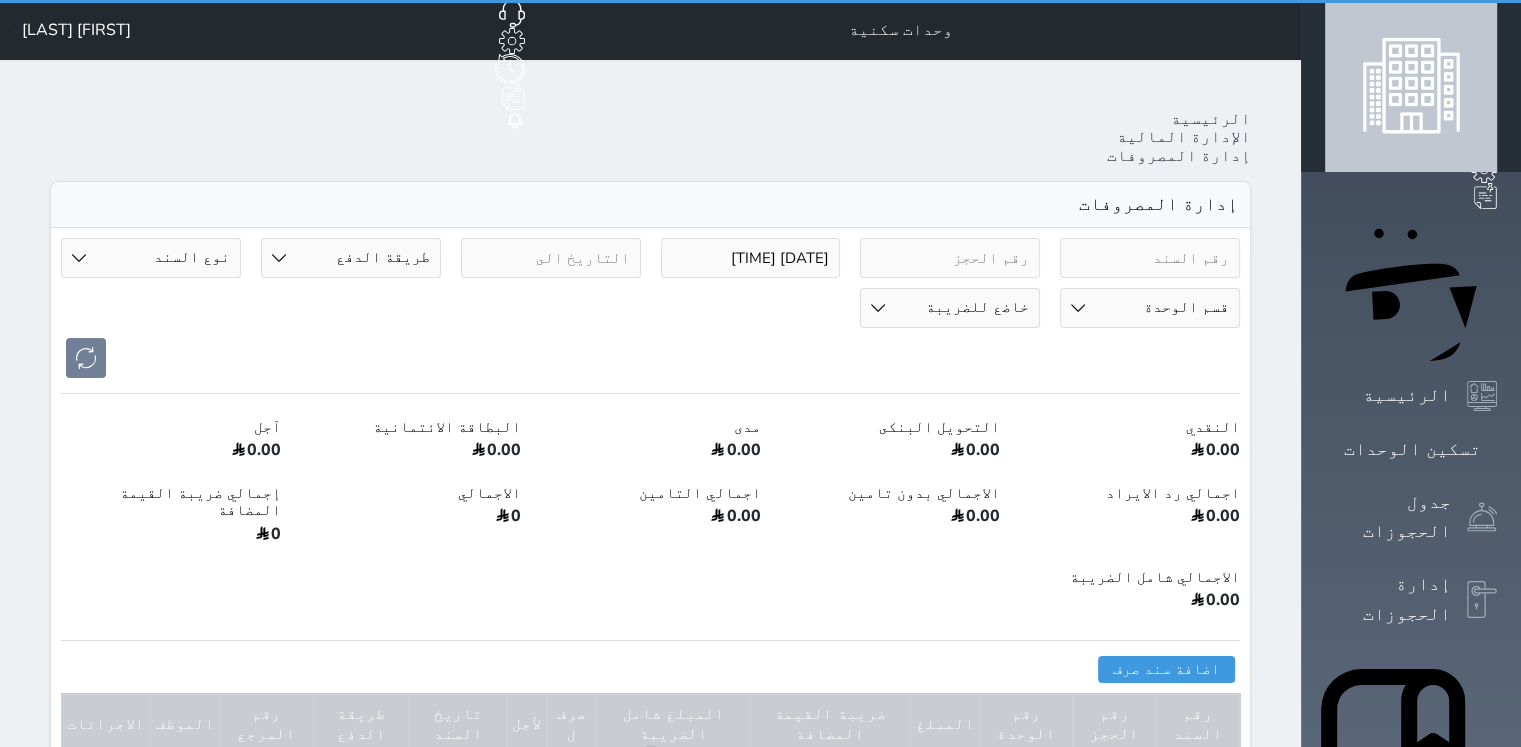 type on "[DATE] [TIME]" 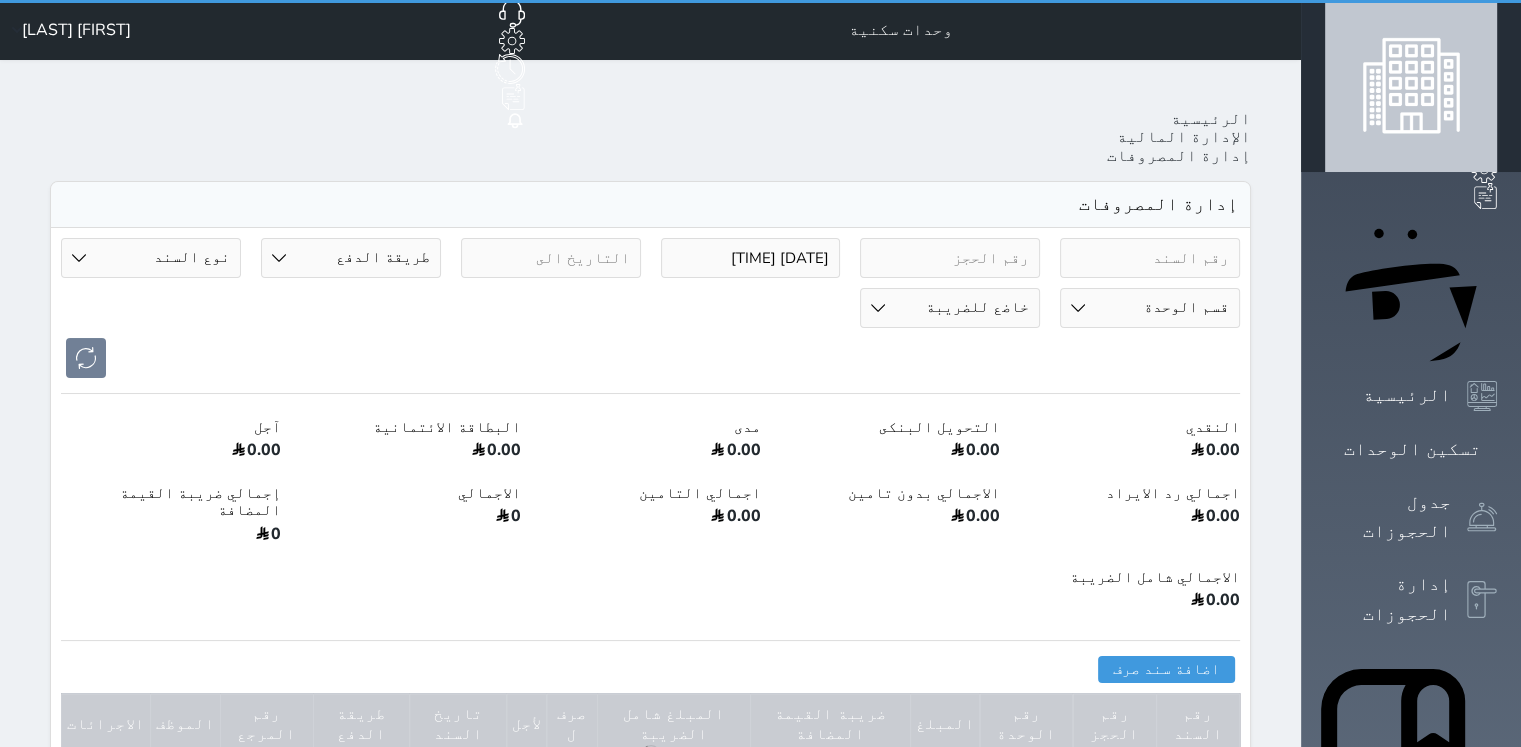 select 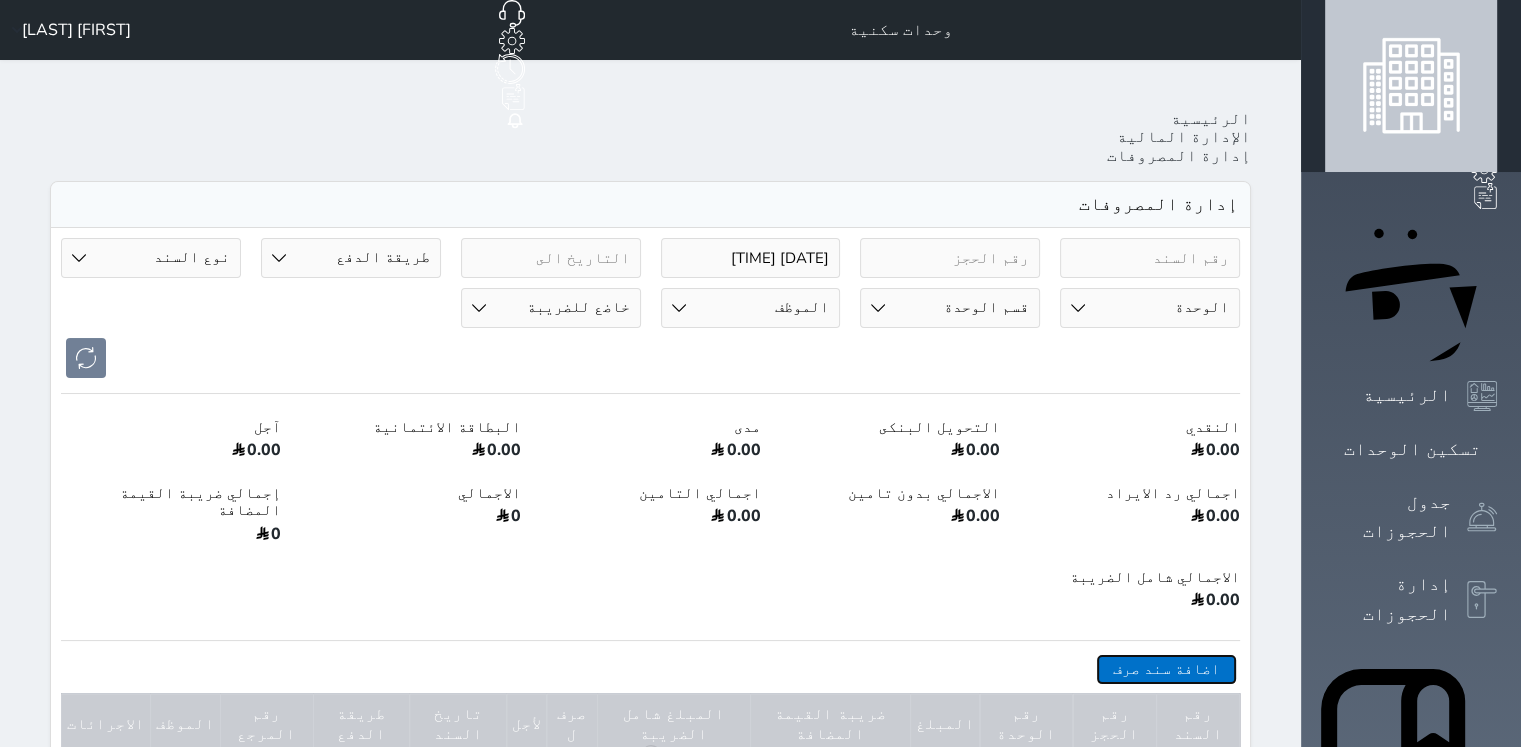 click on "اضافة سند صرف" at bounding box center (1166, 669) 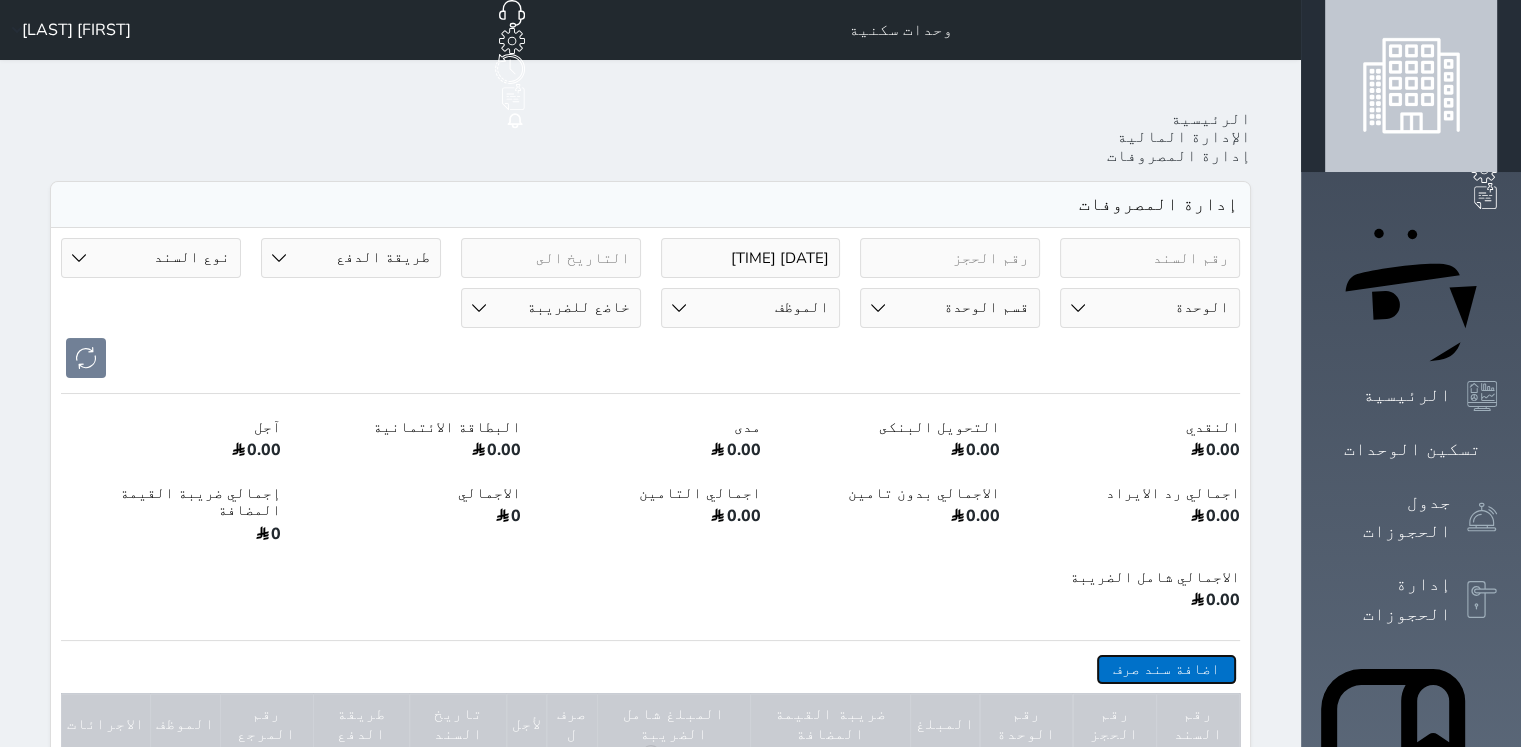 select 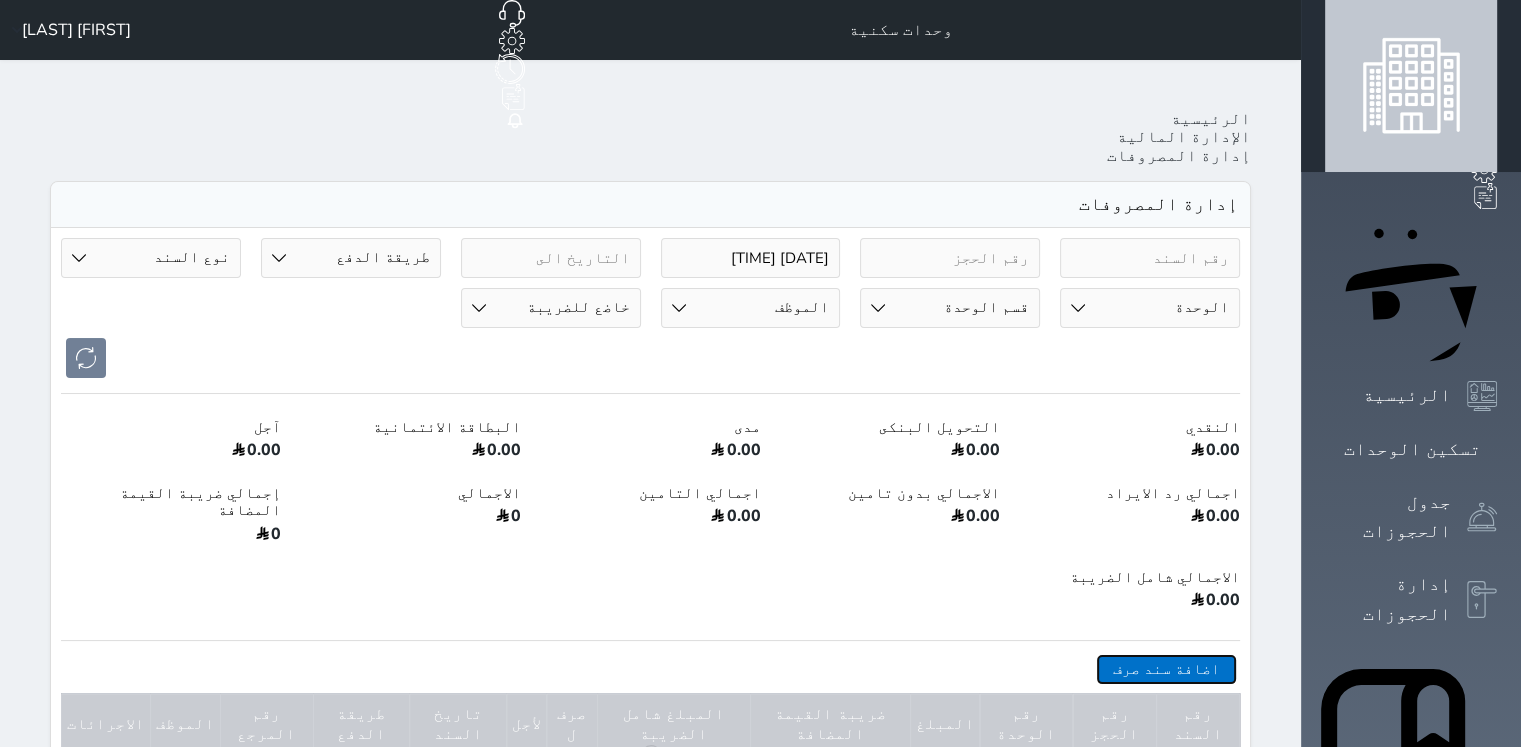 select 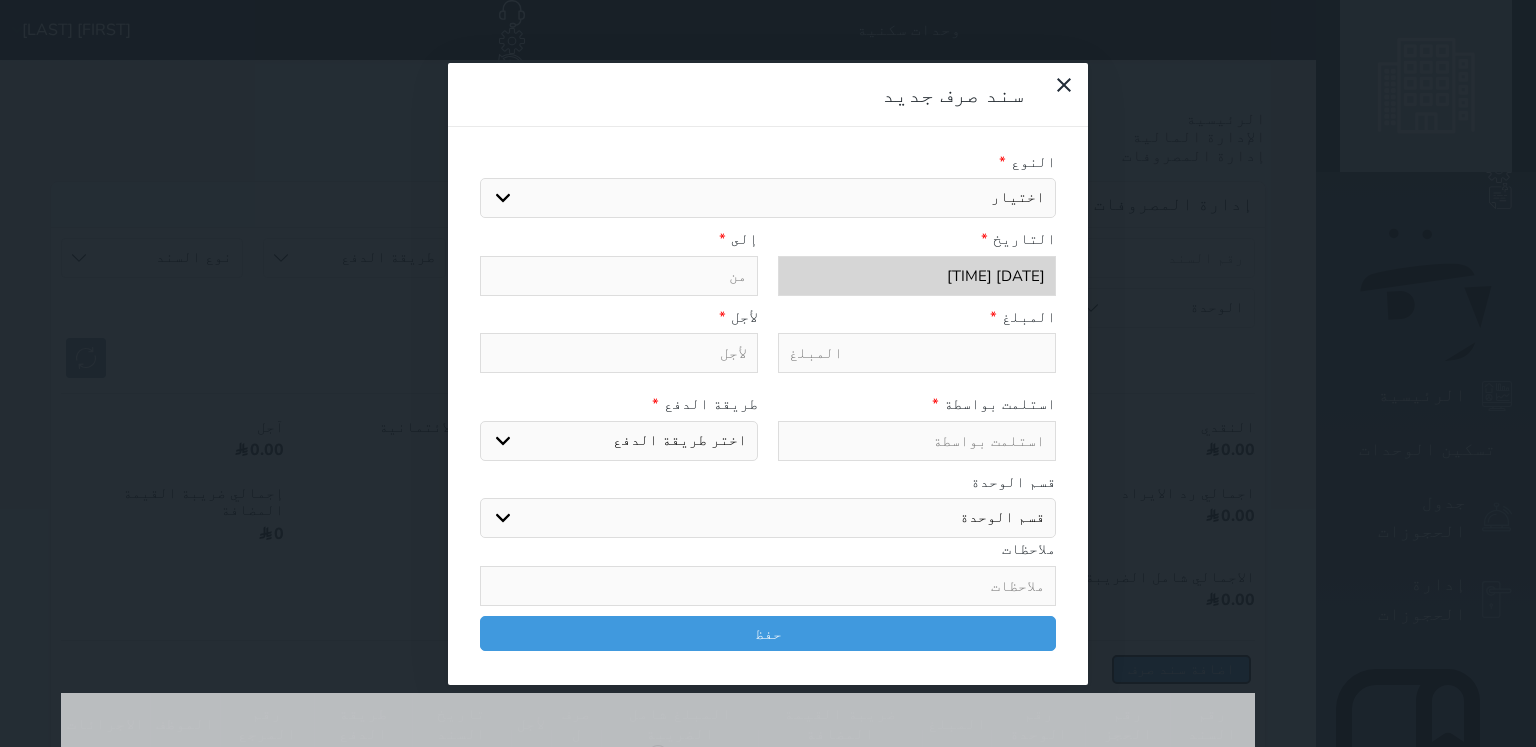 select 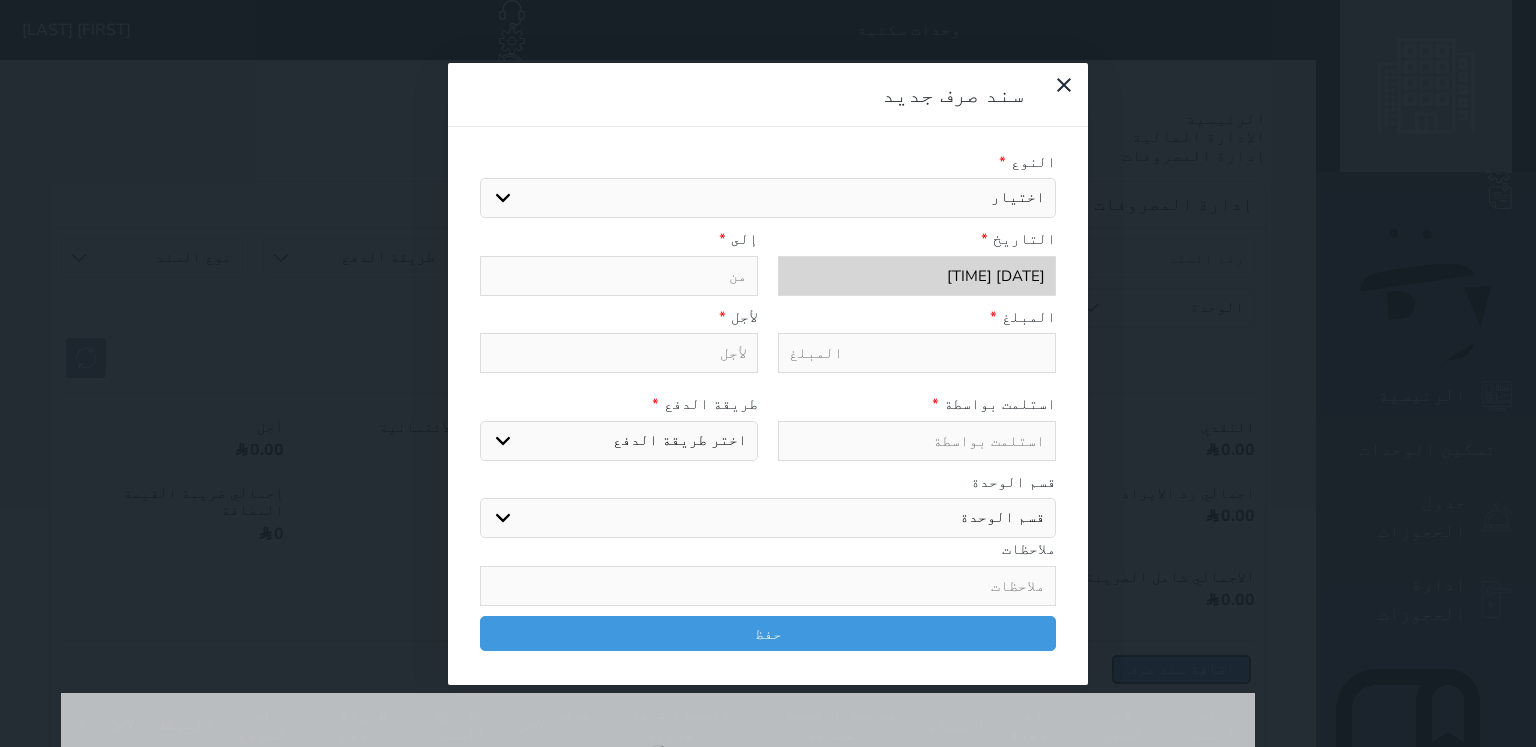 select 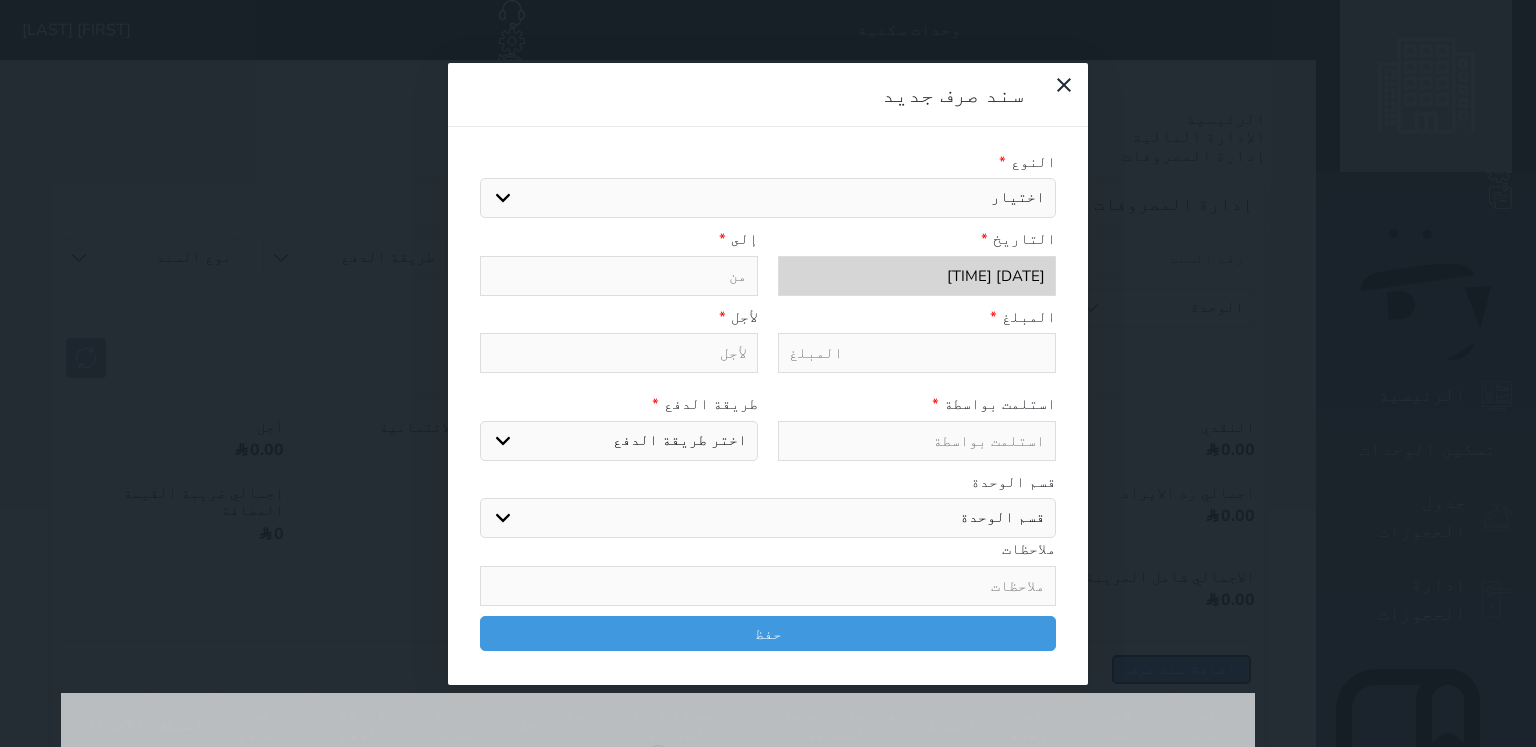 select 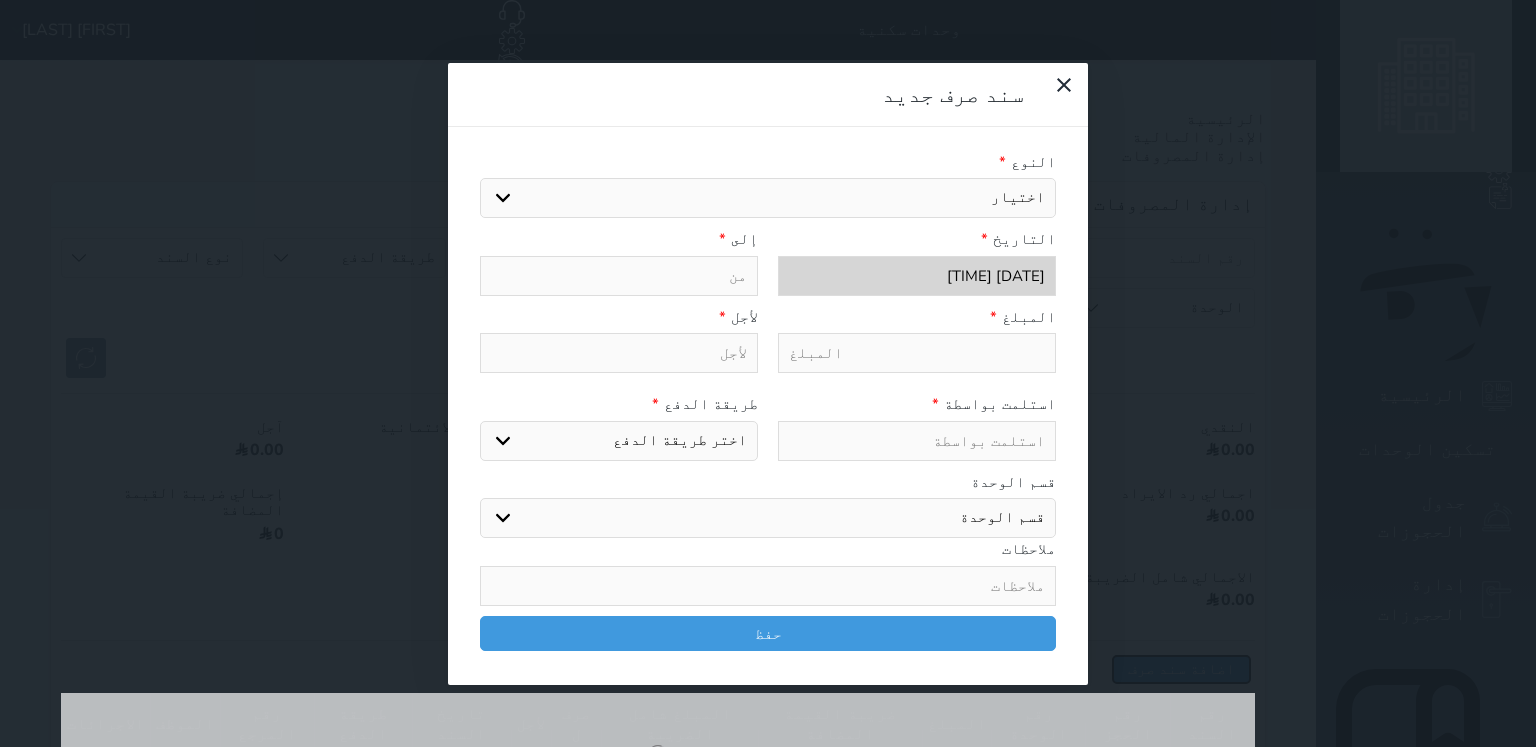 select 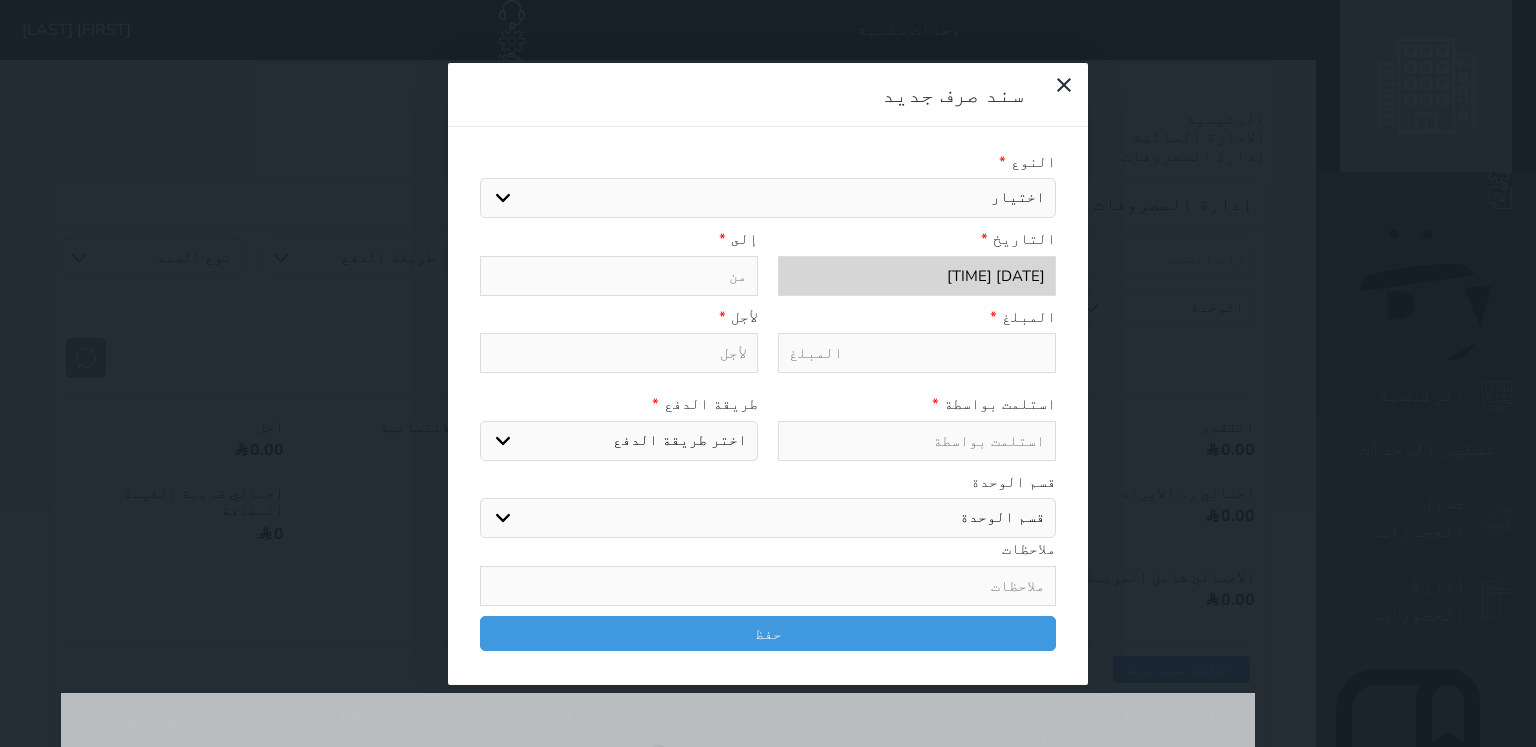 click on "اختيار   مرتجع إيجار رواتب صيانة مصروفات عامة تحويل من الصندوق الى الادارة استرجاع تامين استرجاع العربون" at bounding box center (768, 198) 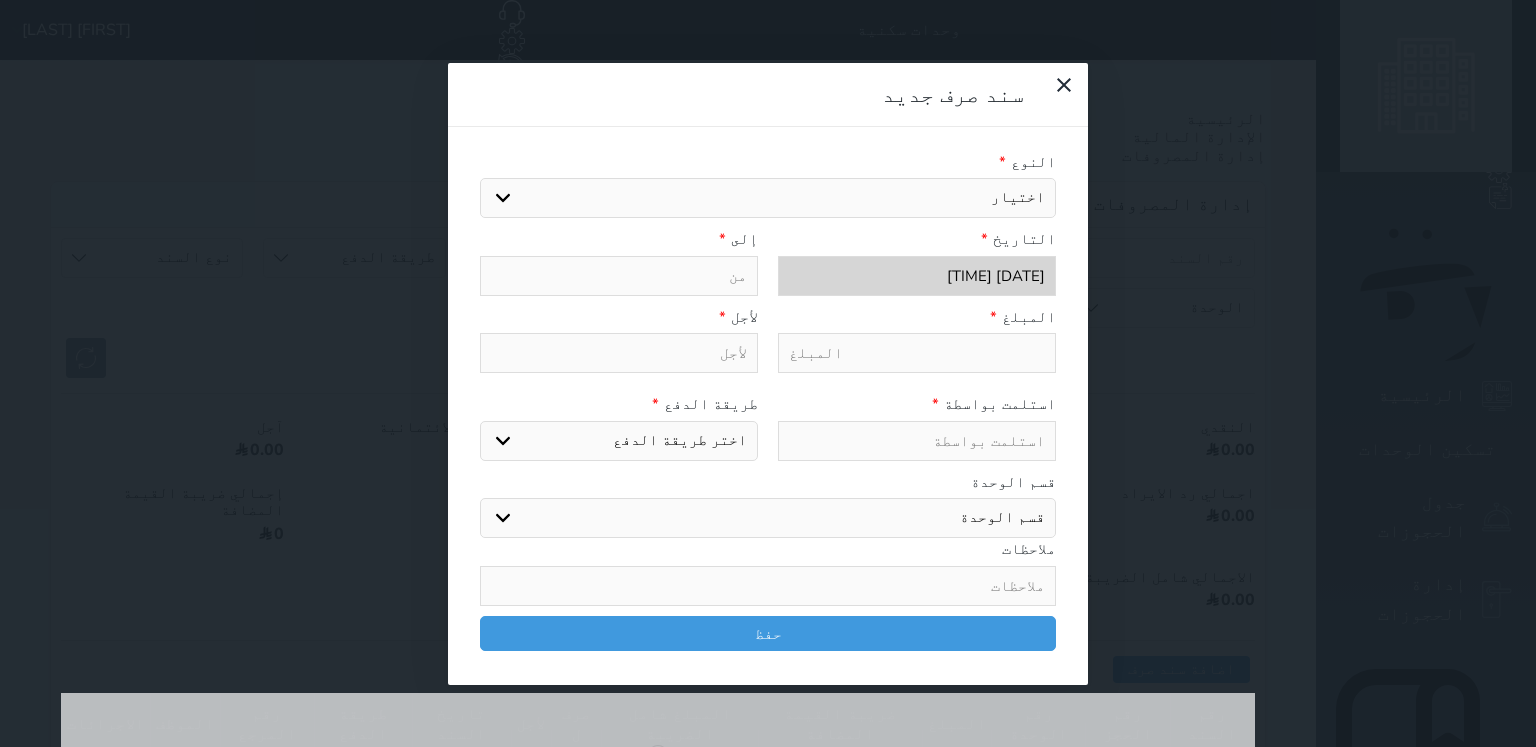 select on "51149" 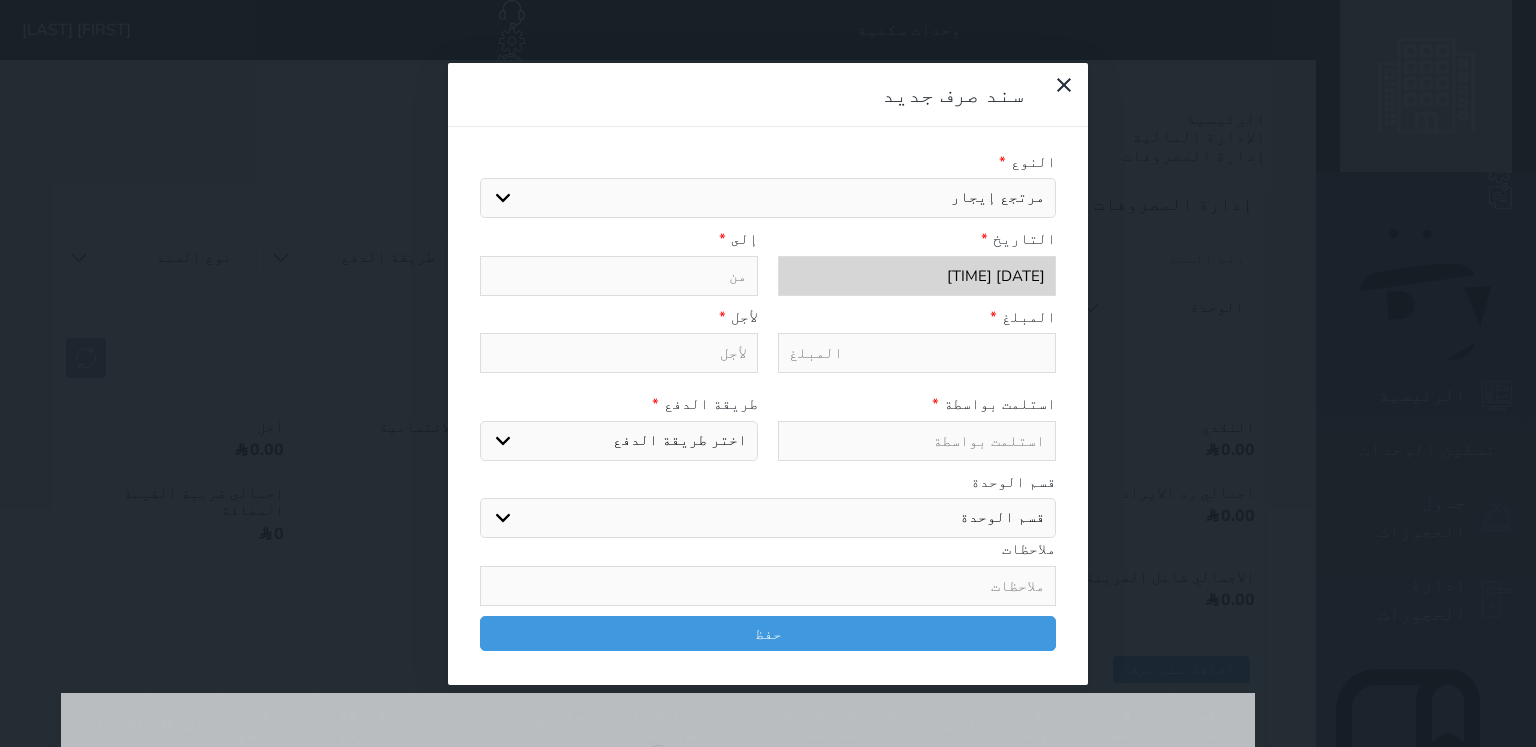 click on "اختيار   مرتجع إيجار رواتب صيانة مصروفات عامة تحويل من الصندوق الى الادارة استرجاع تامين استرجاع العربون" at bounding box center [768, 198] 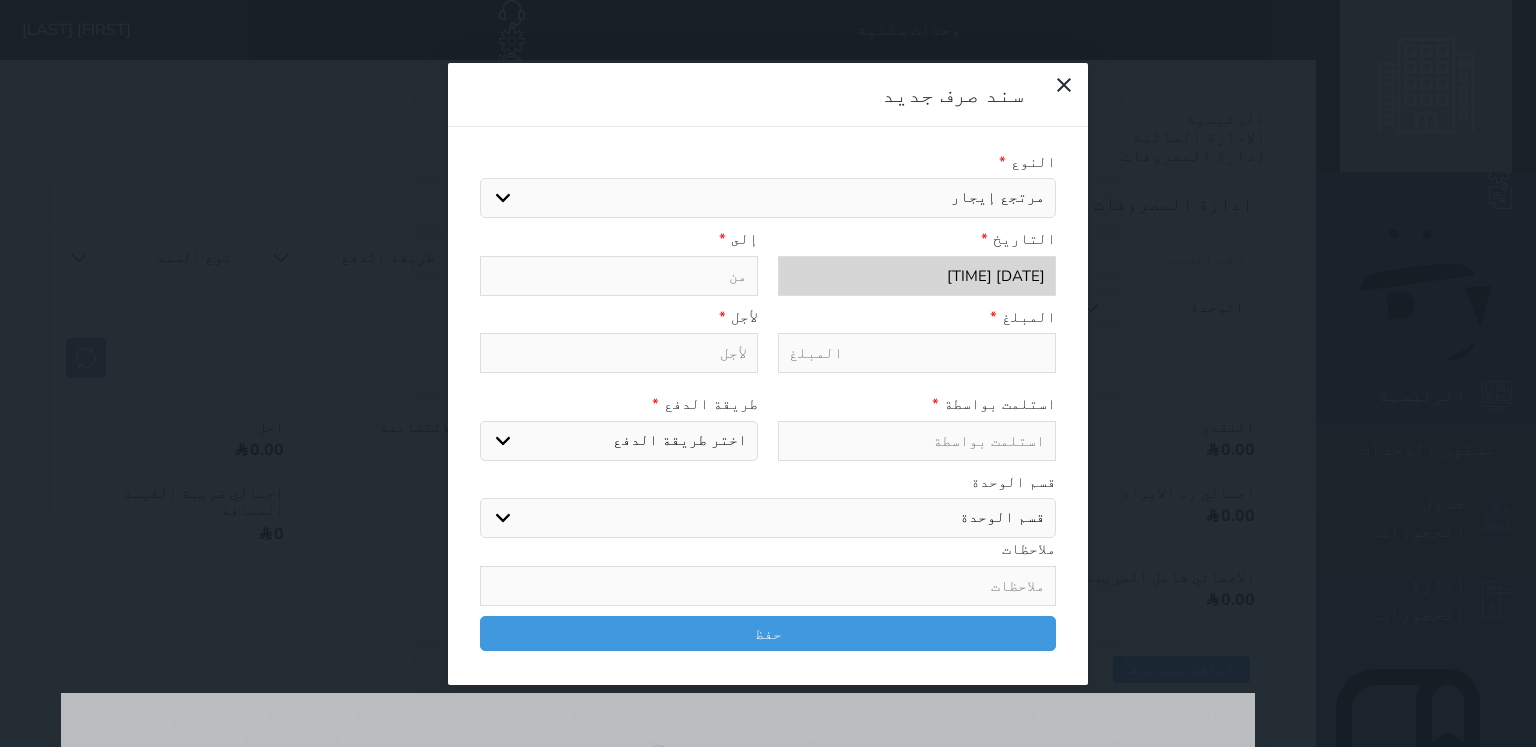 type on "مرتجع إيجار" 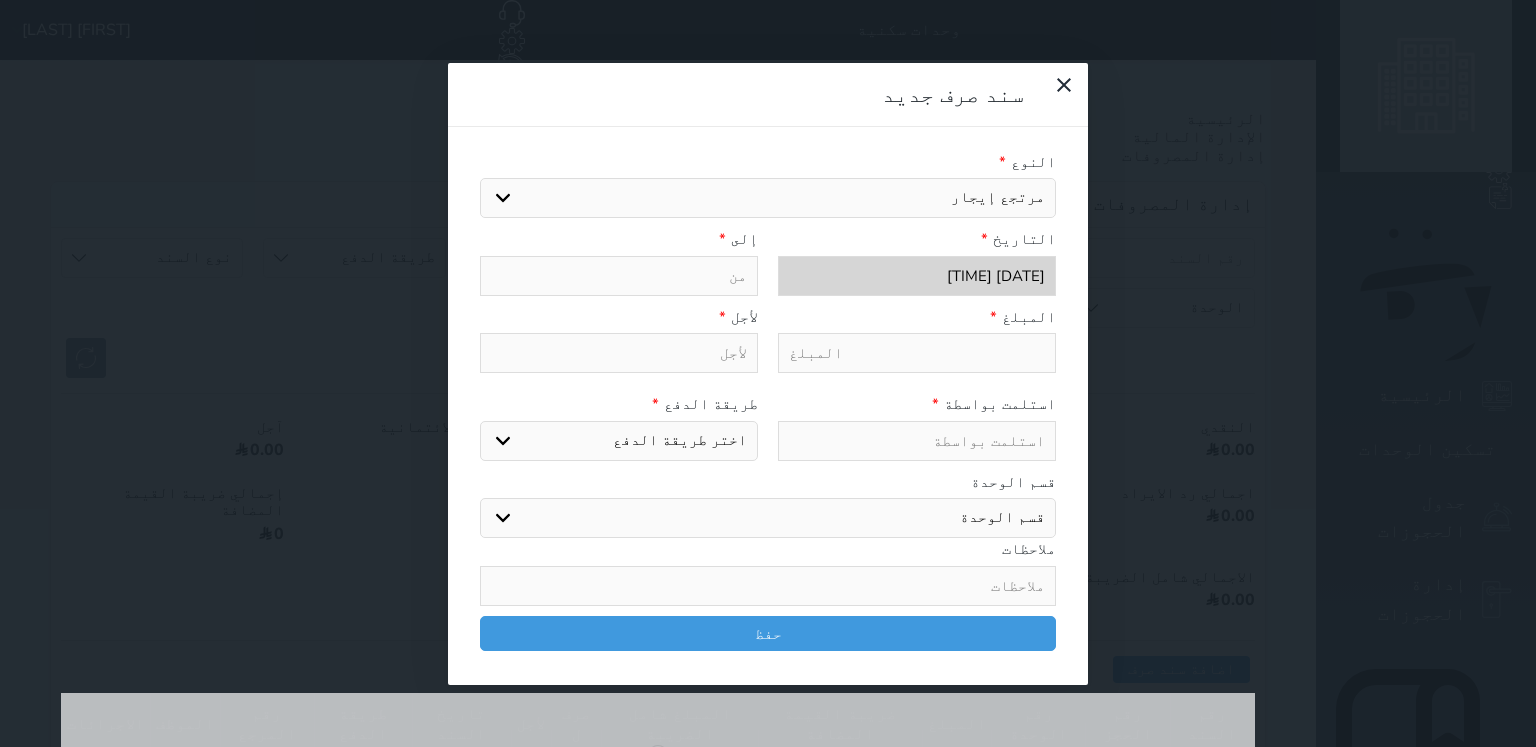 select 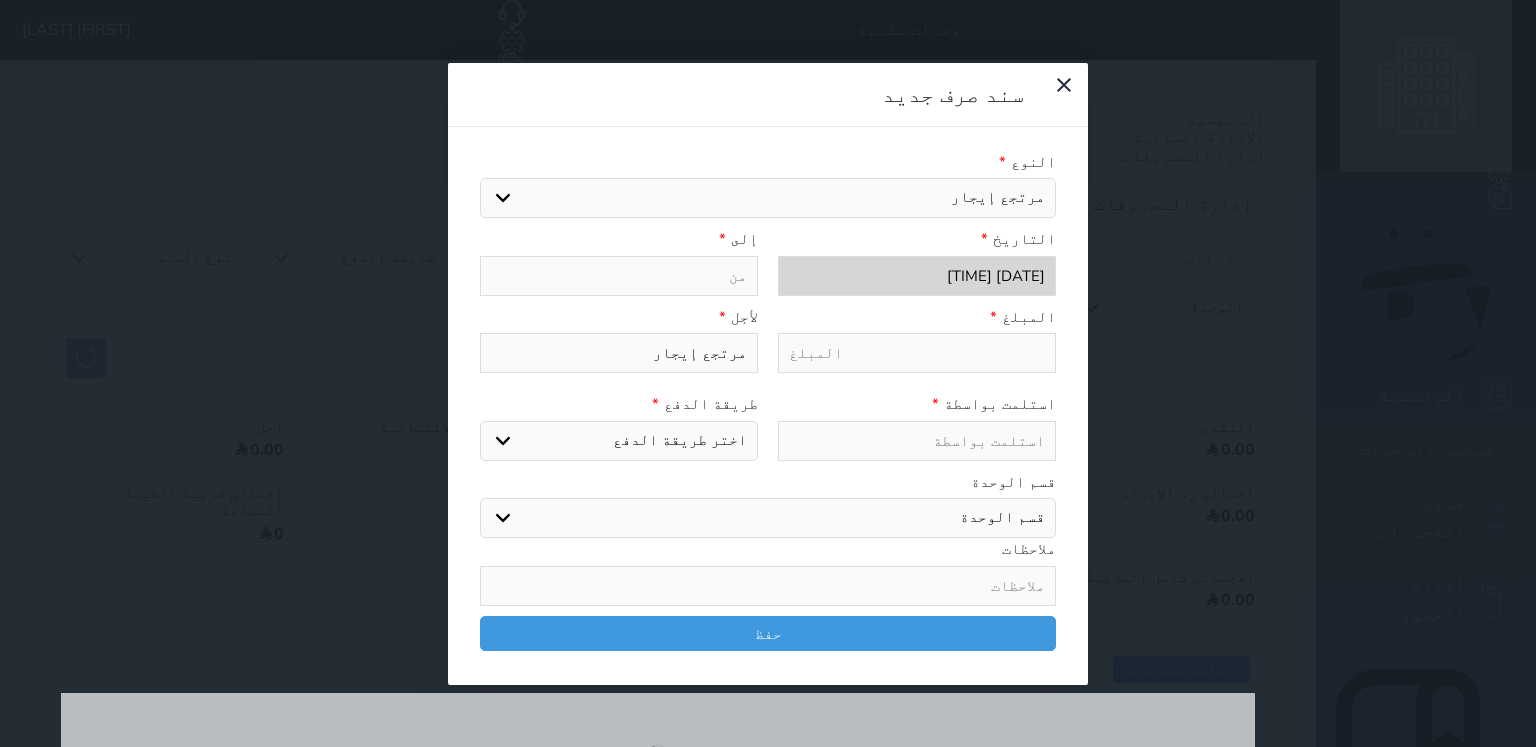 click at bounding box center [619, 276] 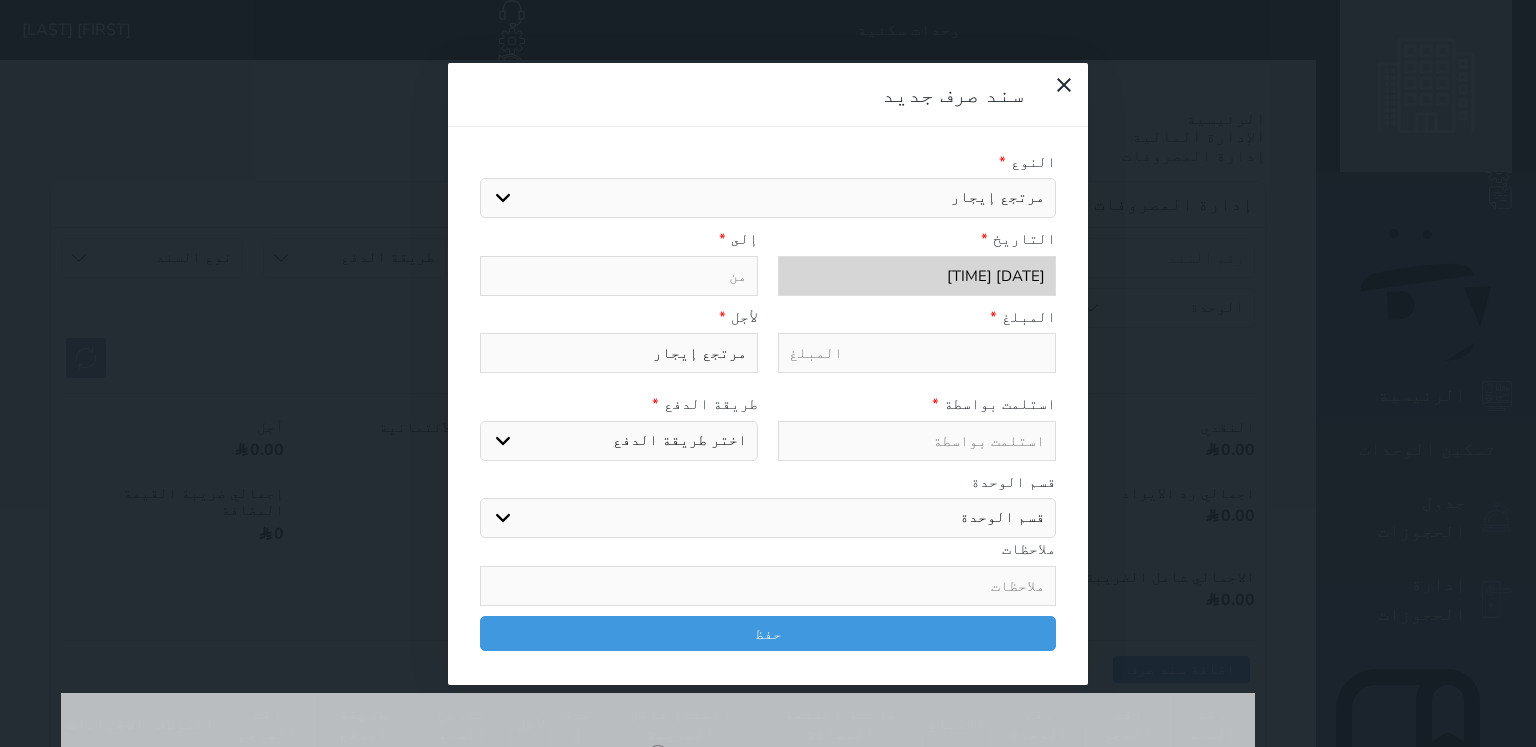 type on "م" 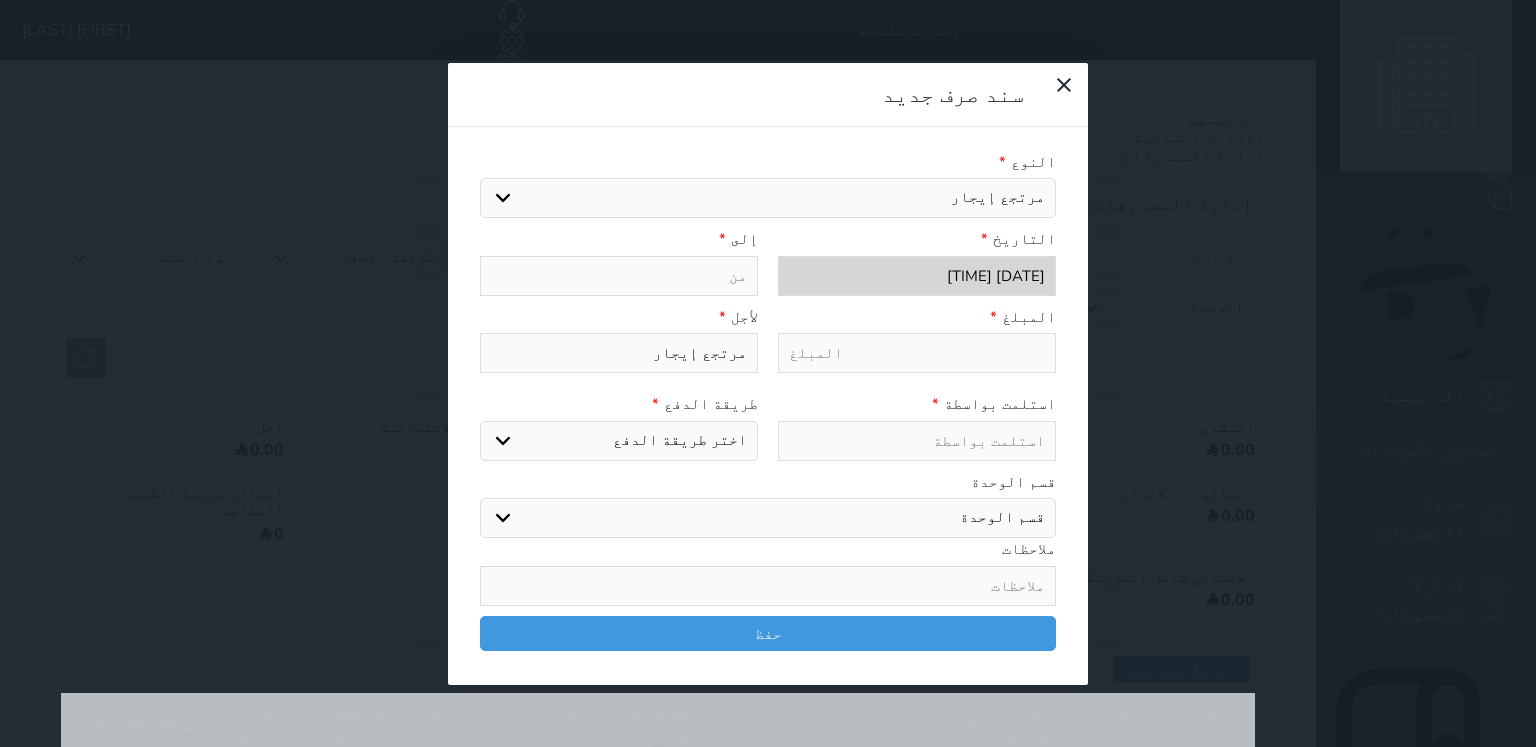 select 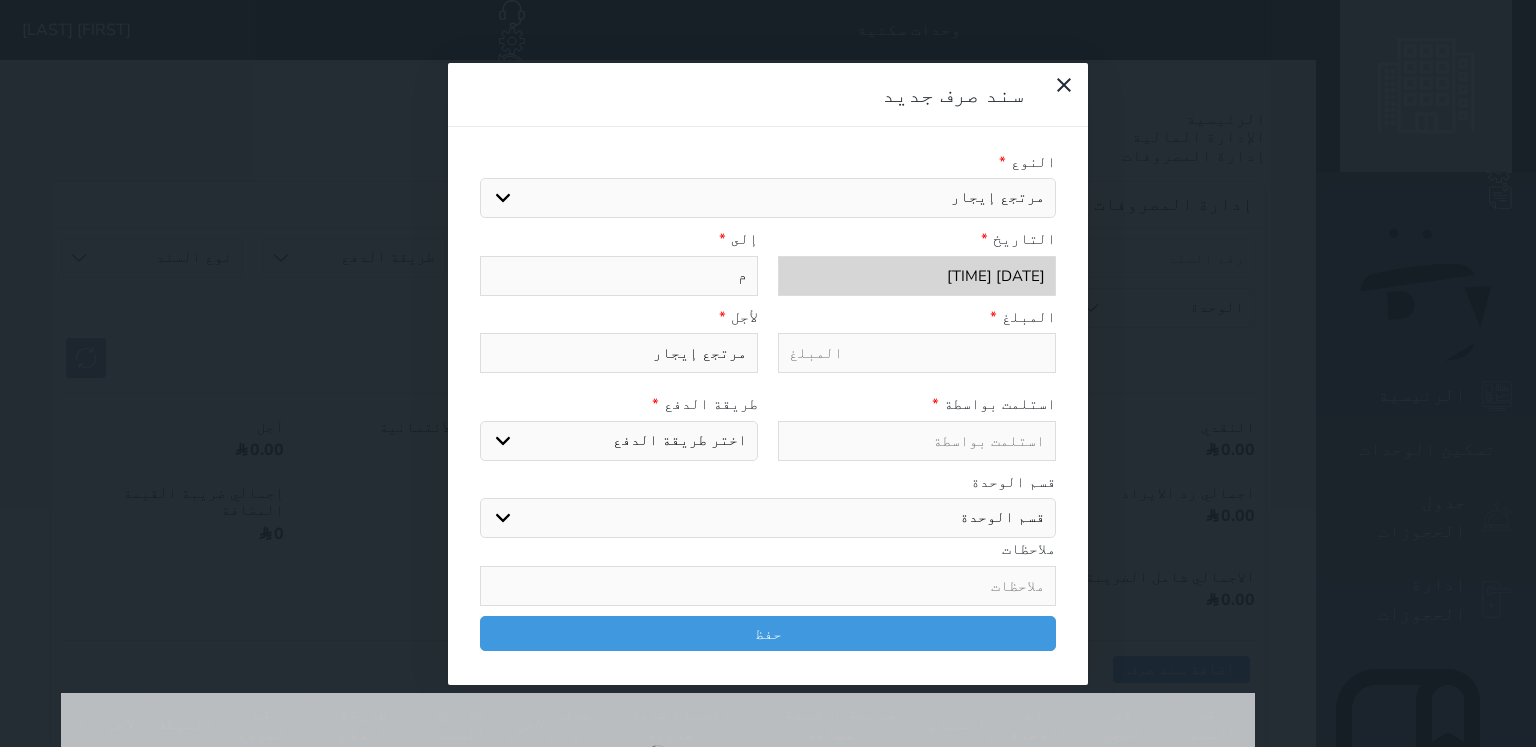 type on "مر" 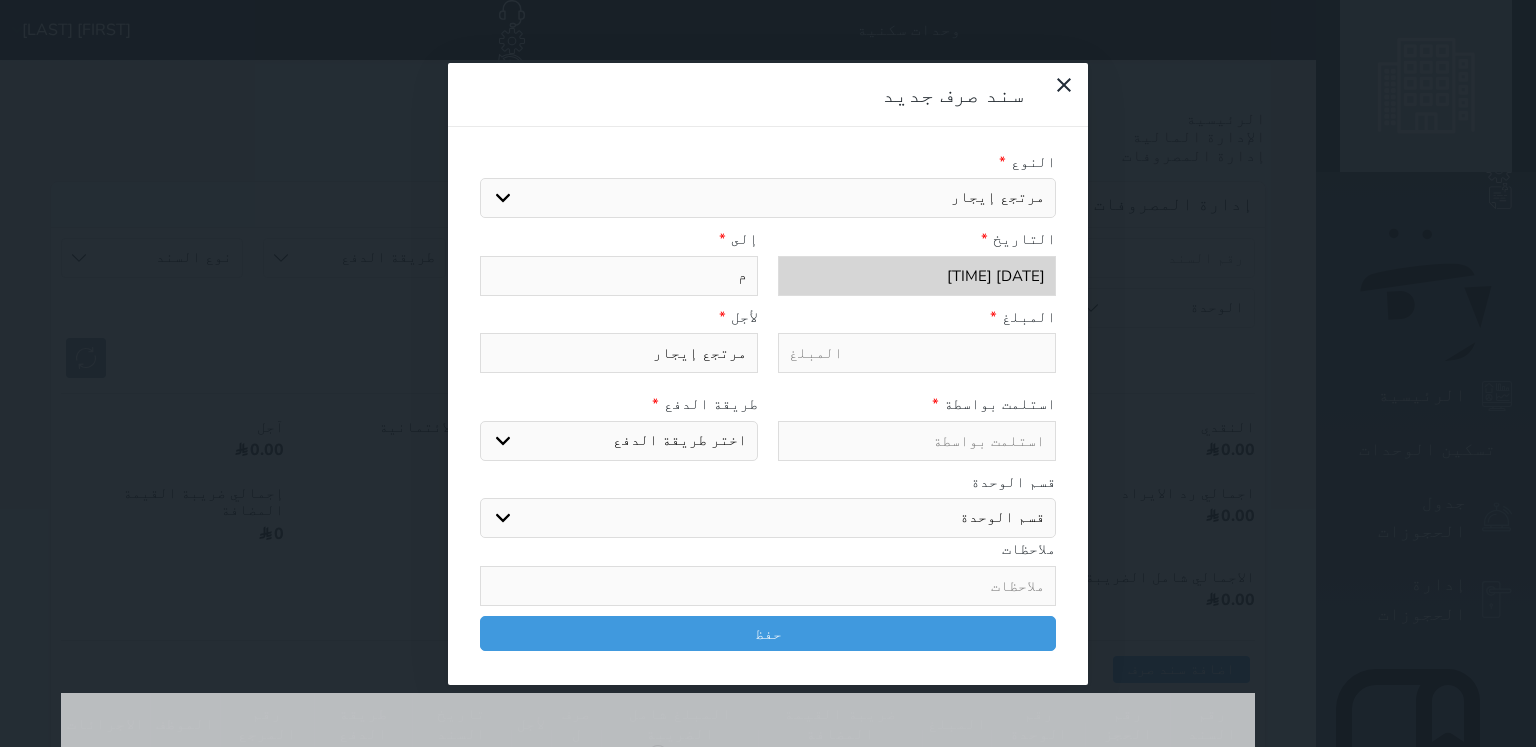 select 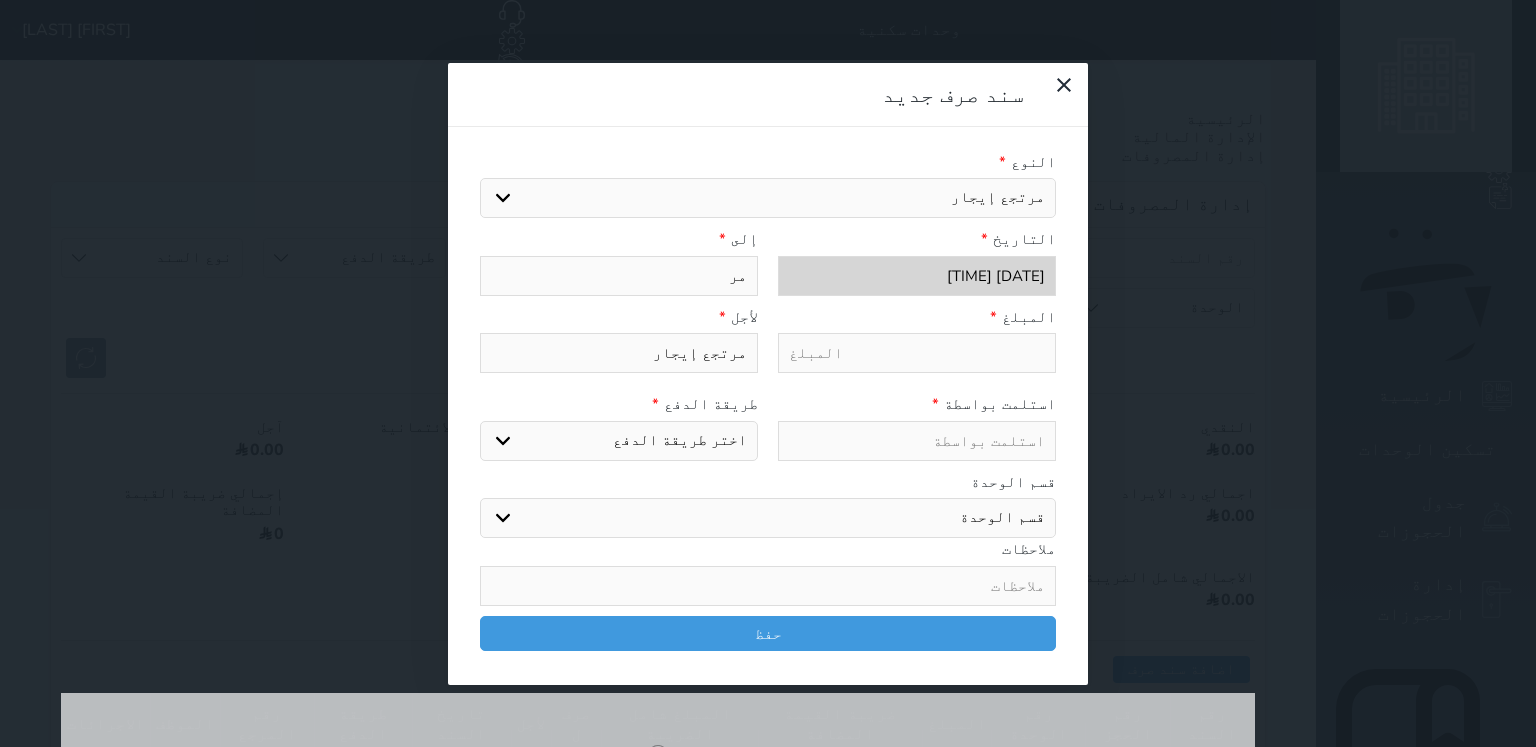 type on "مرت" 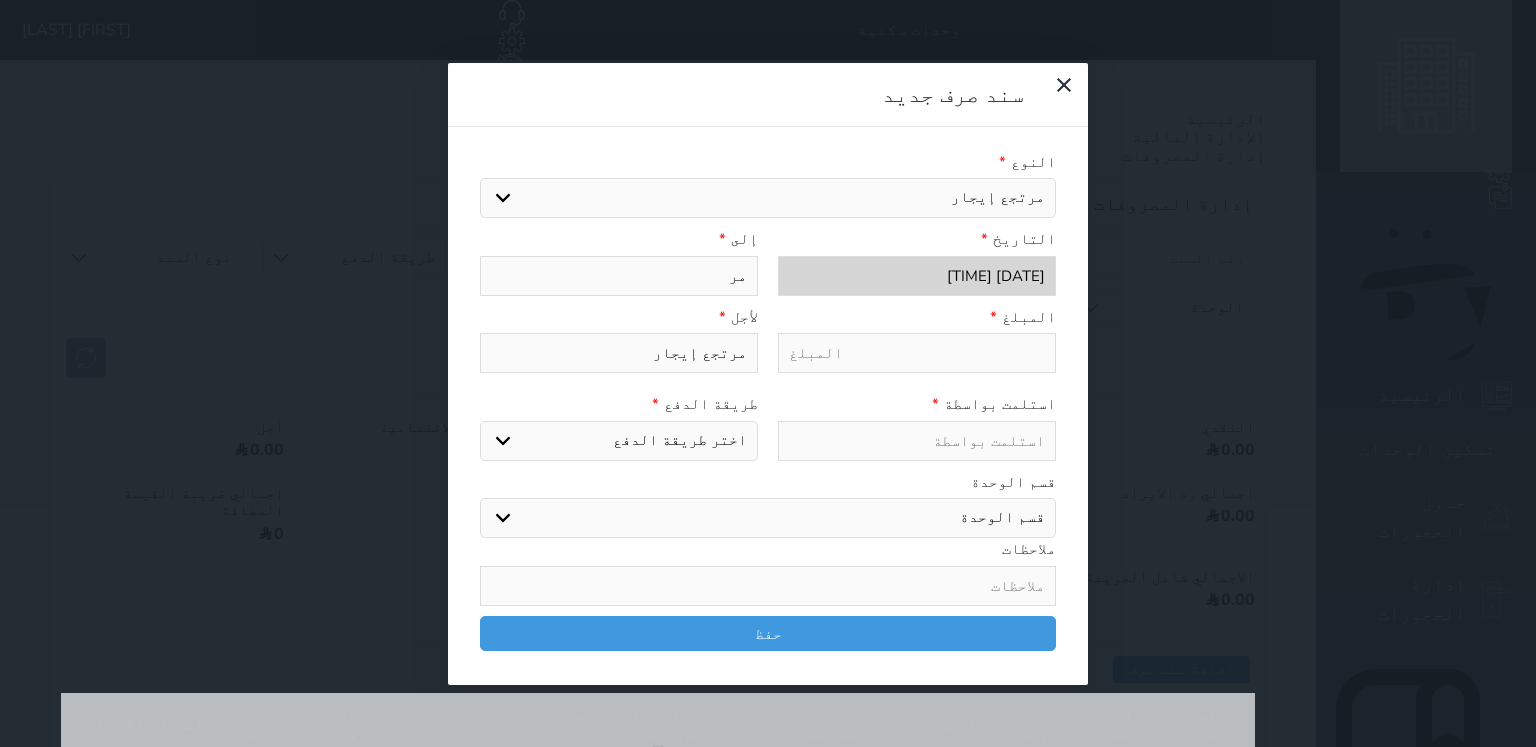 select 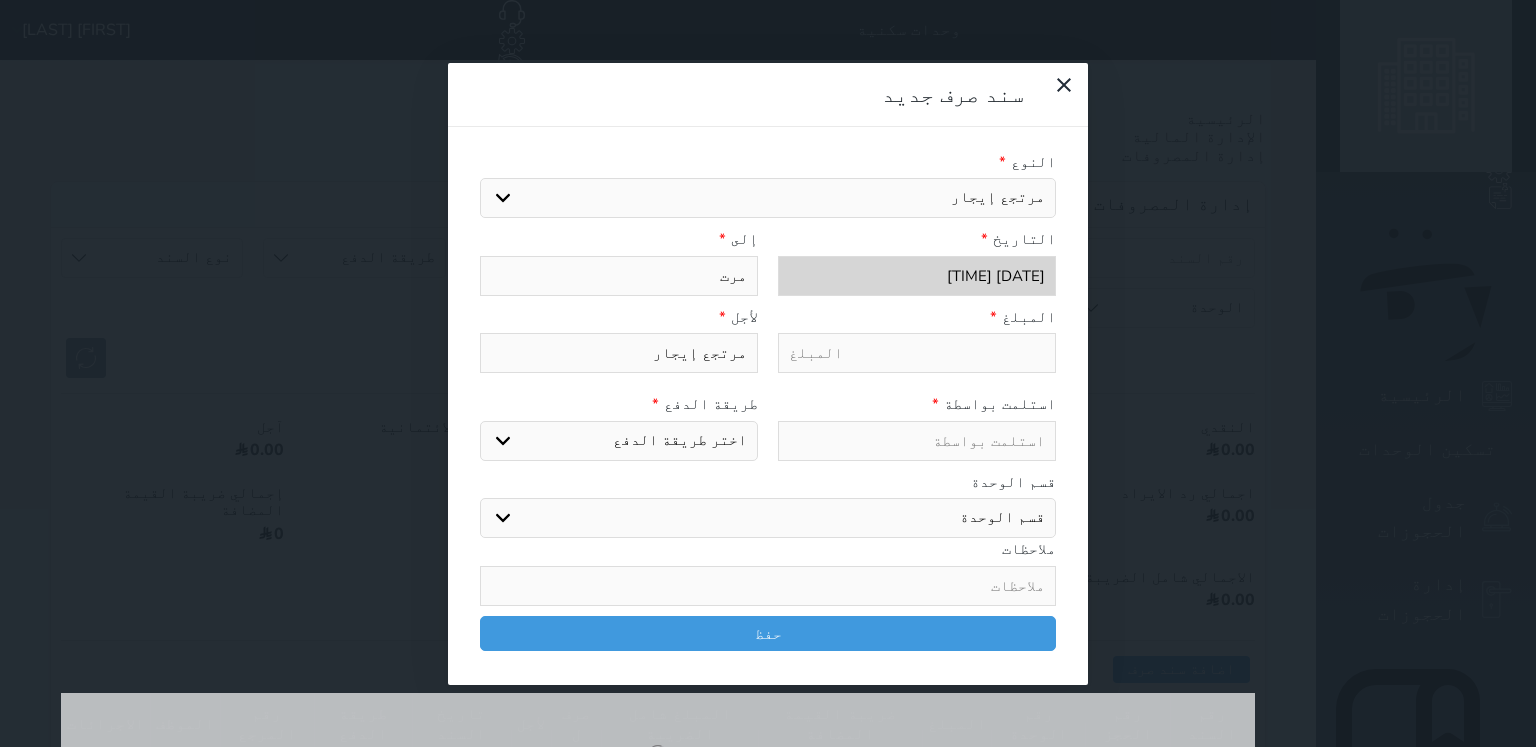 type on "مرتج" 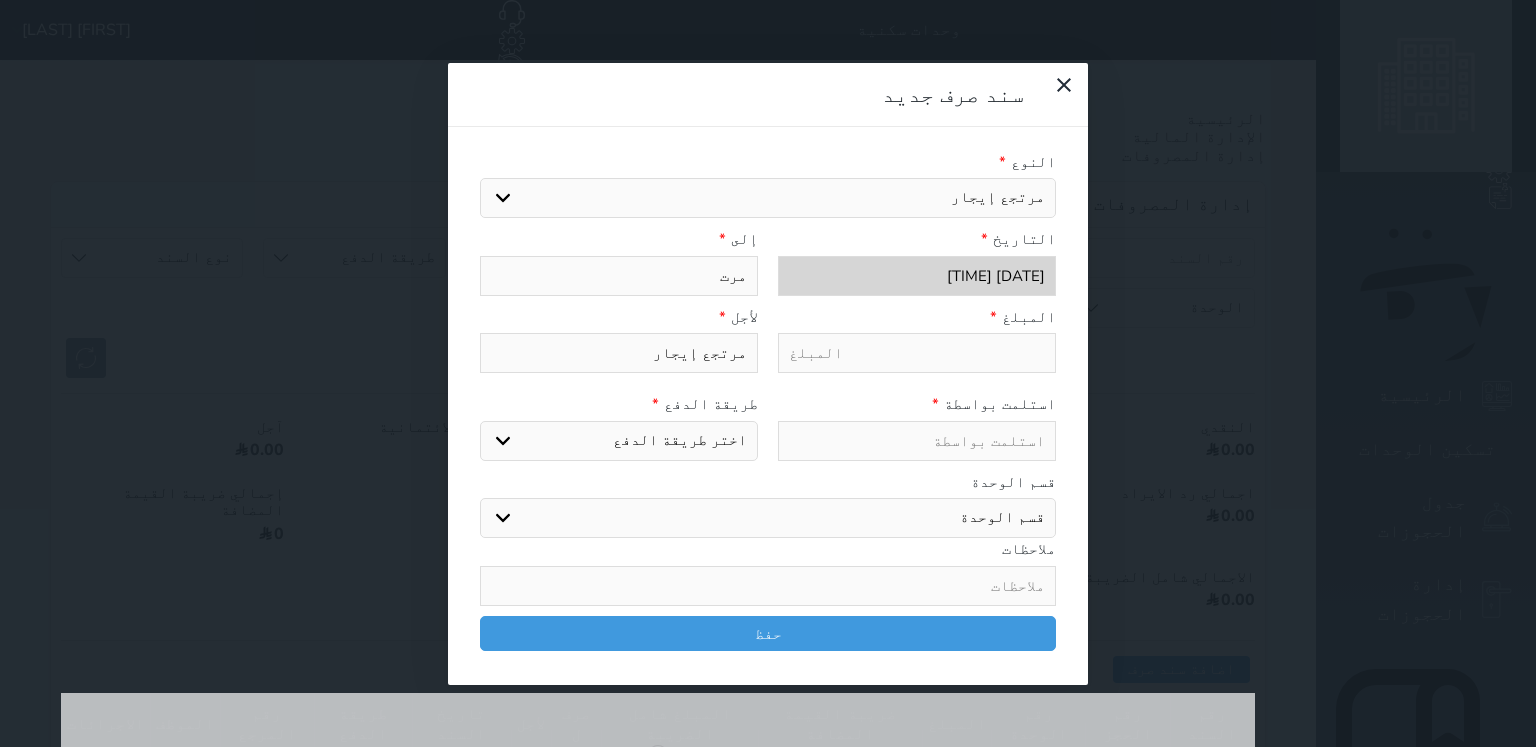 select 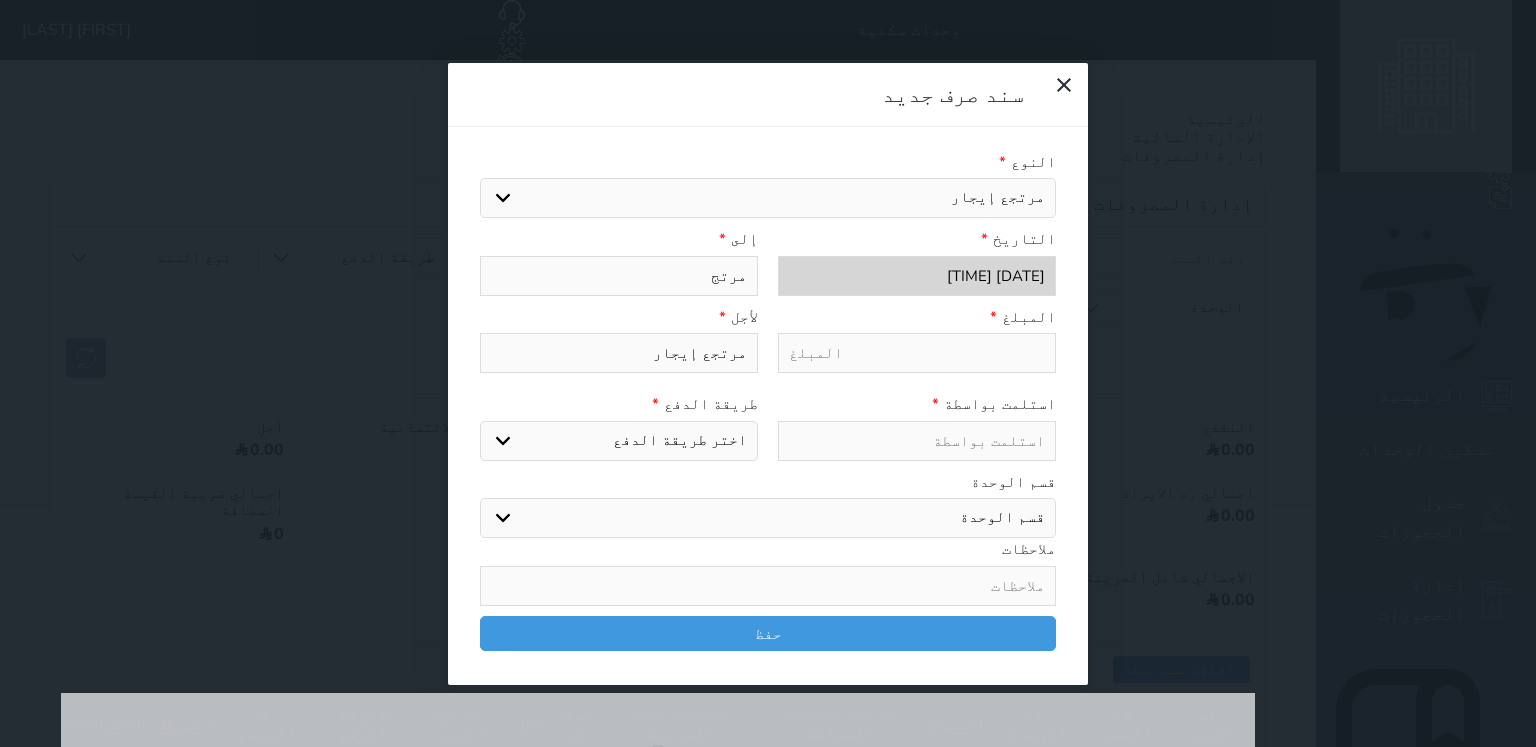 type on "مرتجع" 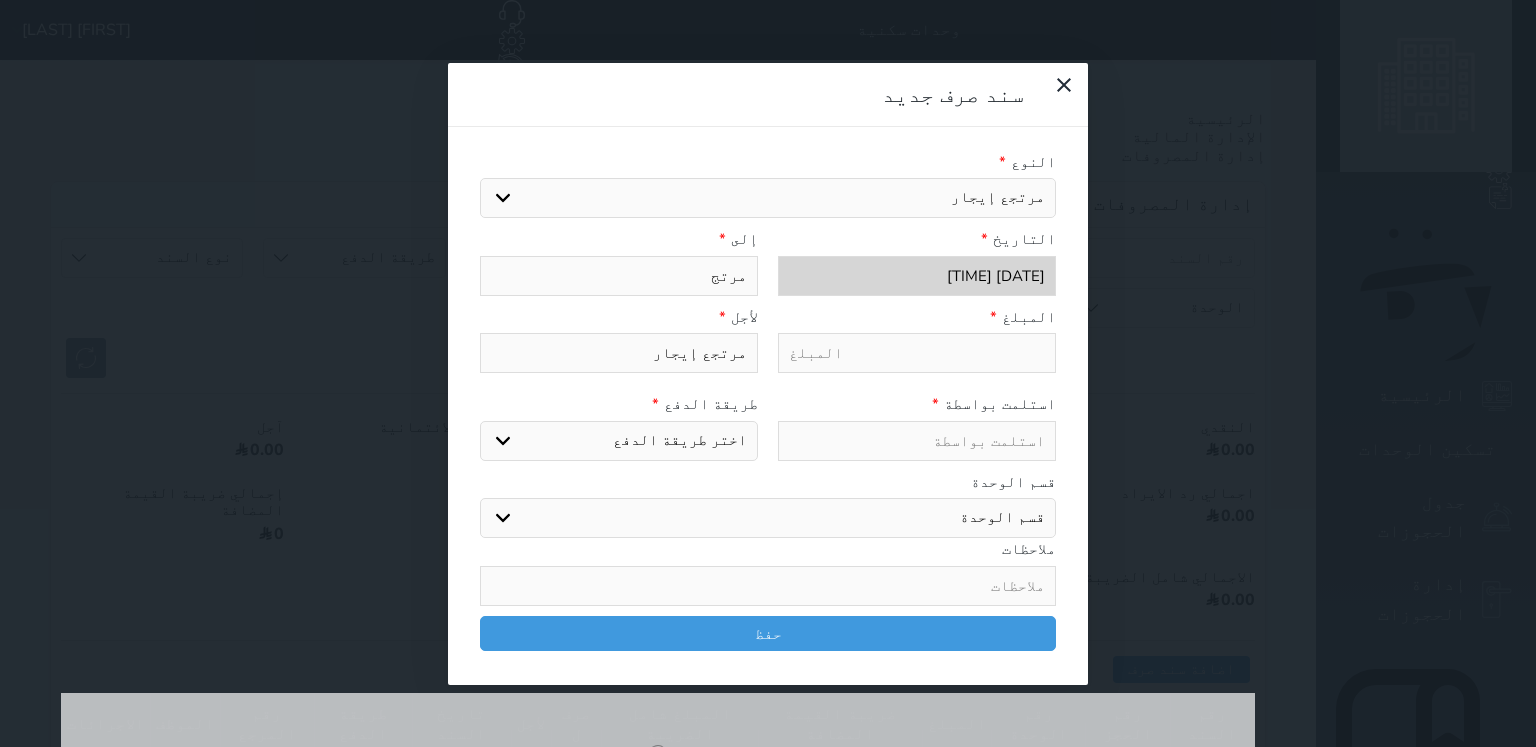 select 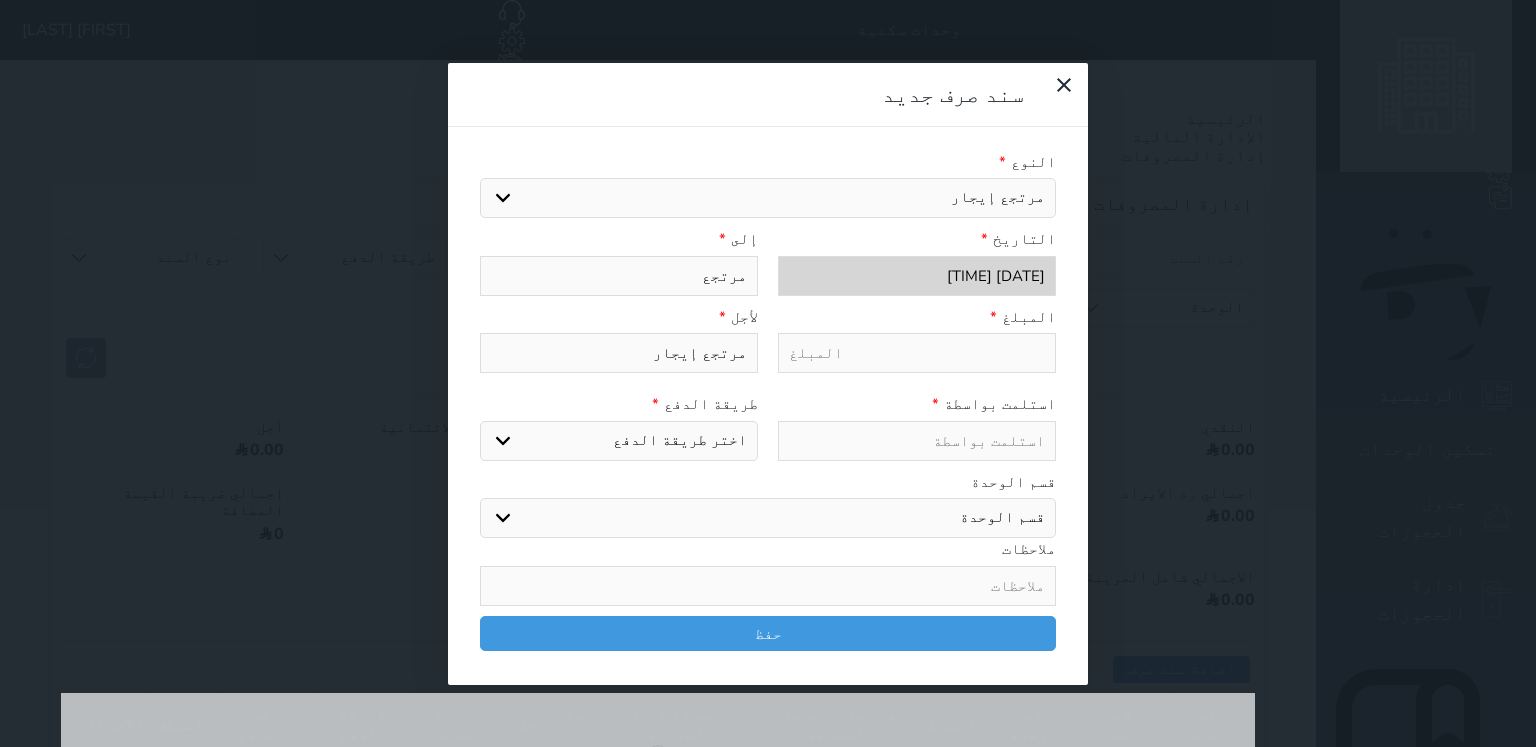 type on "مرتجع" 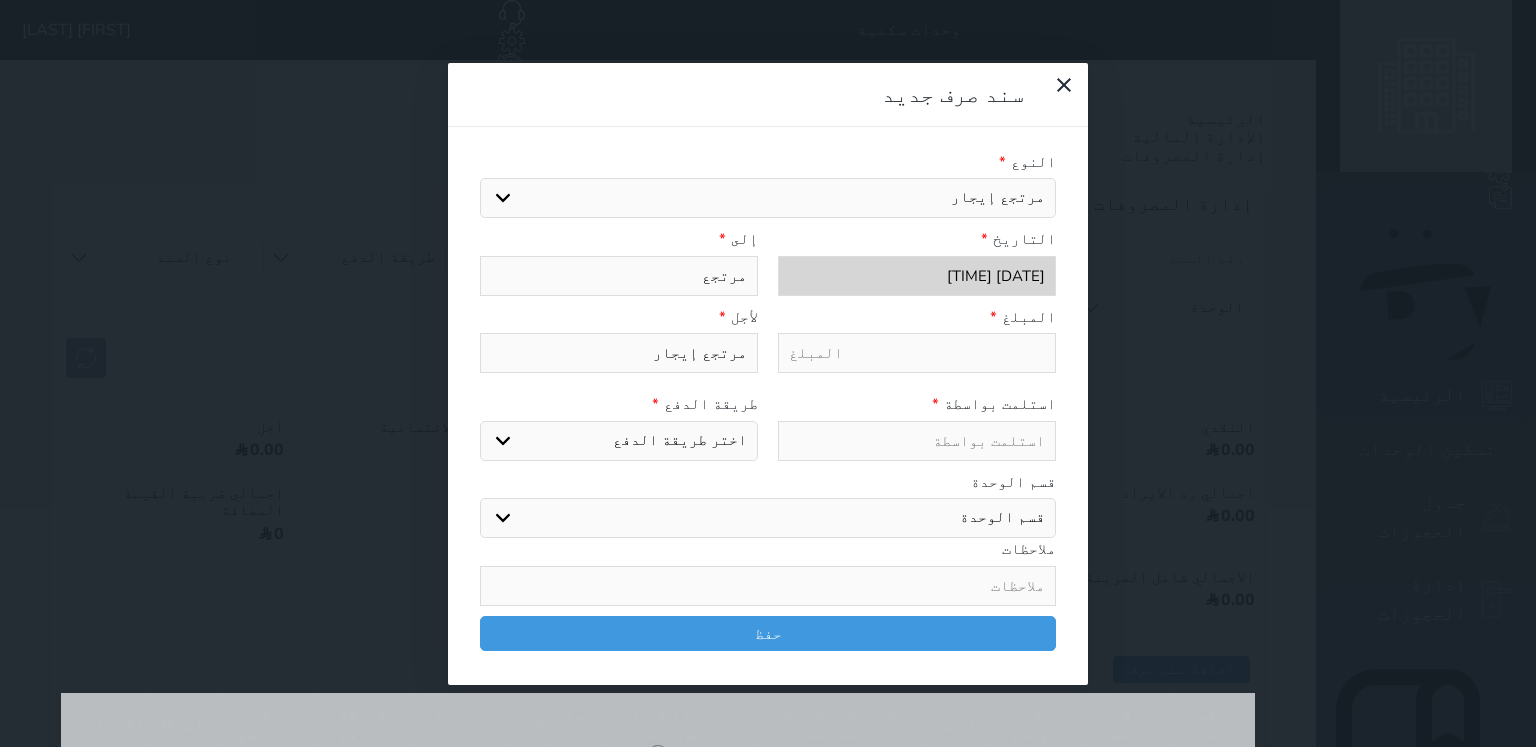 select 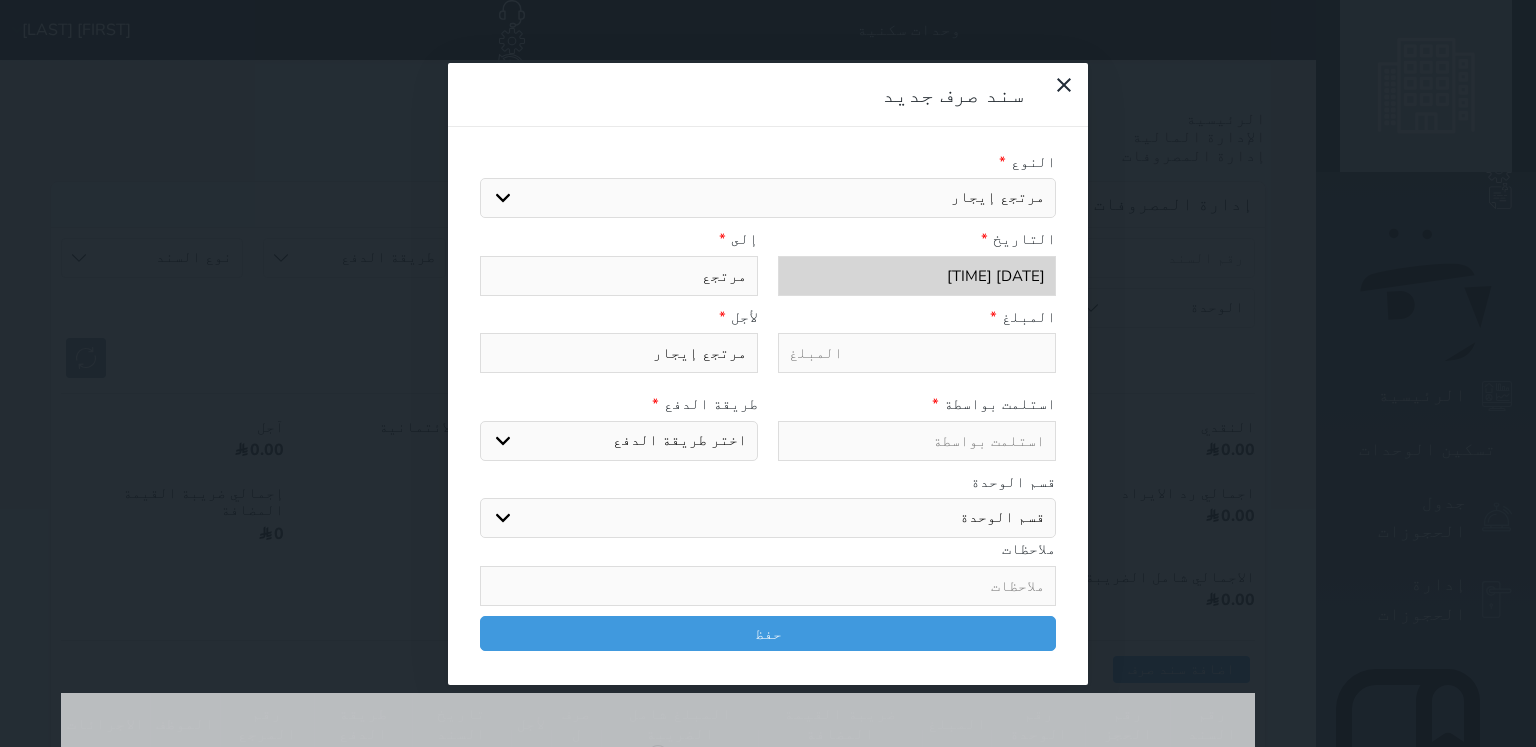 type on "مرتجع ا" 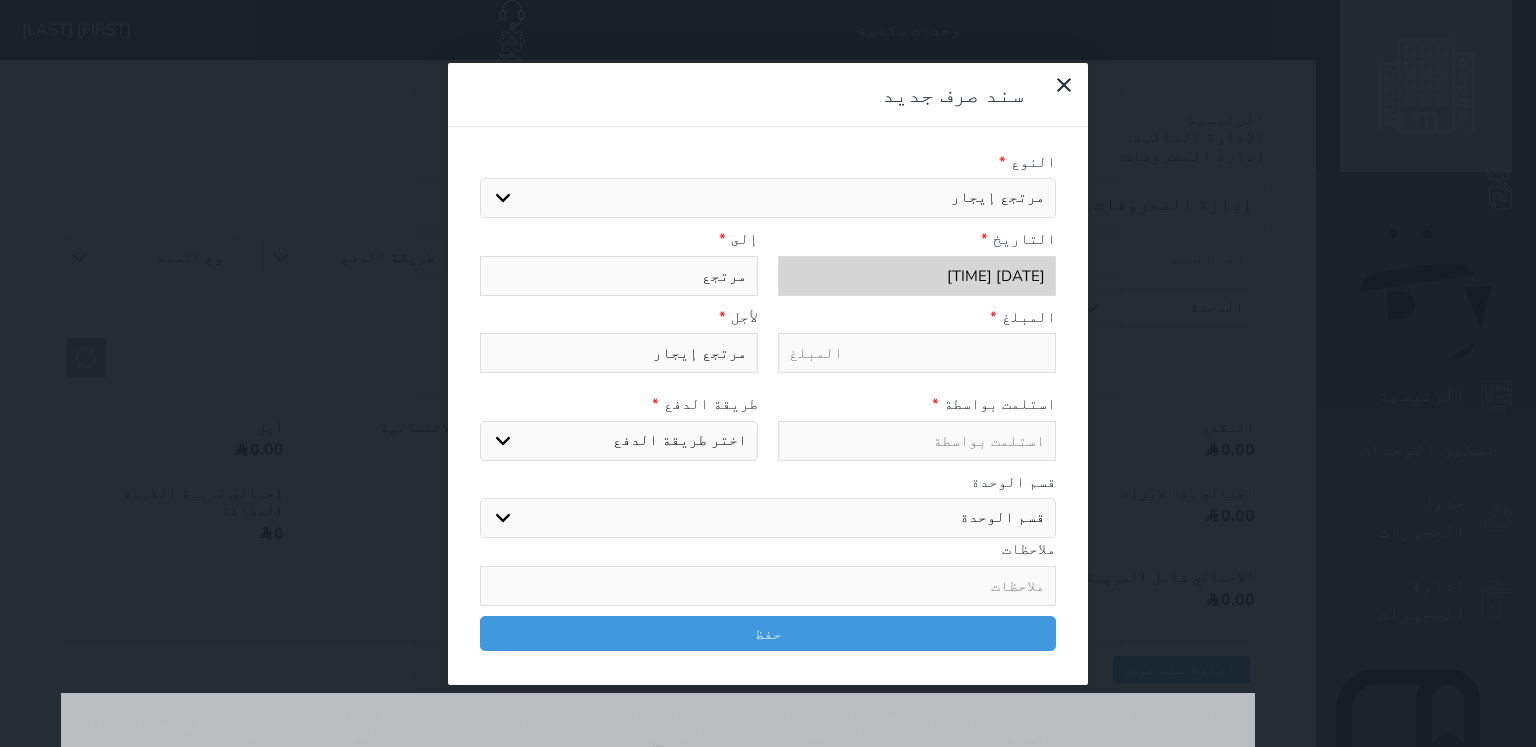 select 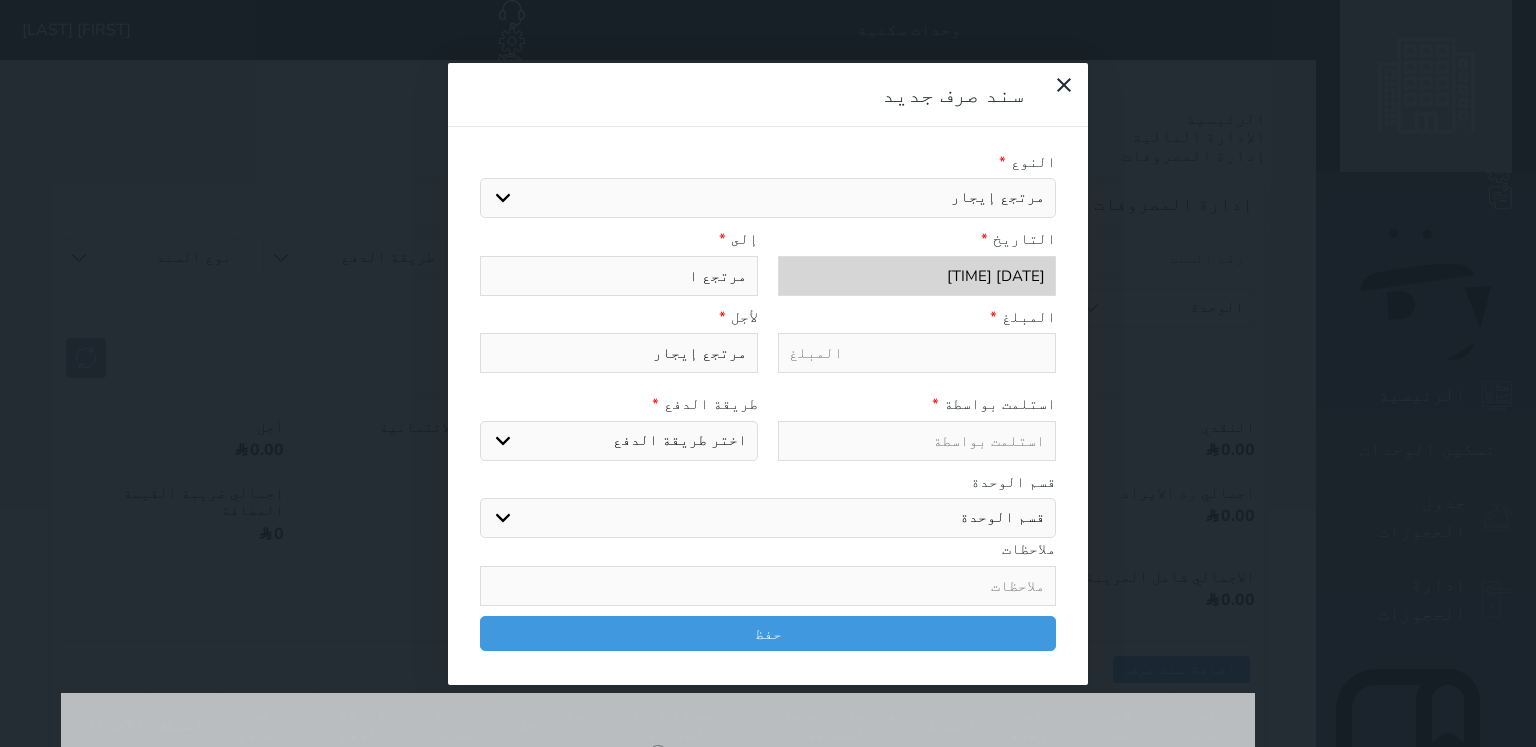 type on "مرتجع اي" 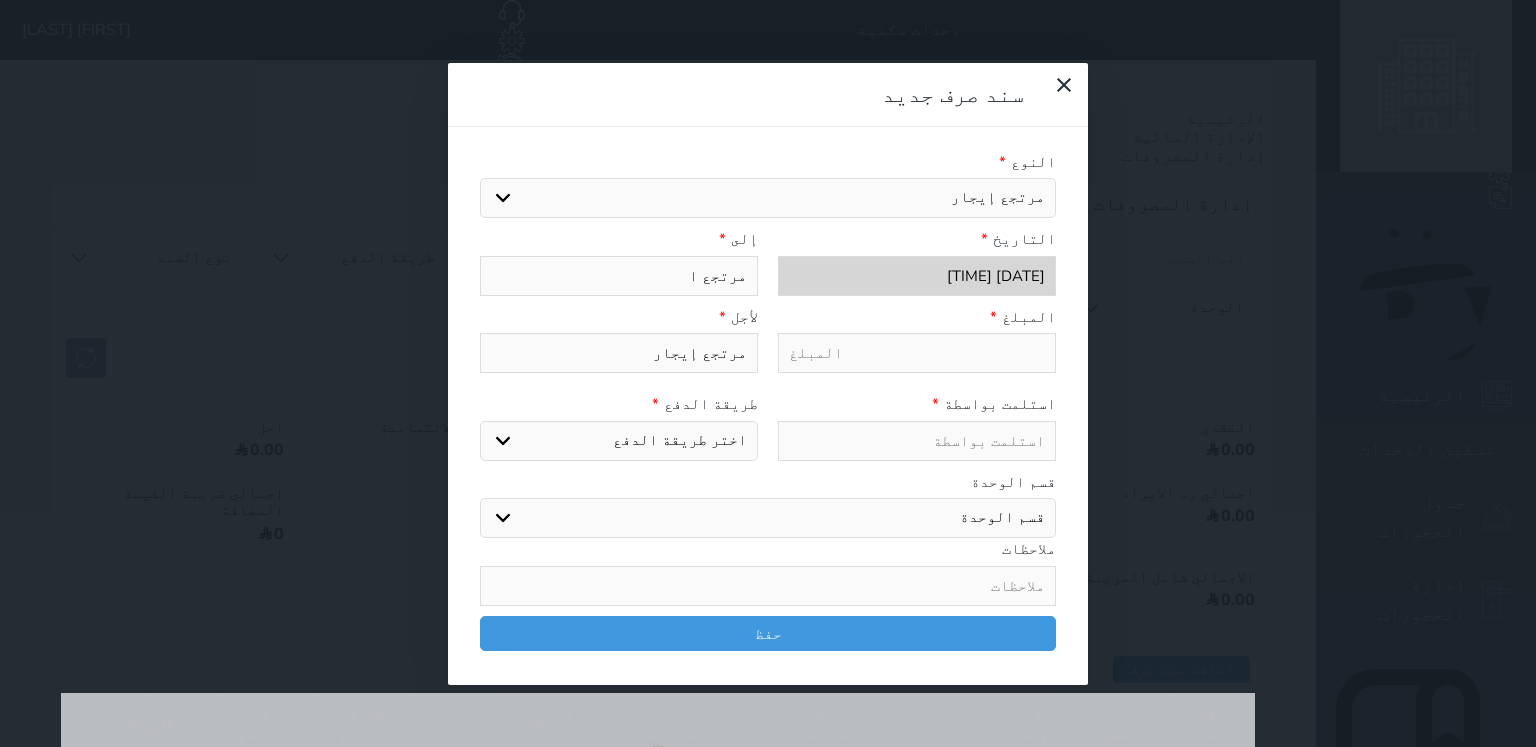select 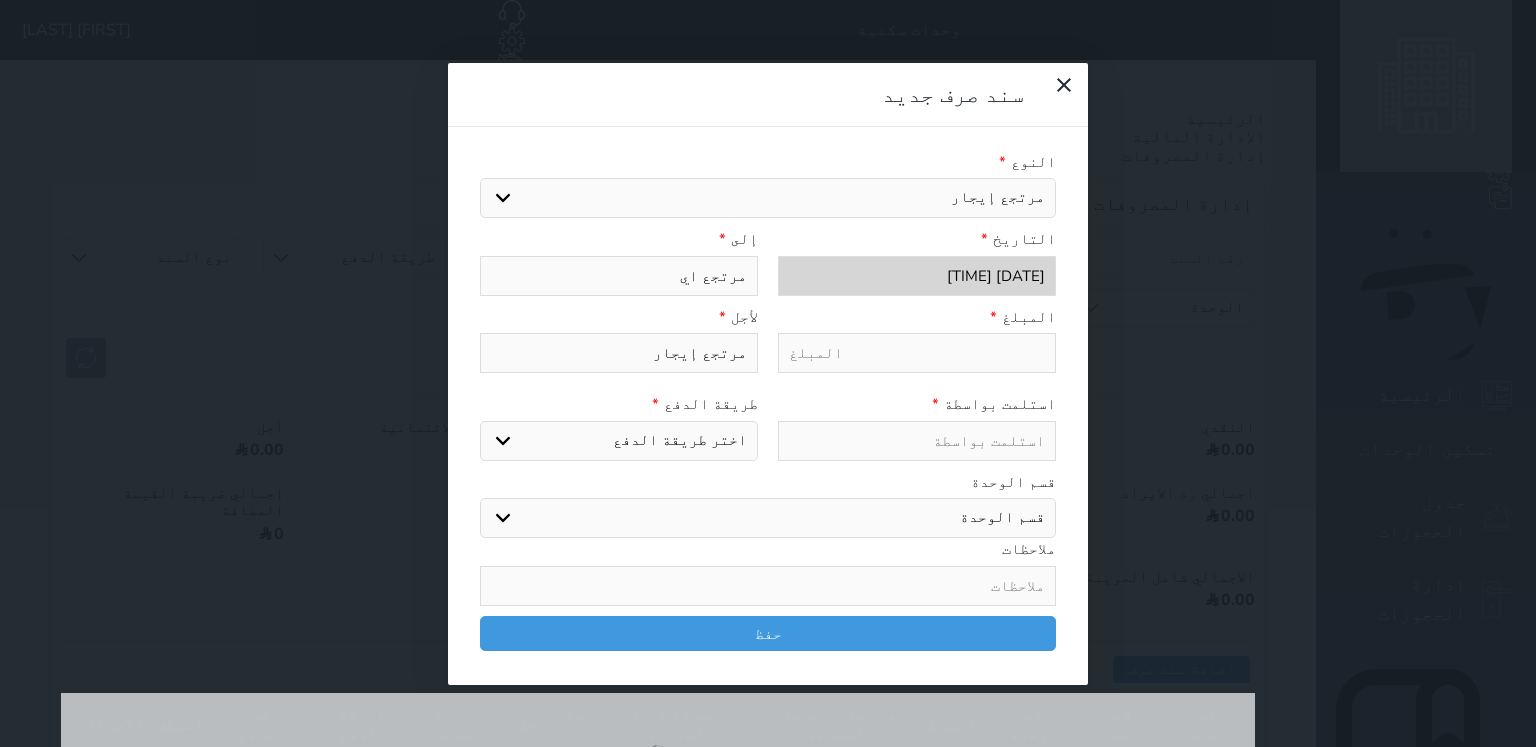 type on "مرتجع ايج" 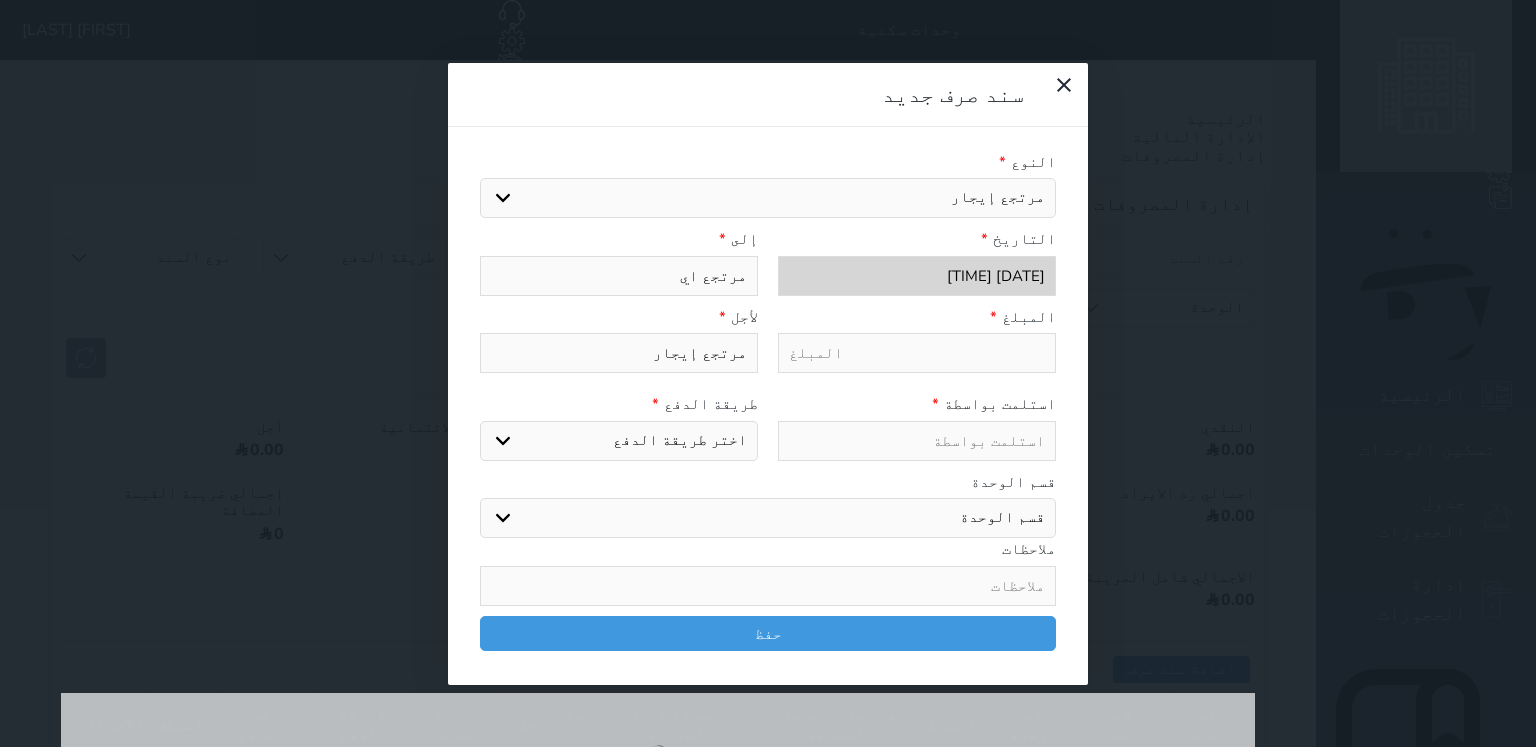 select 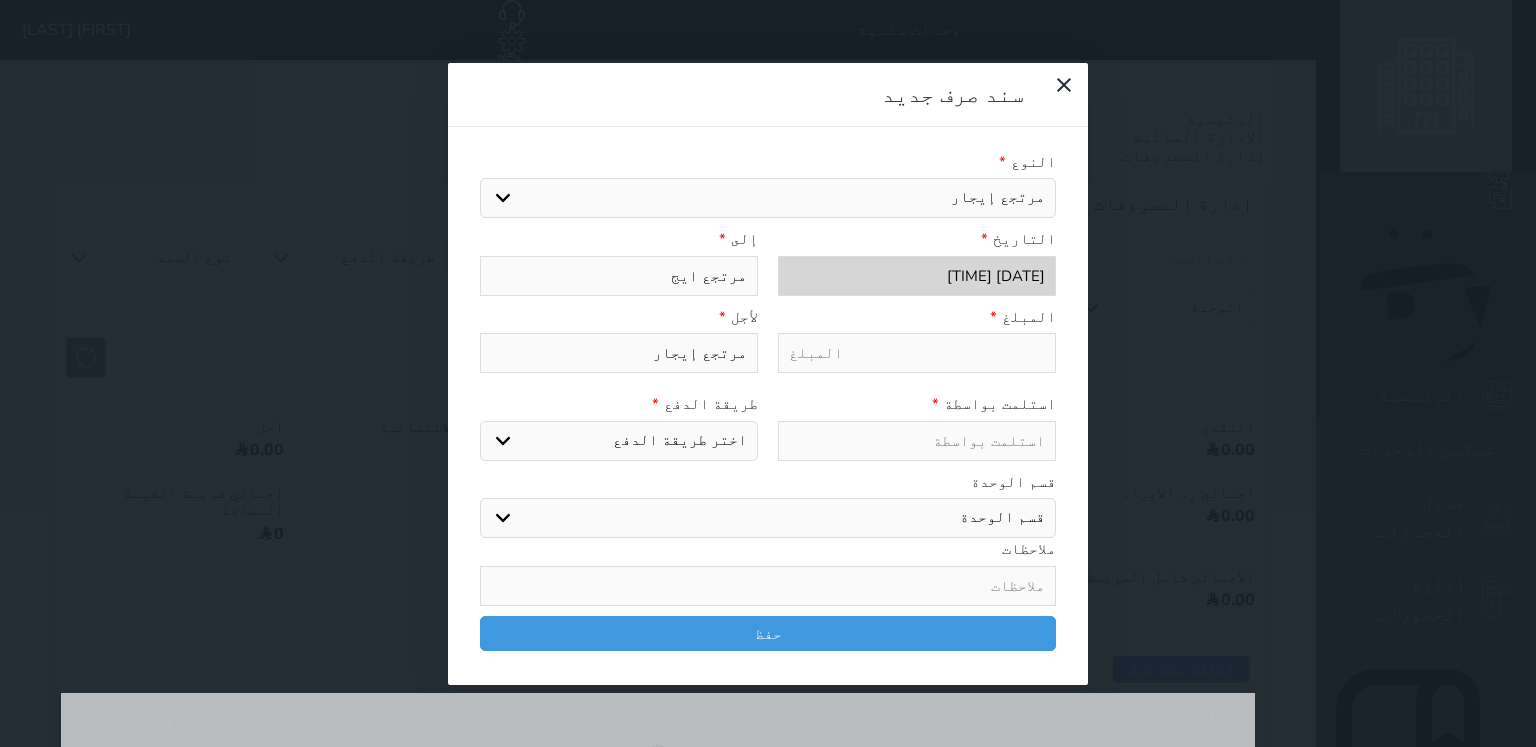 type on "مرتجع ايجا" 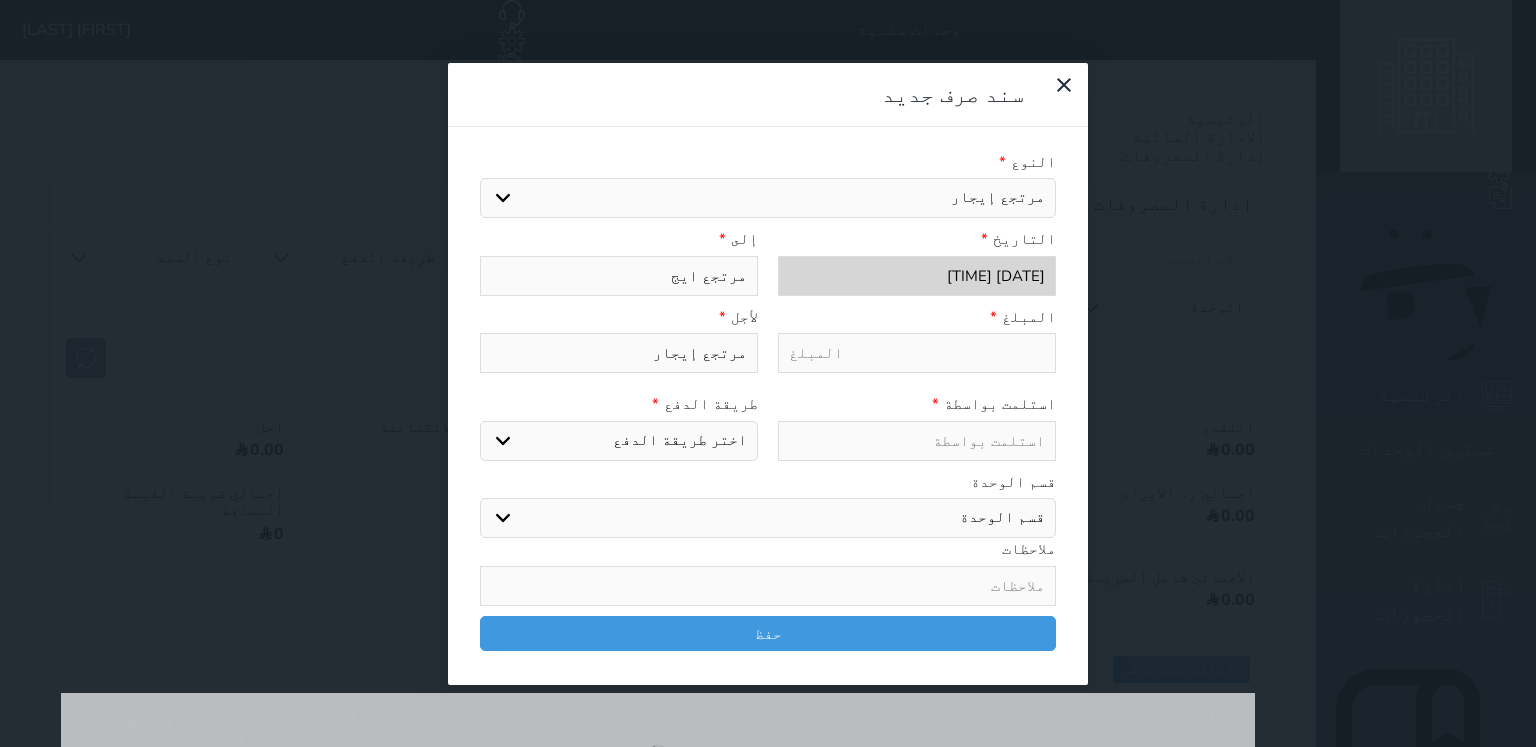 select 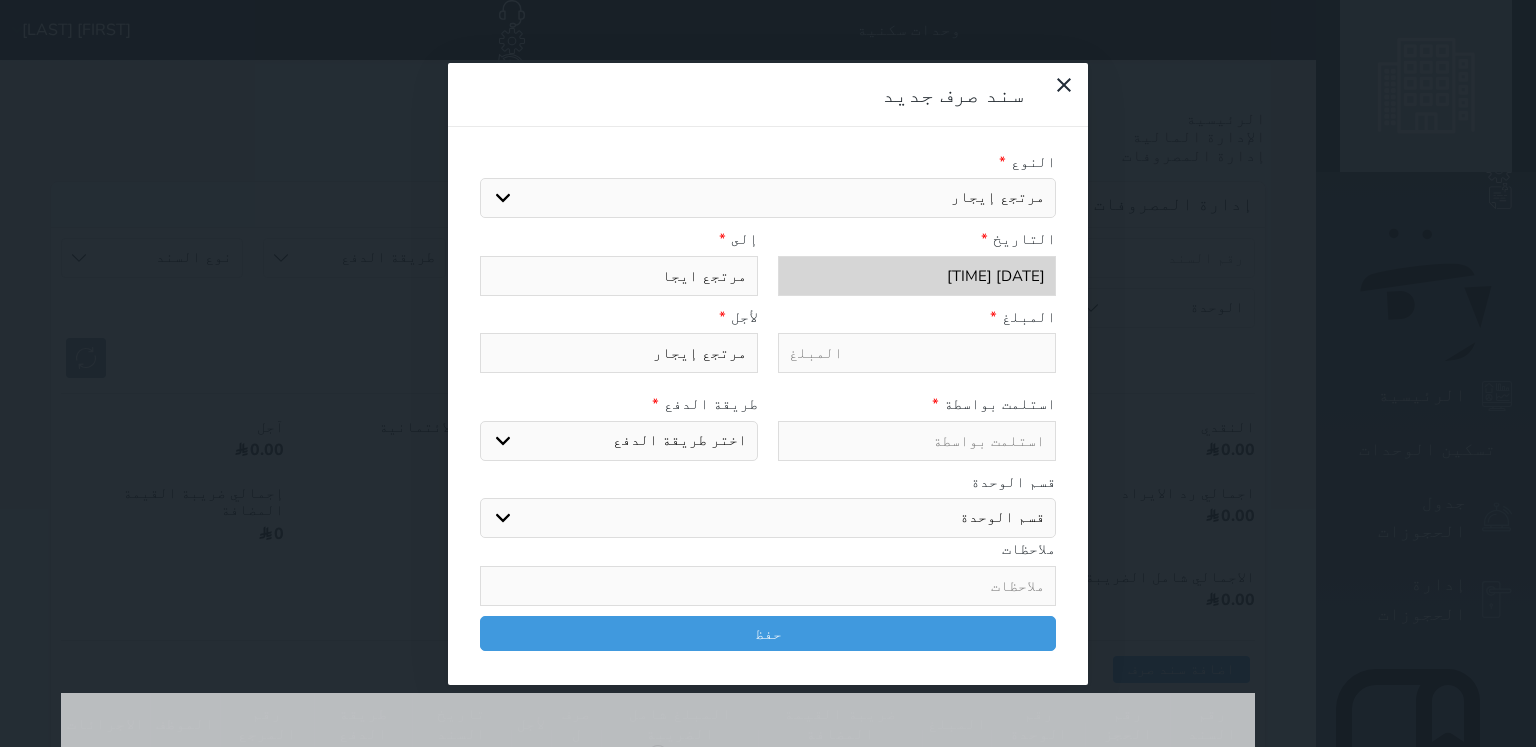 type on "مرتجع ايجار" 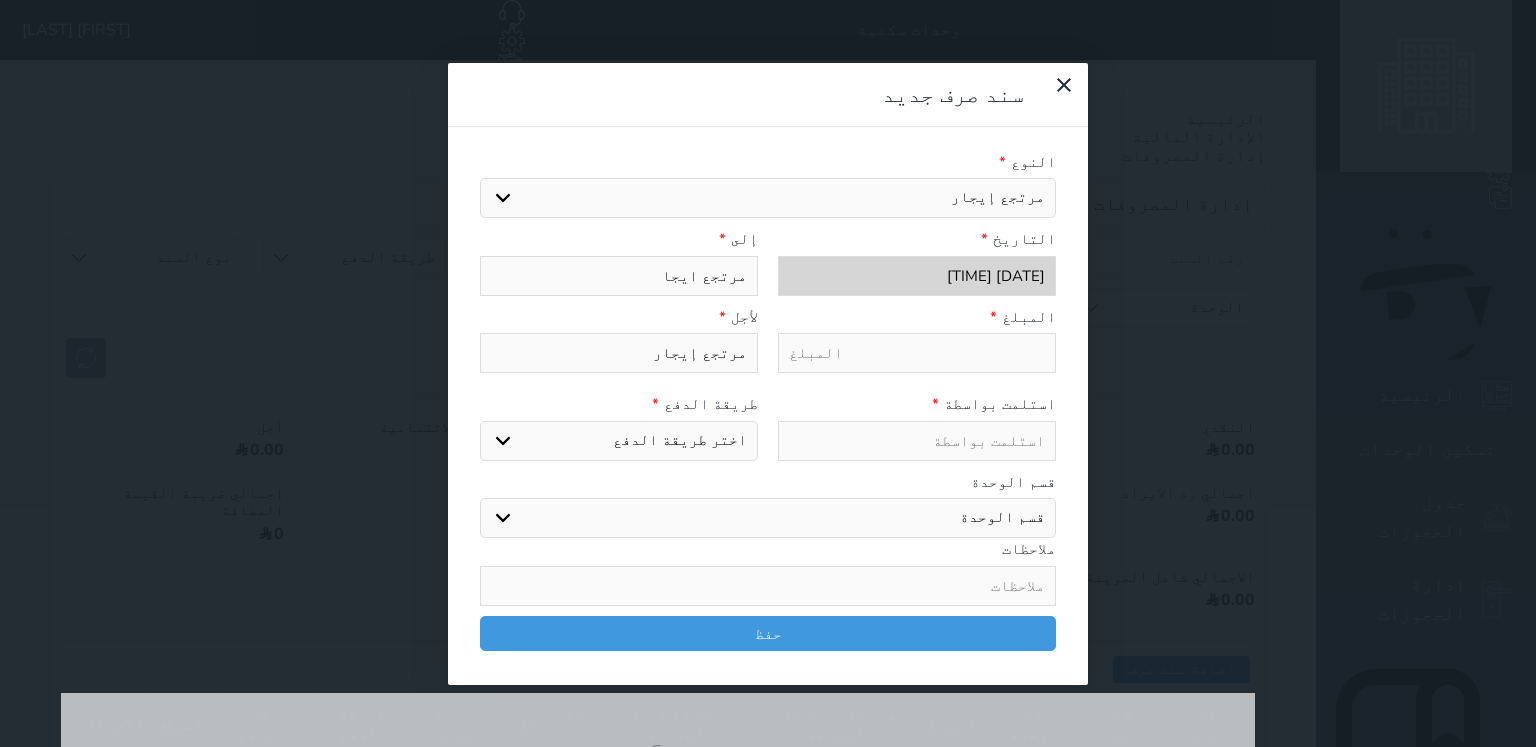 select 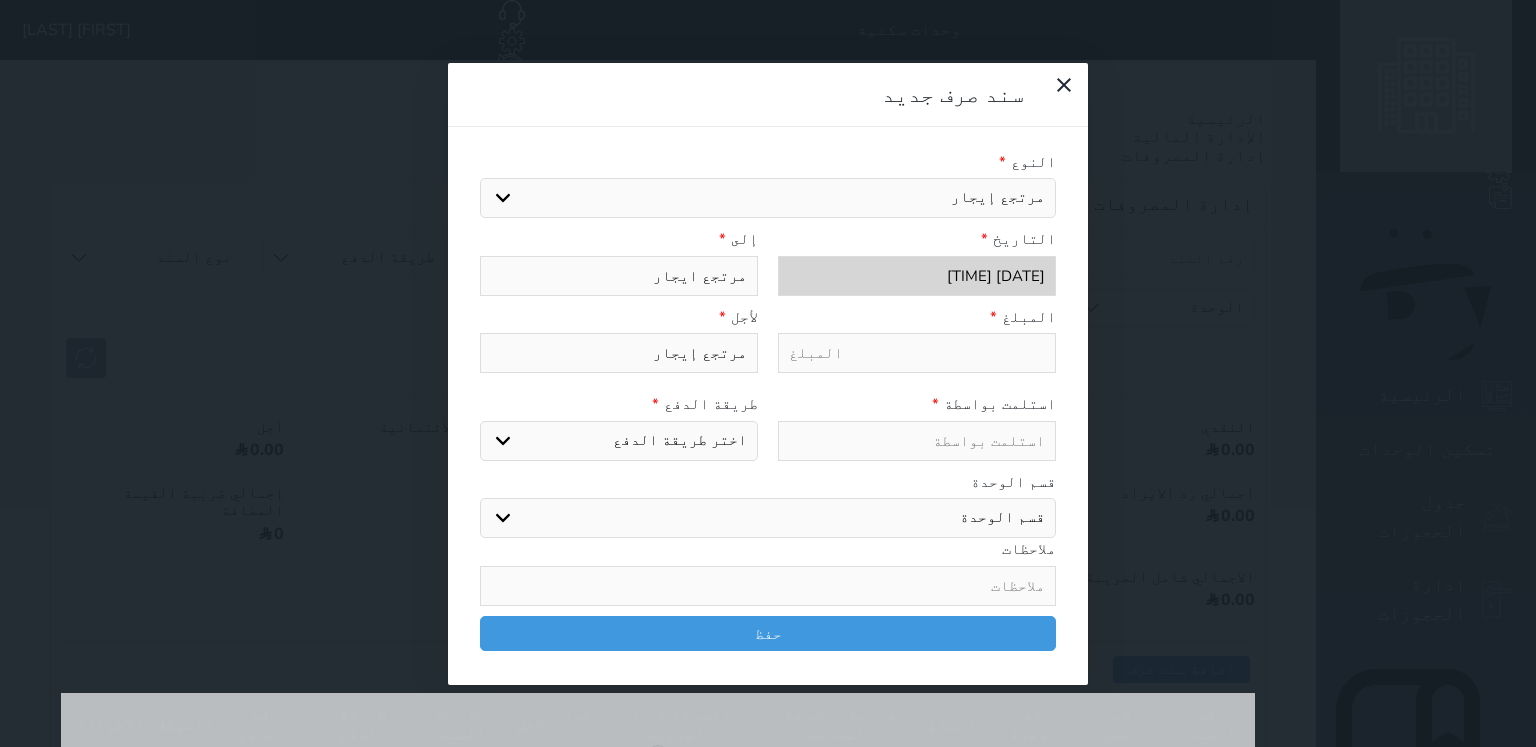 type on "مرتجع ايجار" 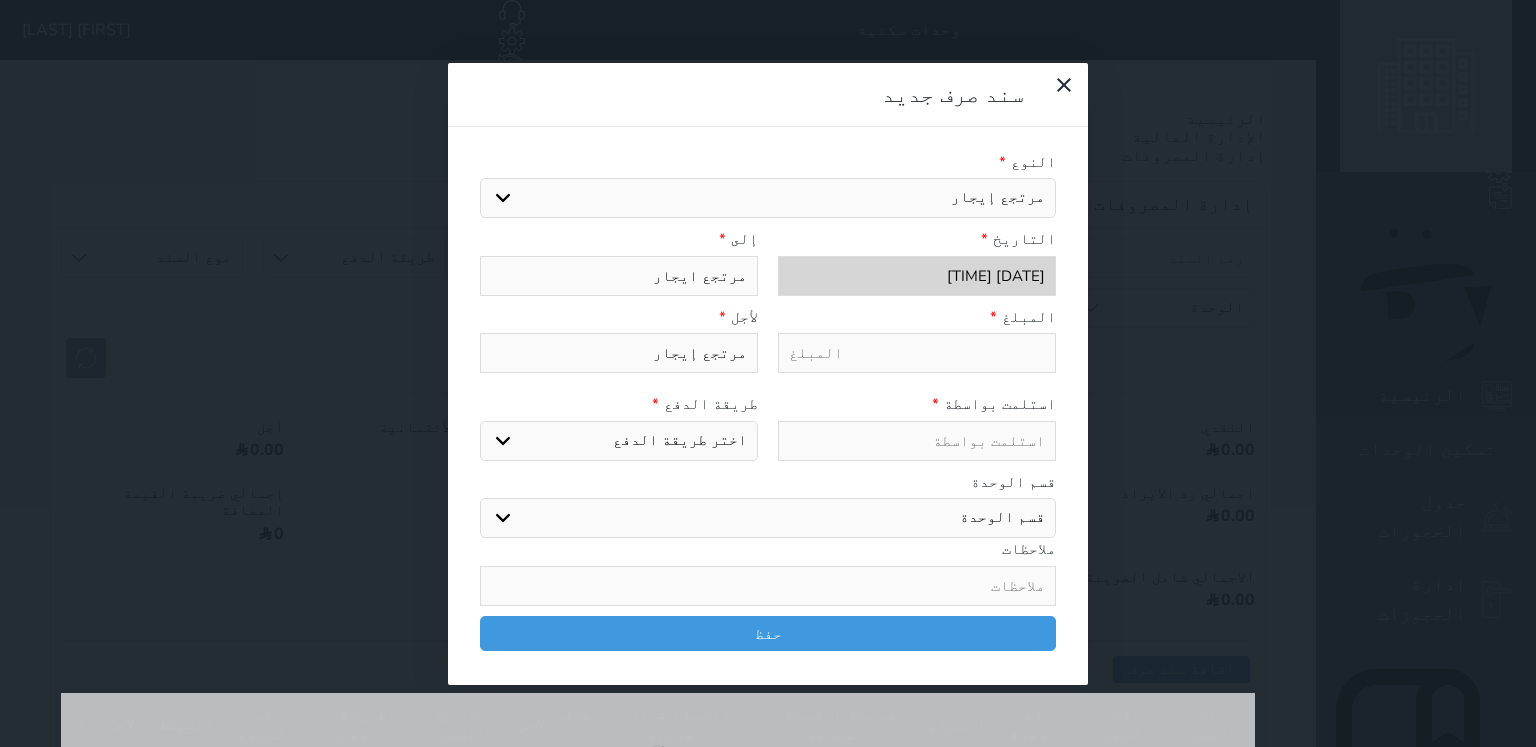 select 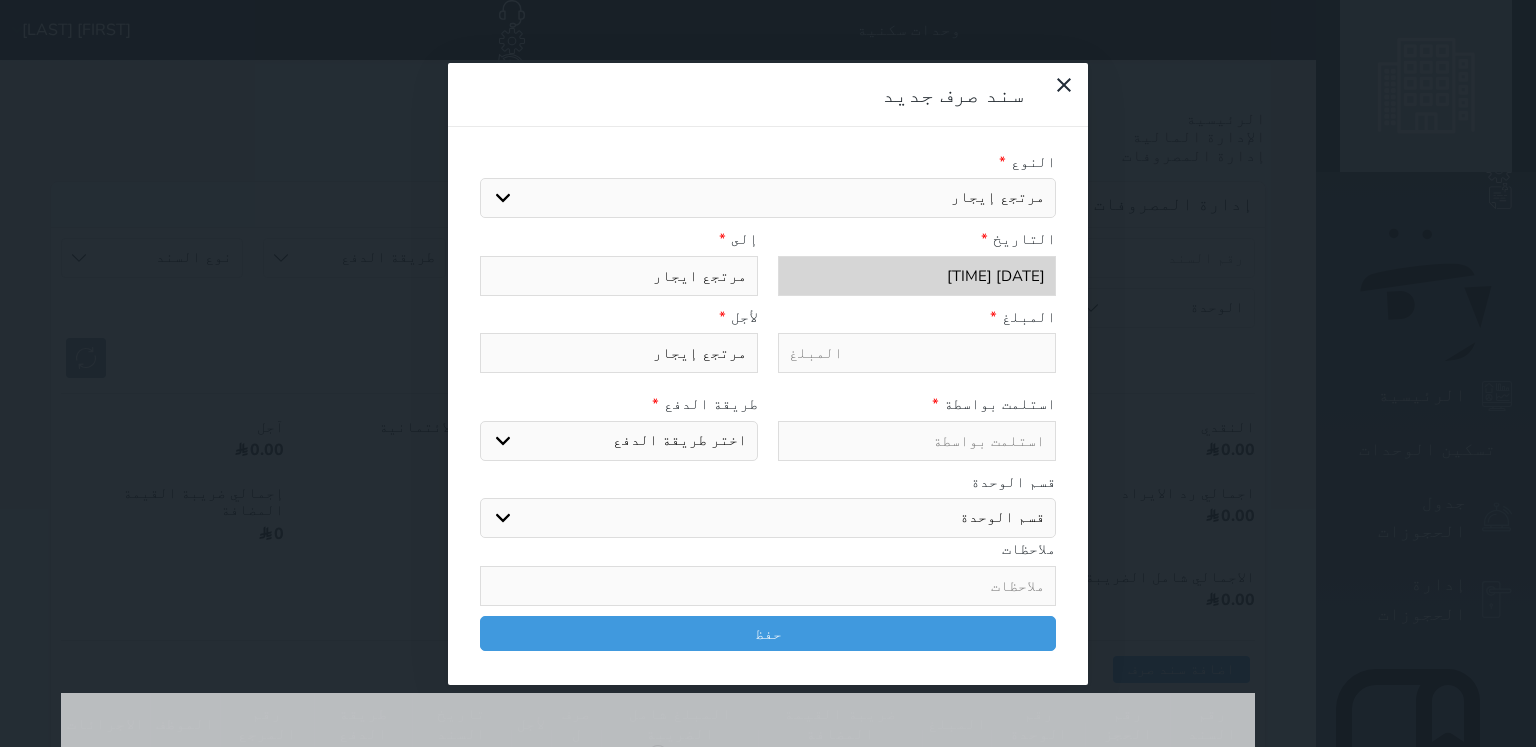 type on "مرتجع ايجار غ" 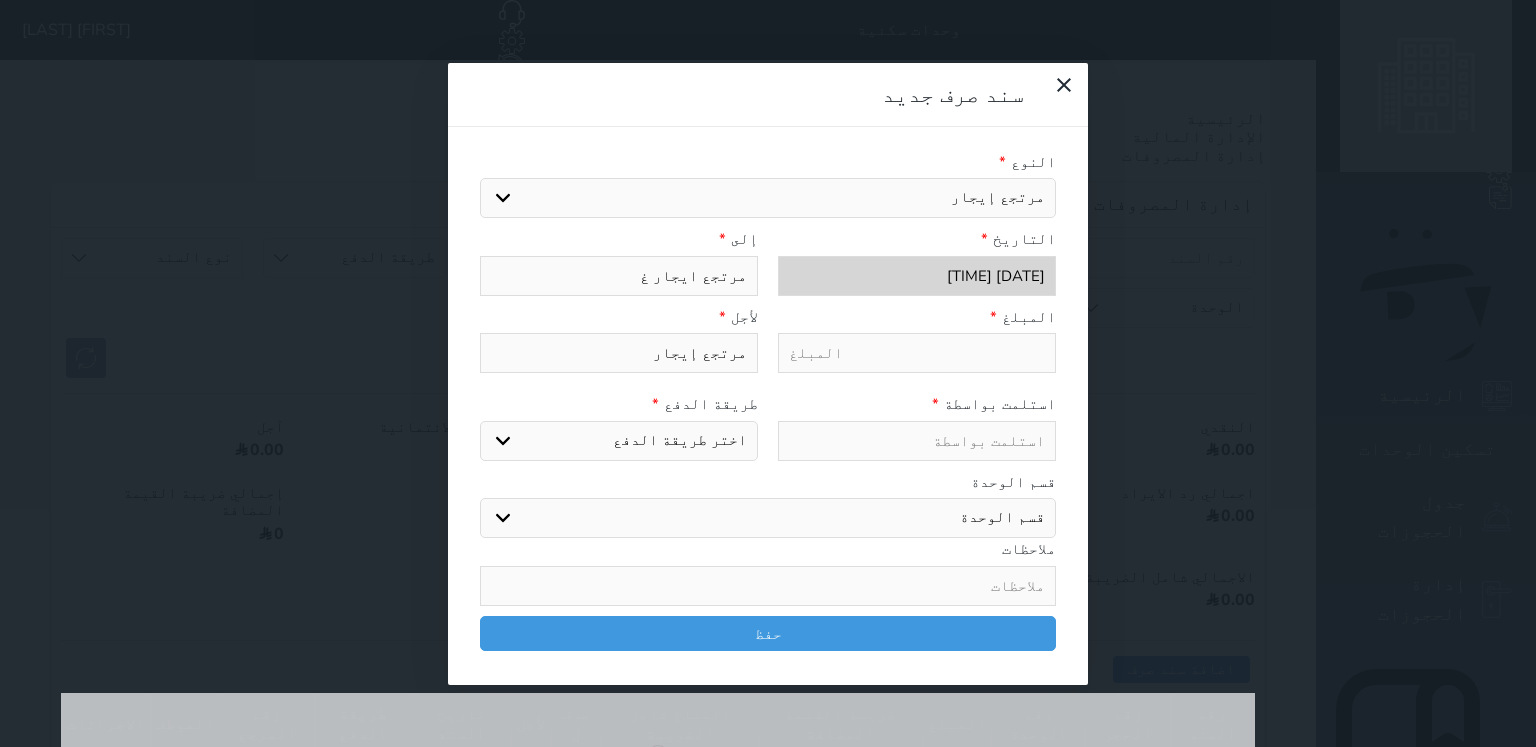 type on "مرتجع ايجار غر" 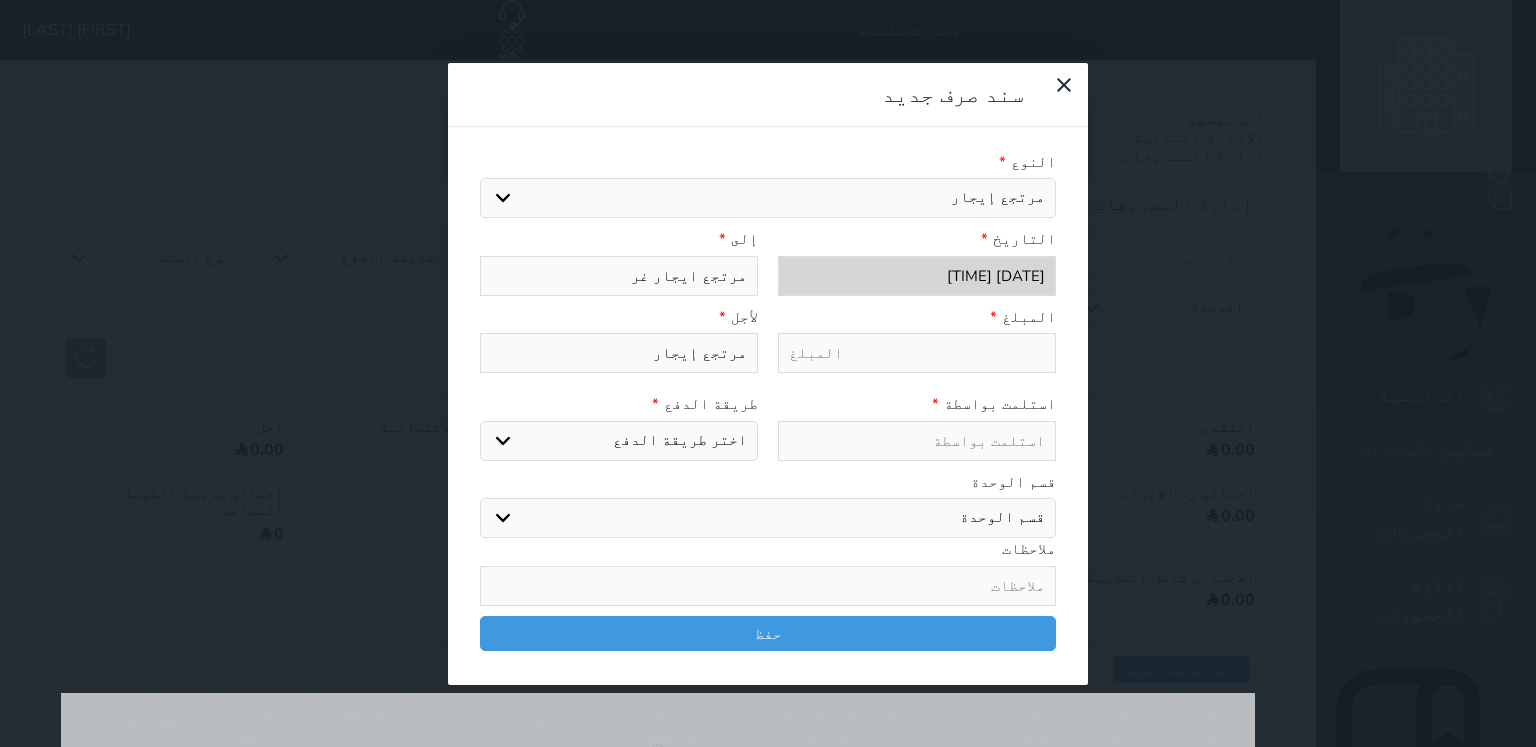 select 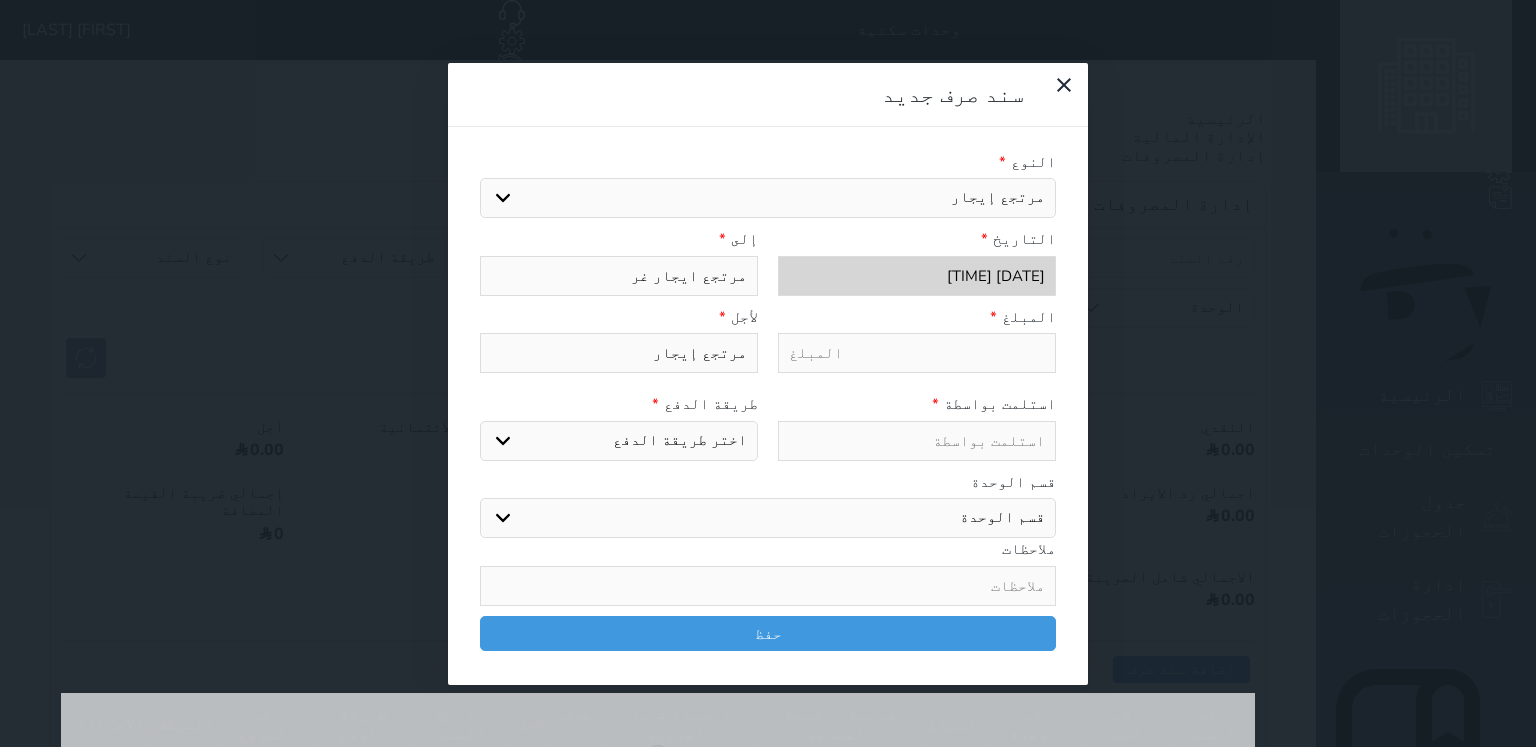 type on "مرتجع ايجار غرف" 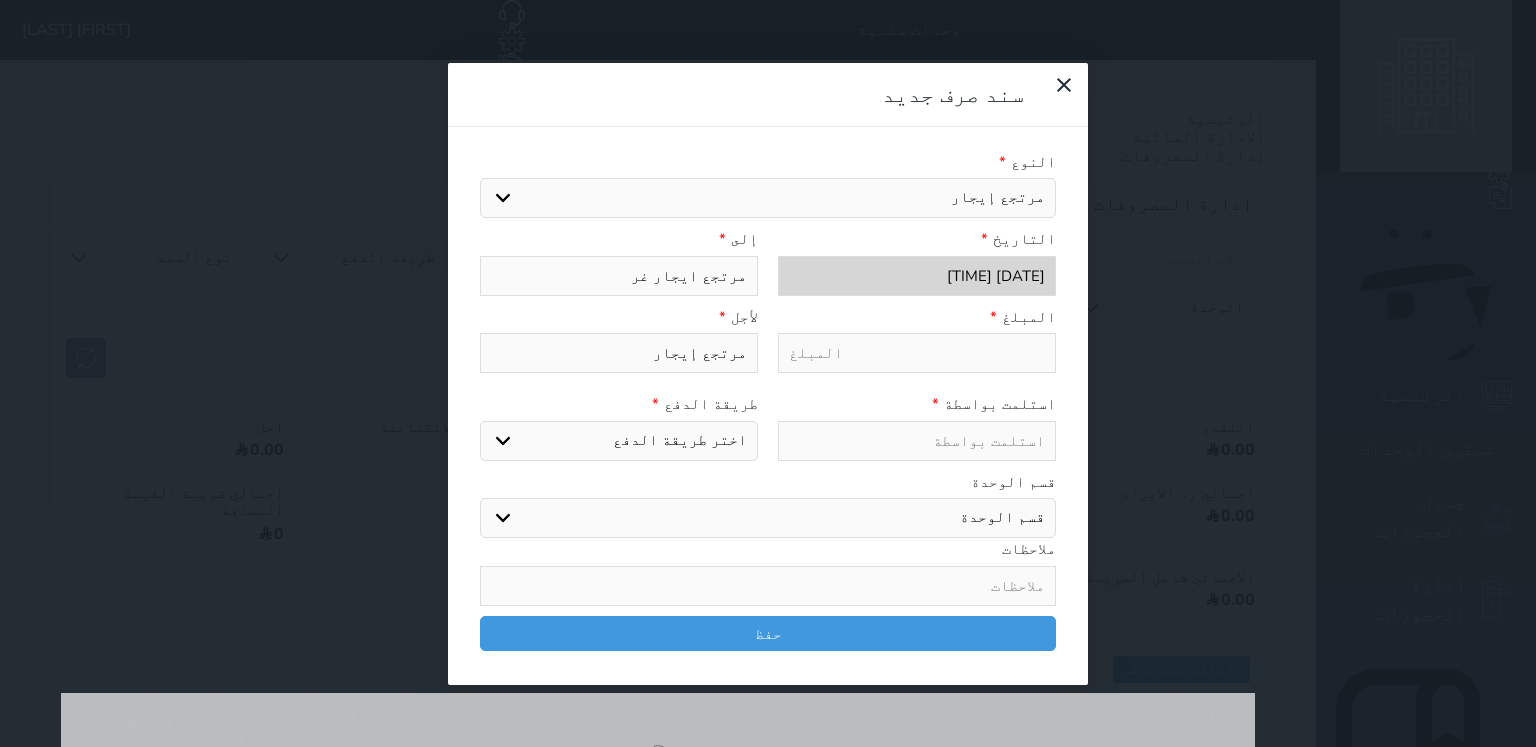 select 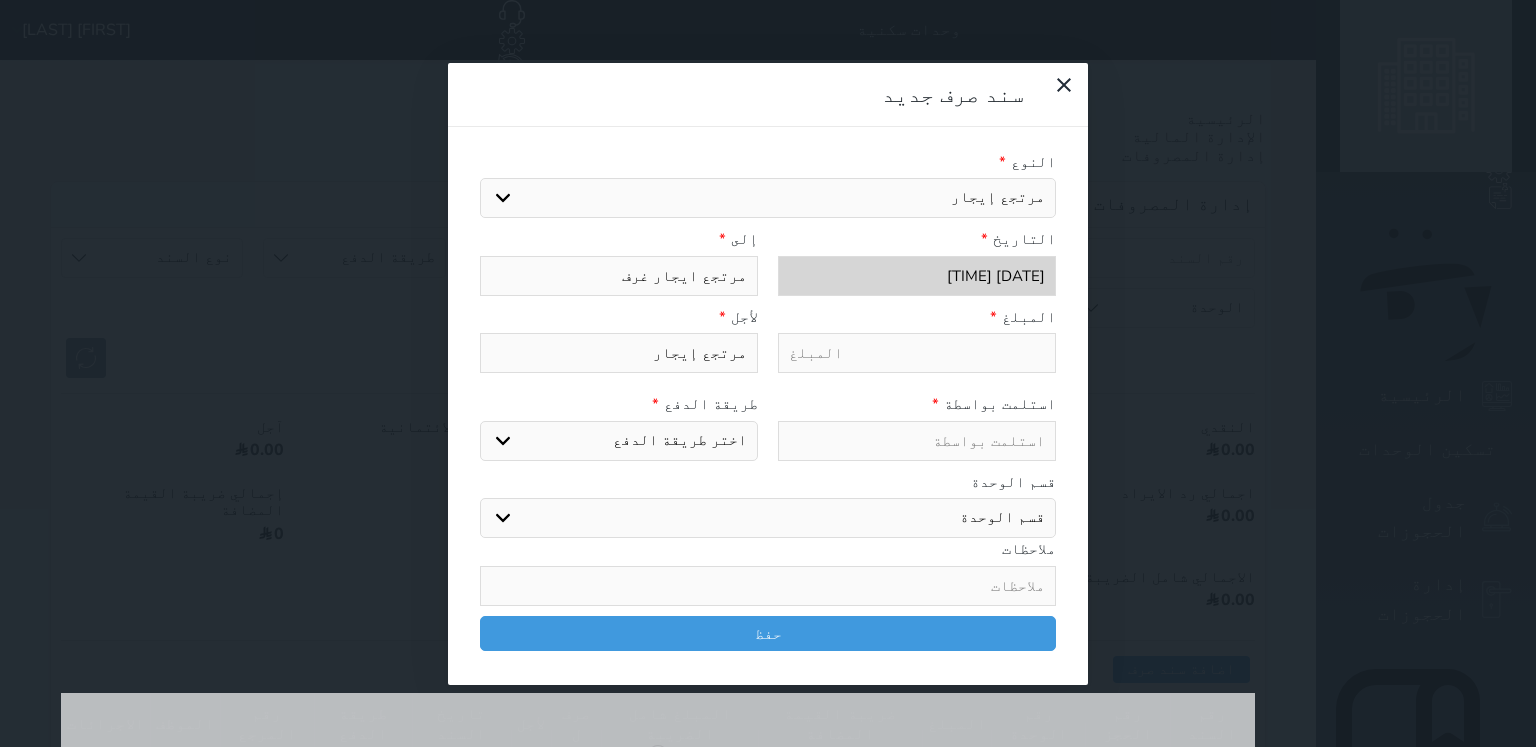 type on "مرتجع ايجار غرفة" 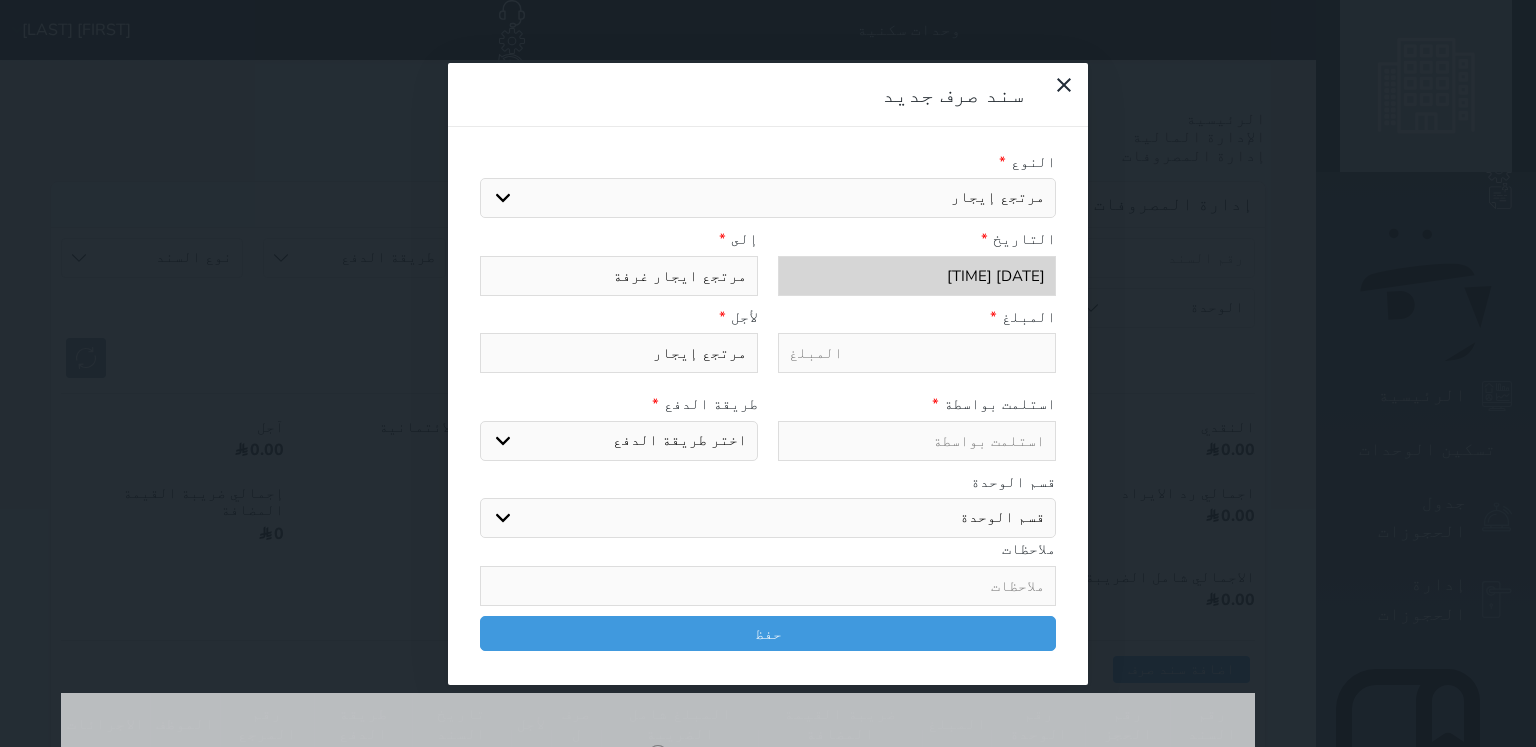 type on "مرتجع ايجار غرفة" 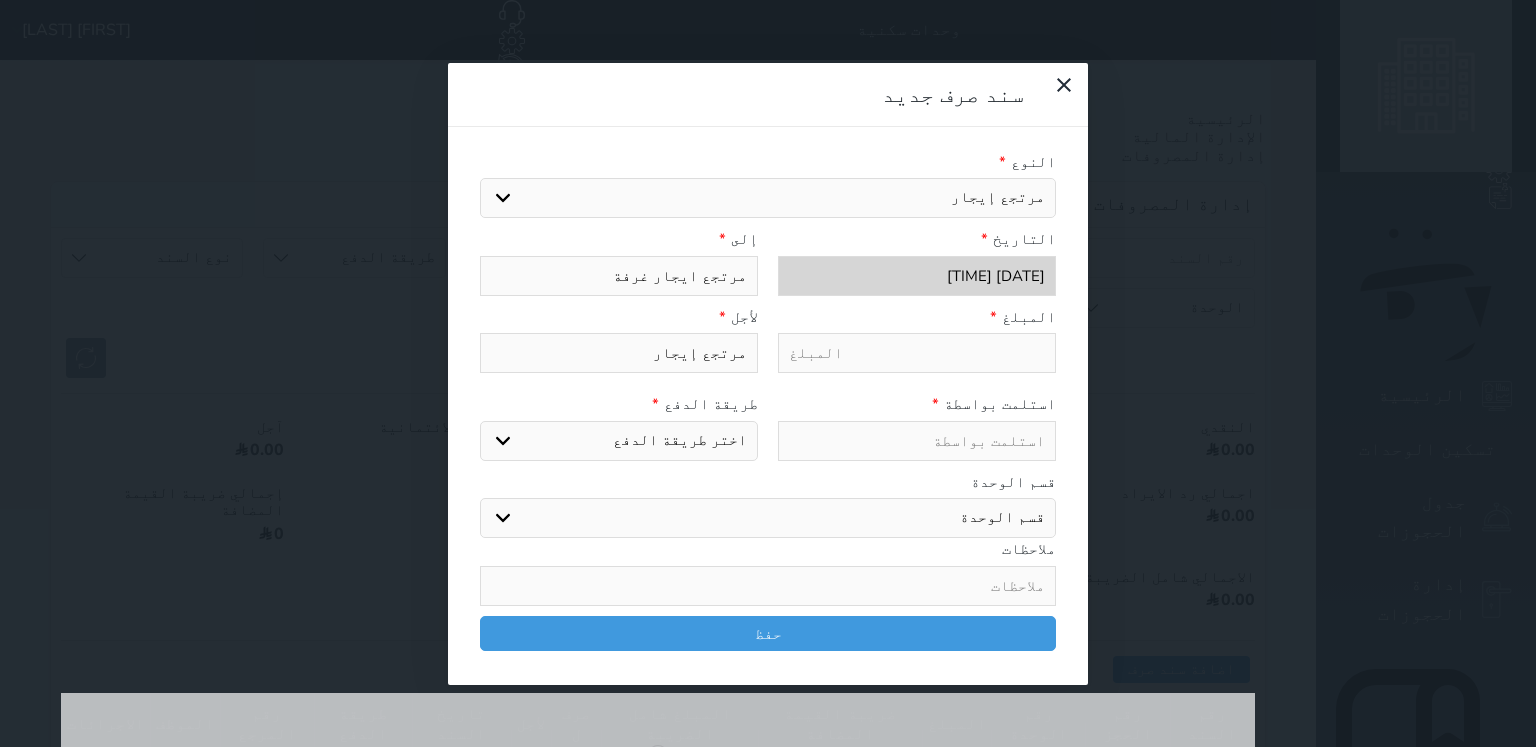 select 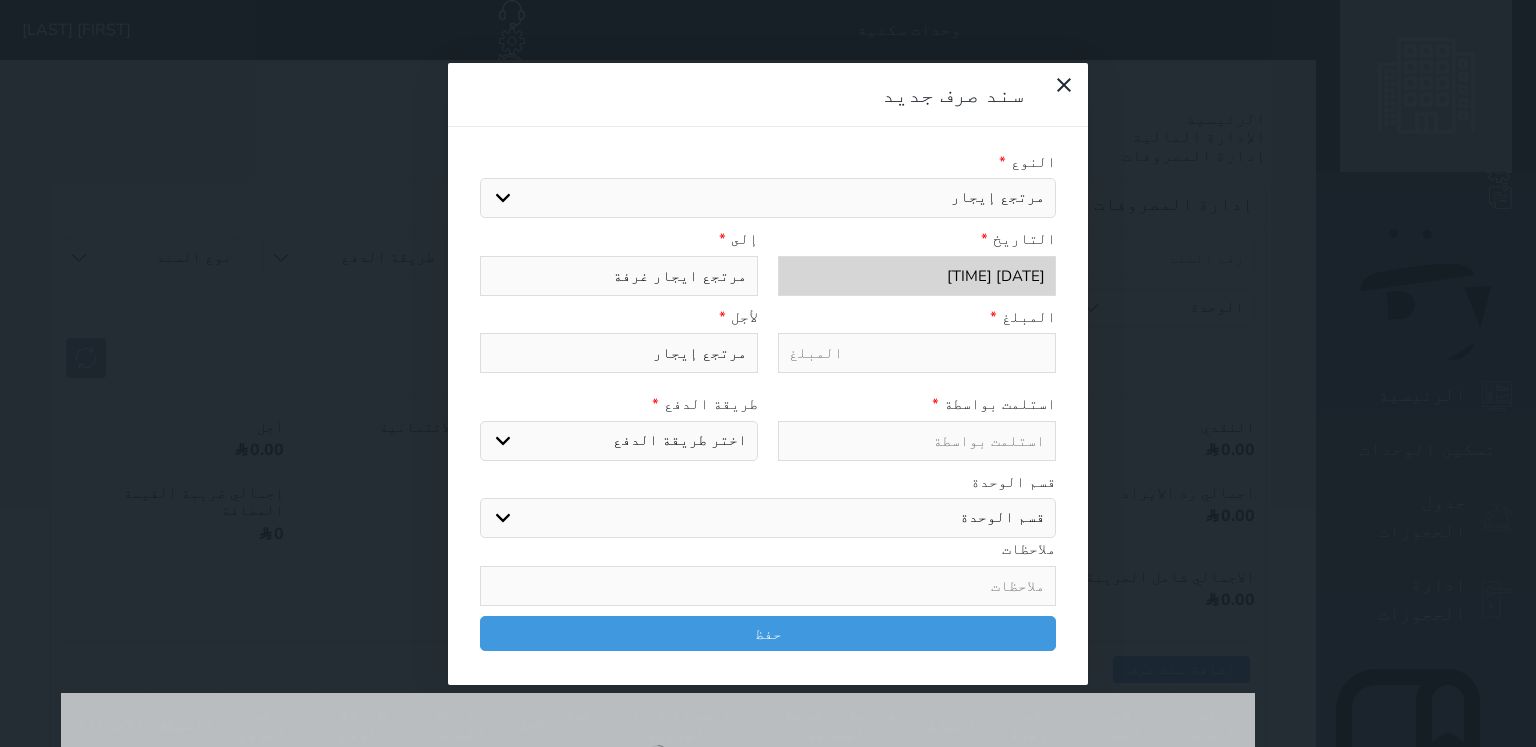 type on "مرتجع ايجار [ROOM] 2" 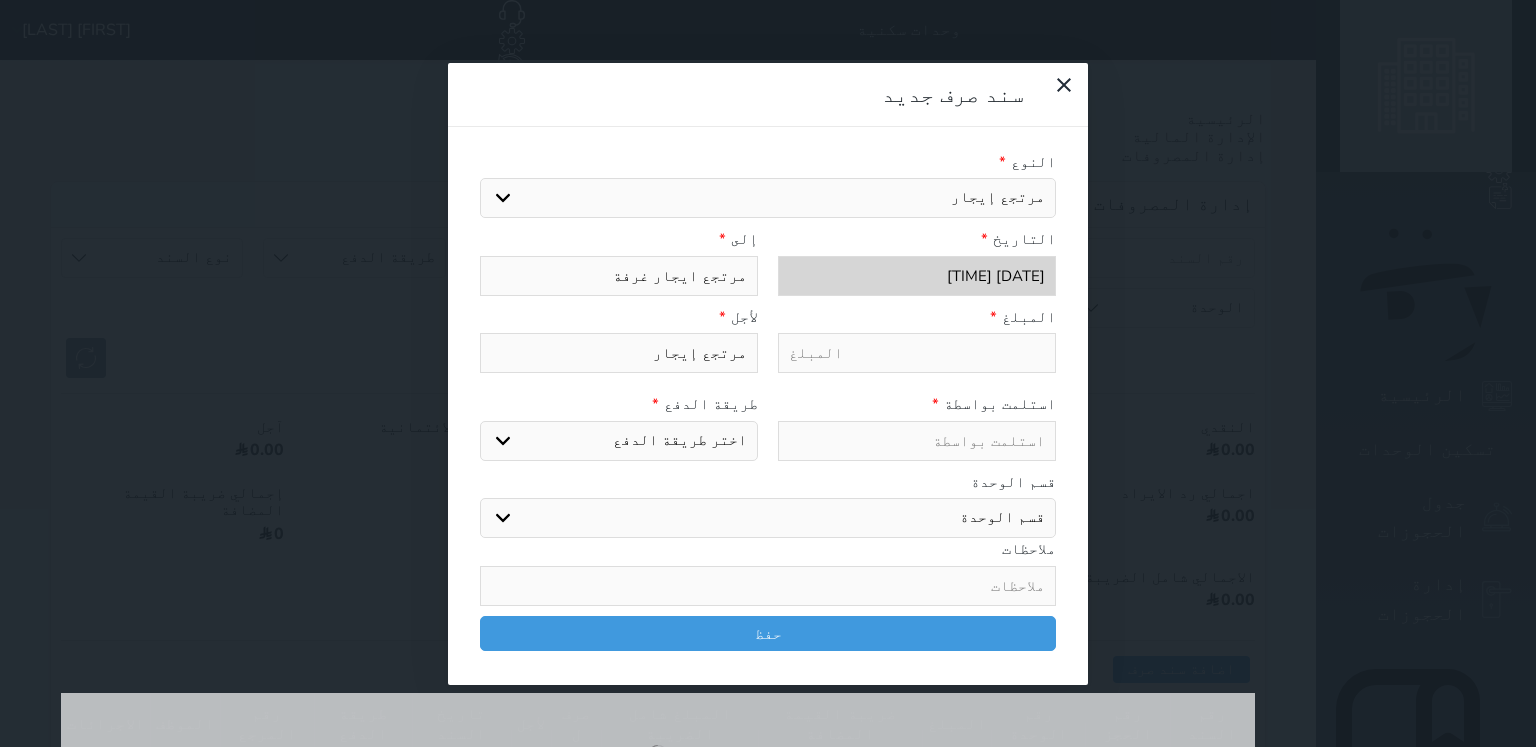select 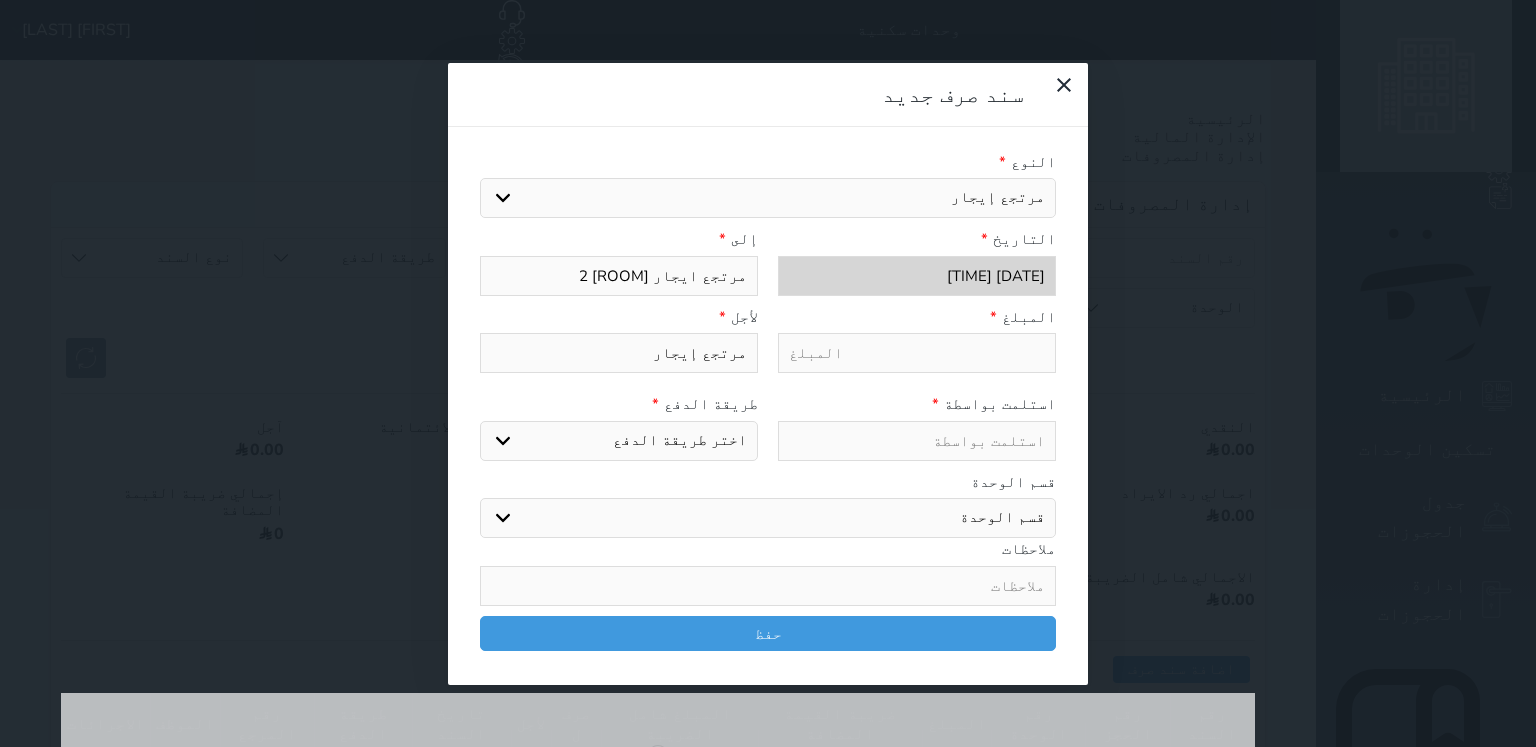 type on "مرتجع ايجار غرفة 20" 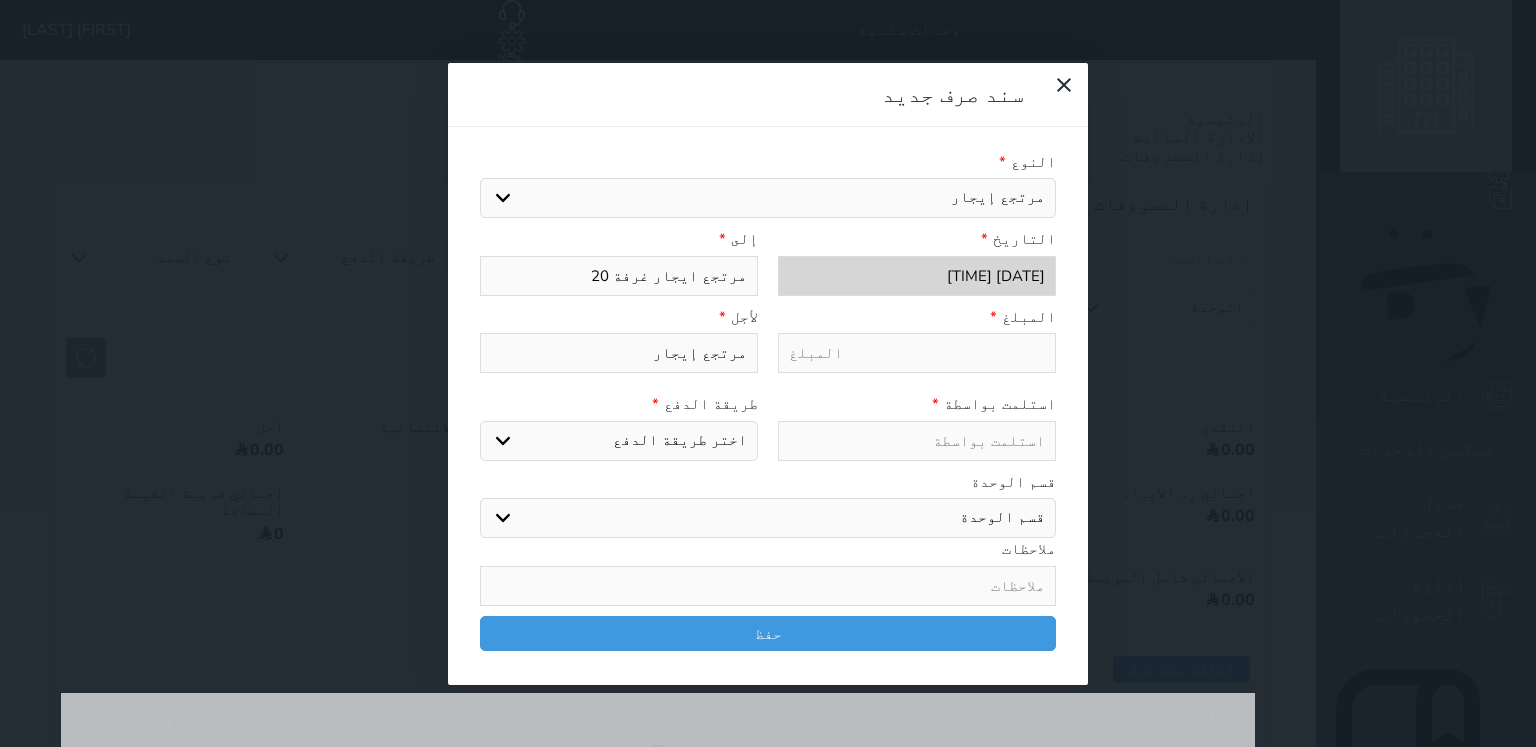 select 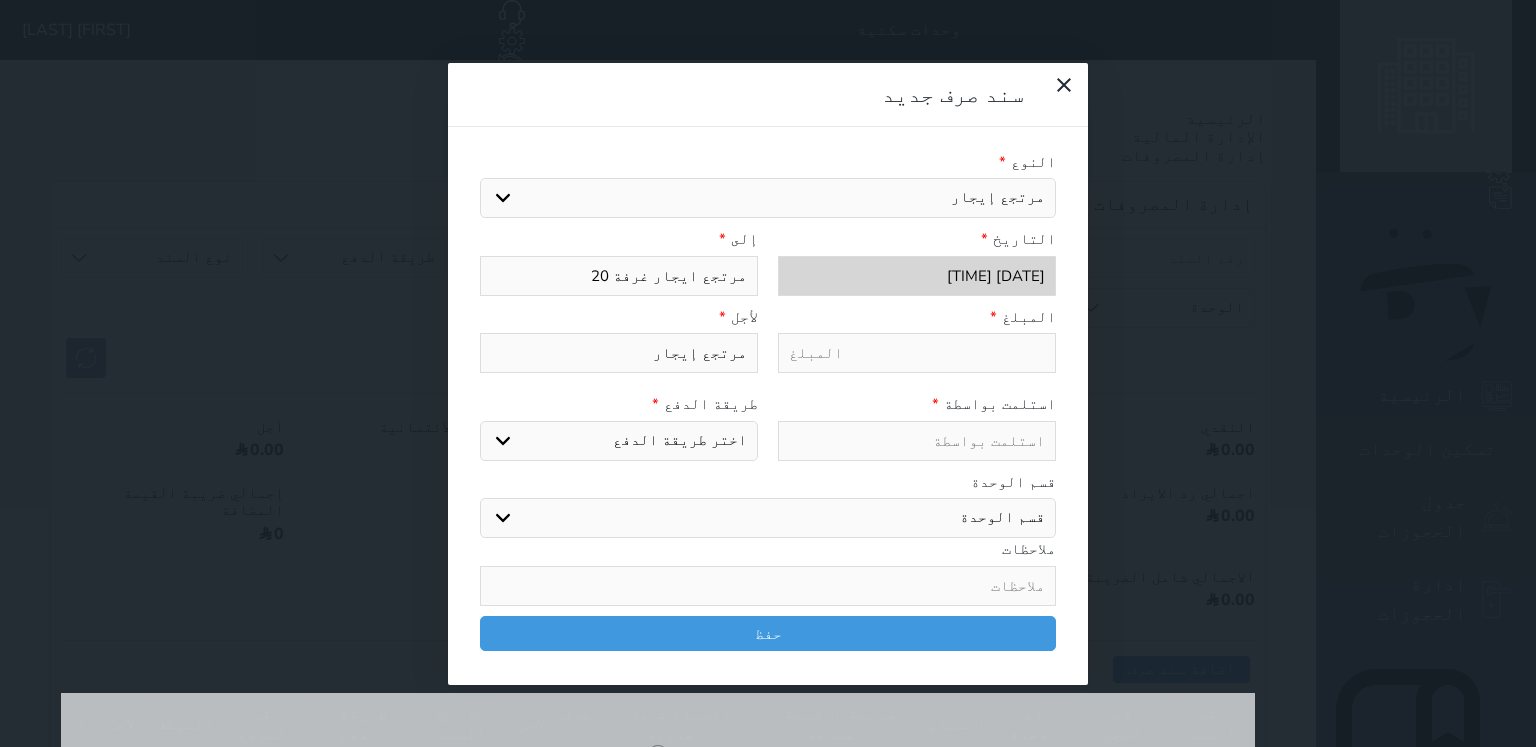 type on "مرتجع ايجار غرفة [NUMBER]" 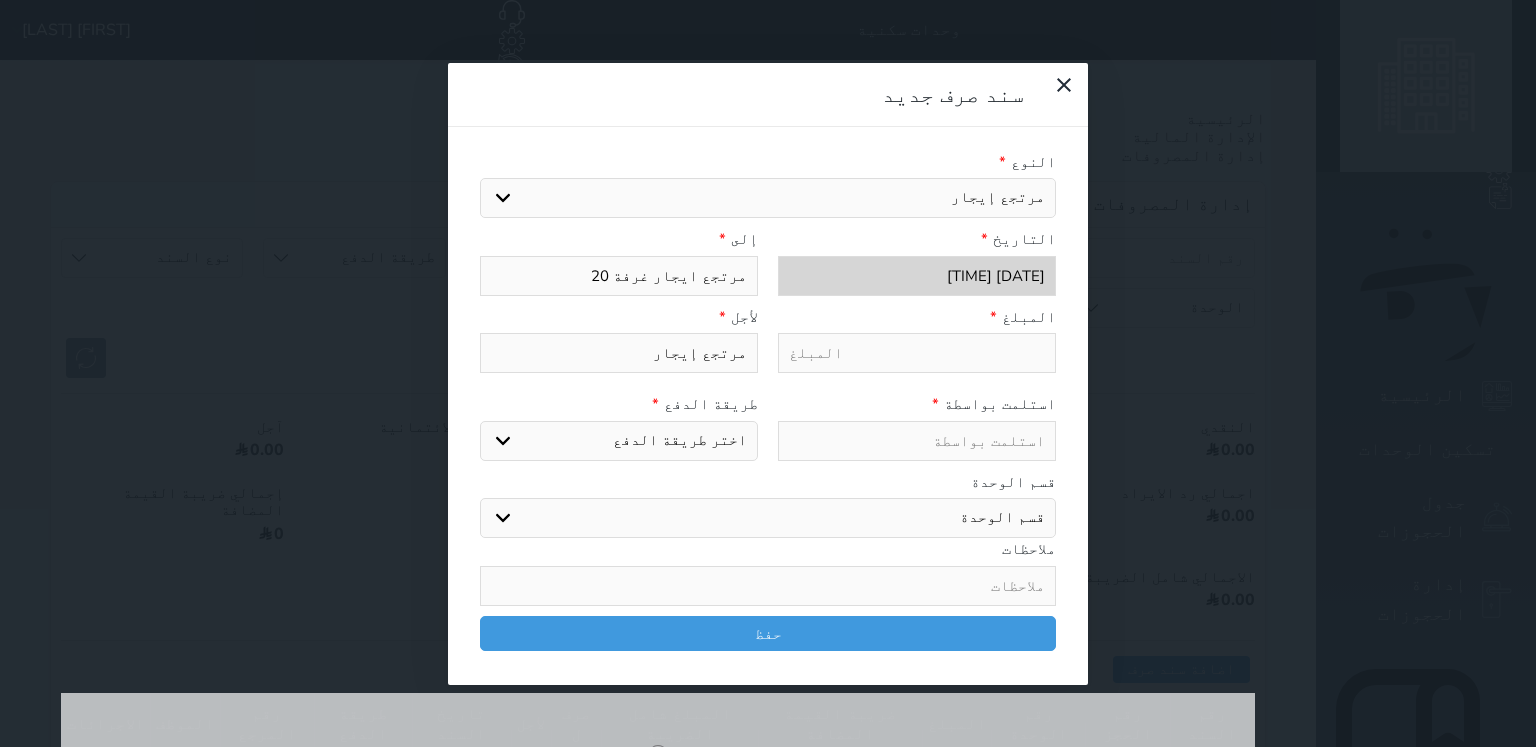 select 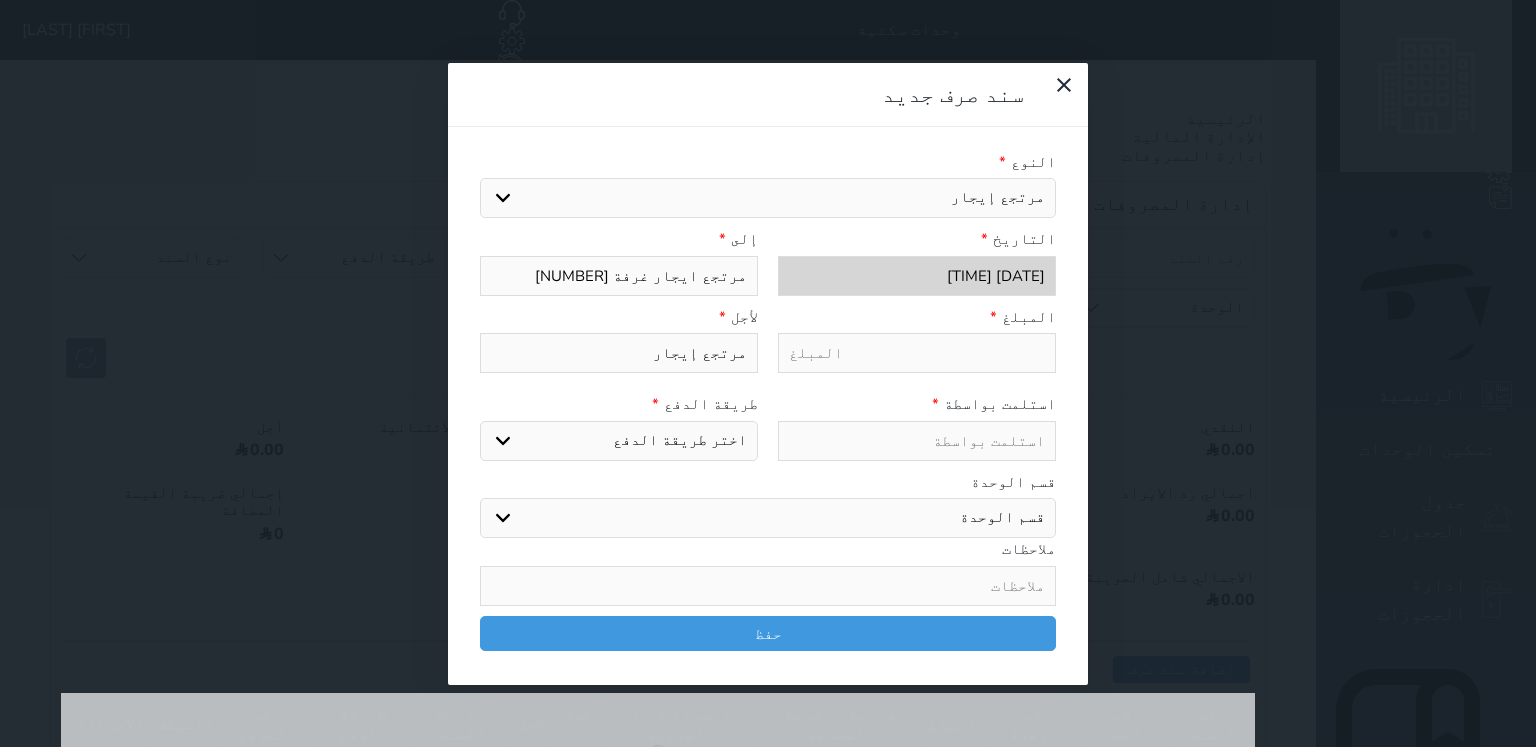 type on "مرتجع ايجار غرفة [NUMBER]" 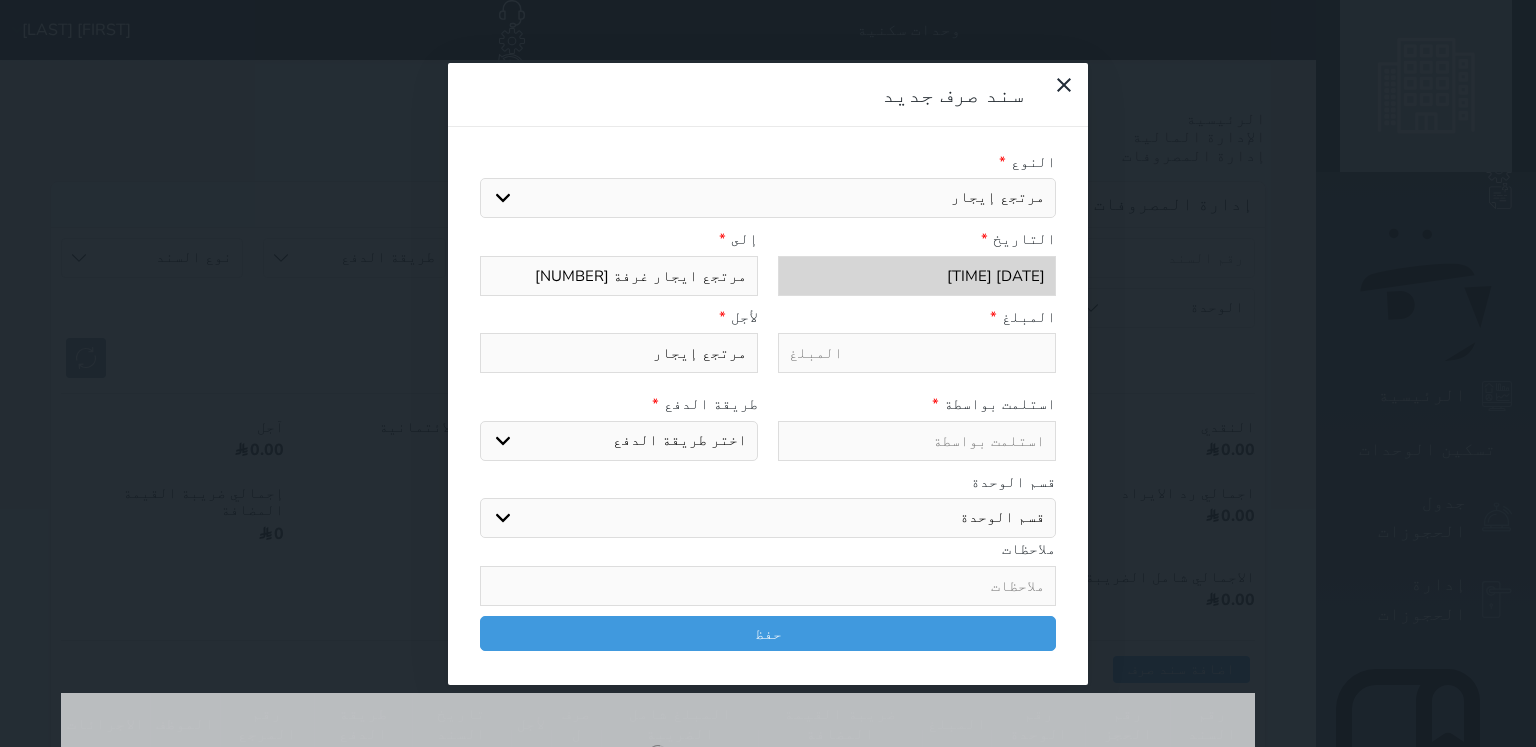 type on "1" 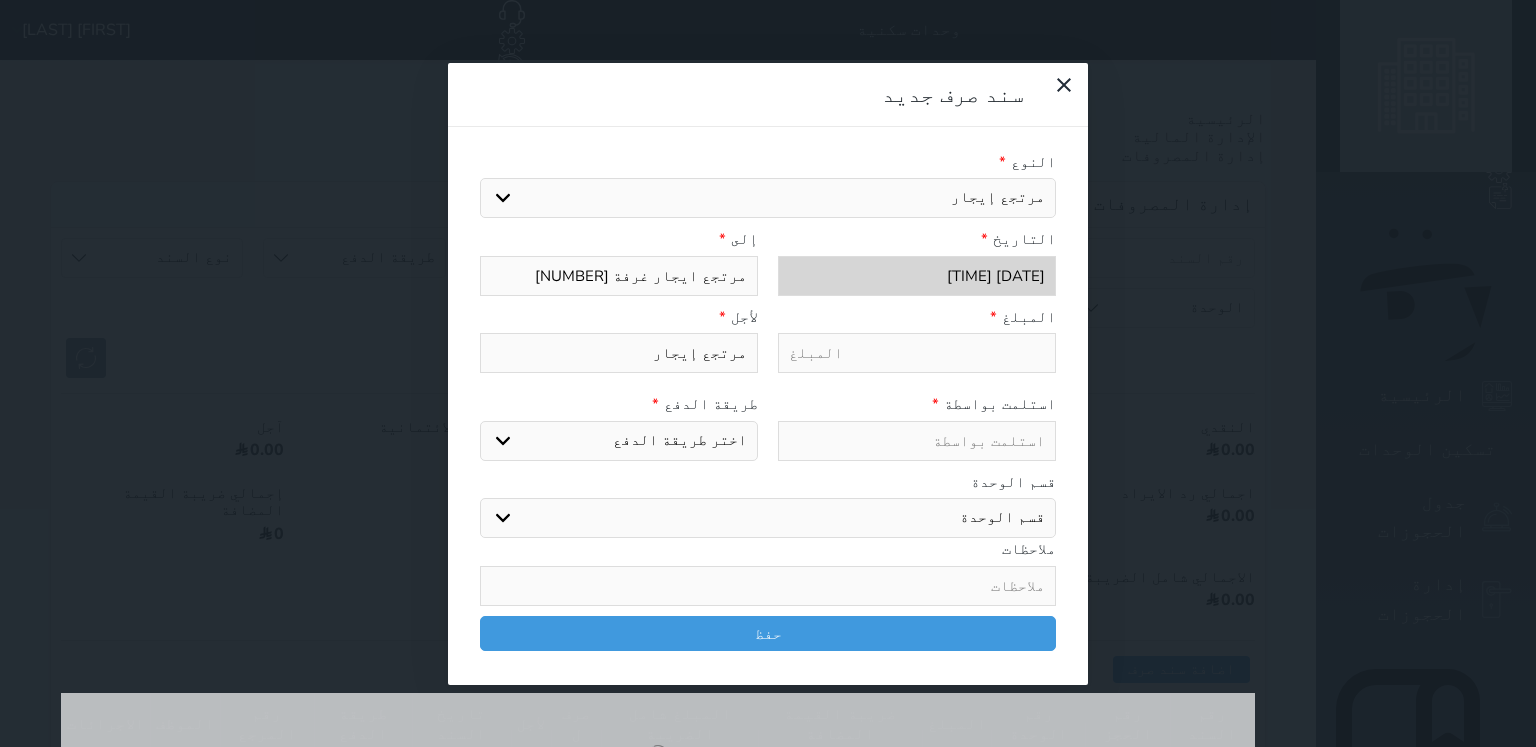 select 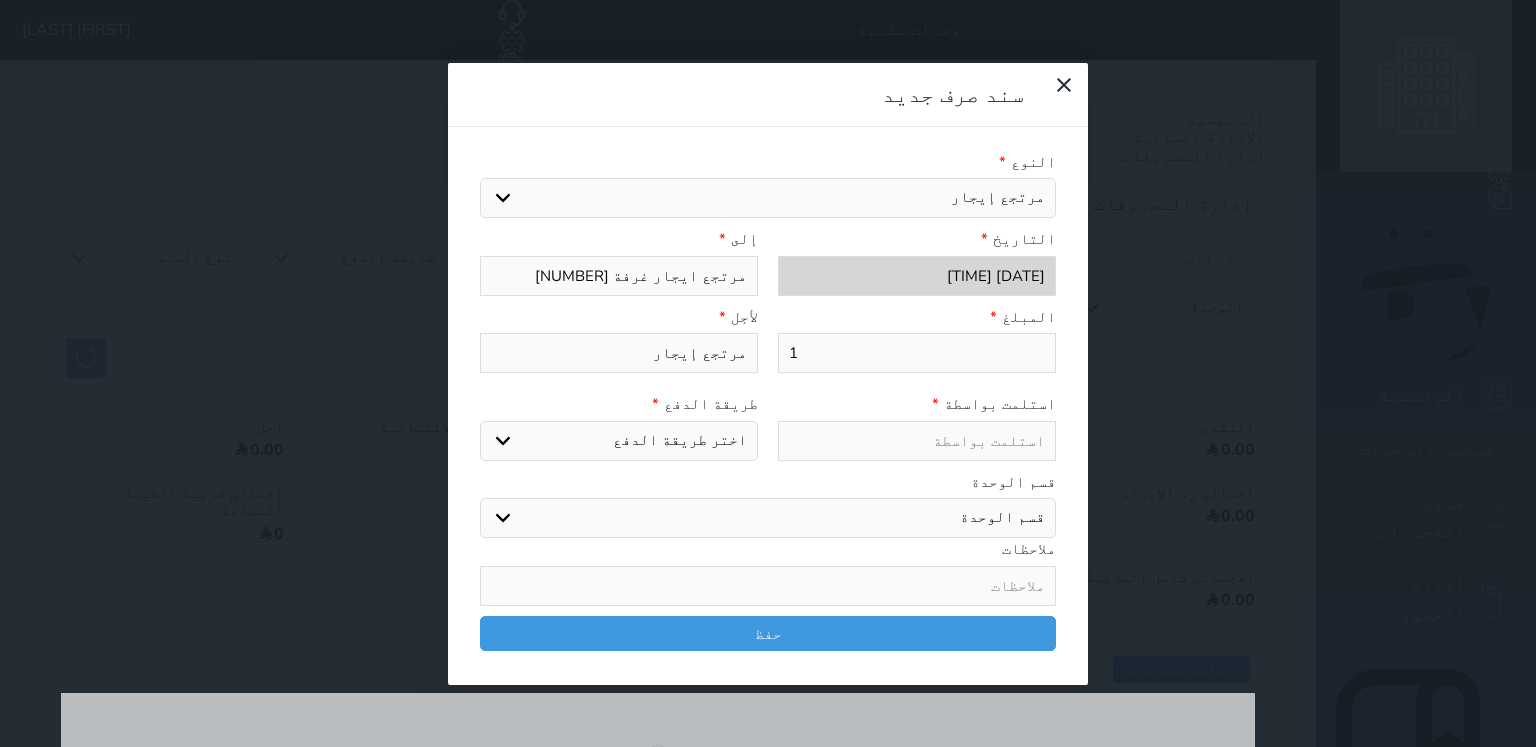 type on "15" 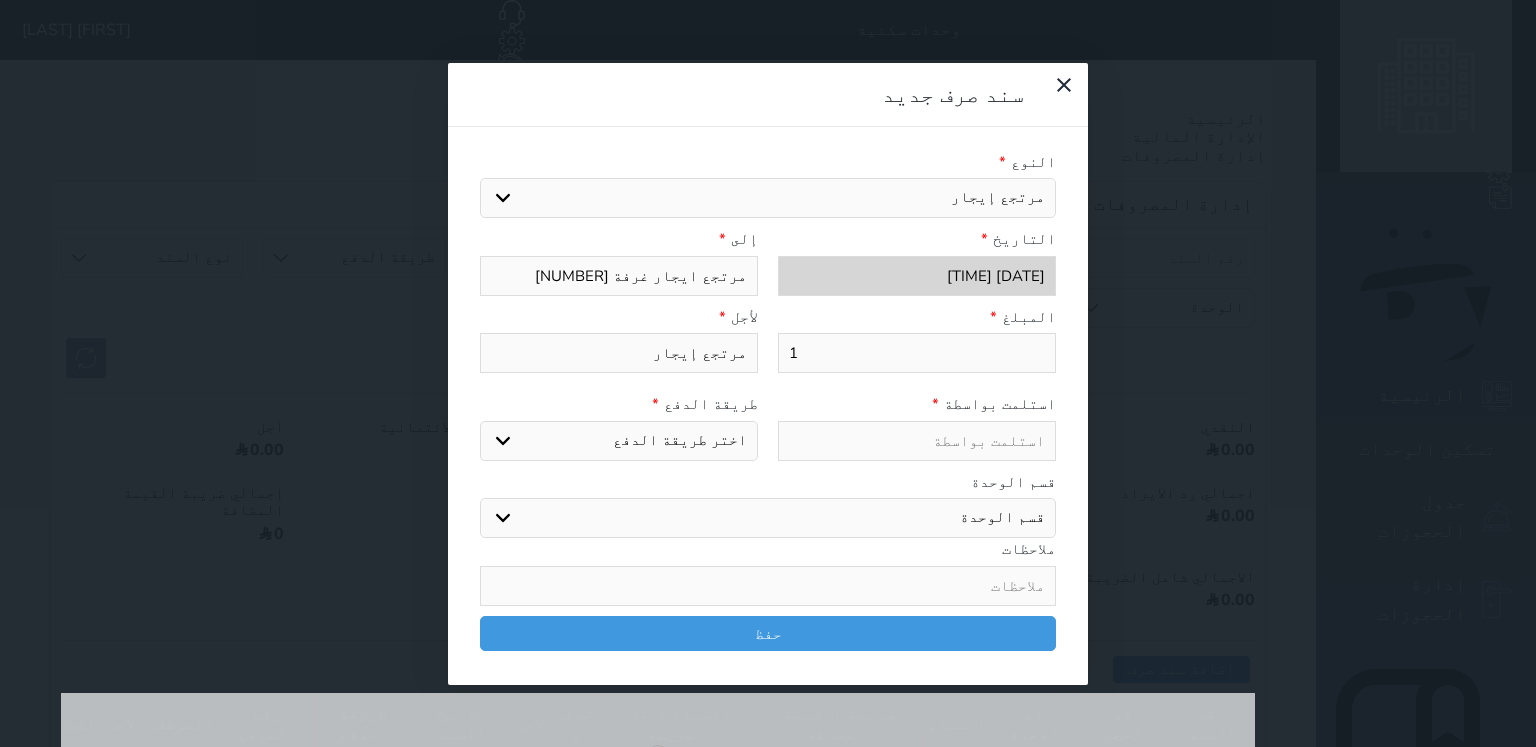 select 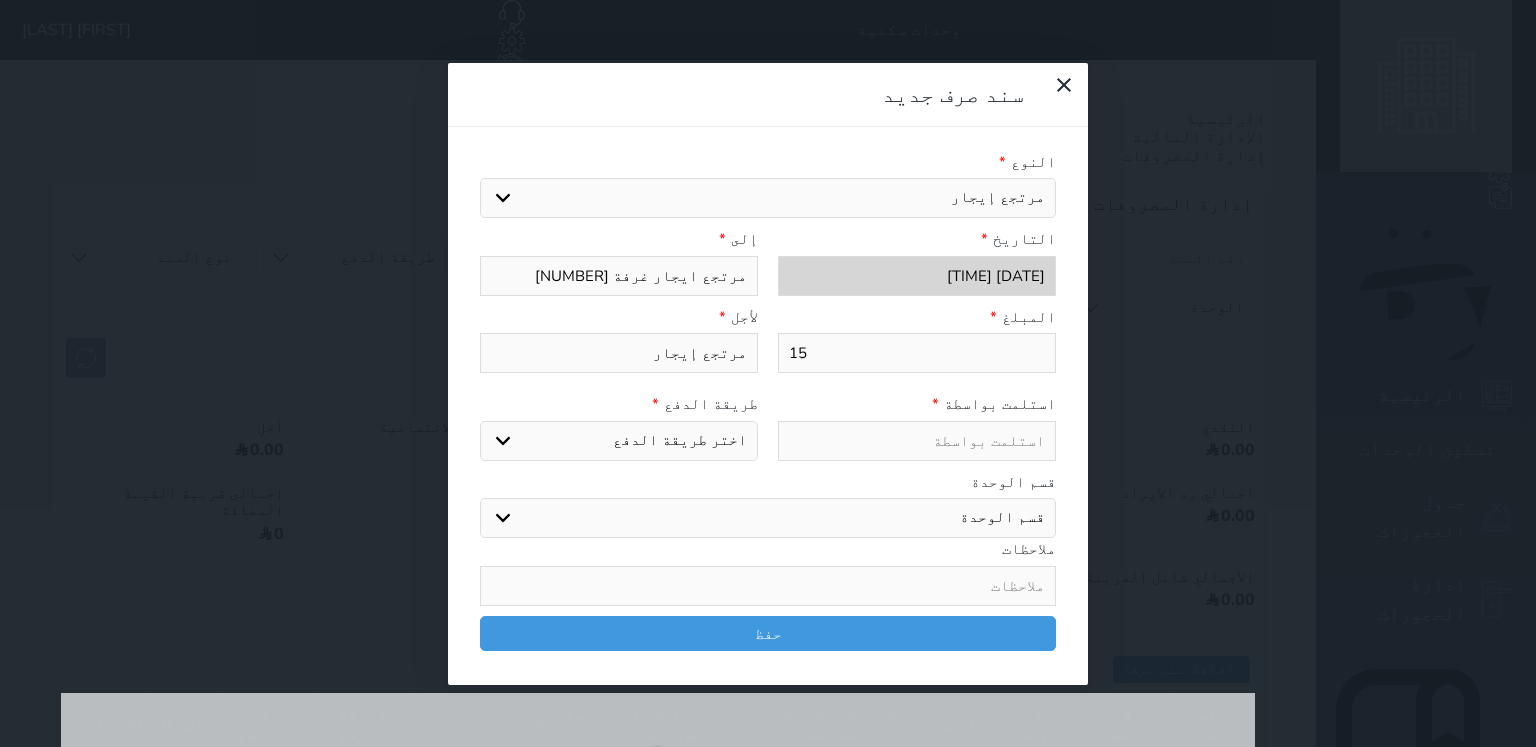 type on "150" 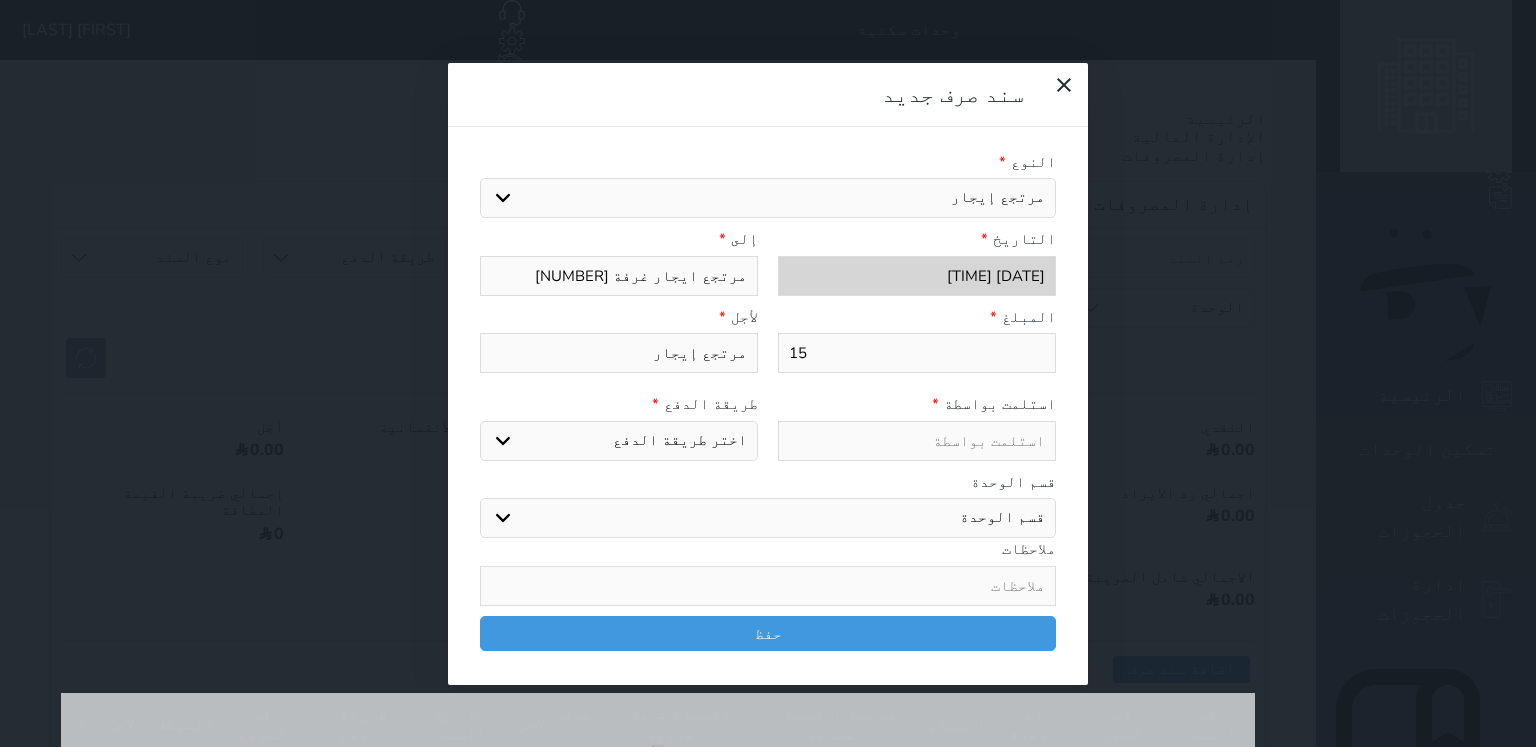 select 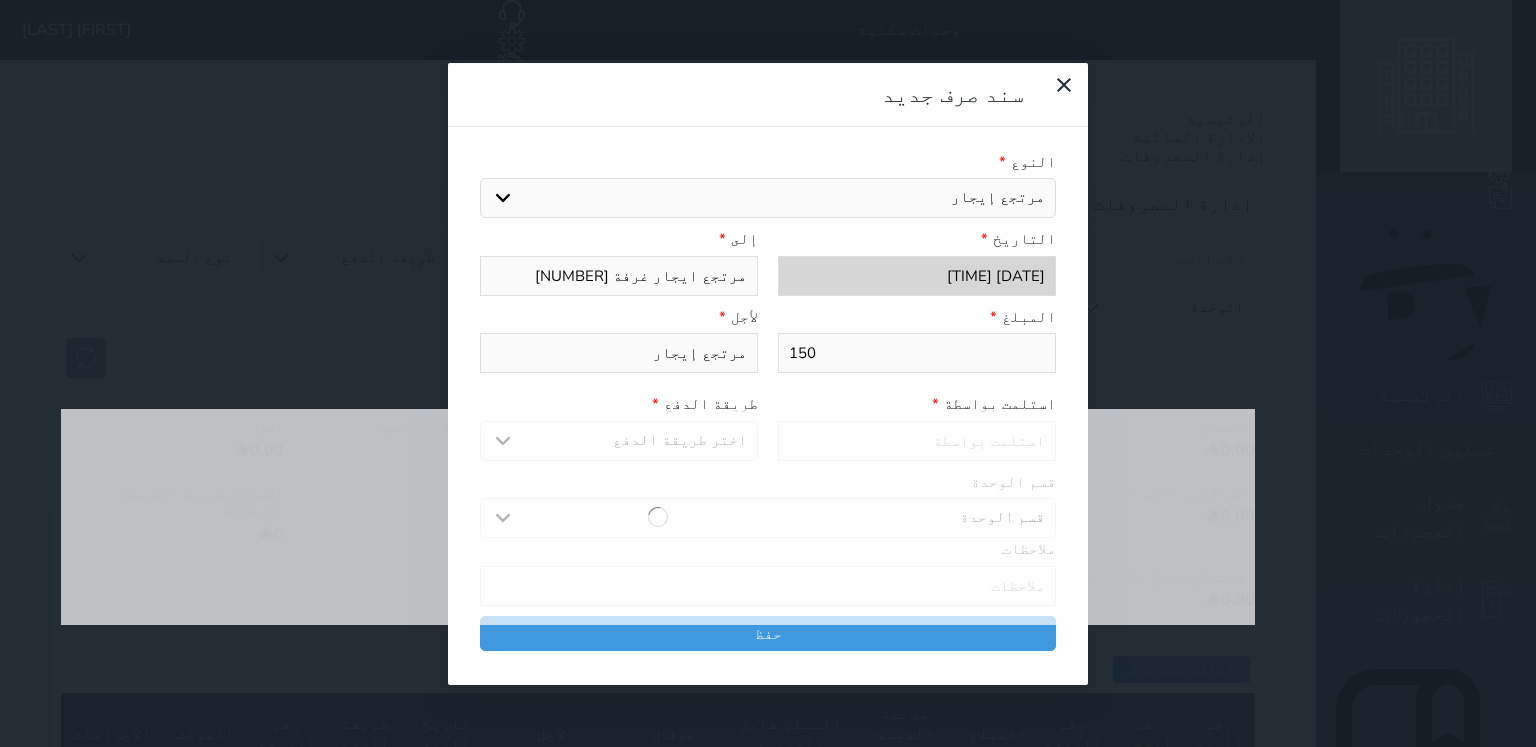 type on "150" 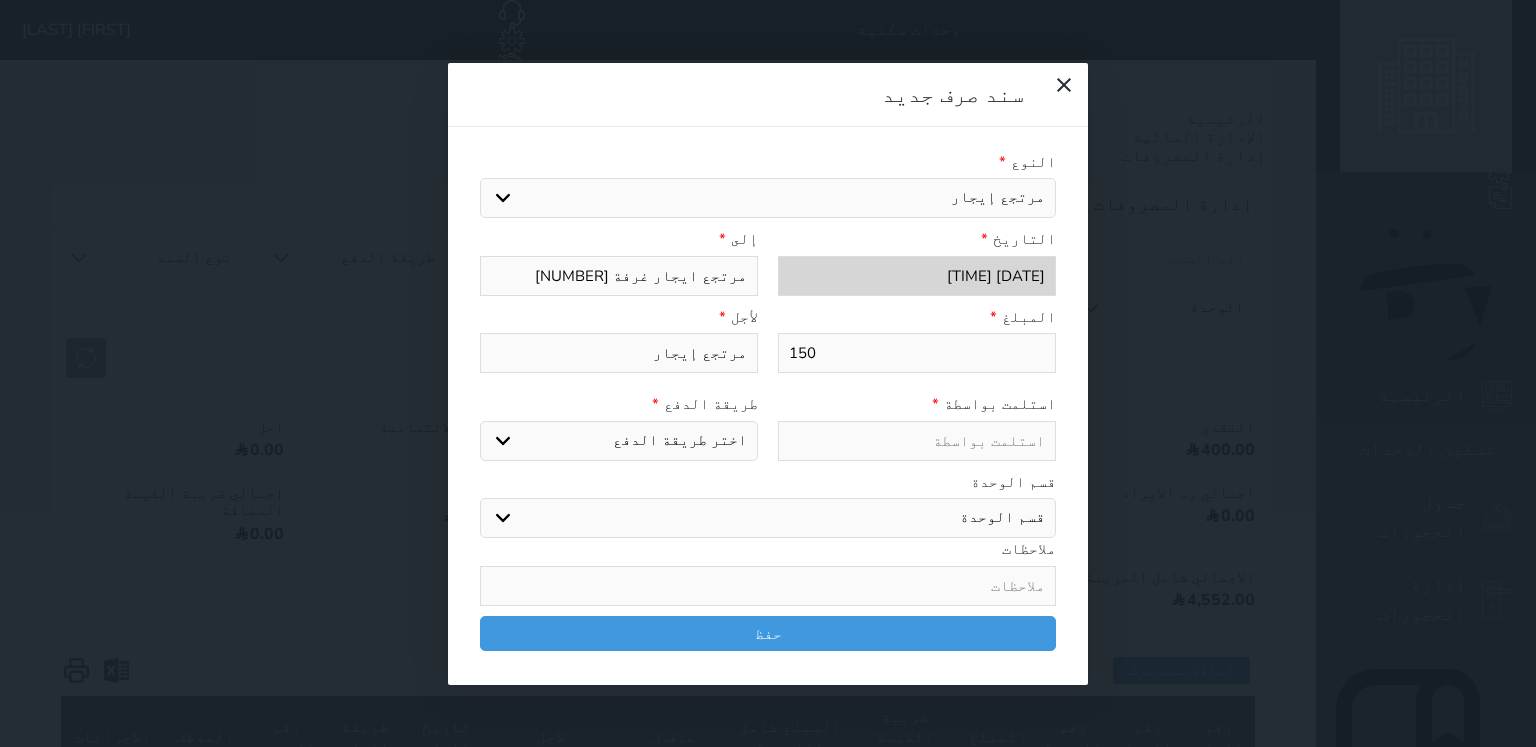 drag, startPoint x: 893, startPoint y: 390, endPoint x: 916, endPoint y: 390, distance: 23 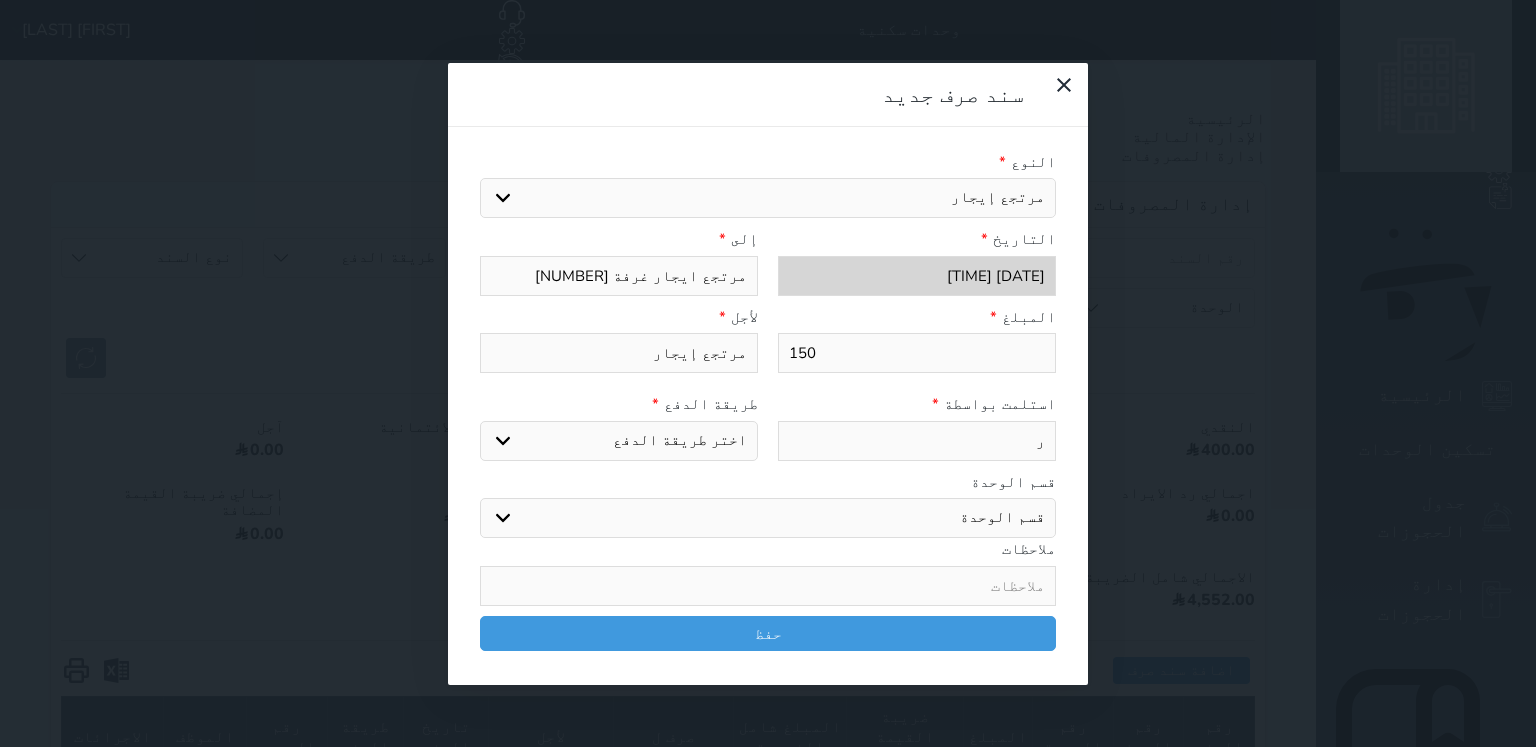 type on "را" 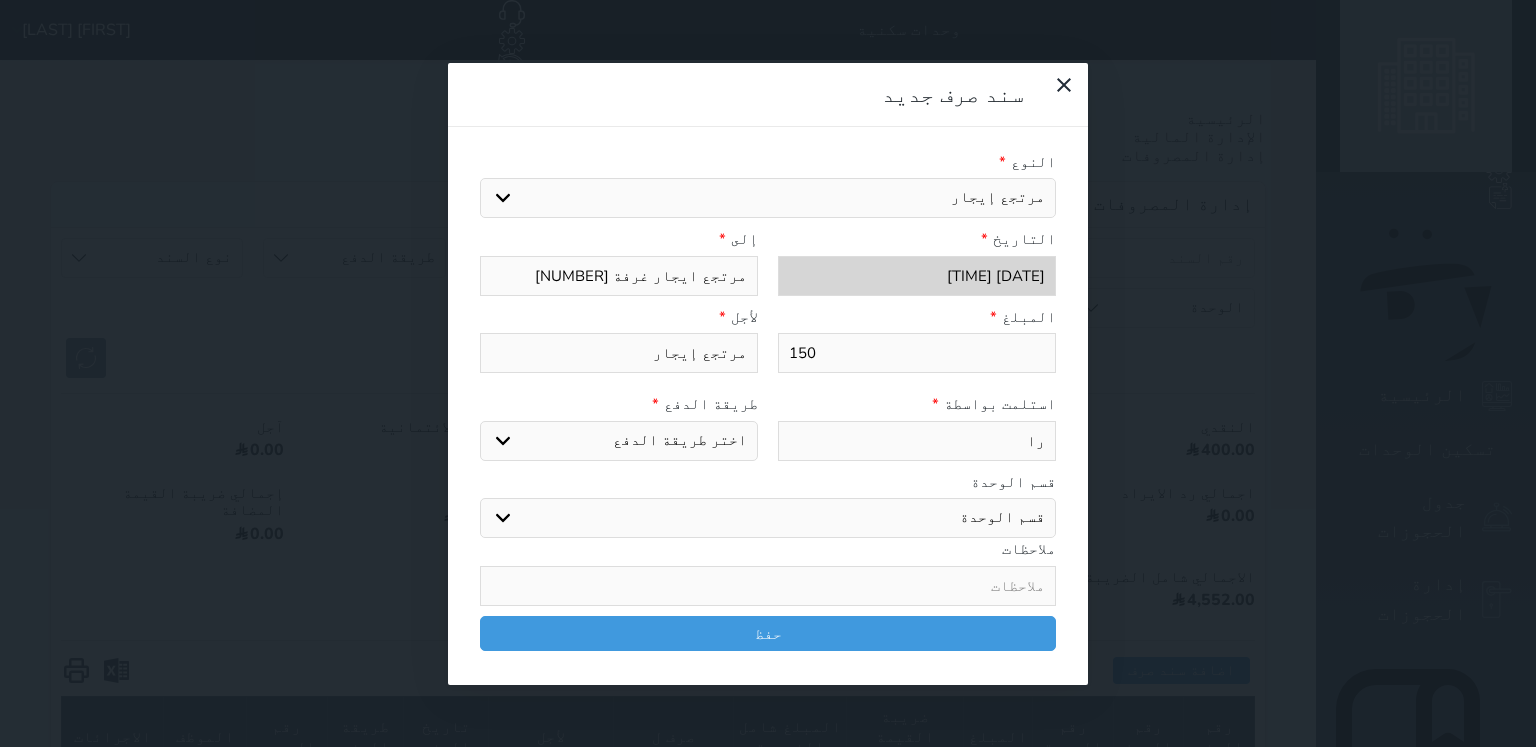 type on "راس" 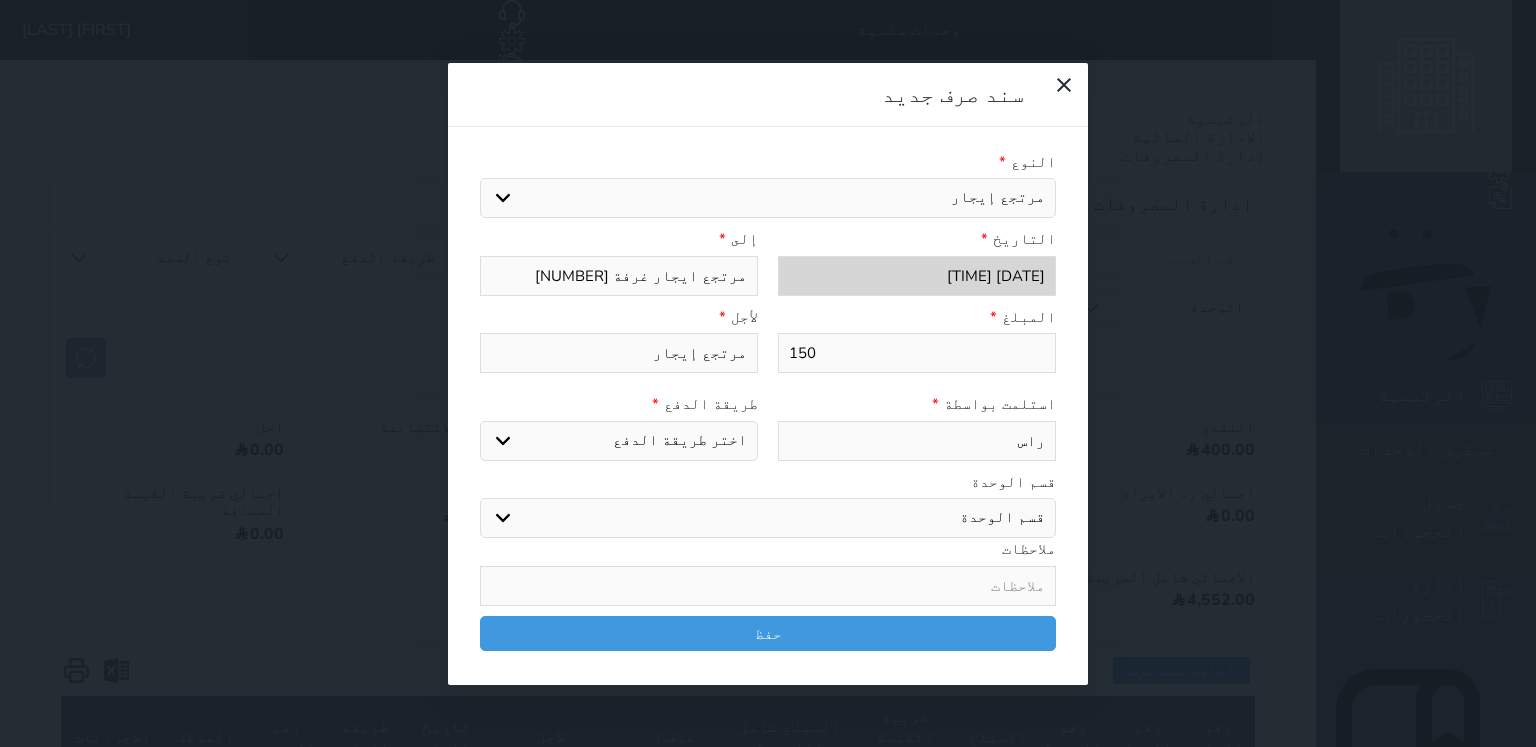 type on "راسل" 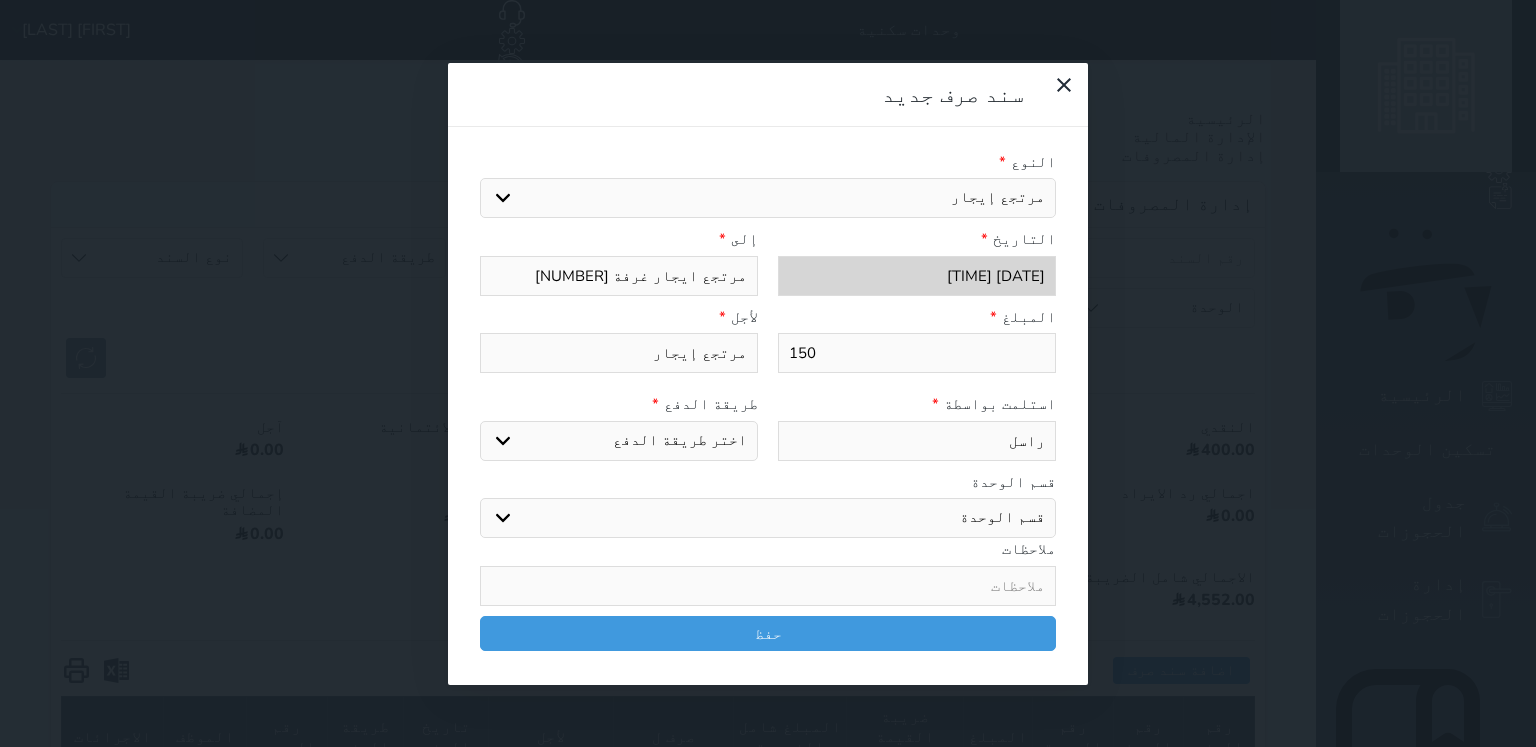 type on "راسل" 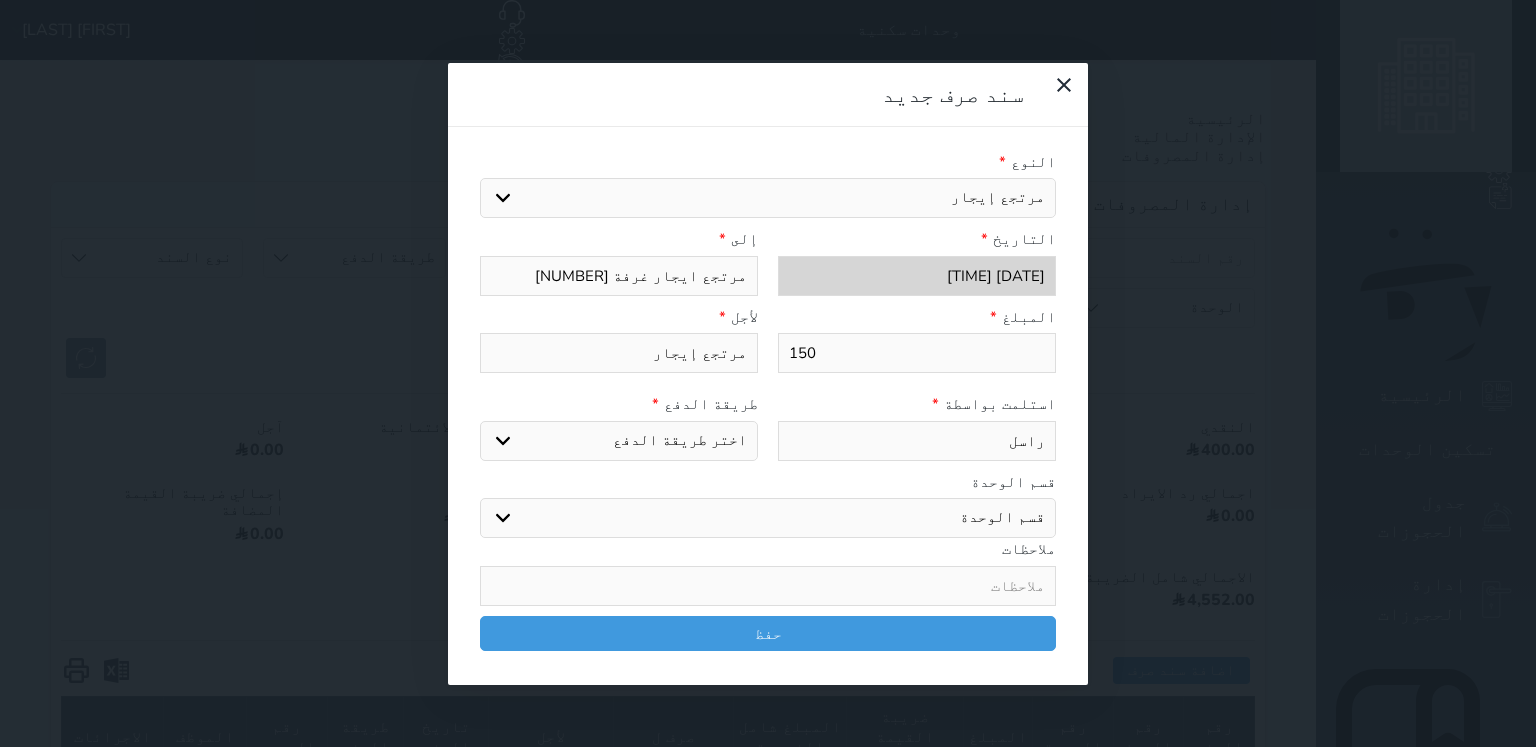 click on "اختر طريقة الدفع   دفع نقدى   تحويل بنكى   مدى   بطاقة ائتمان" at bounding box center [619, 441] 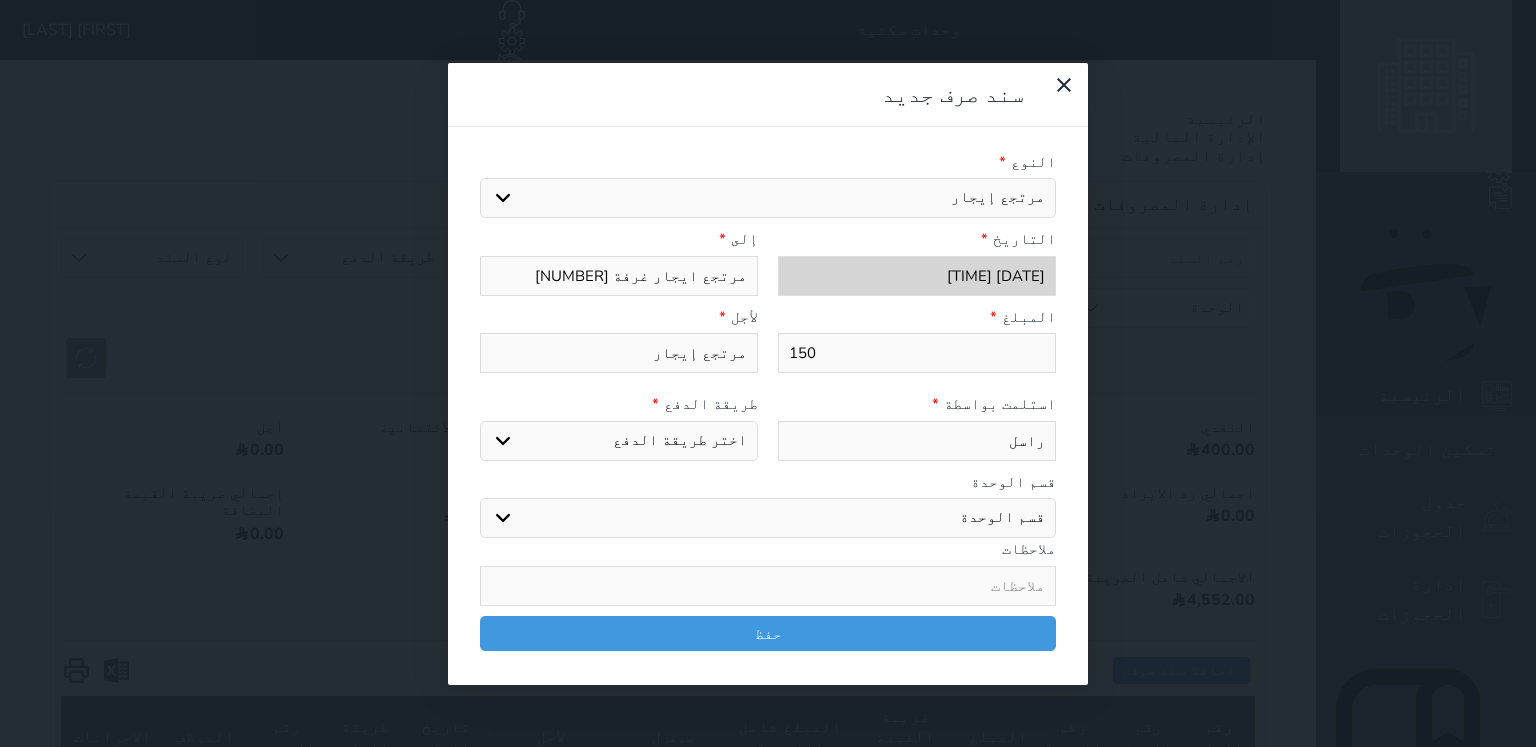 select on "cash" 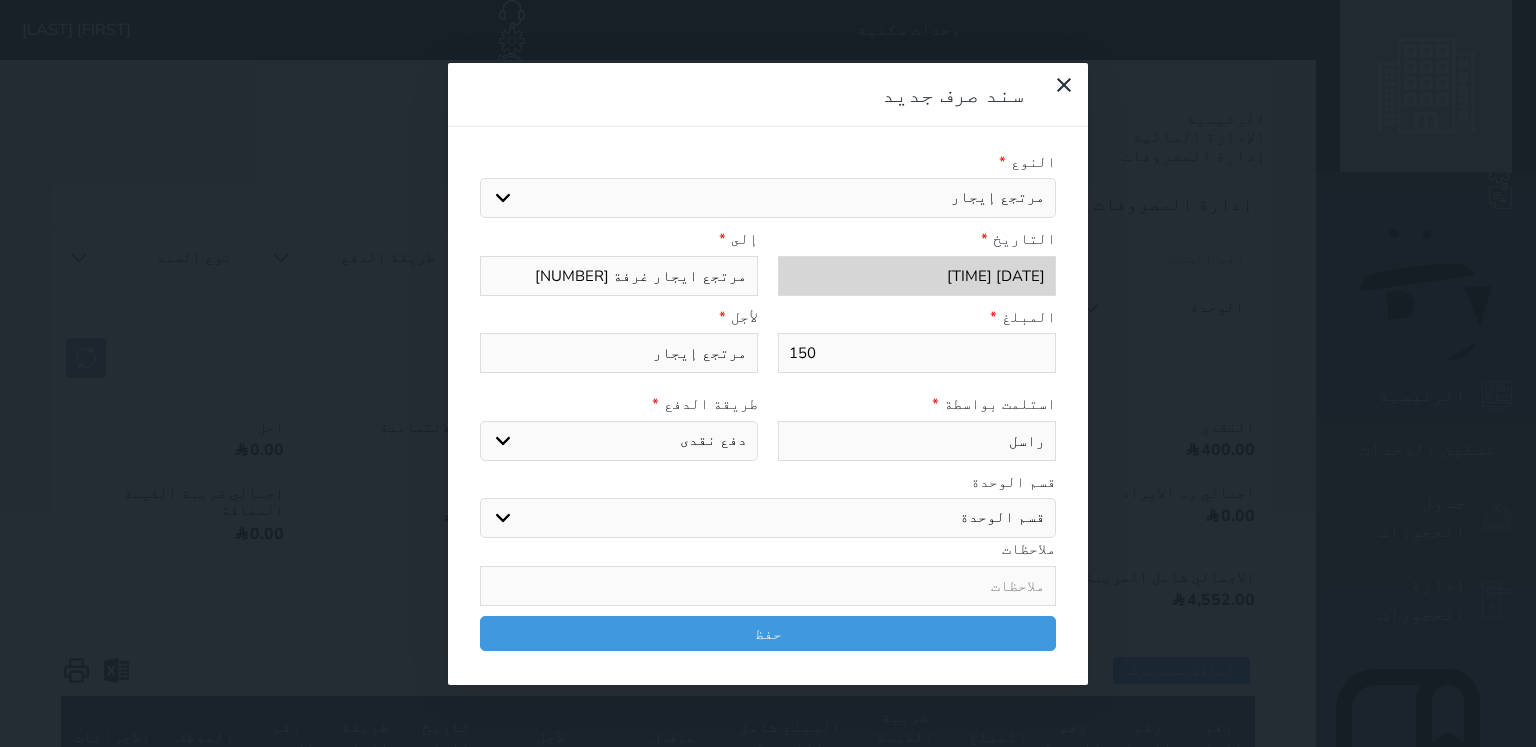 click on "اختر طريقة الدفع   دفع نقدى   تحويل بنكى   مدى   بطاقة ائتمان" at bounding box center [619, 441] 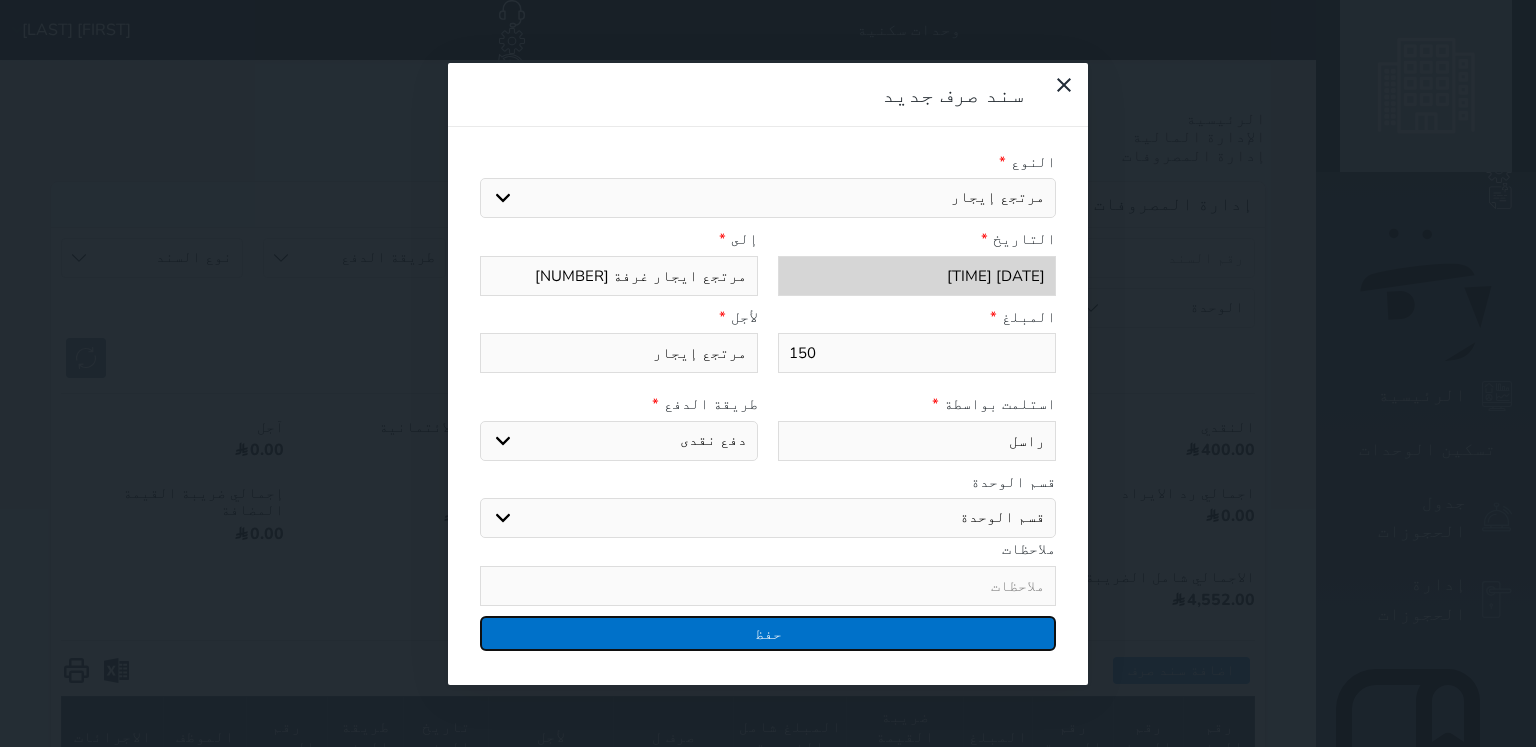 click on "حفظ" at bounding box center (768, 633) 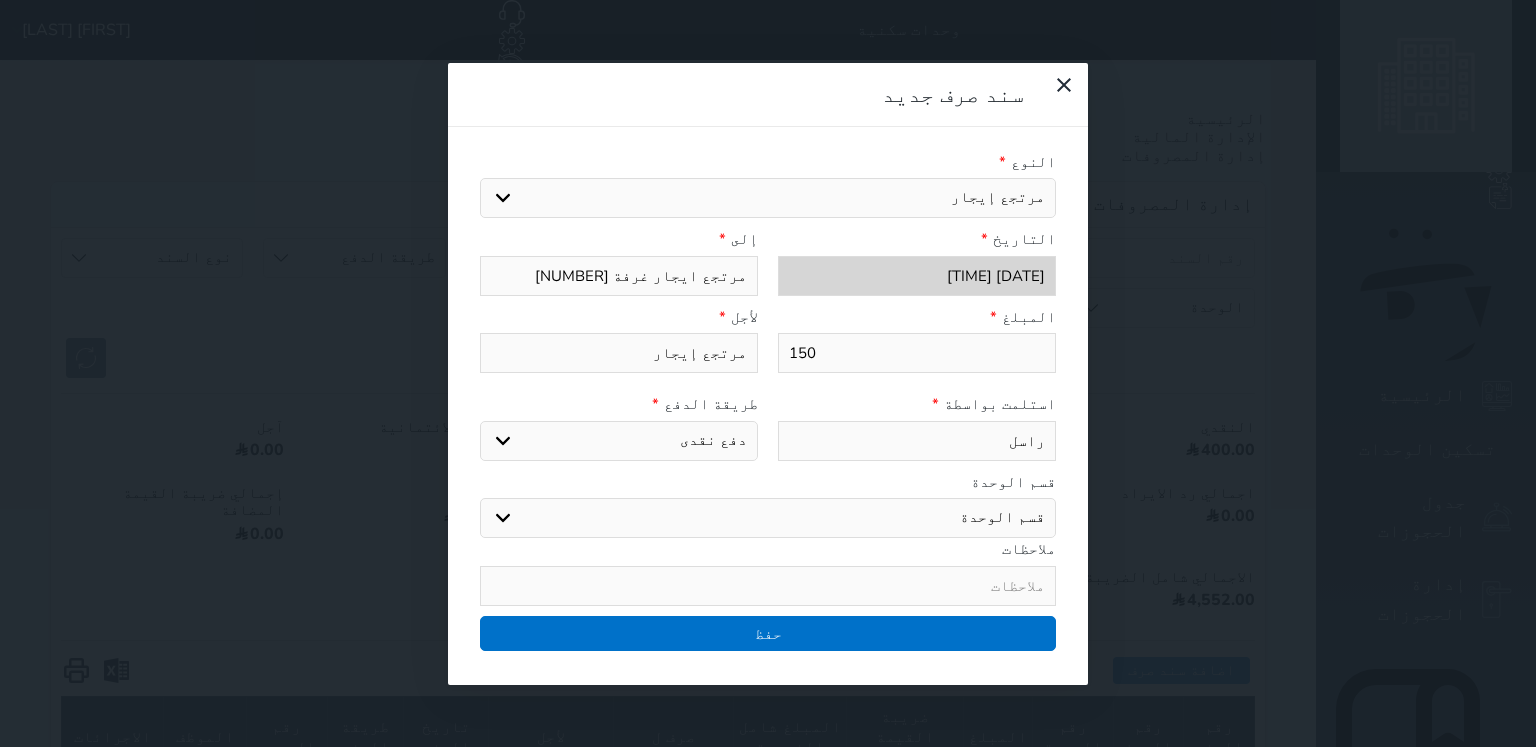 select 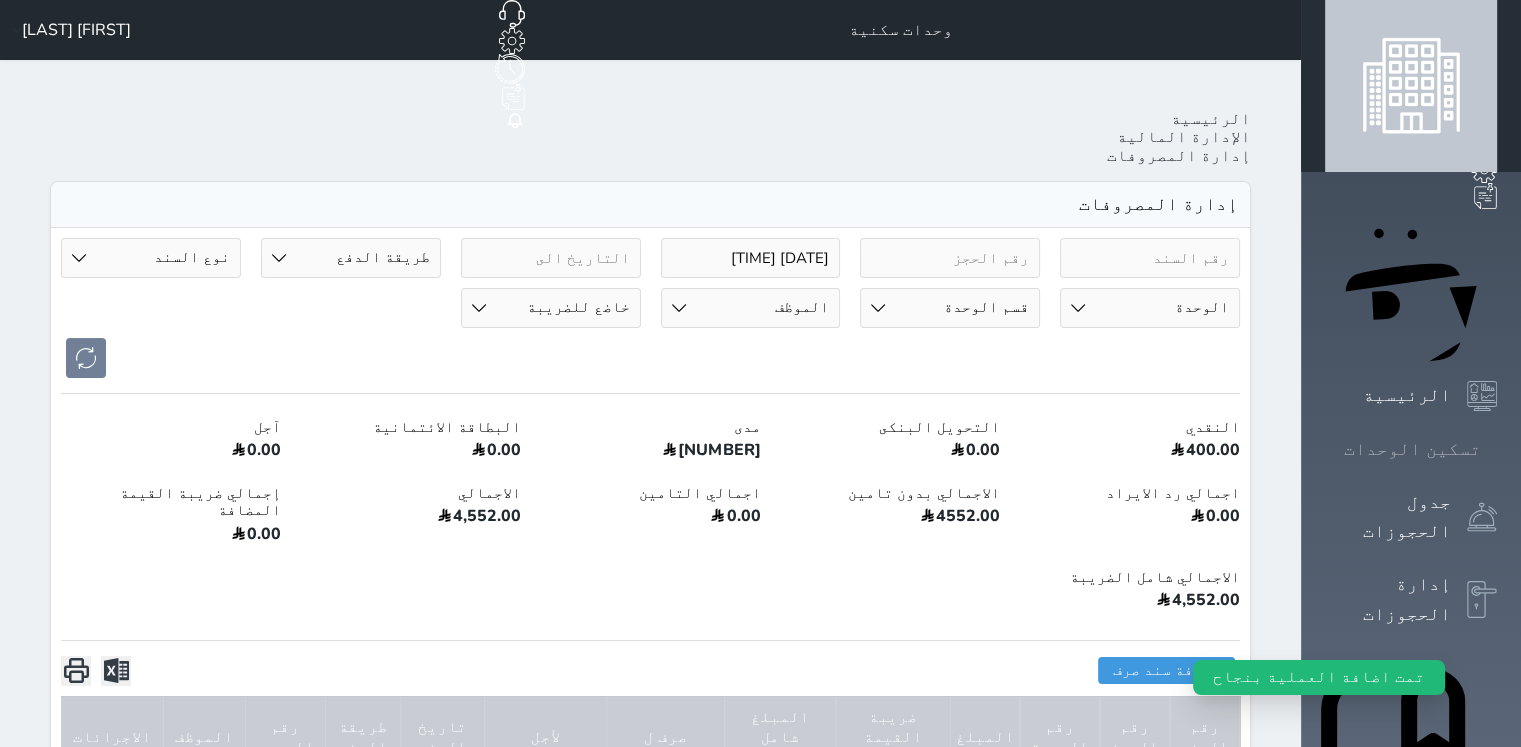 drag, startPoint x: 1476, startPoint y: 225, endPoint x: 1439, endPoint y: 293, distance: 77.41447 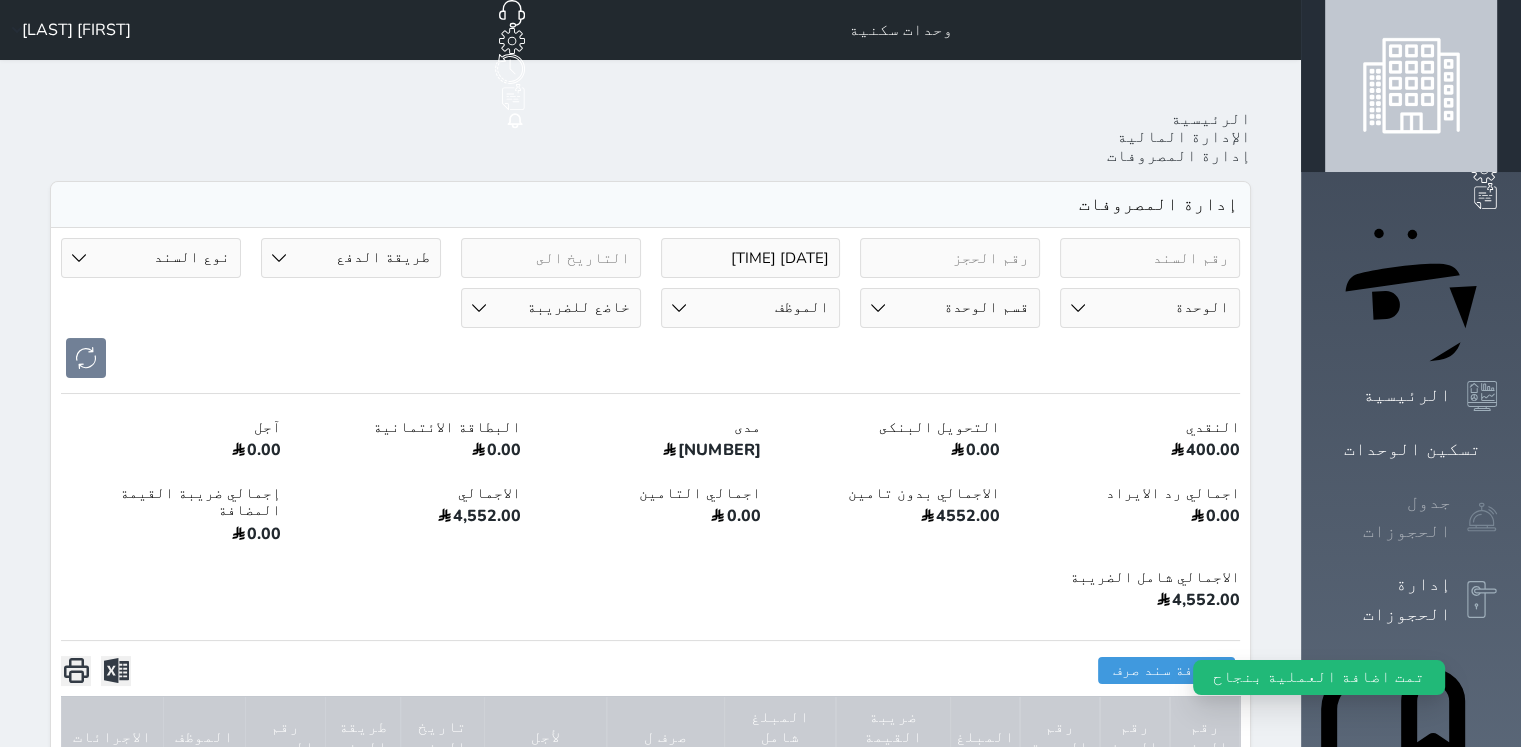 click on "تسكين الوحدات" at bounding box center (1411, 449) 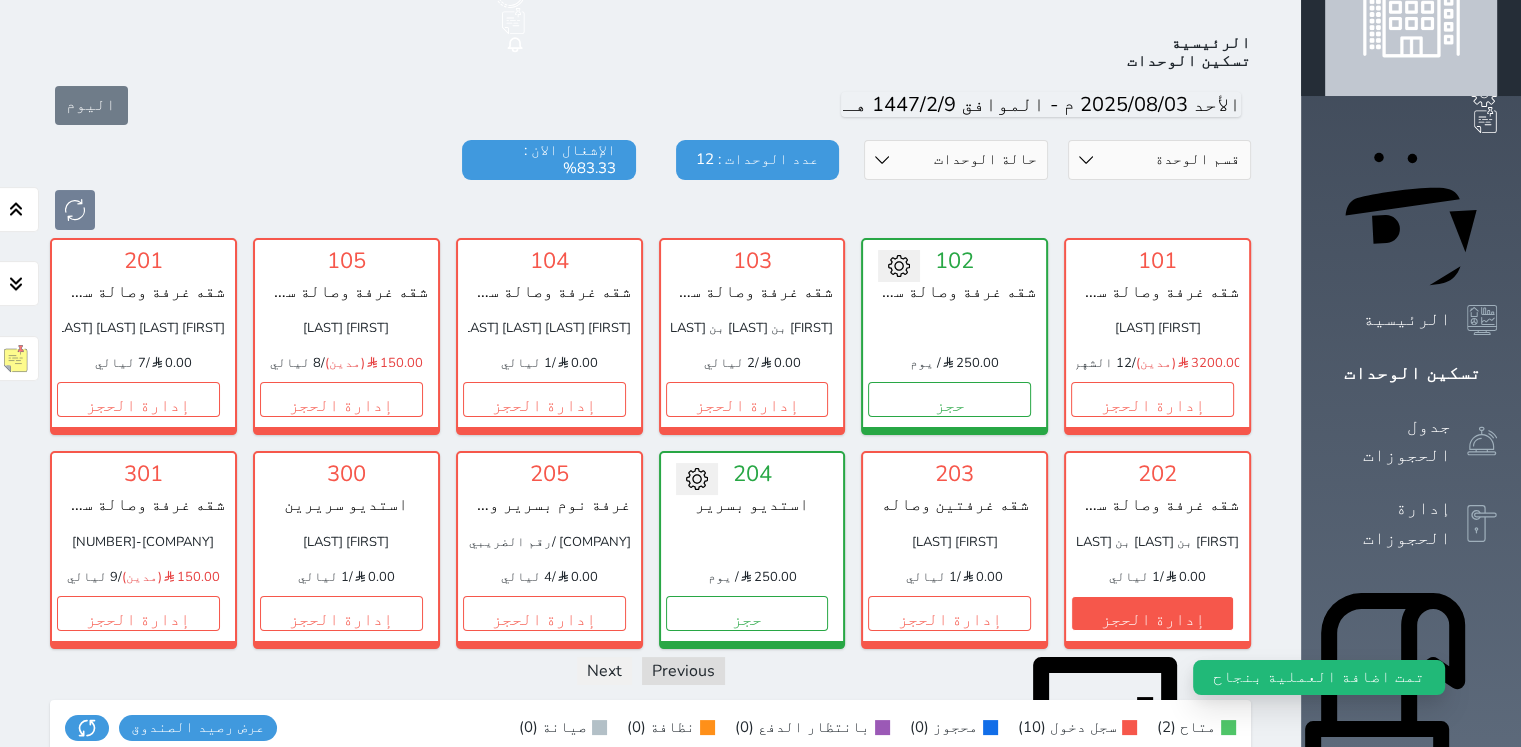 scroll, scrollTop: 78, scrollLeft: 0, axis: vertical 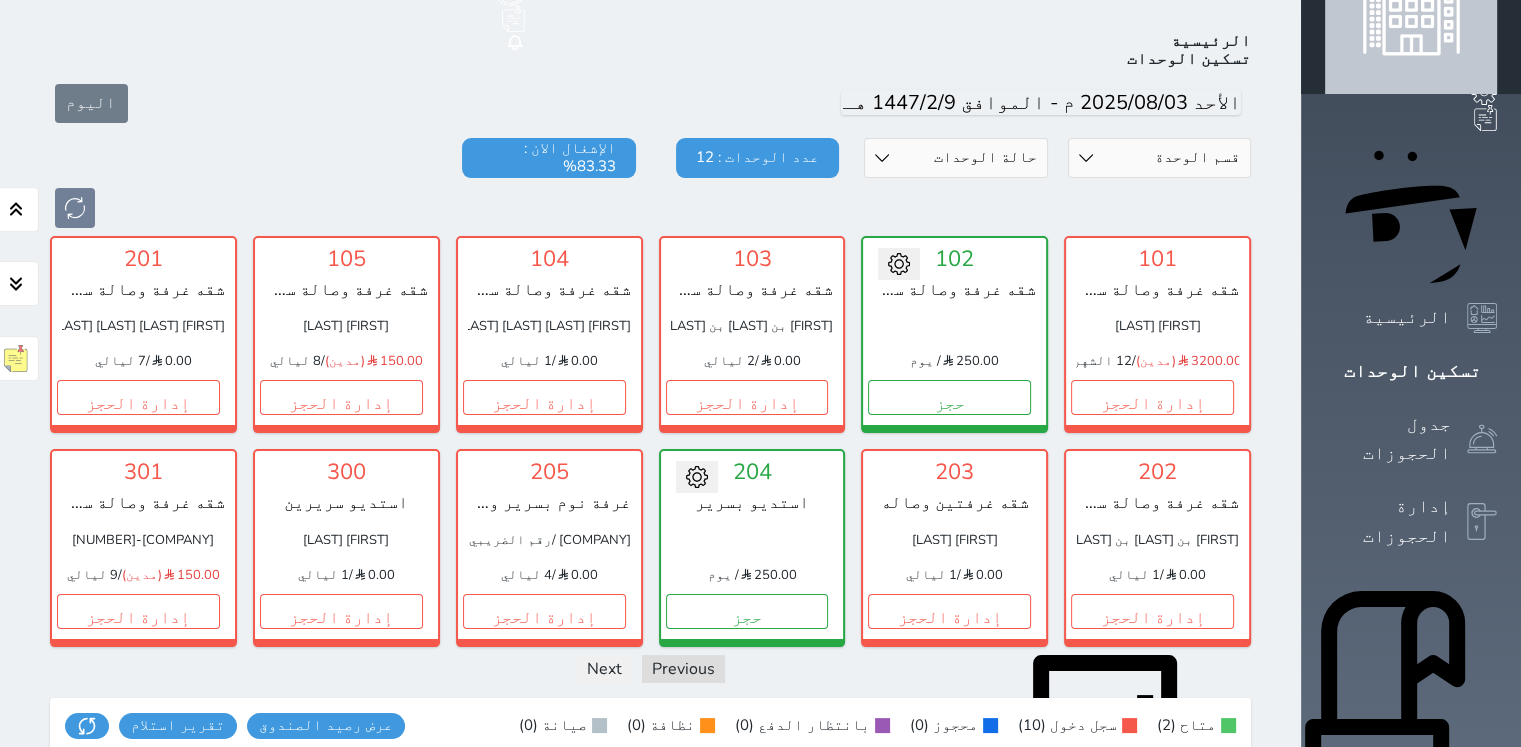 click on "الإدارة المالية" at bounding box center (1388, 1140) 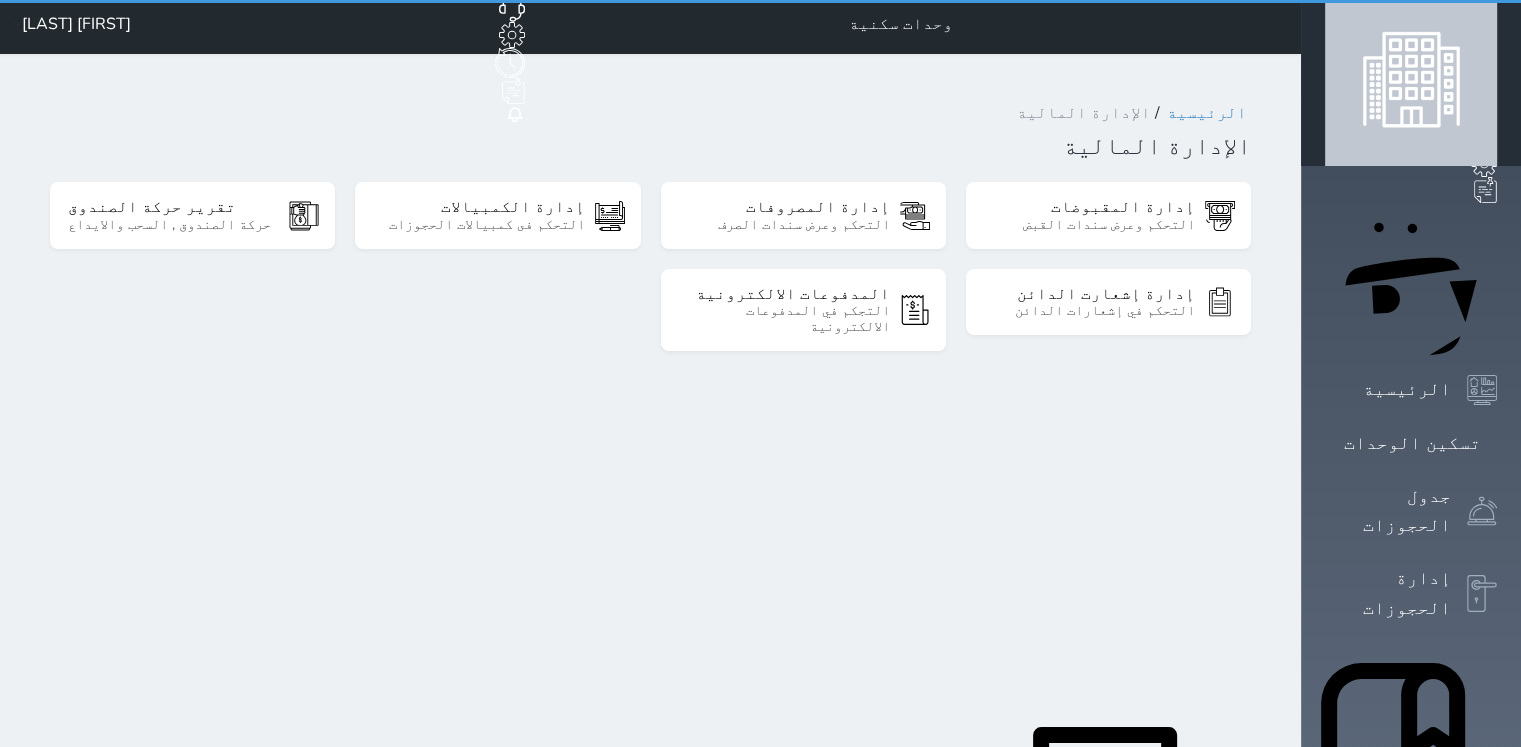 scroll, scrollTop: 0, scrollLeft: 0, axis: both 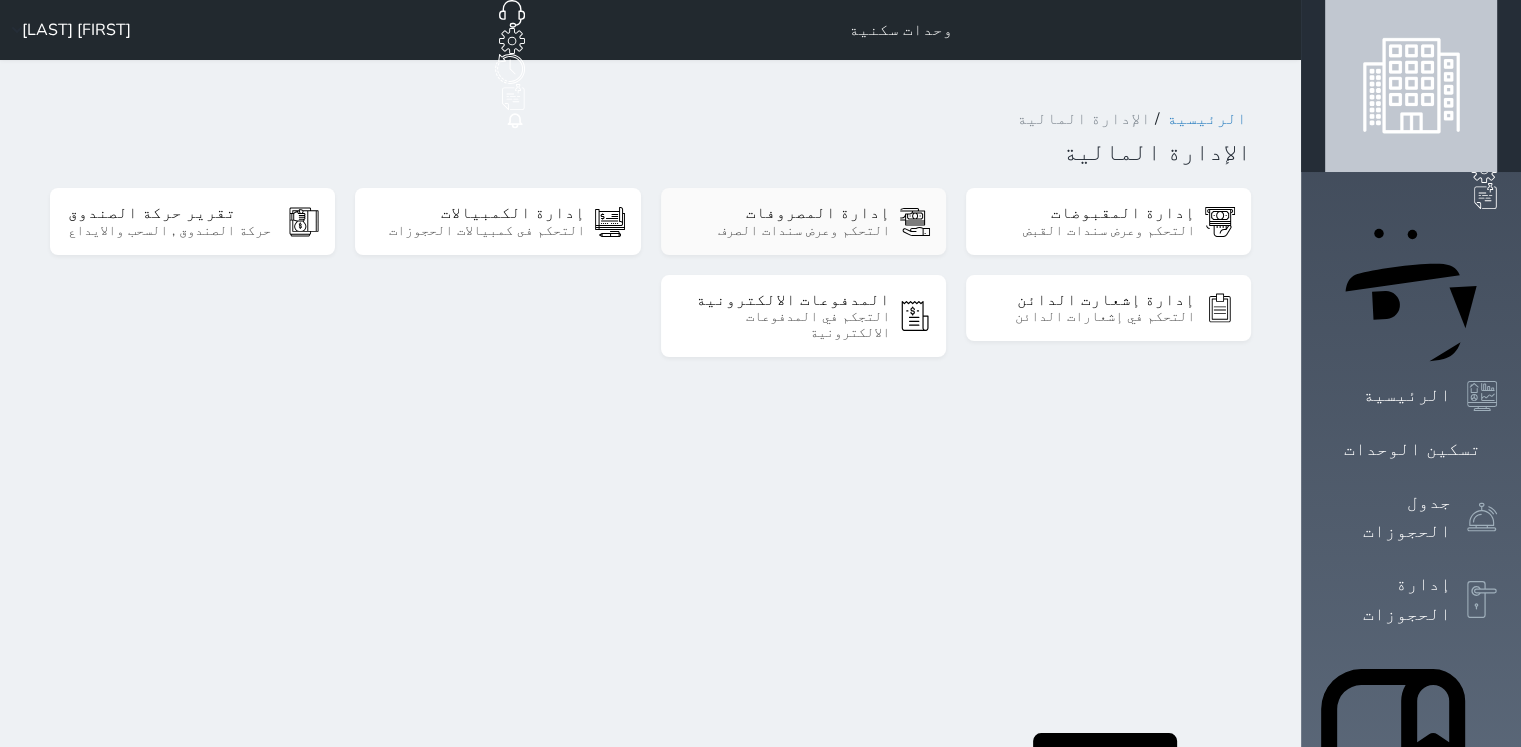 click on "إدارة المصروفات
التحكم وعرض سندات الصرف" at bounding box center [803, 221] 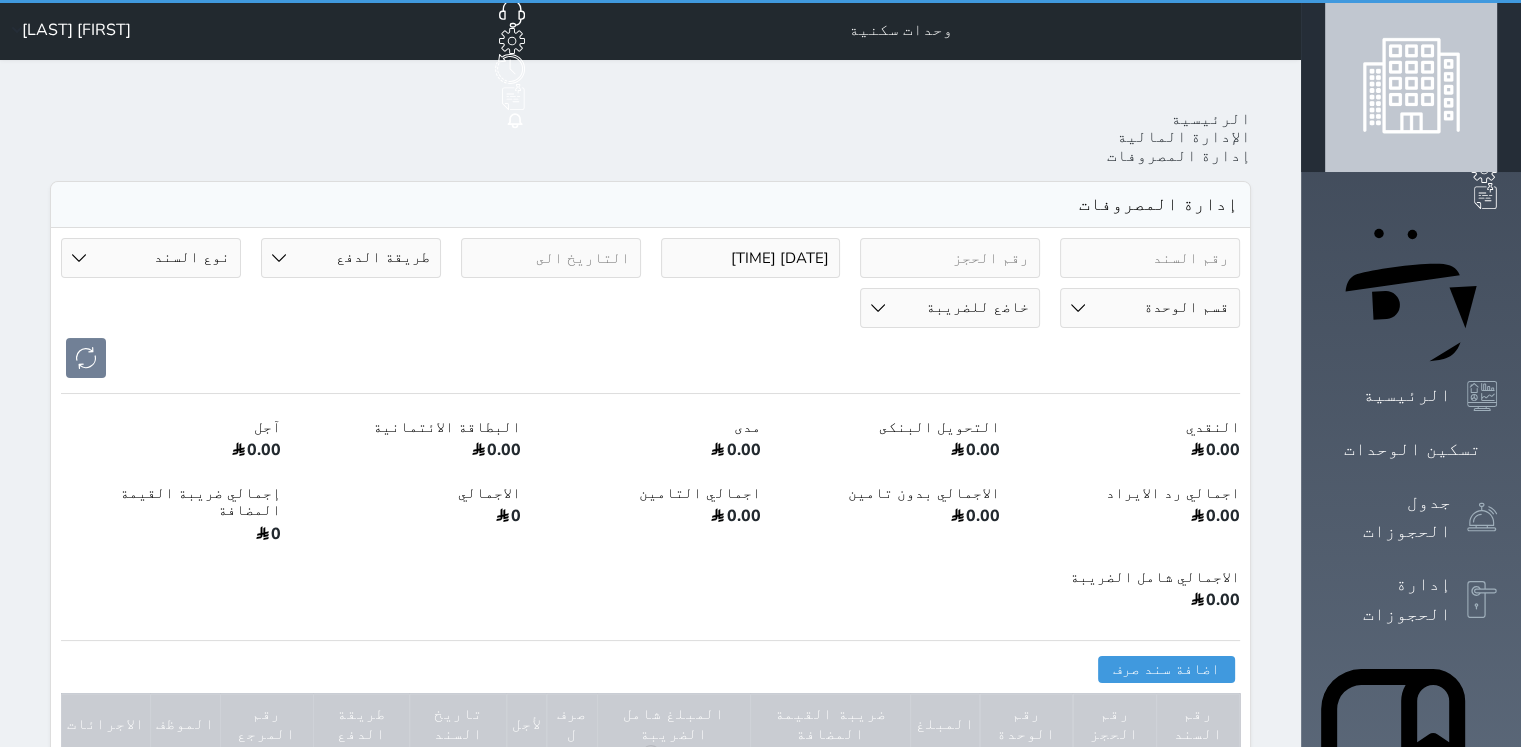 select 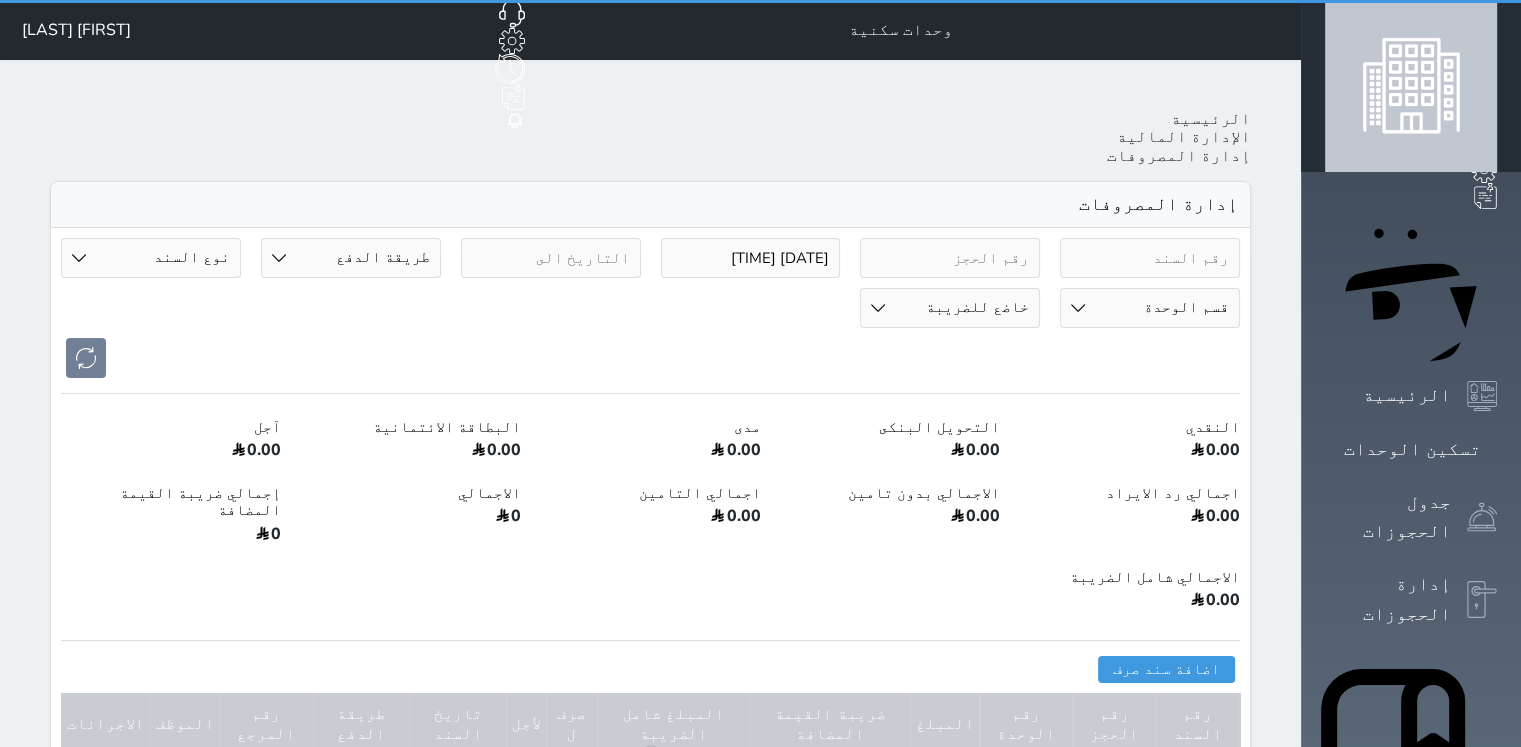 type on "[DATE] [TIME]" 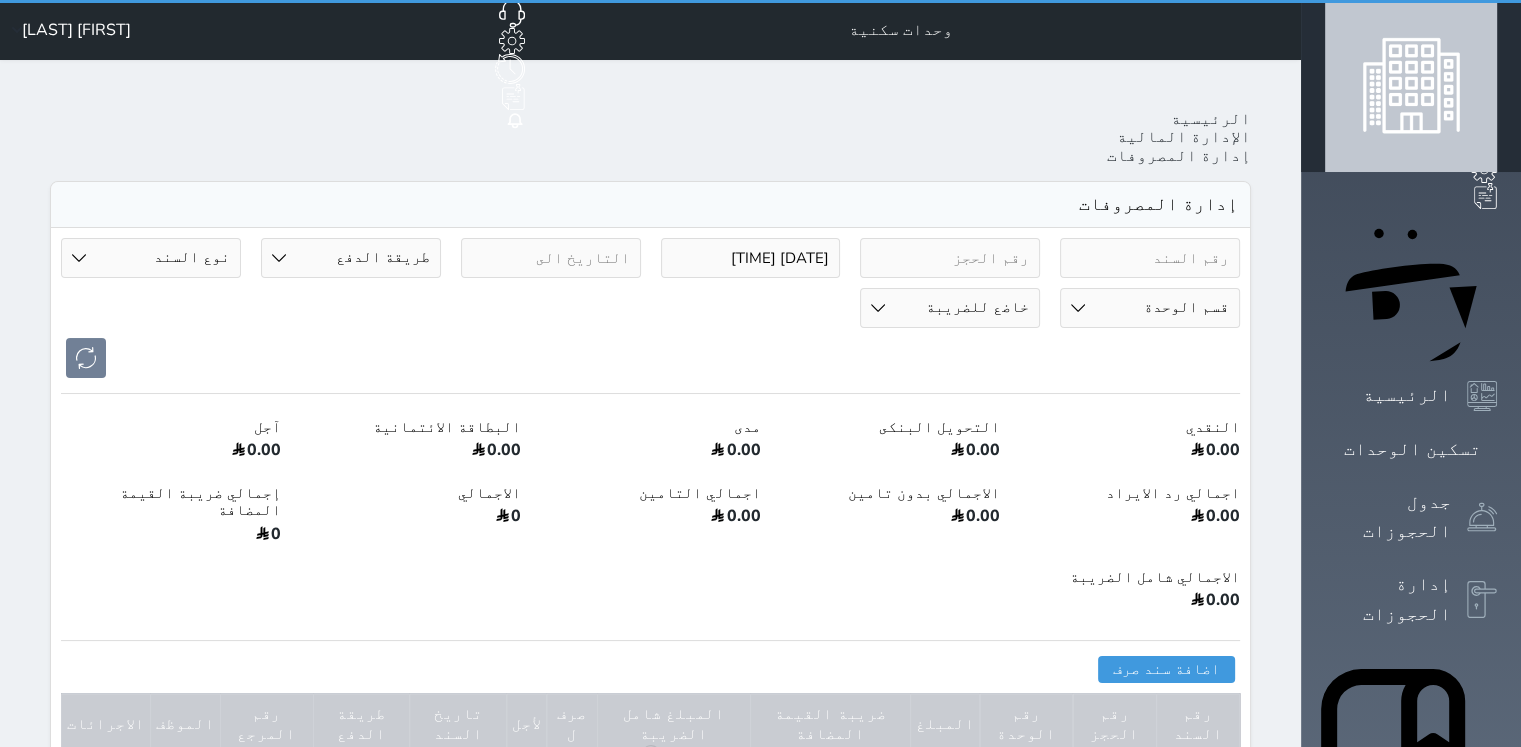 select 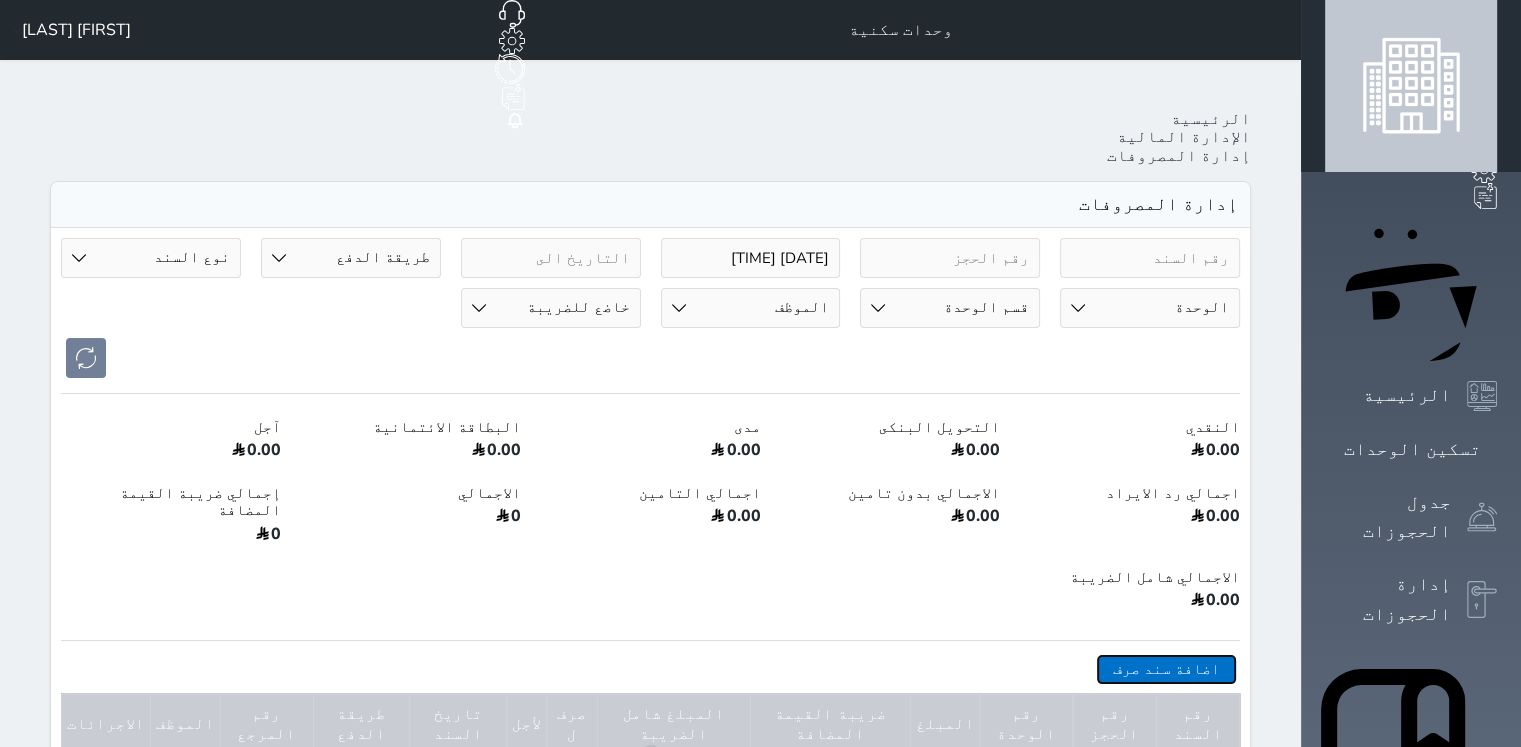 click on "اضافة سند صرف" at bounding box center [1166, 669] 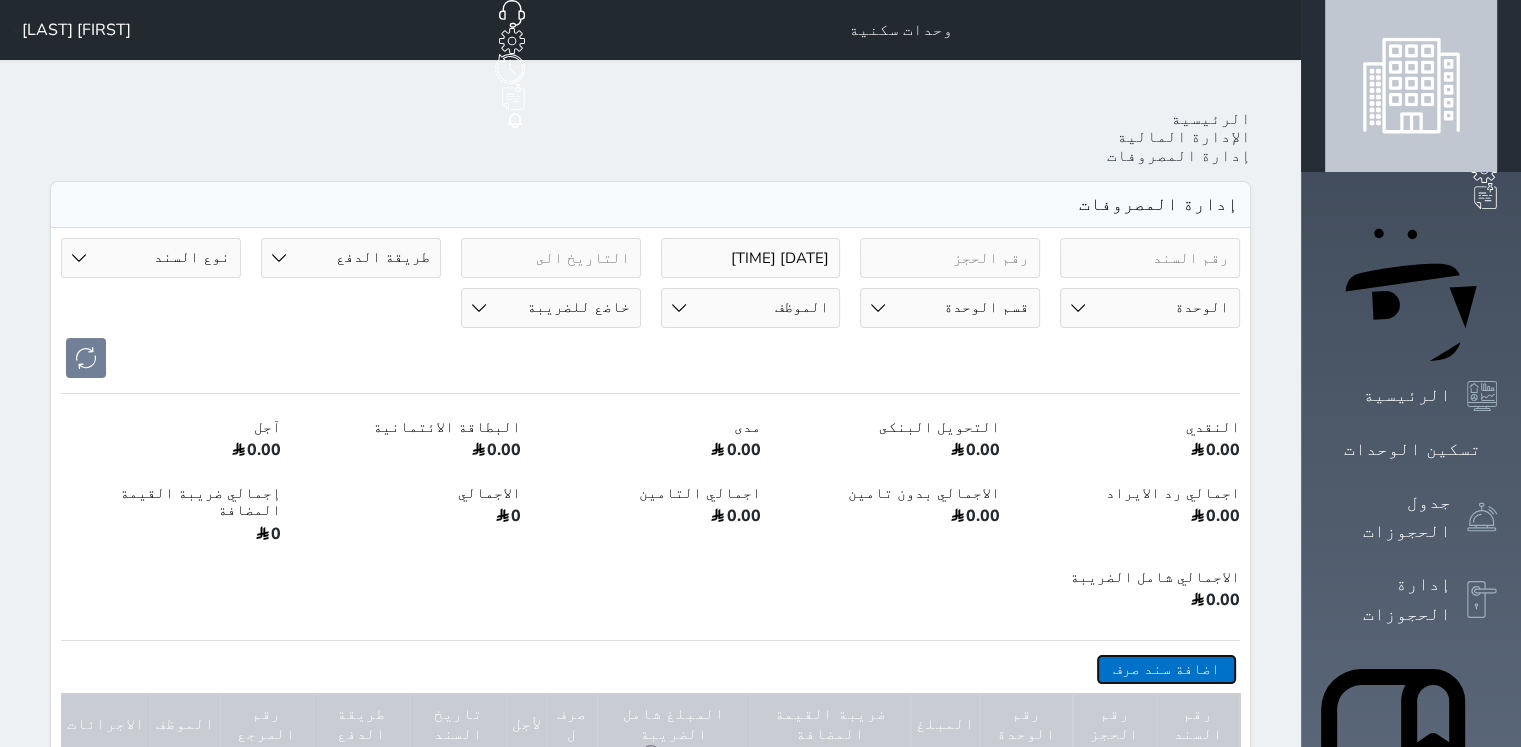 select 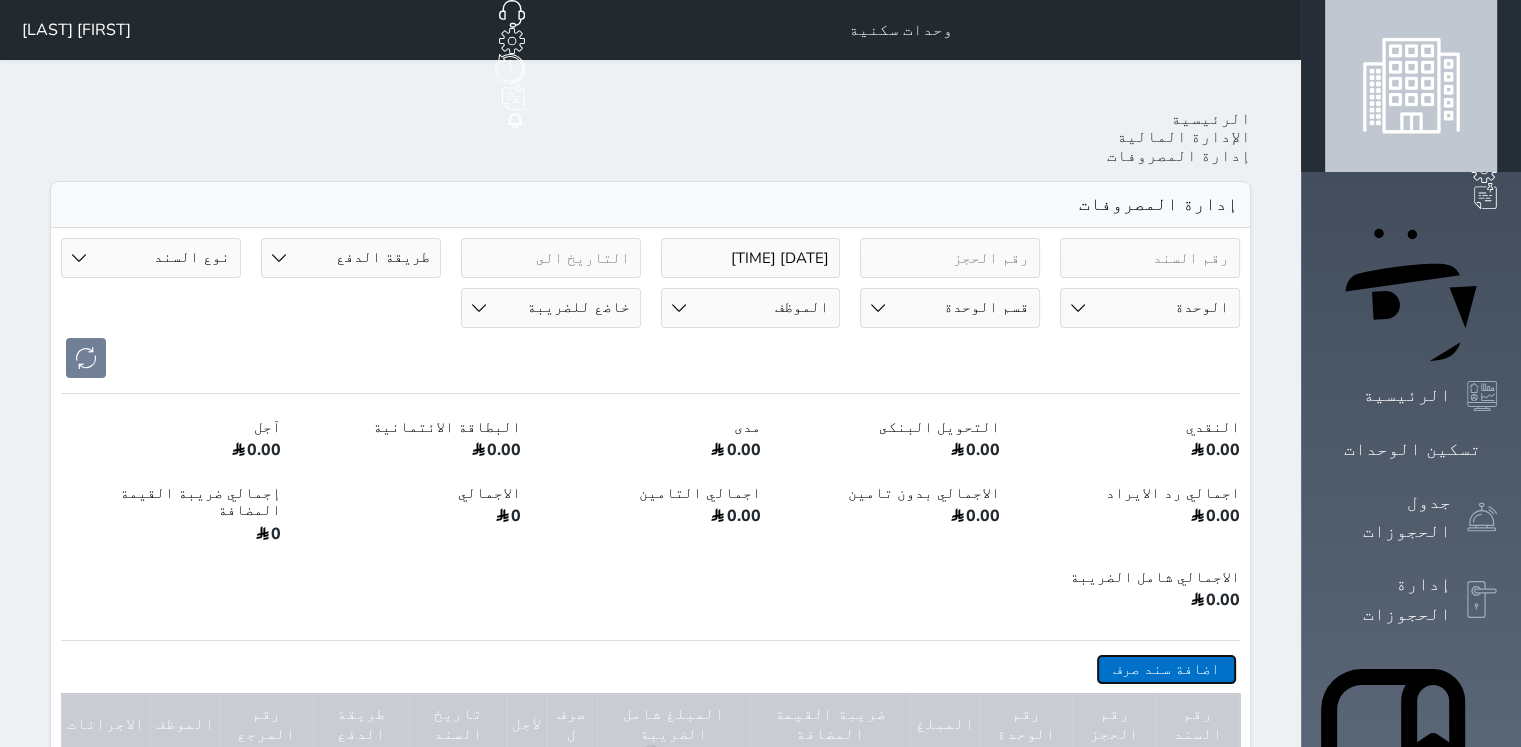 select 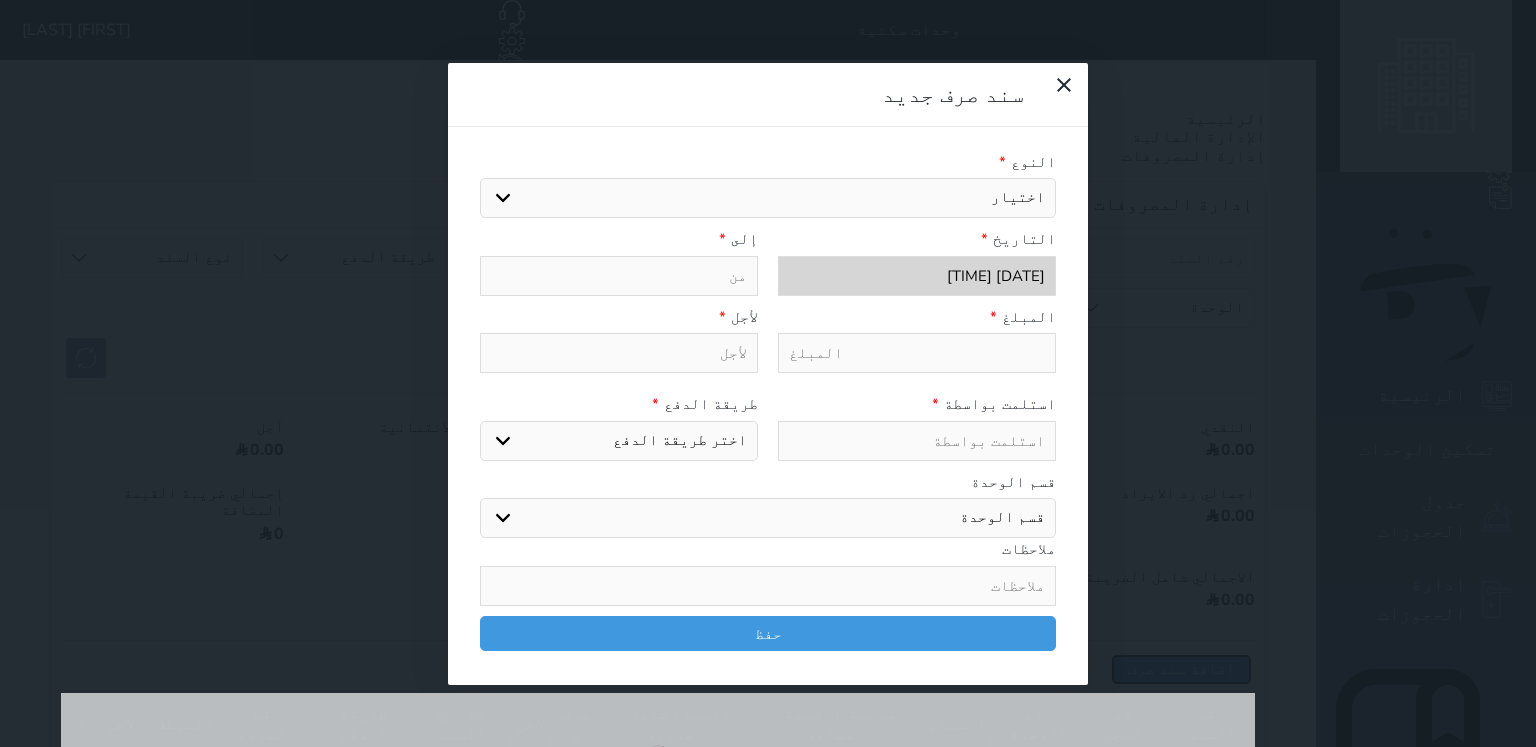 select 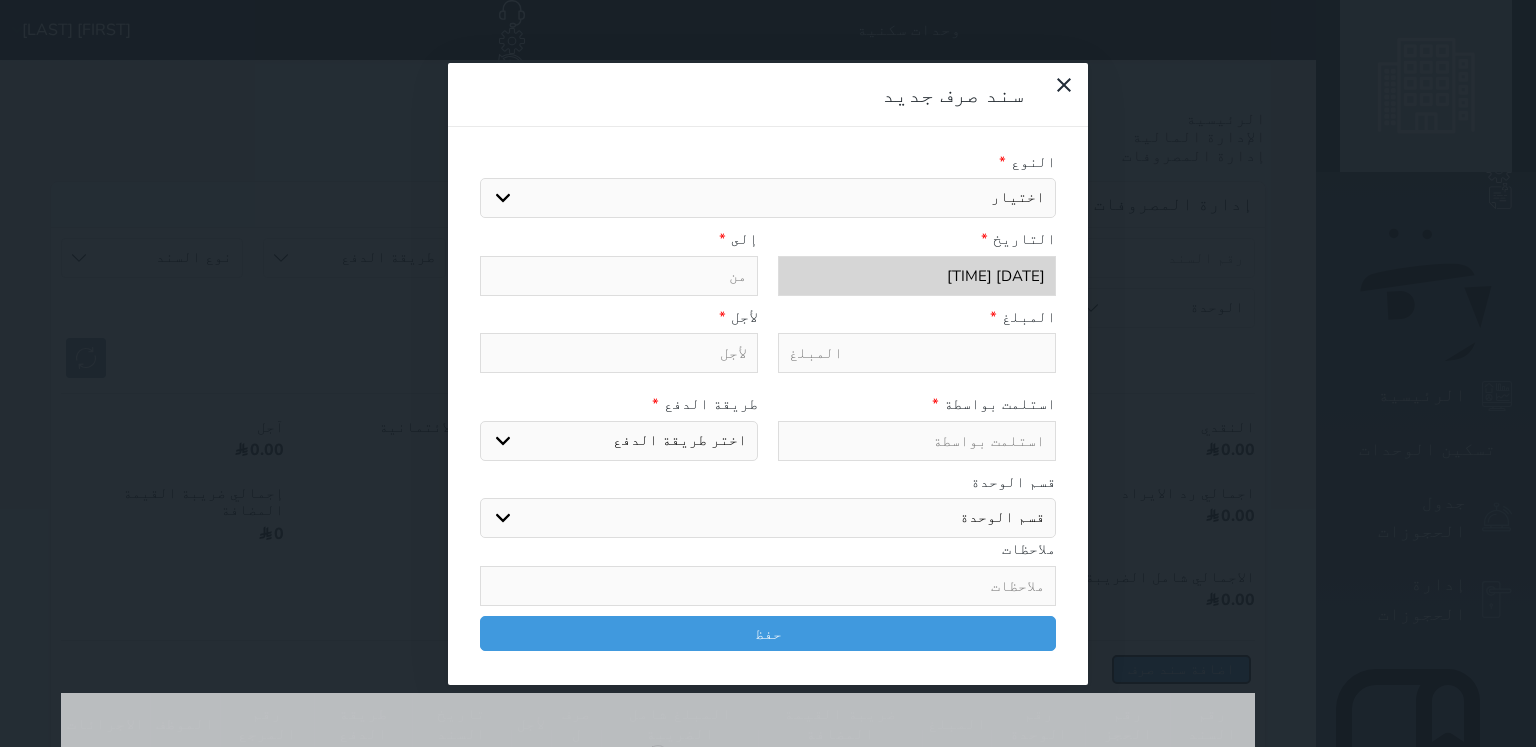 select 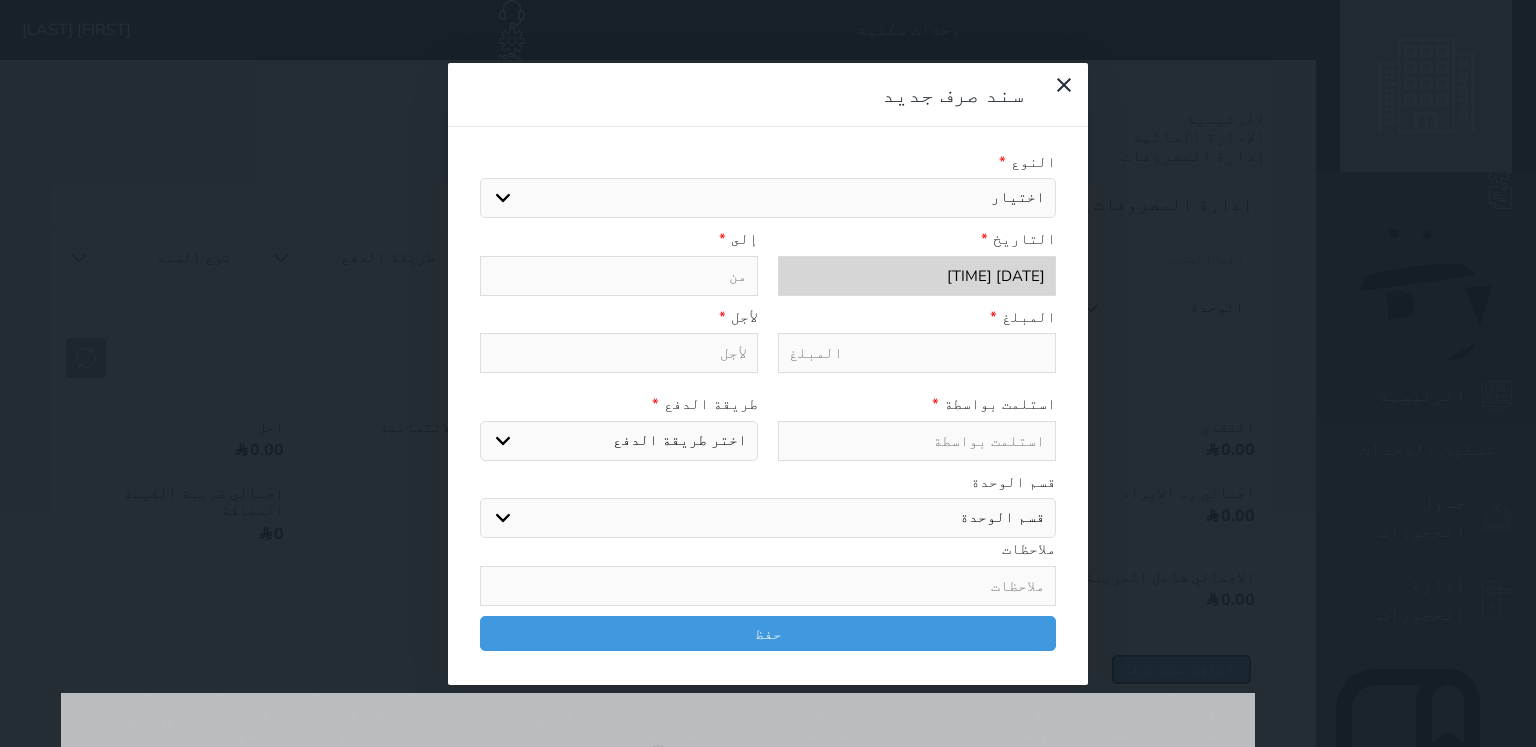 select 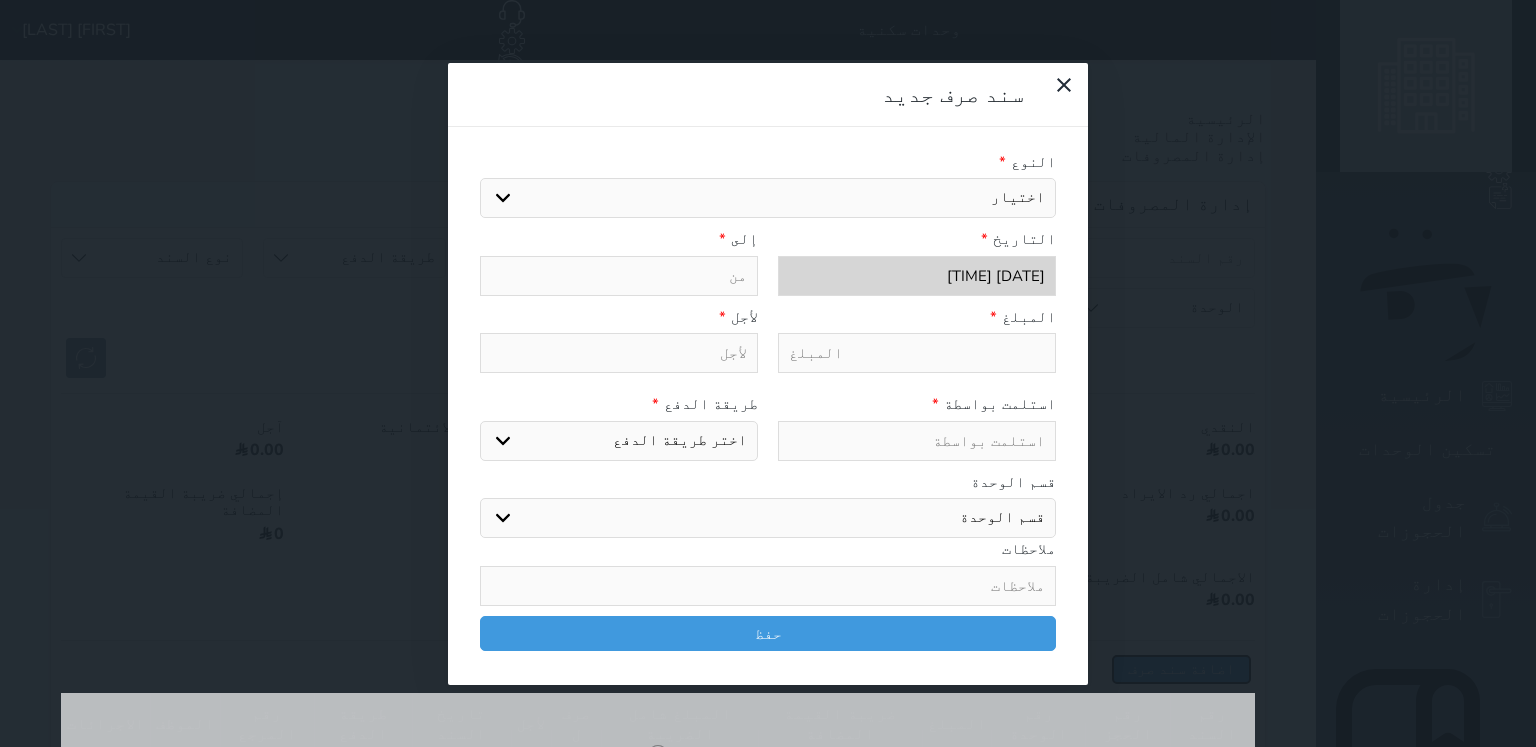 select 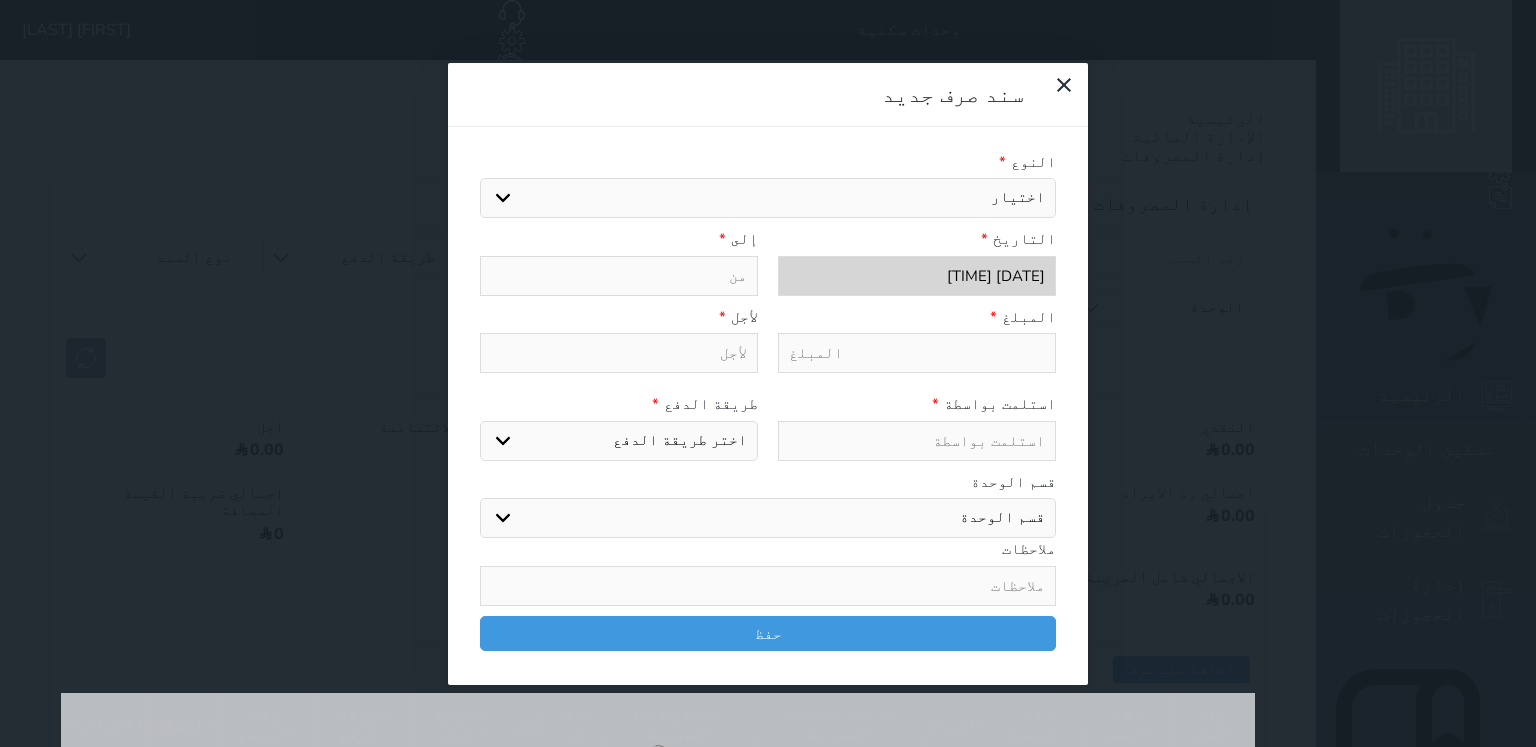 click on "اختيار   مرتجع إيجار رواتب صيانة مصروفات عامة تحويل من الصندوق الى الادارة استرجاع تامين استرجاع العربون" at bounding box center [768, 198] 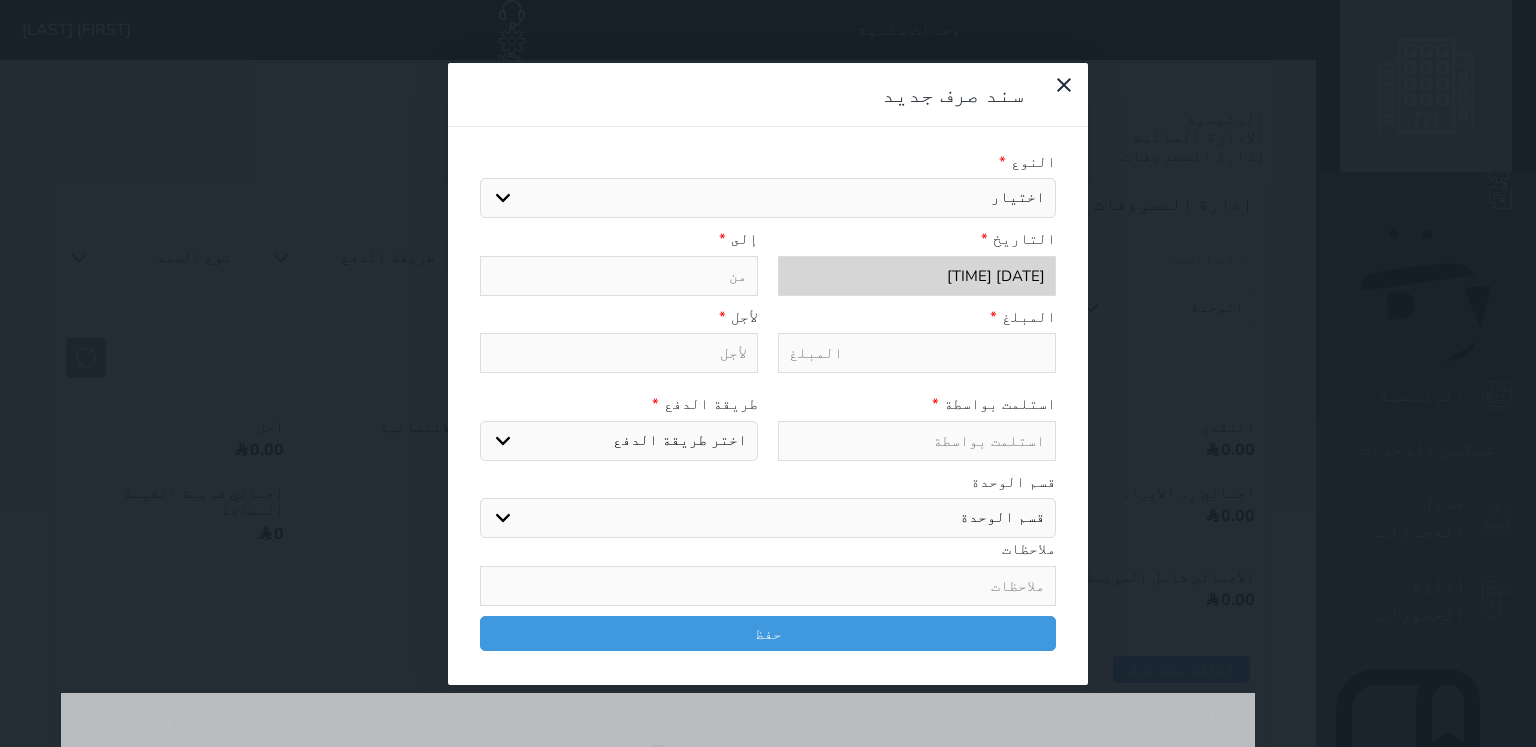 select on "51153" 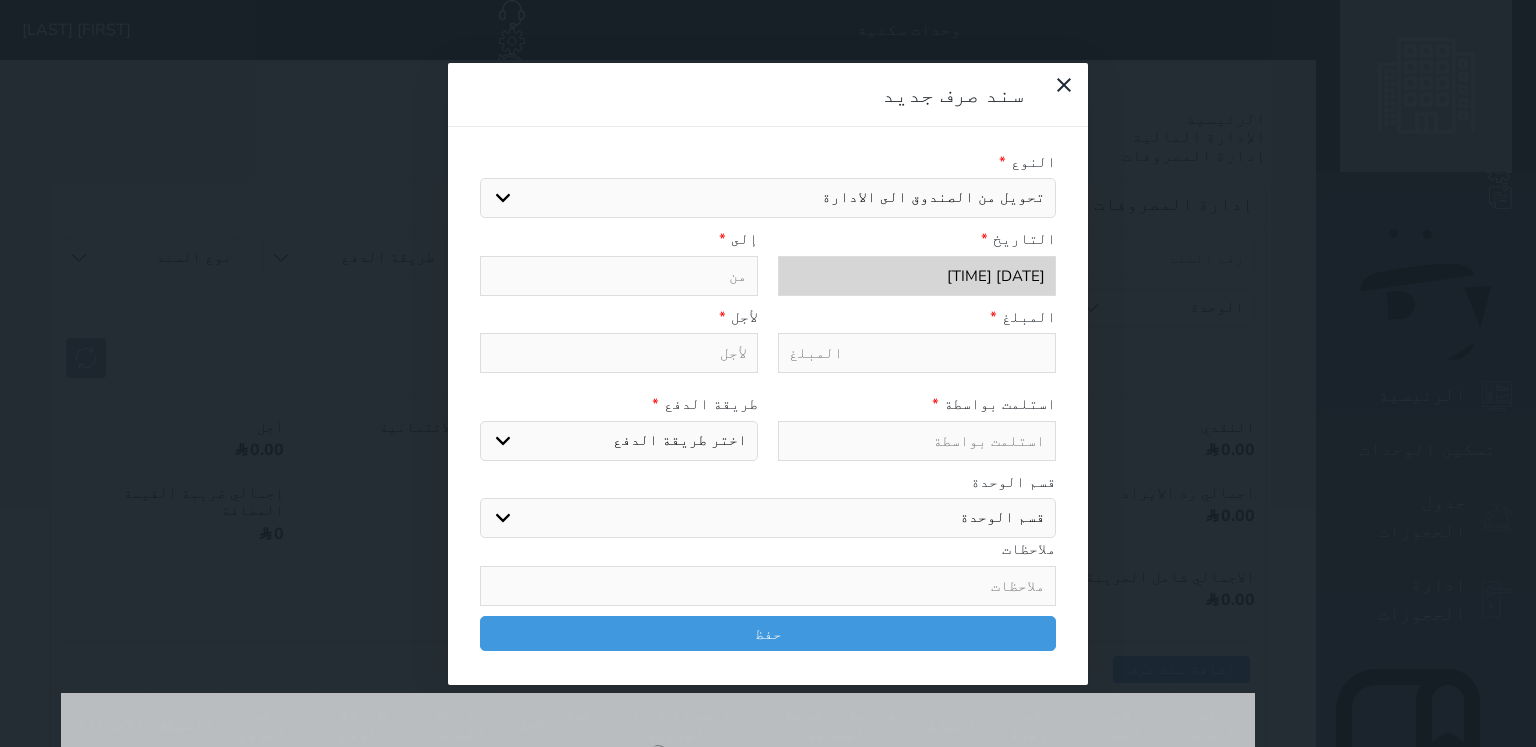 click on "اختيار   مرتجع إيجار رواتب صيانة مصروفات عامة تحويل من الصندوق الى الادارة استرجاع تامين استرجاع العربون" at bounding box center (768, 198) 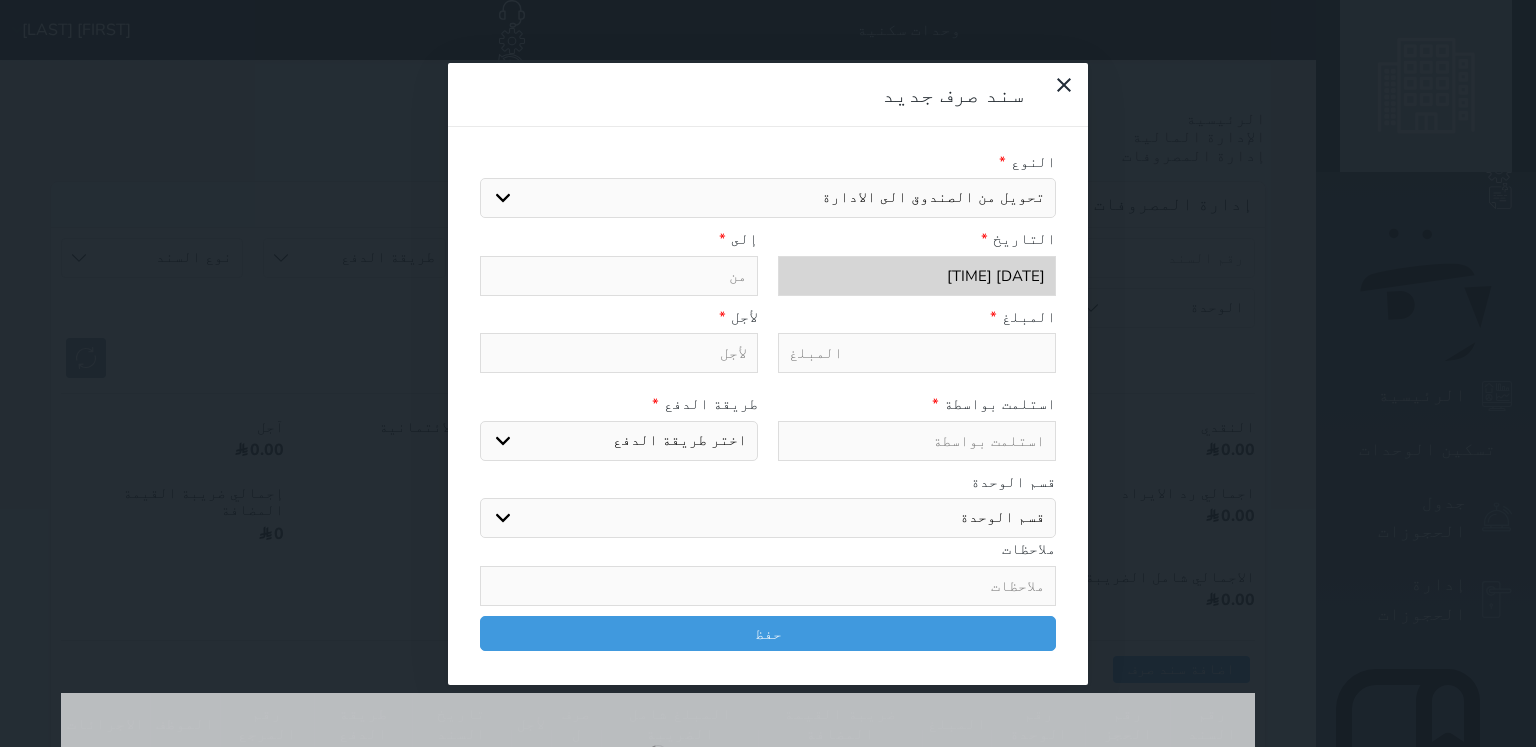 type on "تحويل من الصندوق الى الادارة" 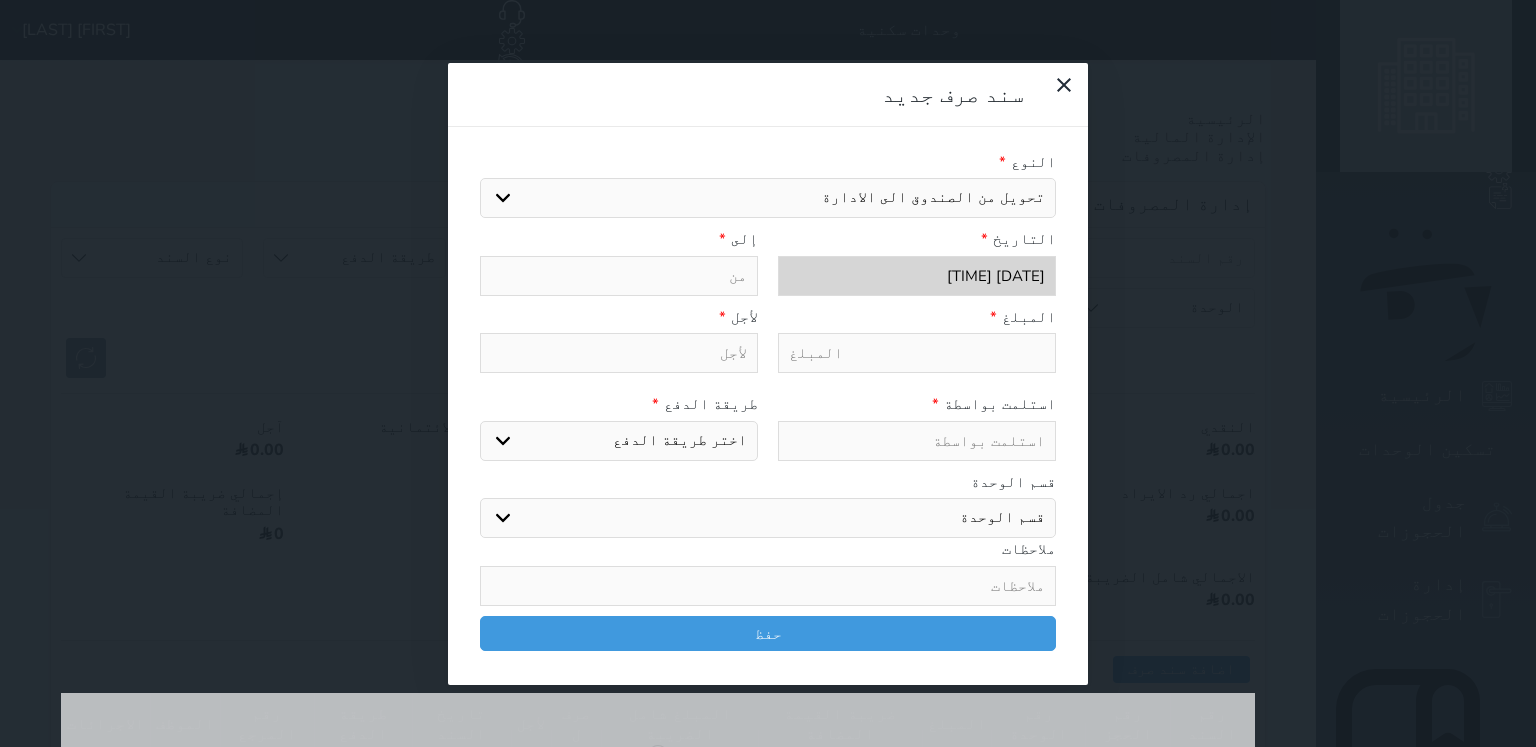 select 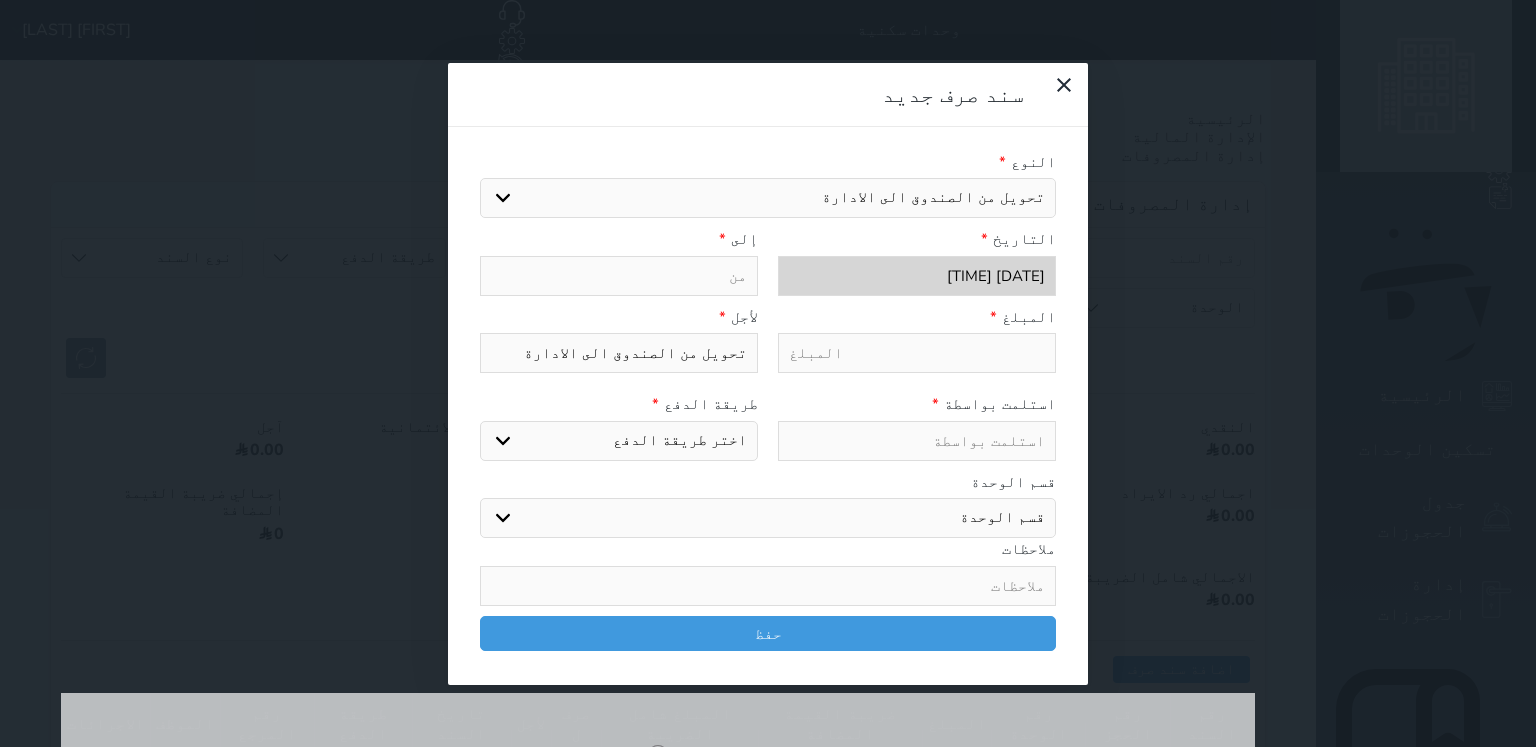 click at bounding box center (619, 276) 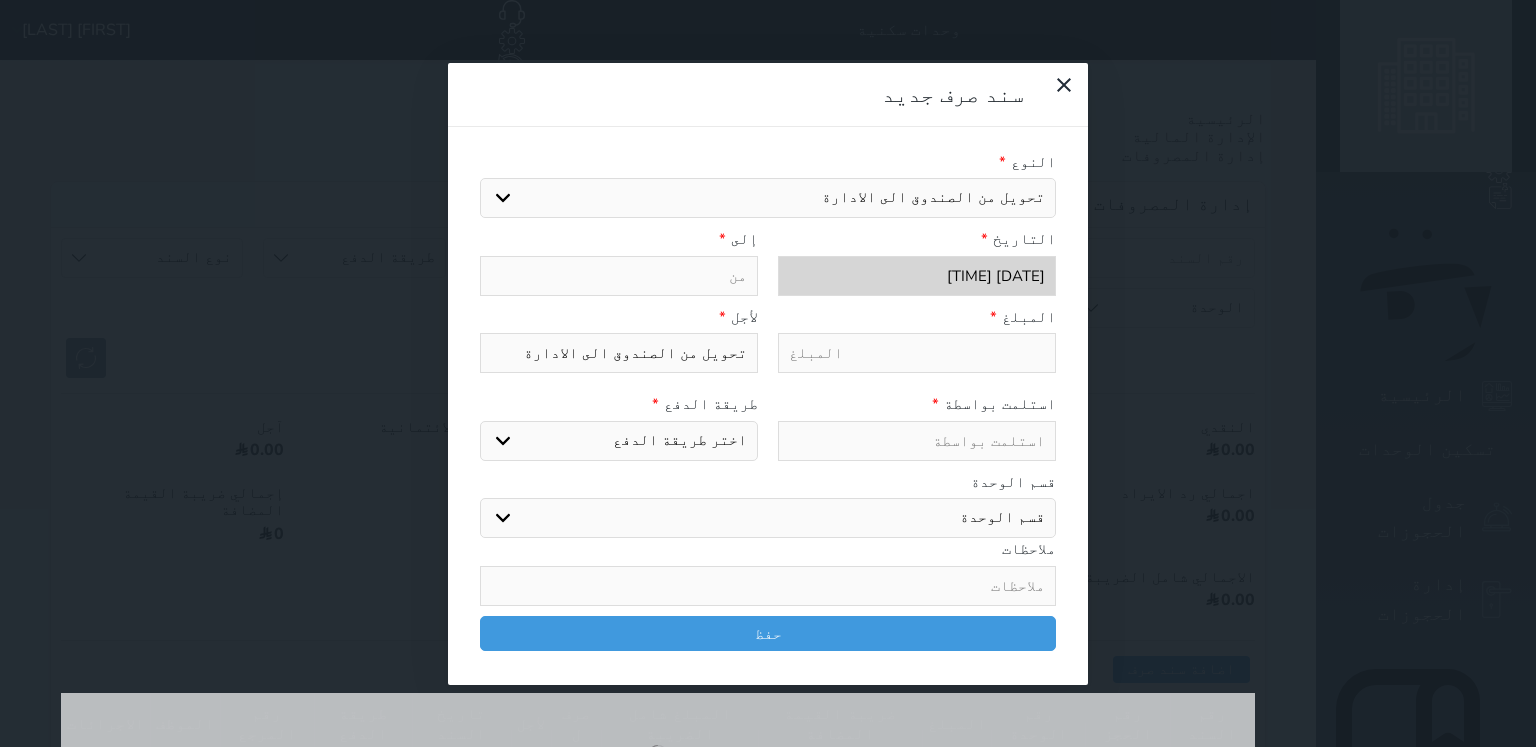 type on "ت" 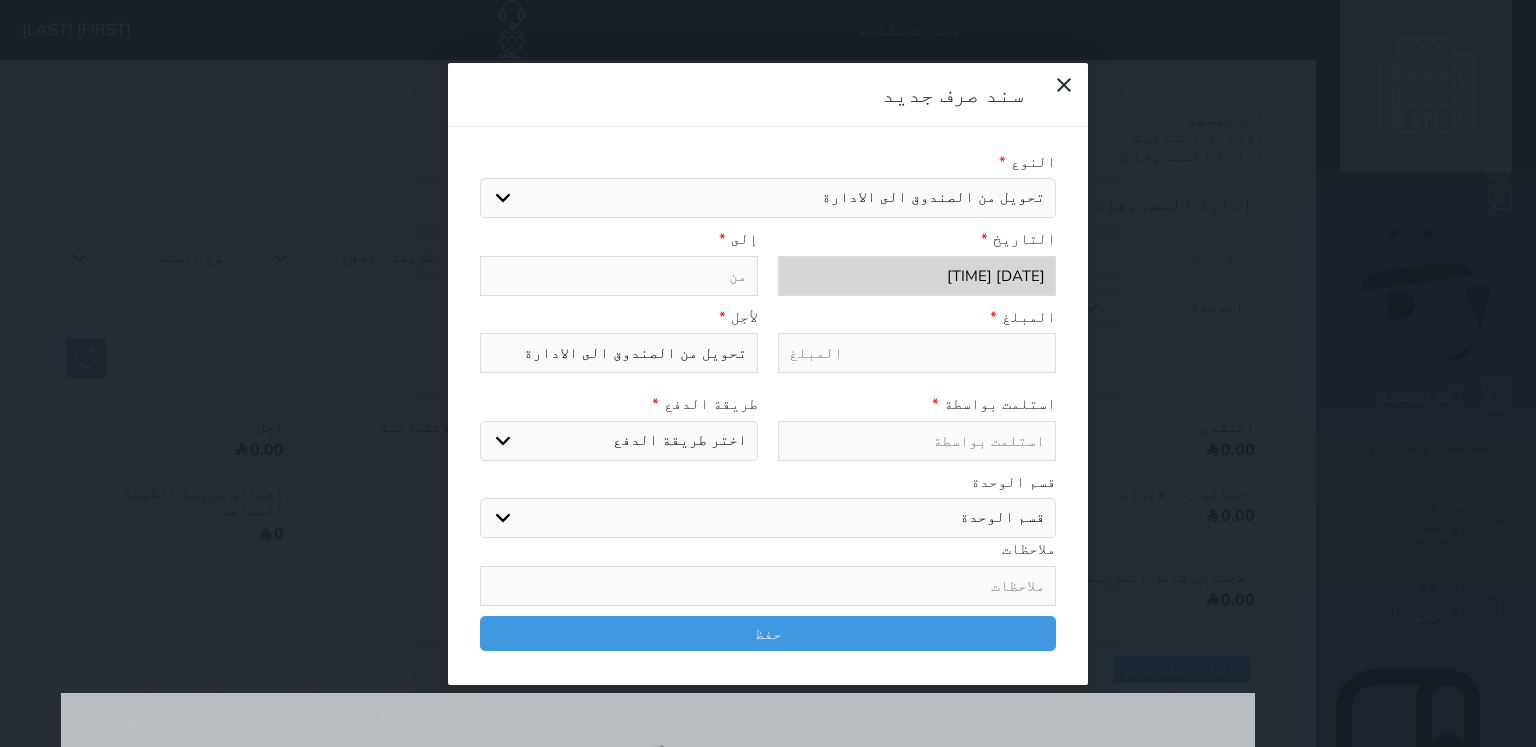 select 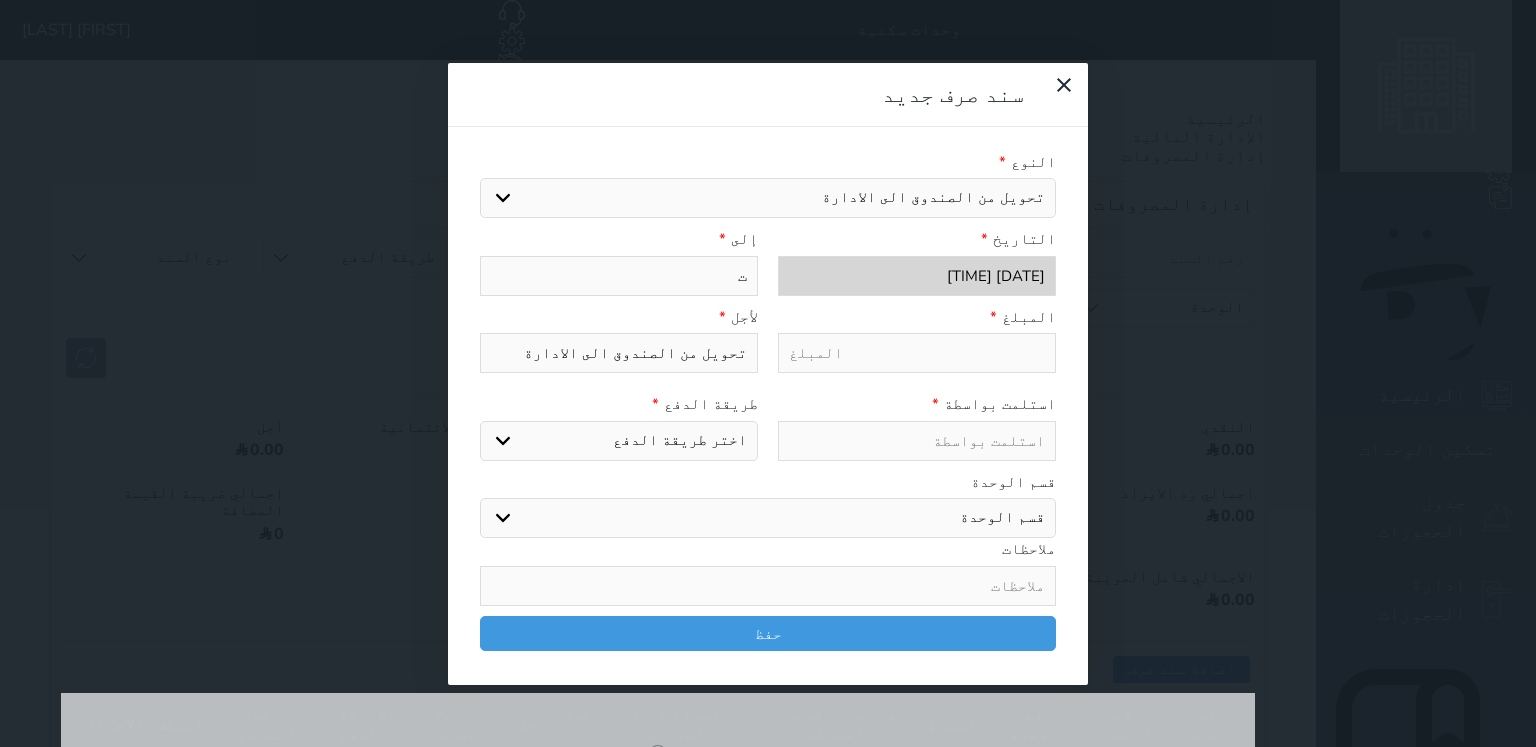 type on "تس" 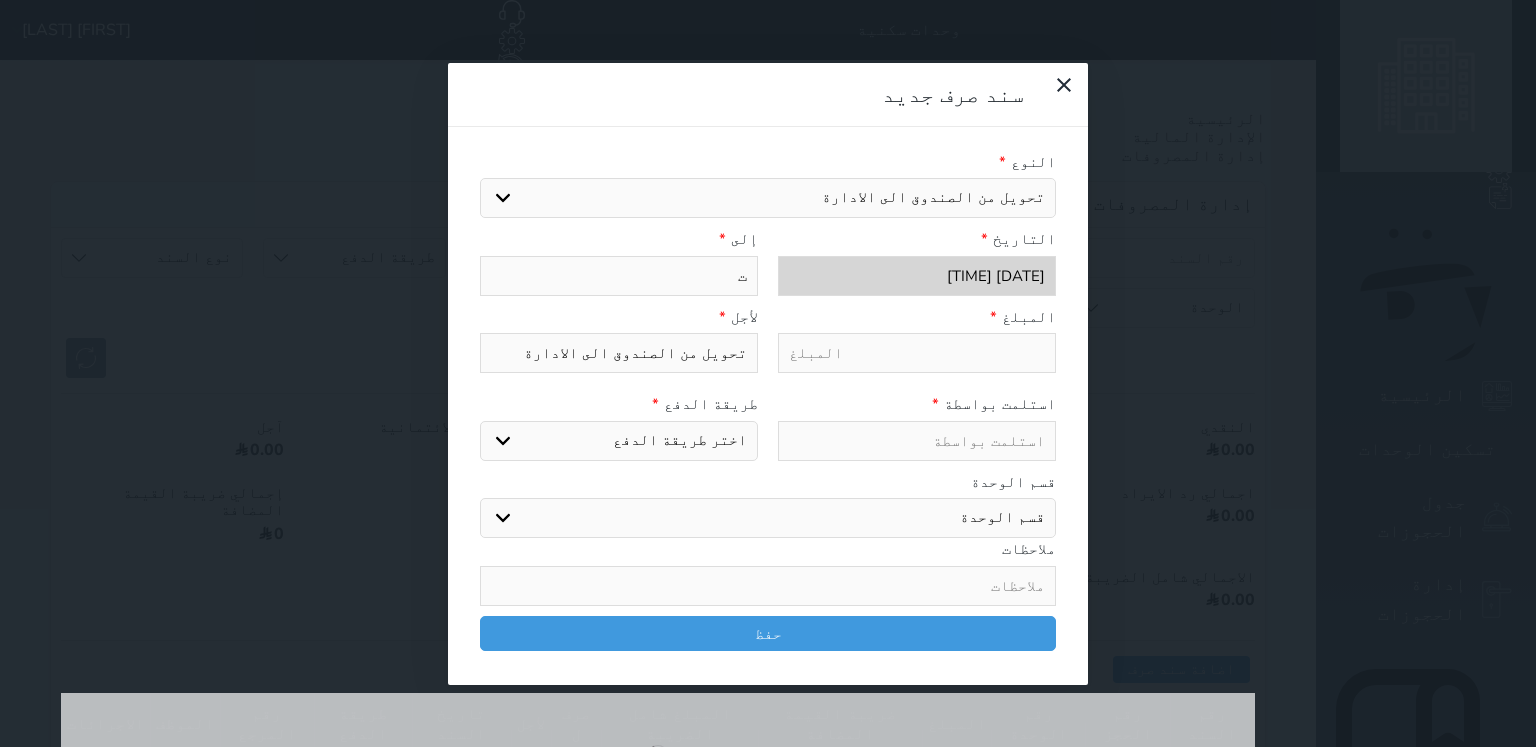 select 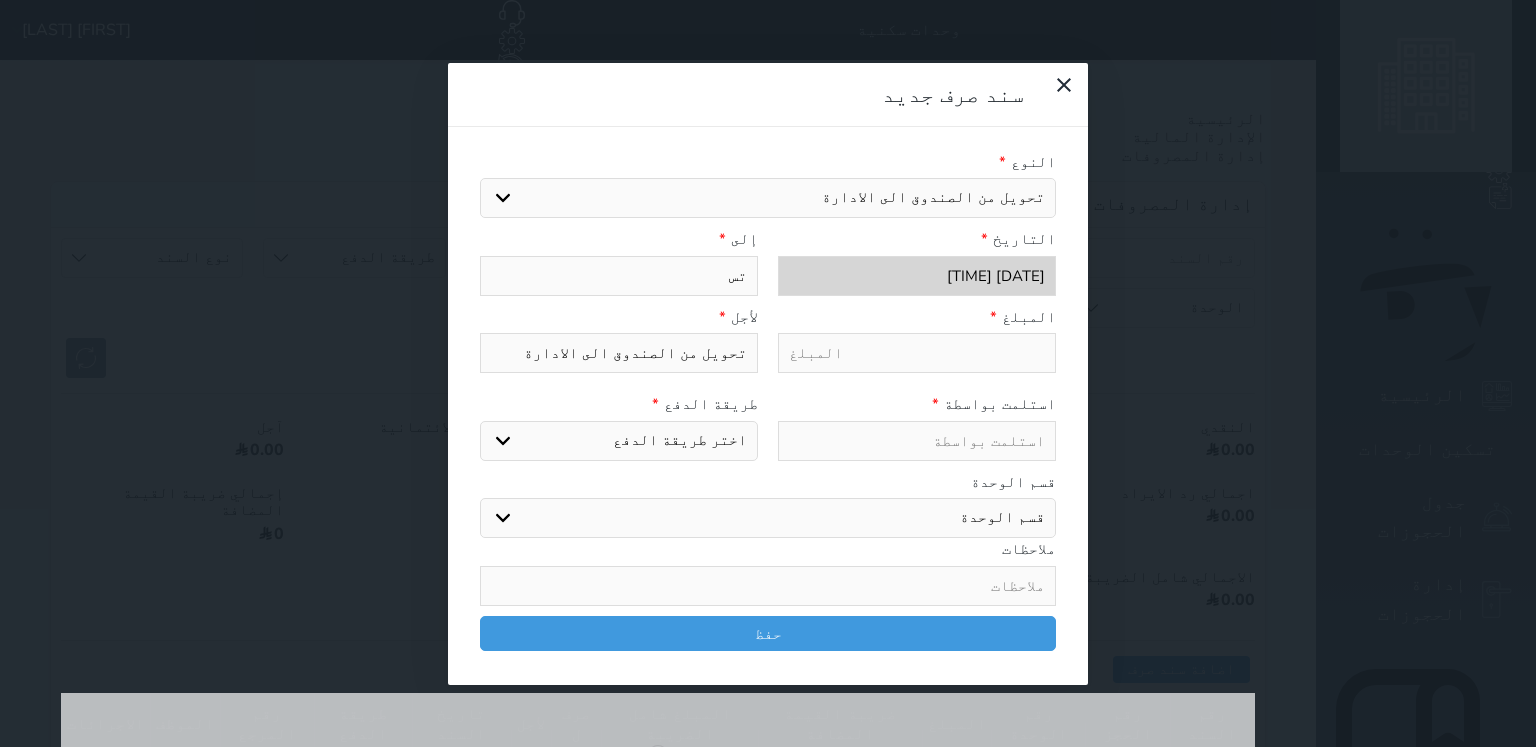 type on "تسو" 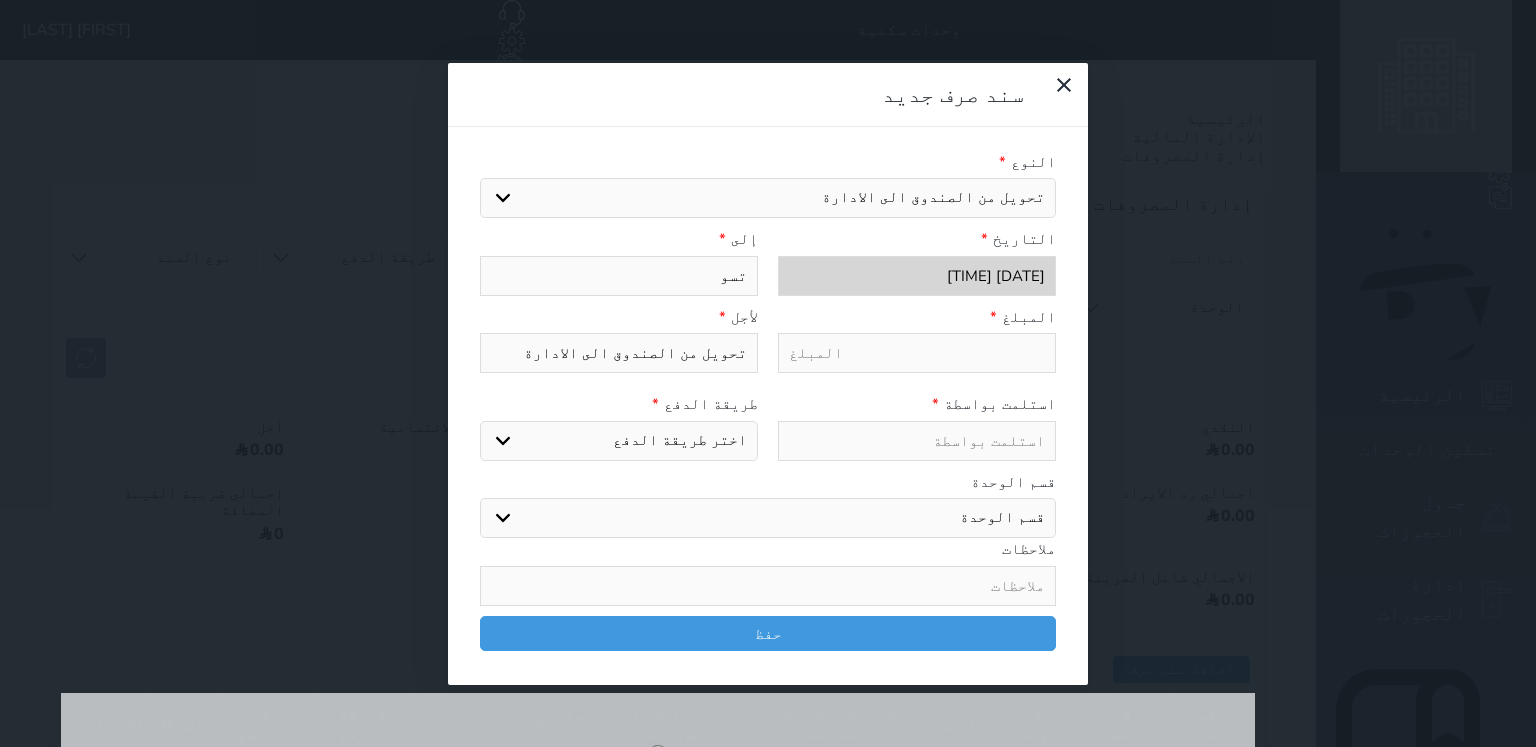 type on "تسوي" 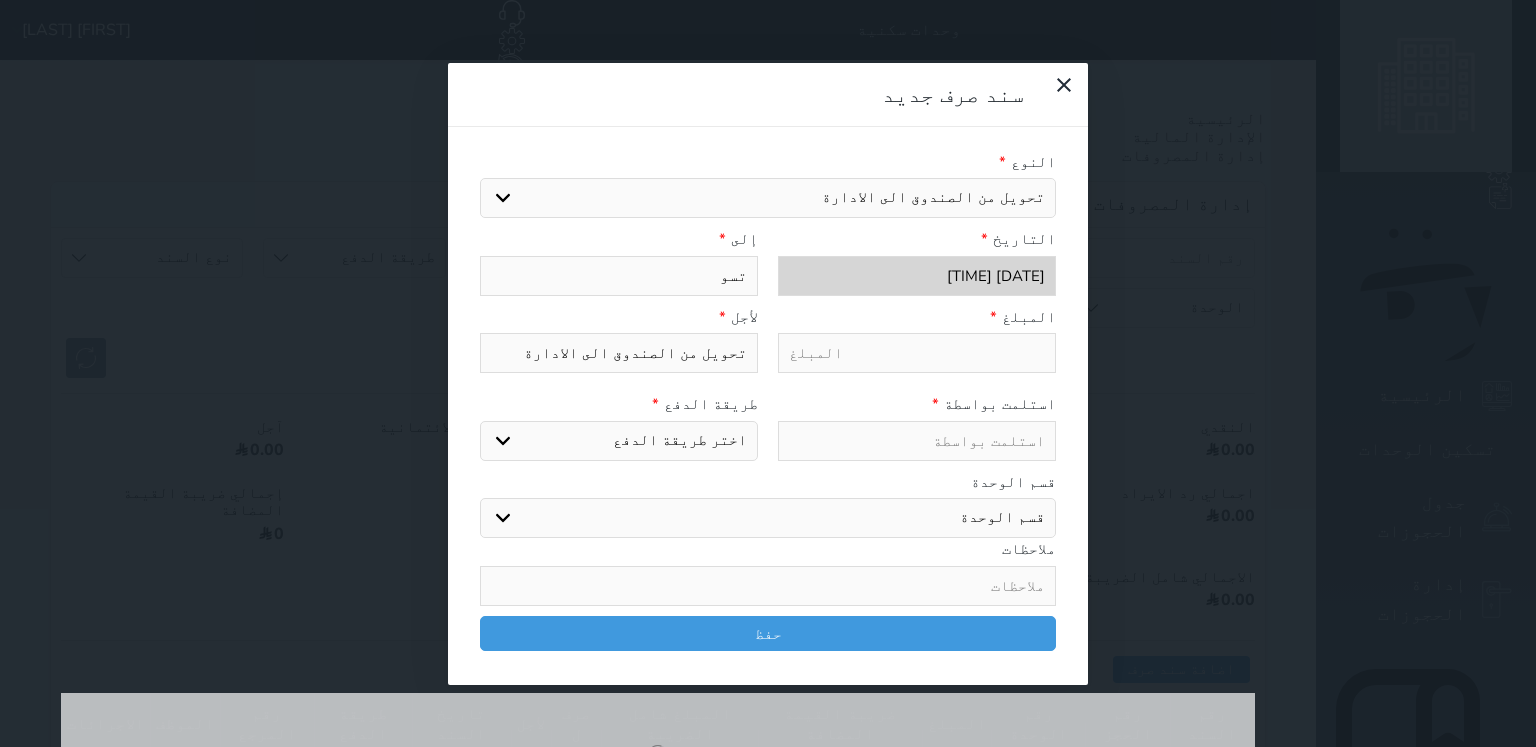 select 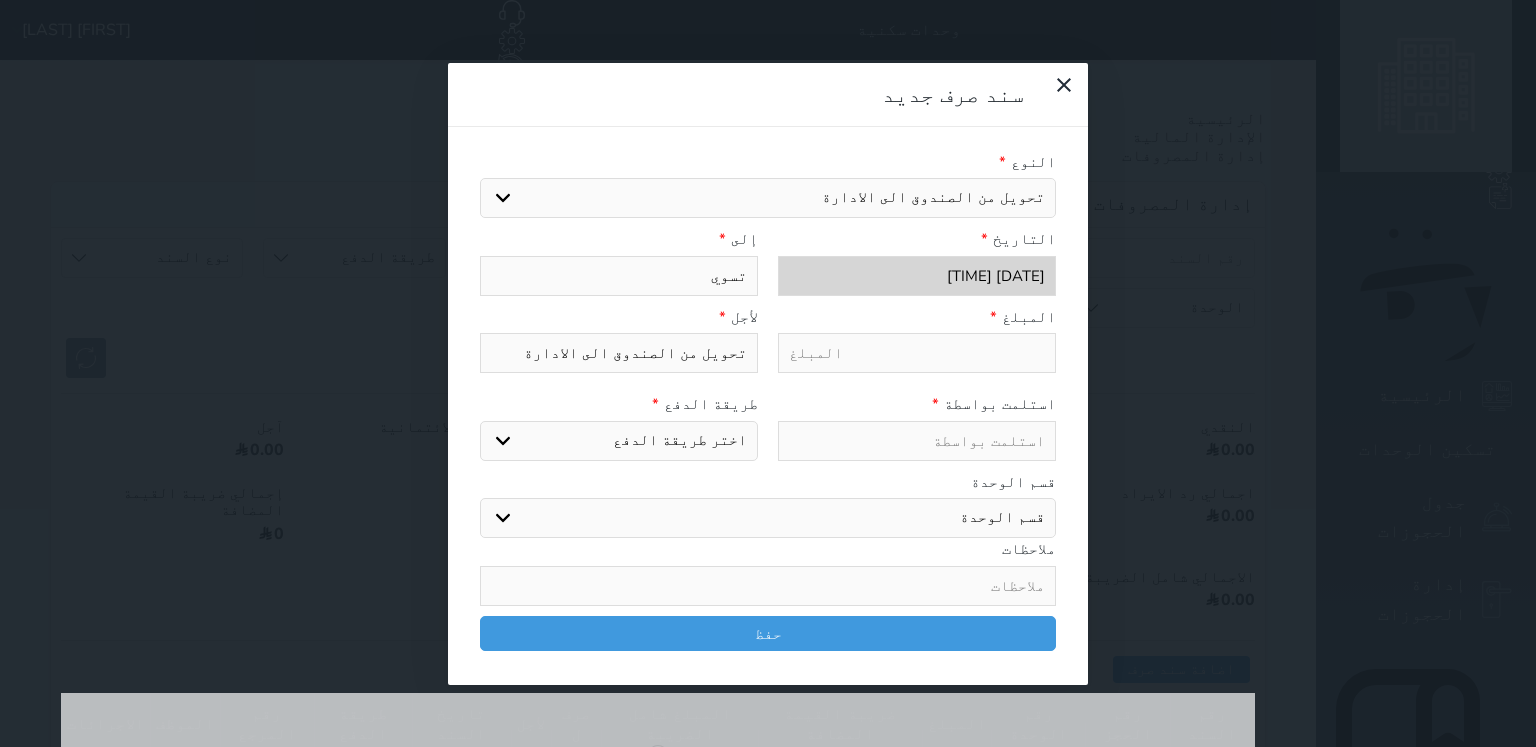type on "تسوية" 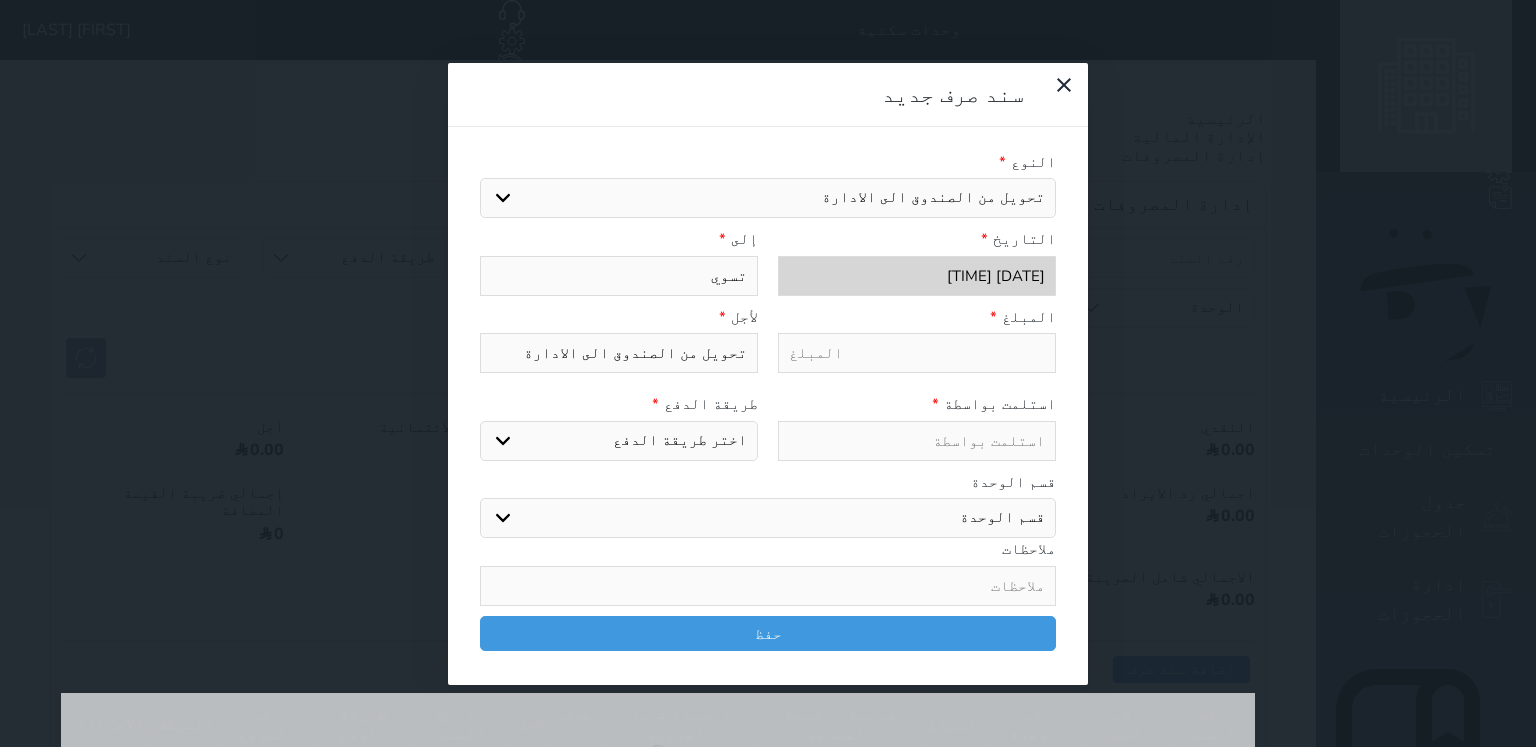 select 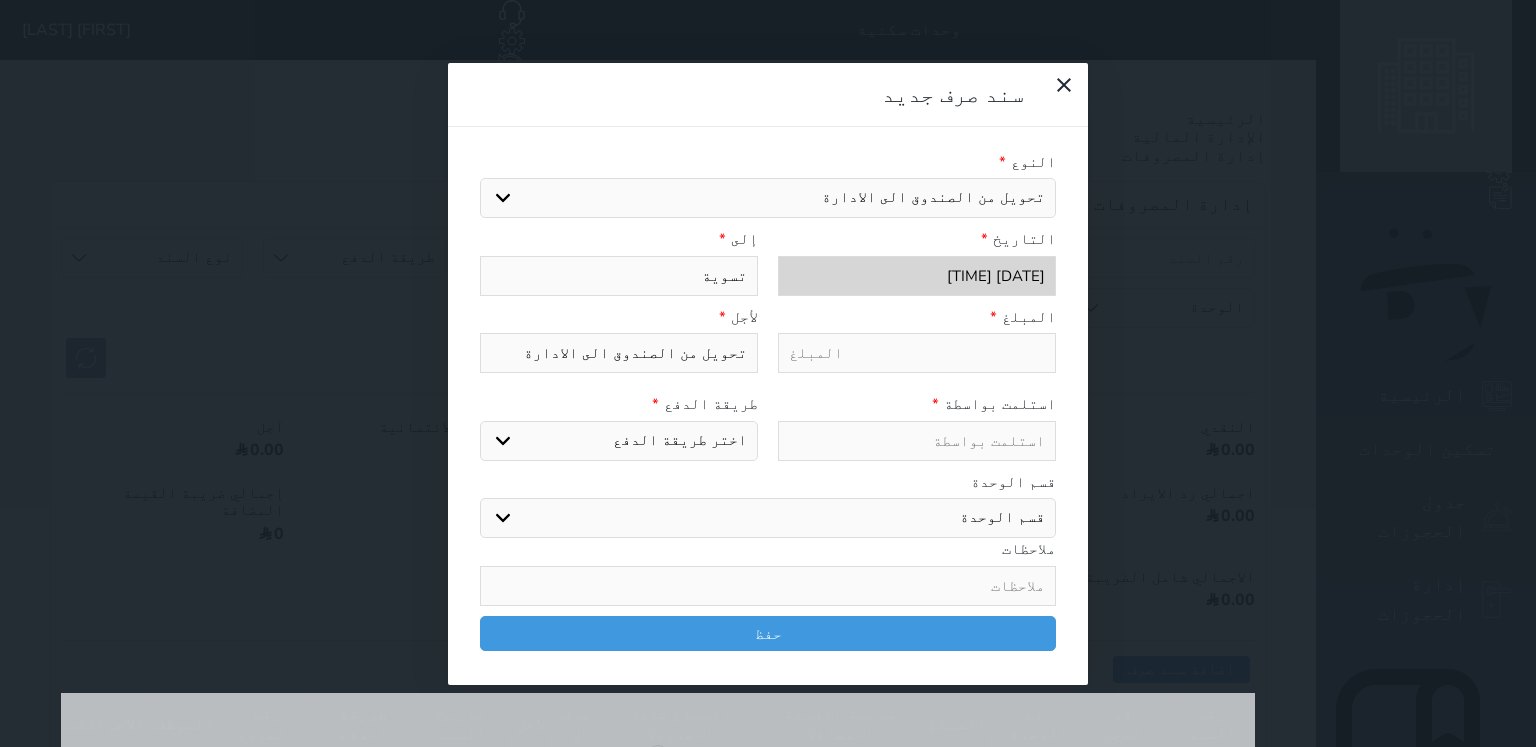 type on "تسوية" 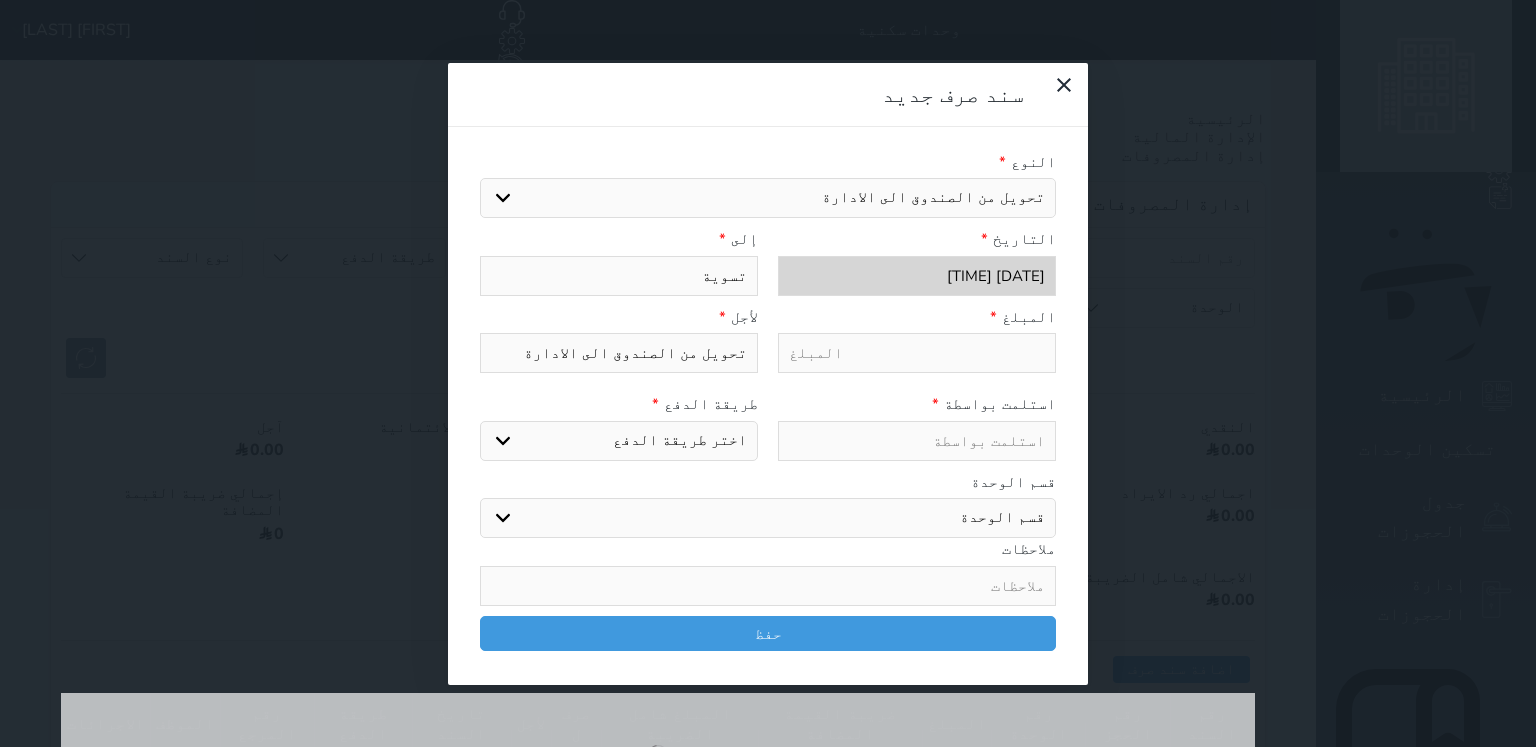 select 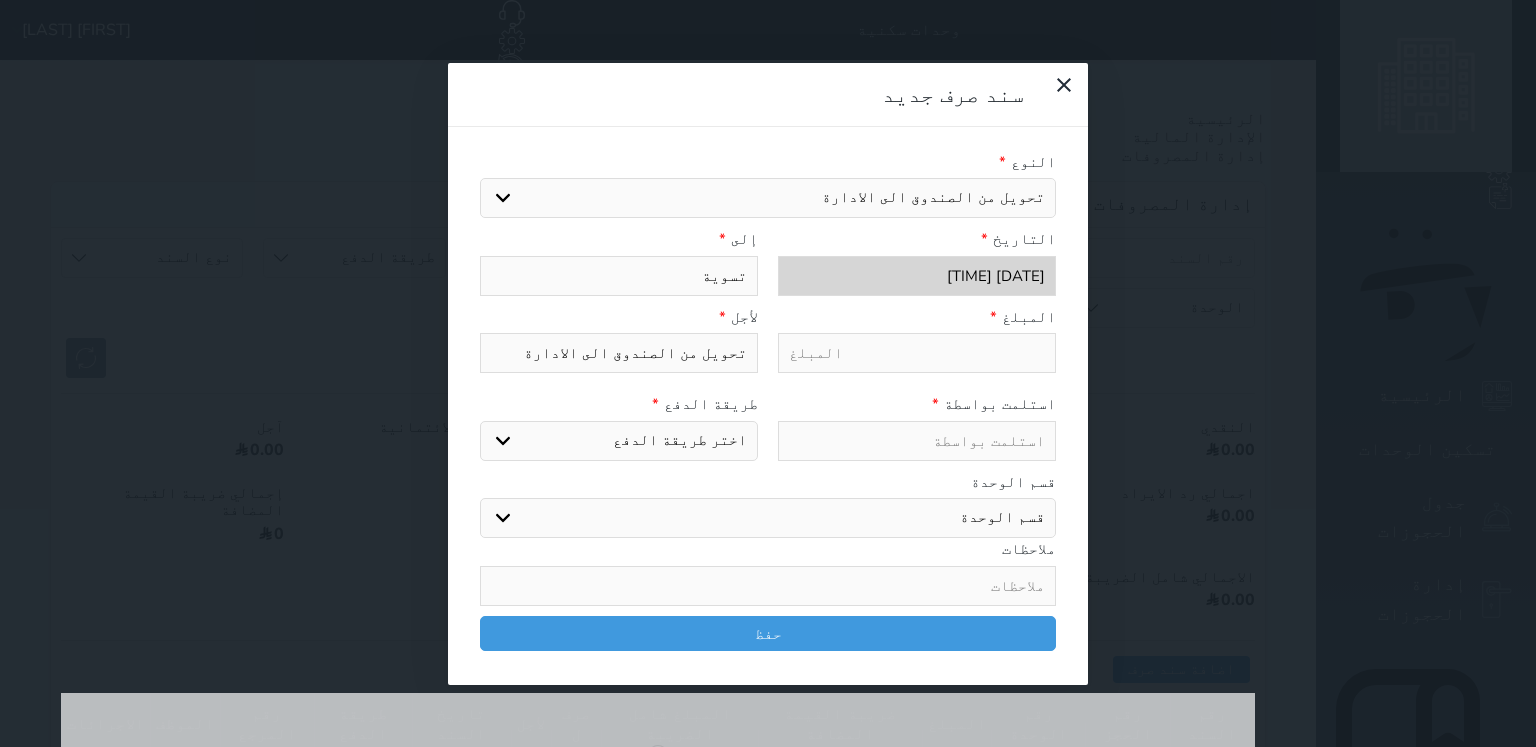 type on "تسوية م" 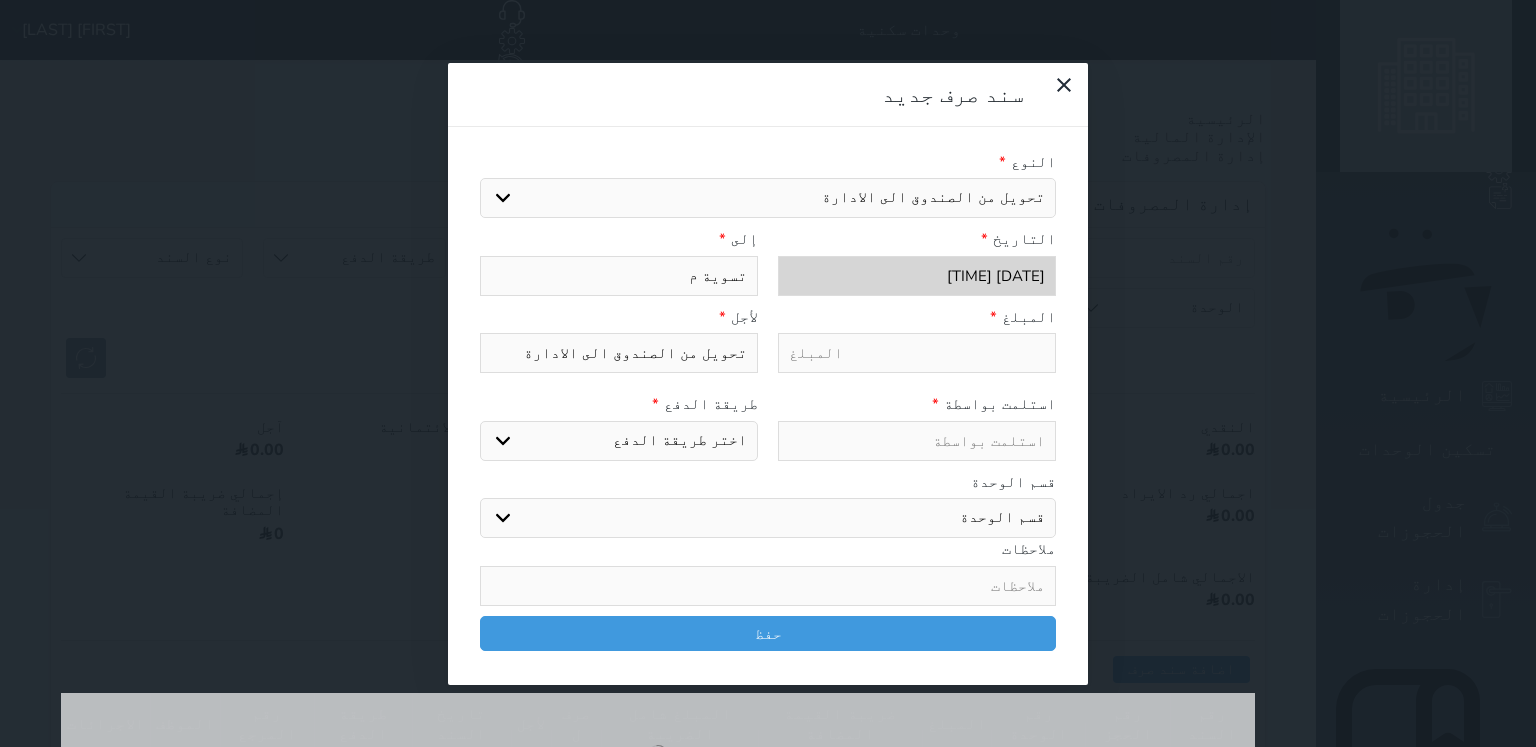 type on "تسوية مو" 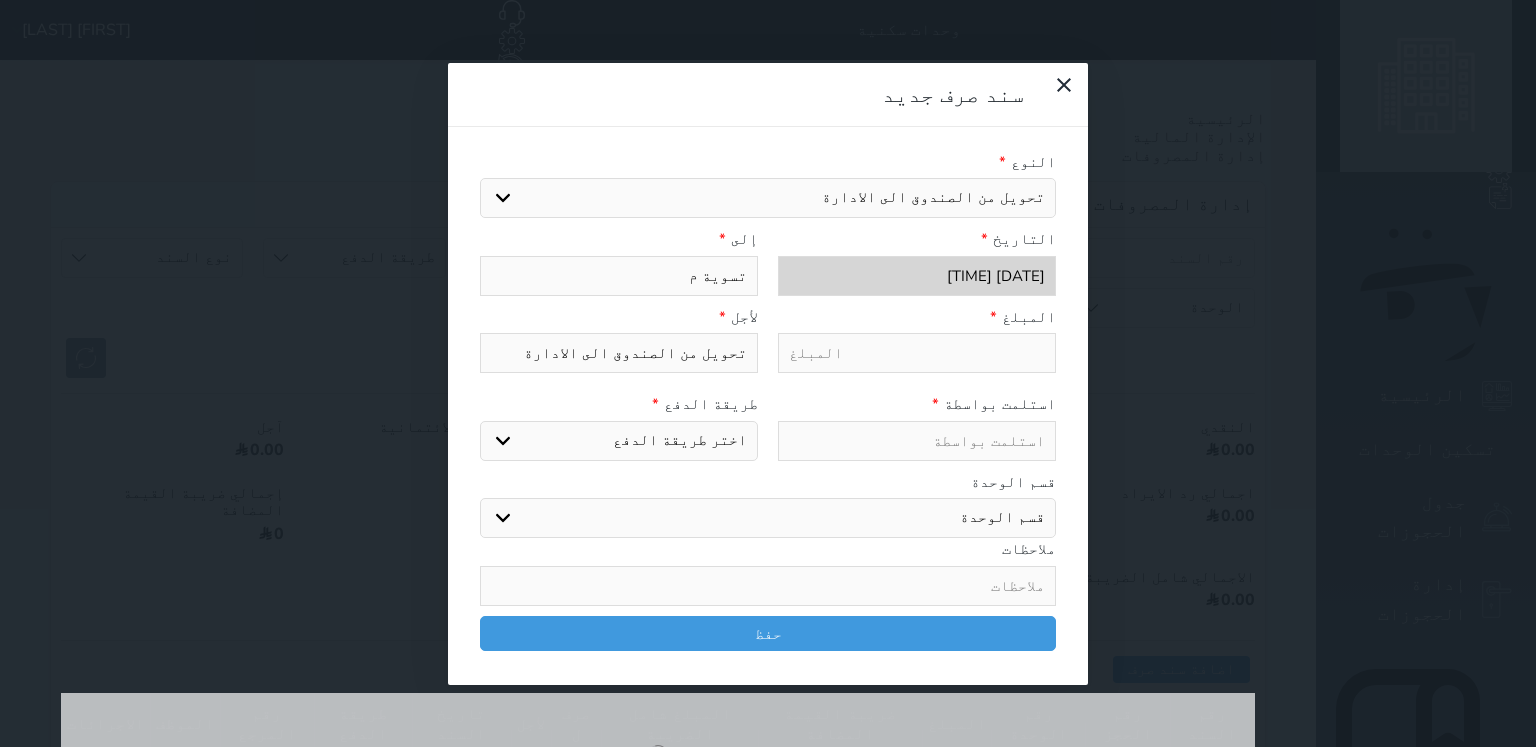 select 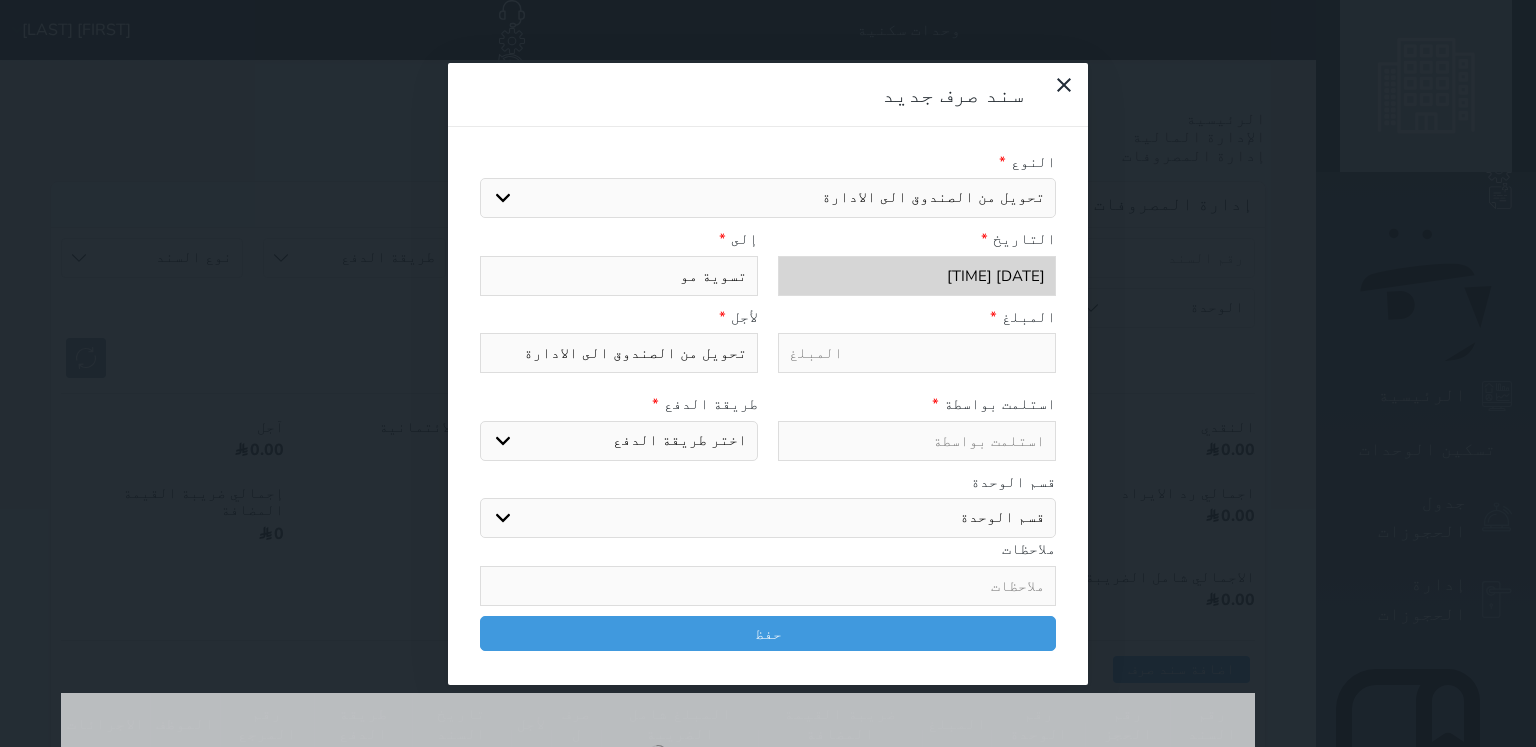type on "تسوية موا" 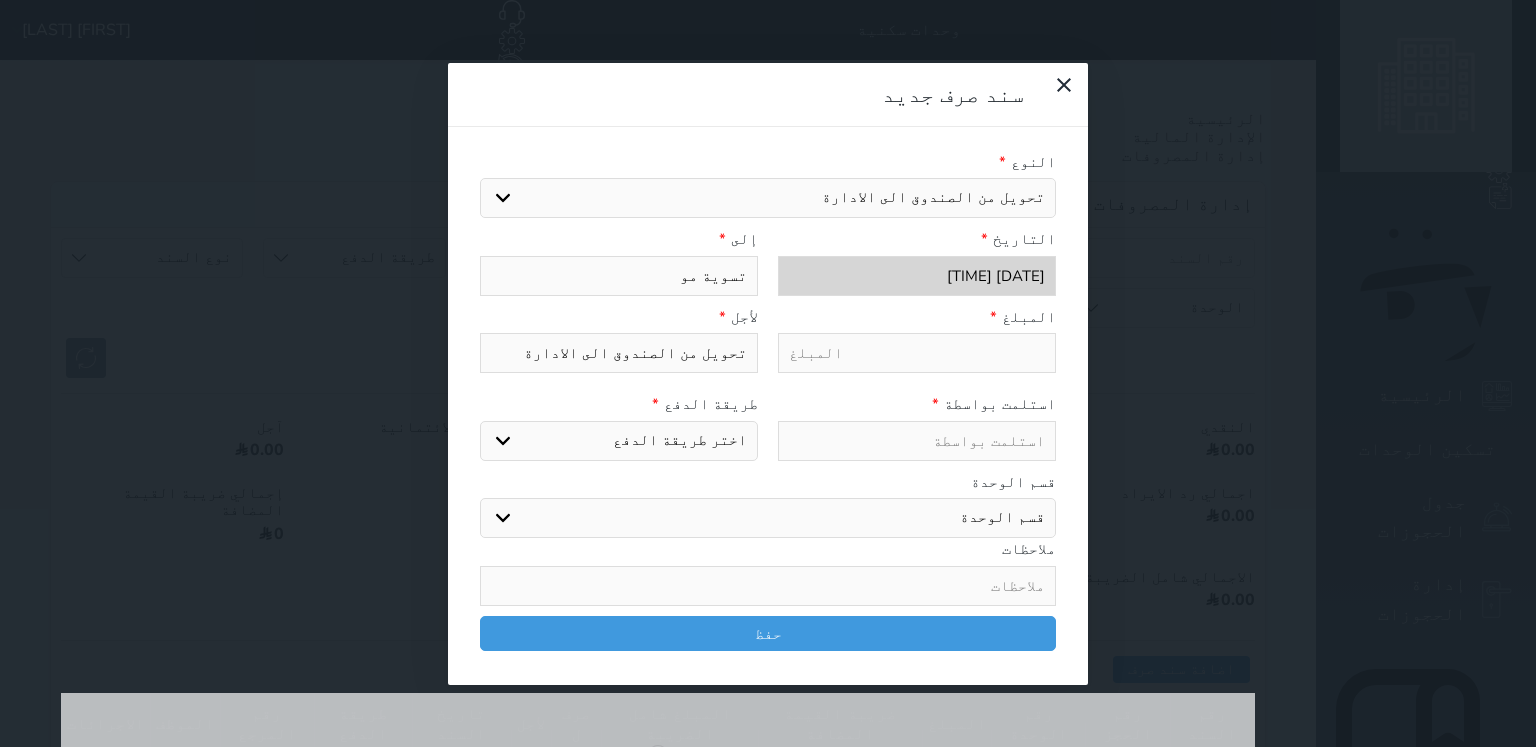 select 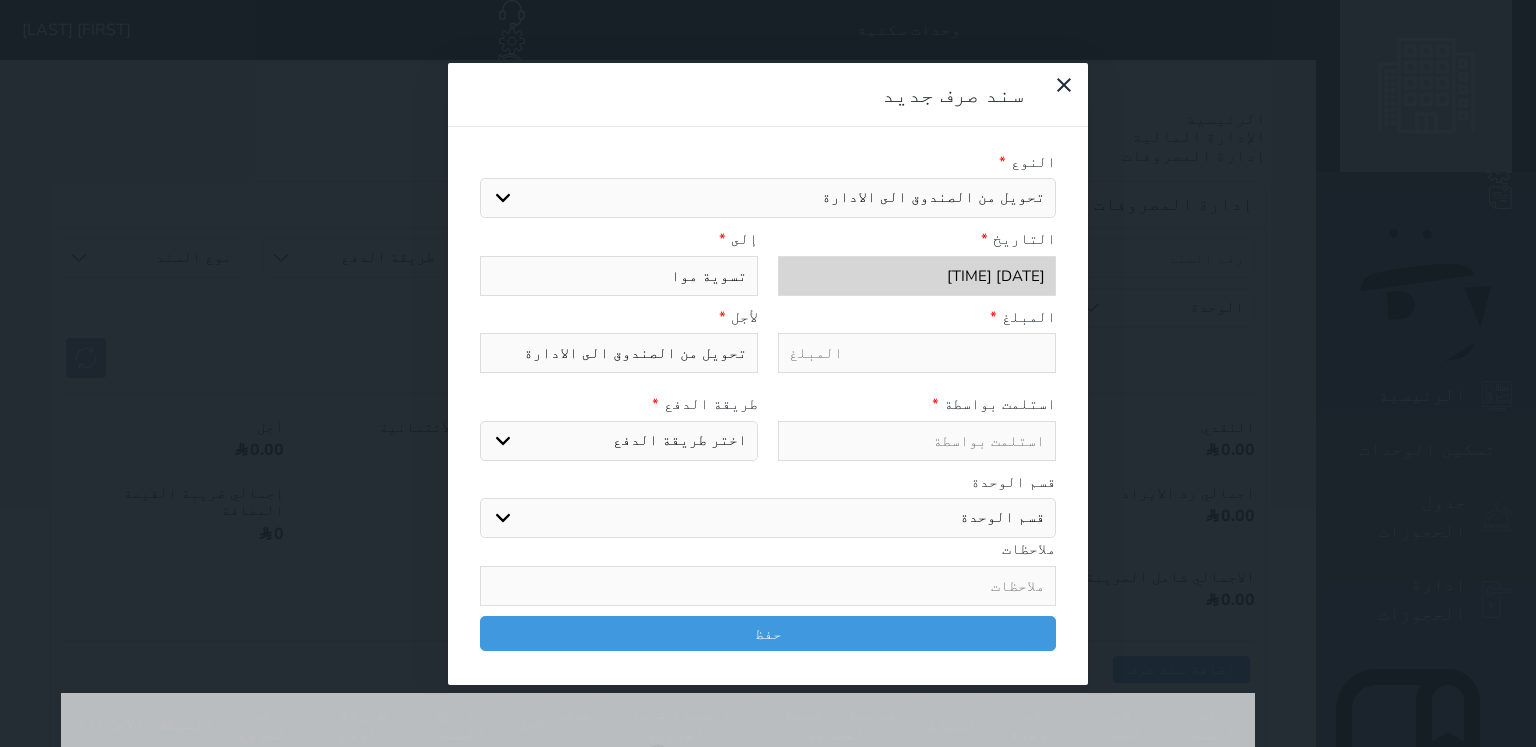 type on "تسوية مواز" 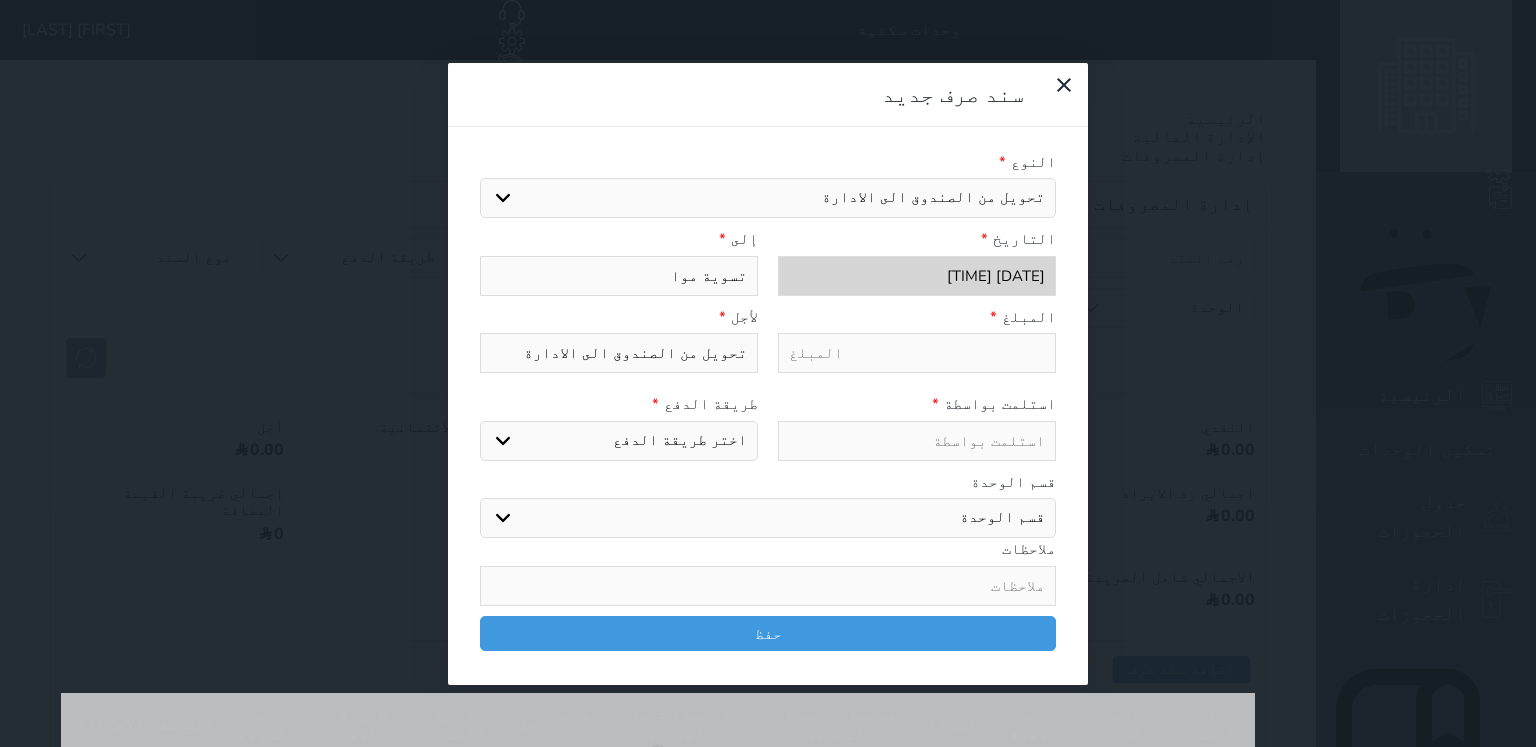 select 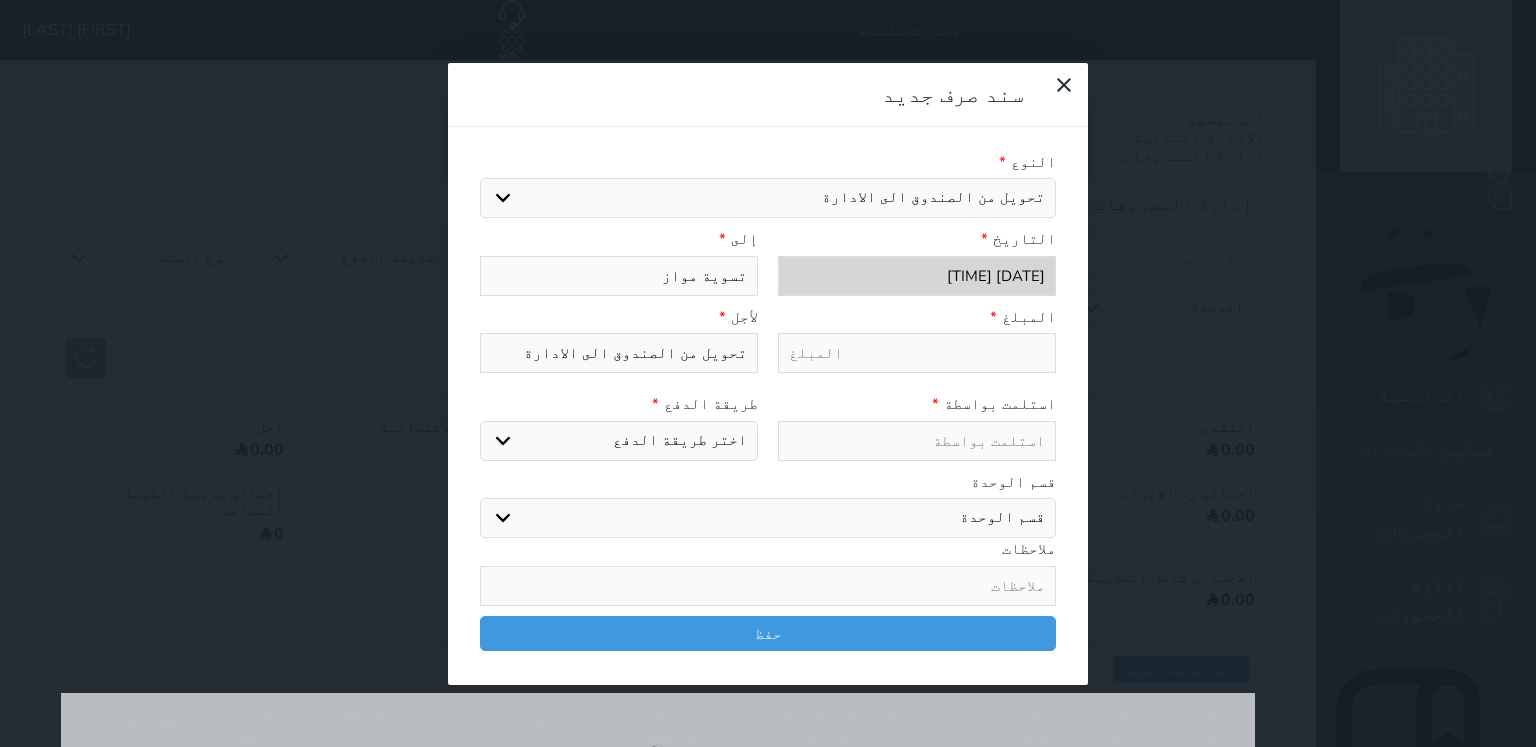 type on "تسوية موازن" 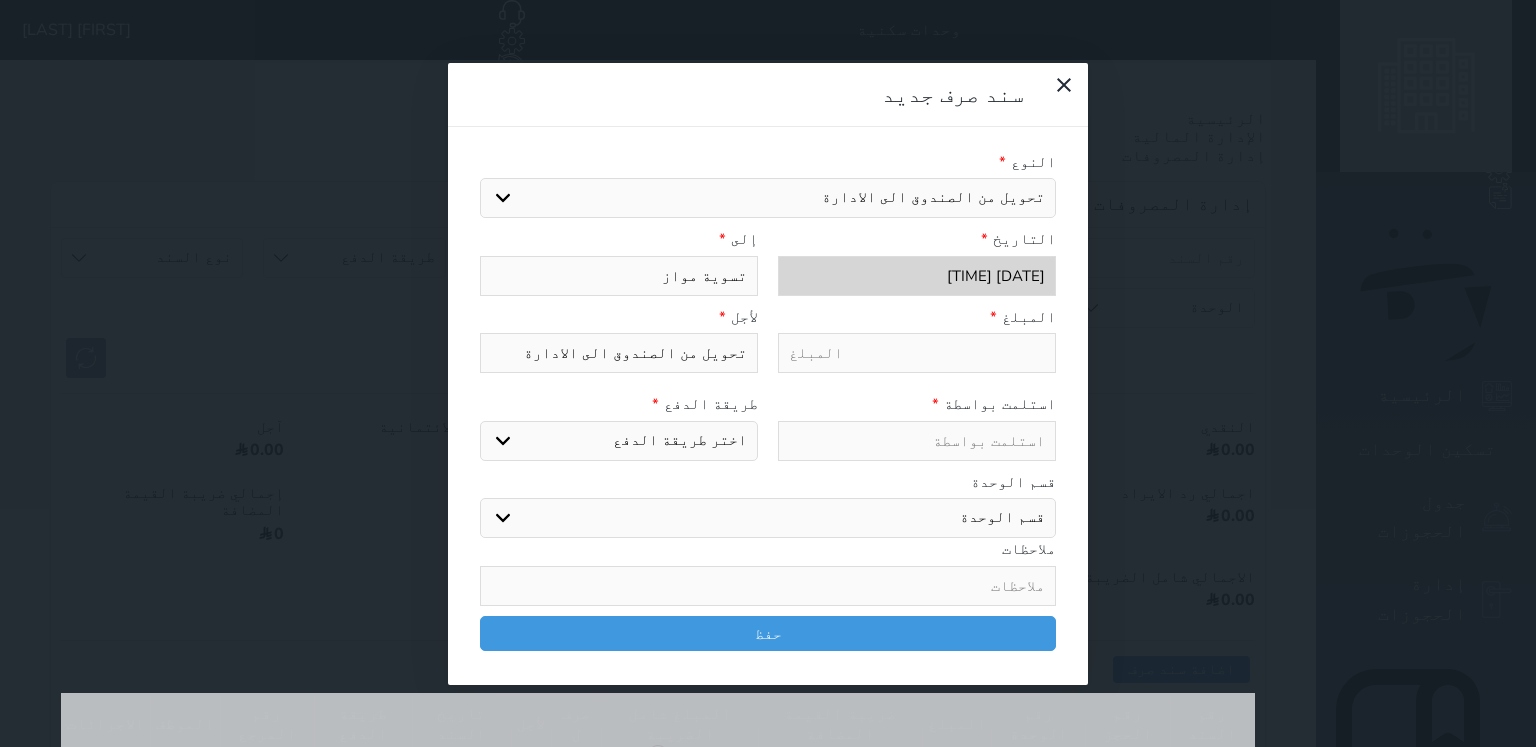 select 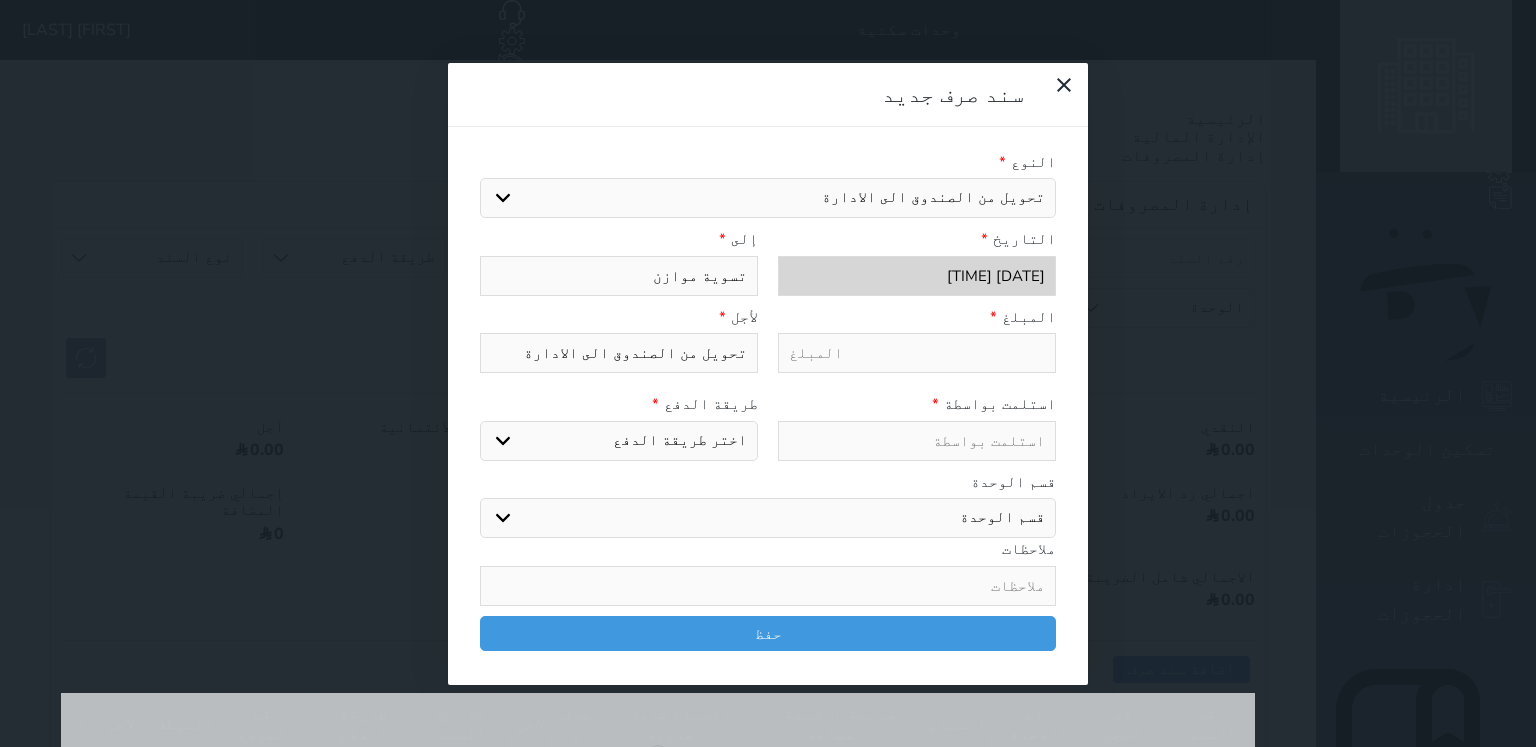 type on "تسوية موازنة" 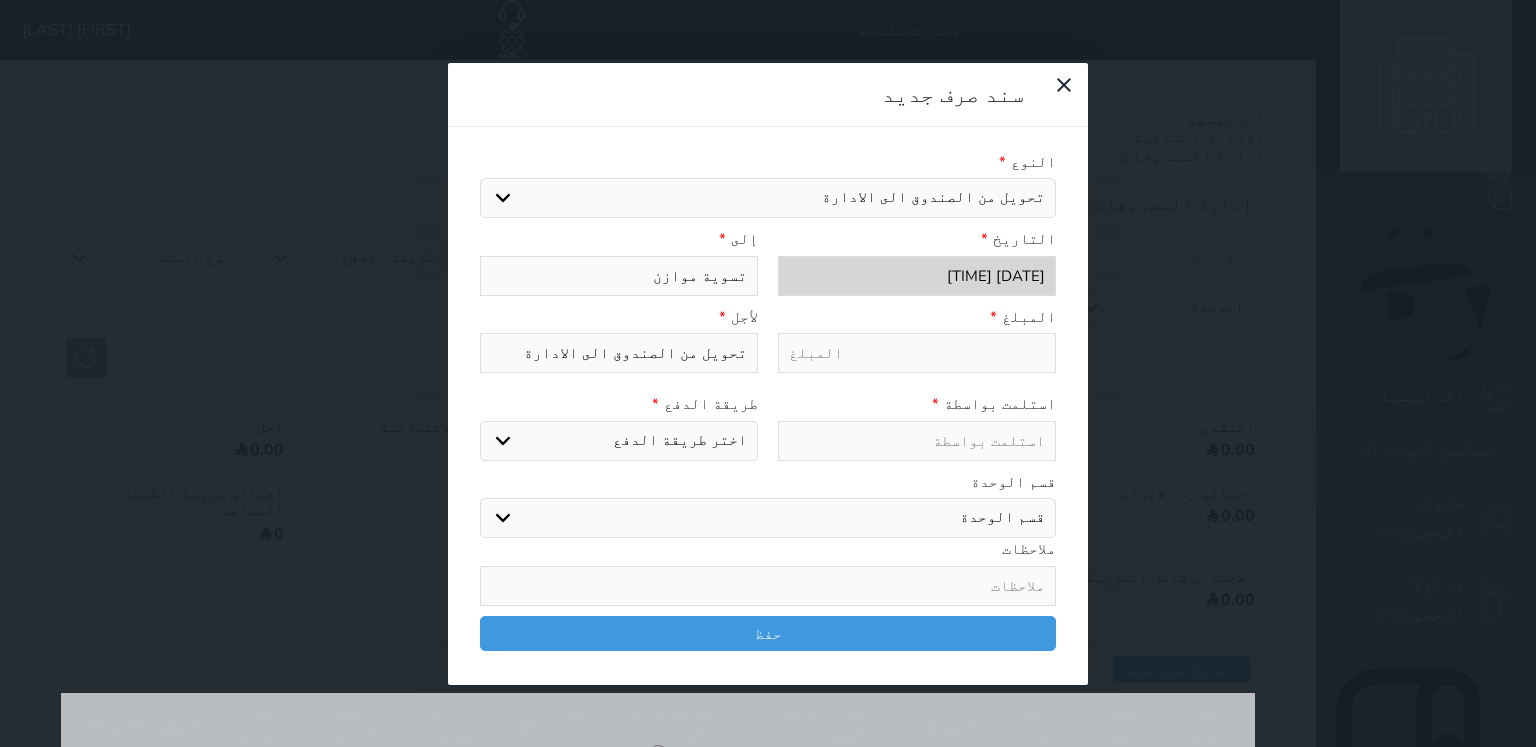 select 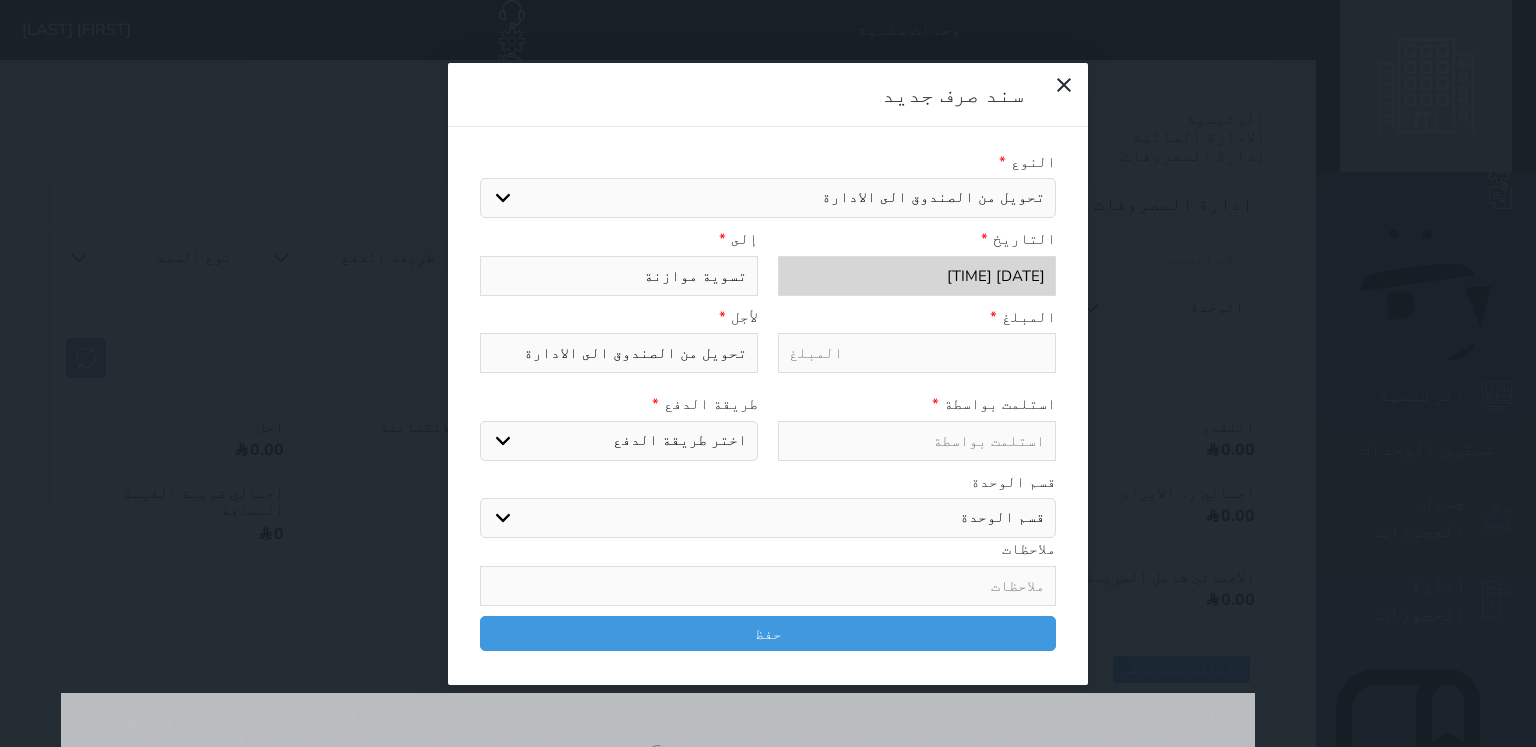 type on "تسوية موازنة" 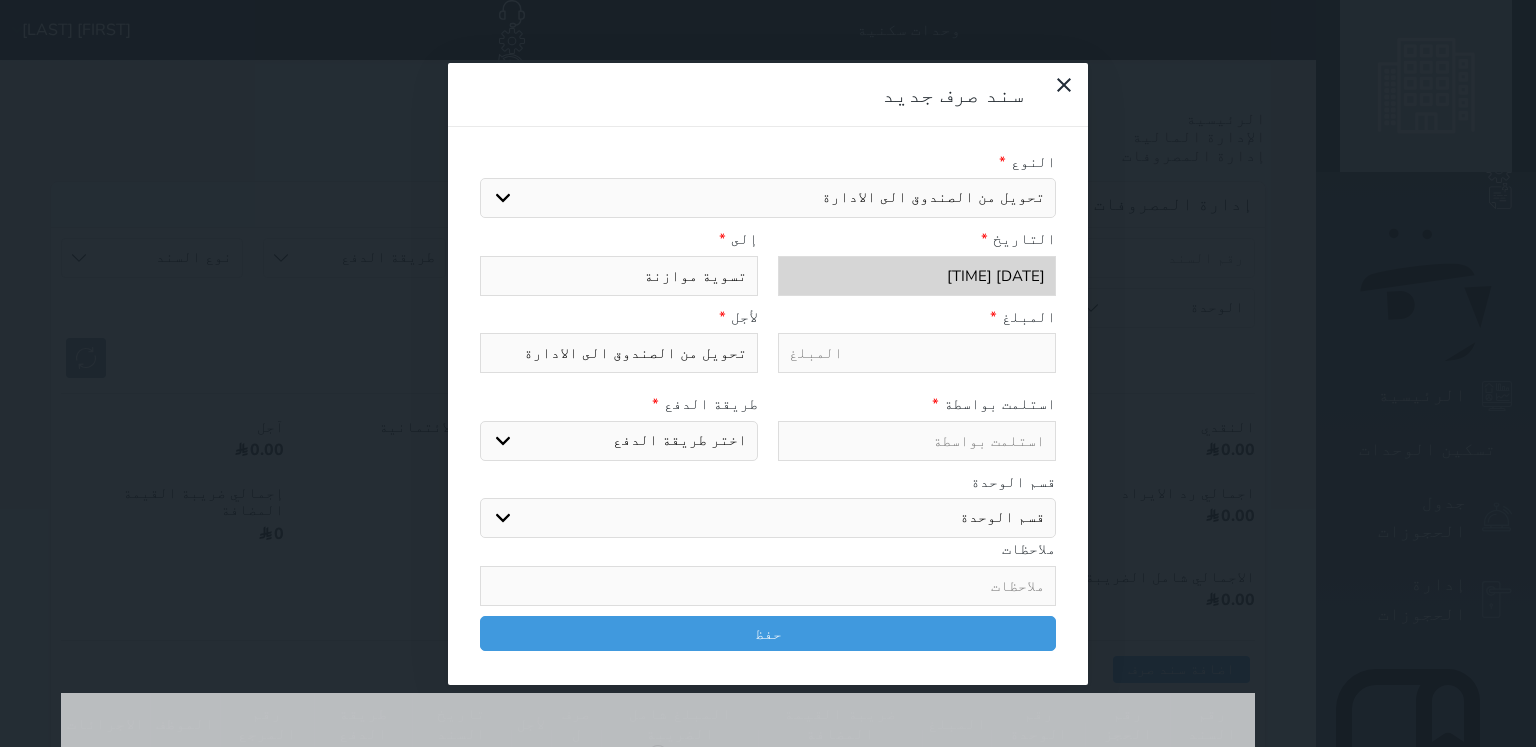 select 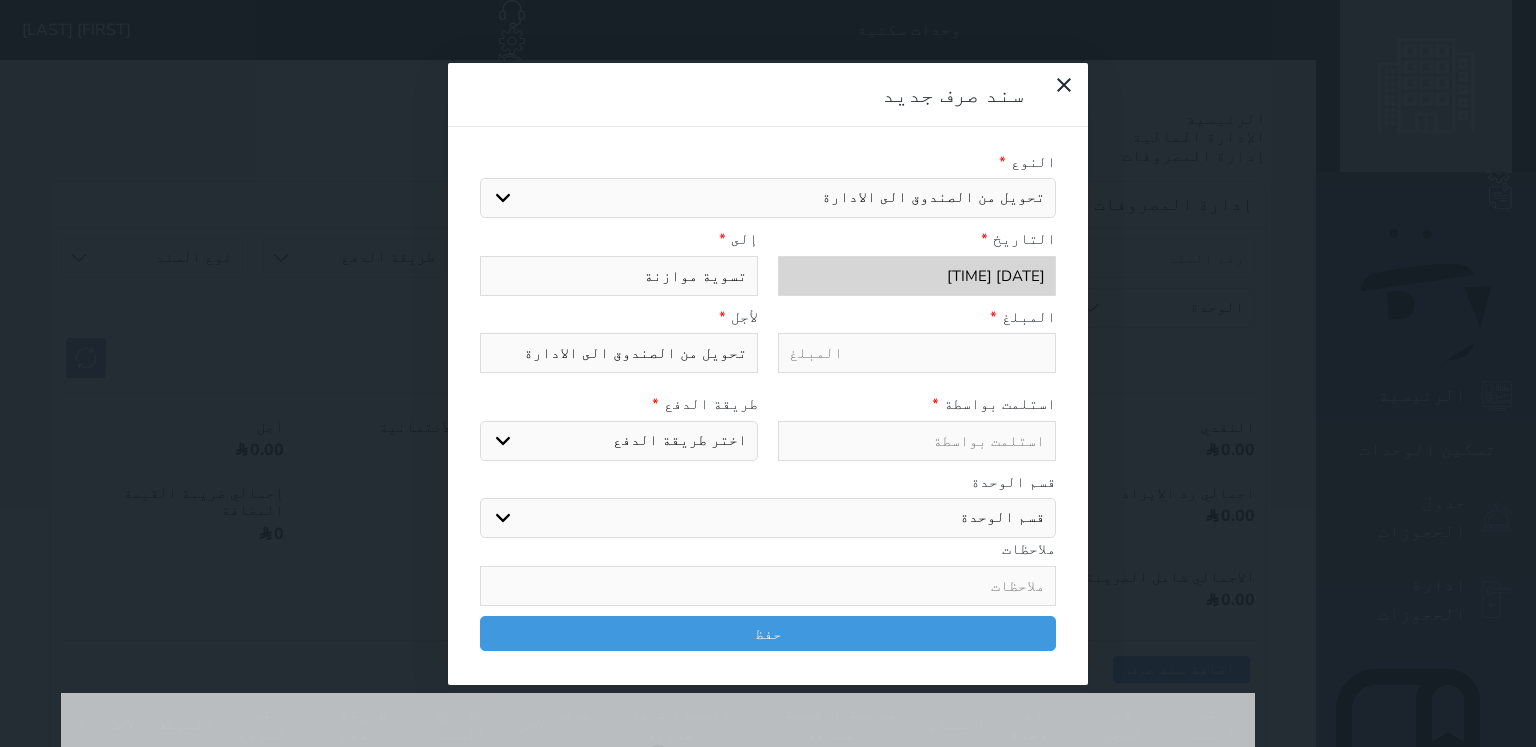 type on "تسوية موازن" 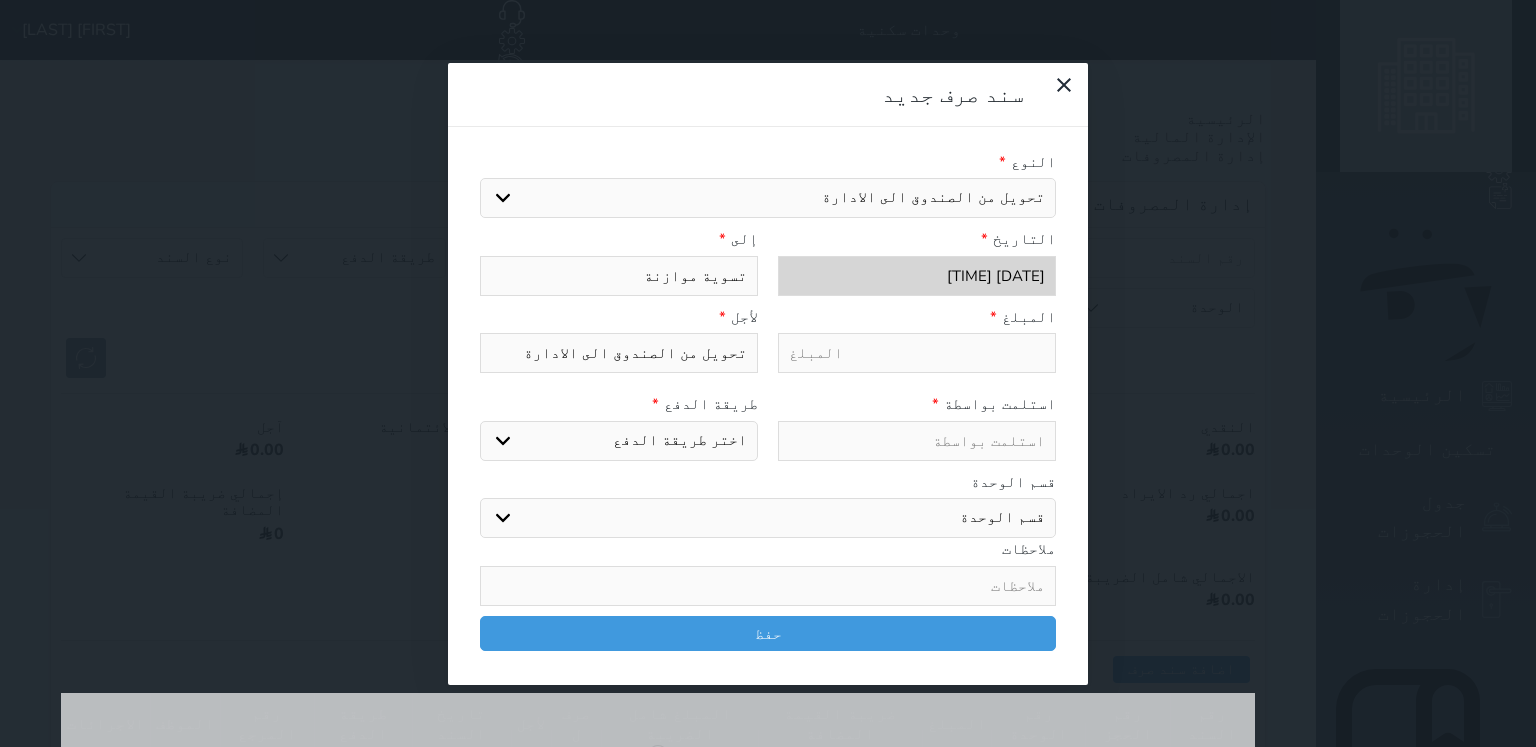 select 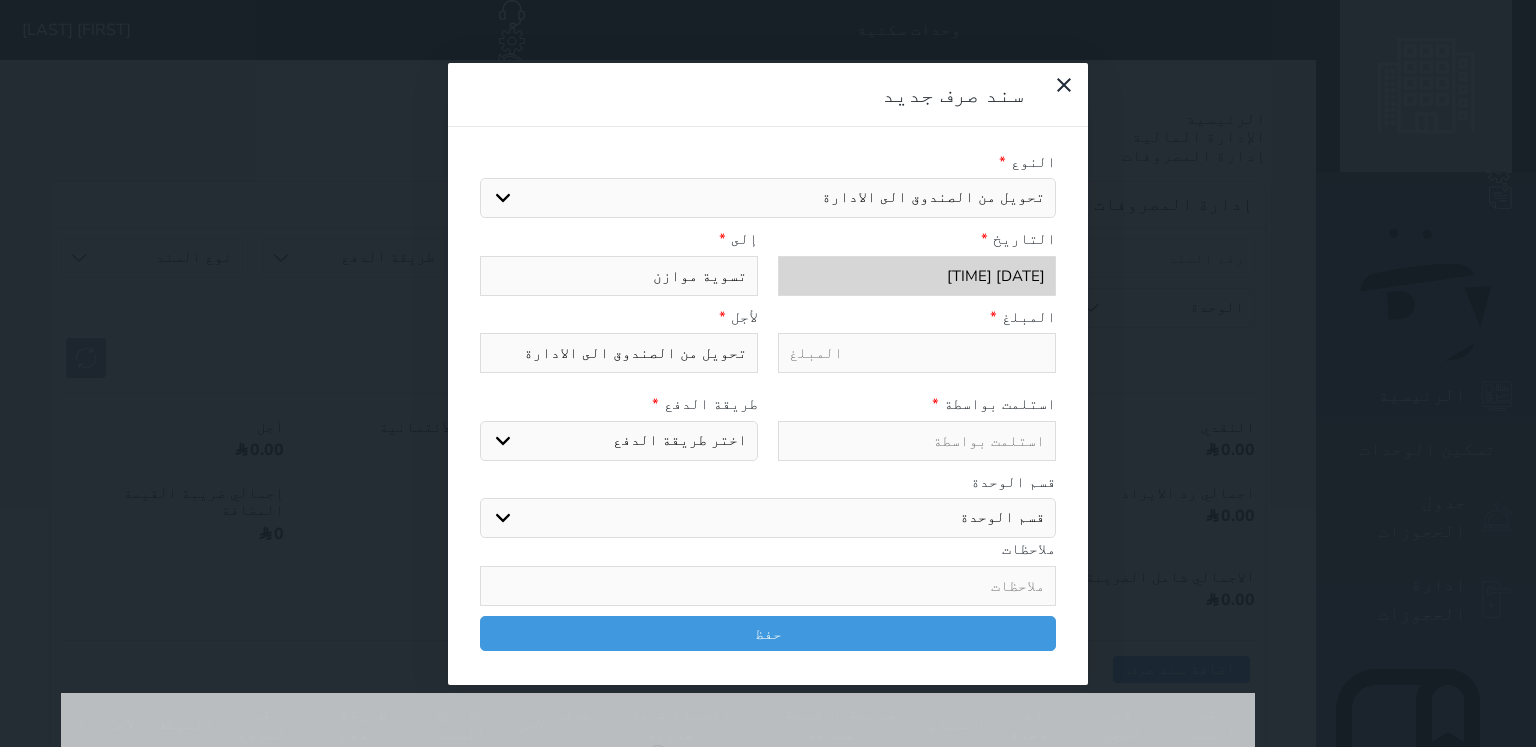type on "تسوية مواز" 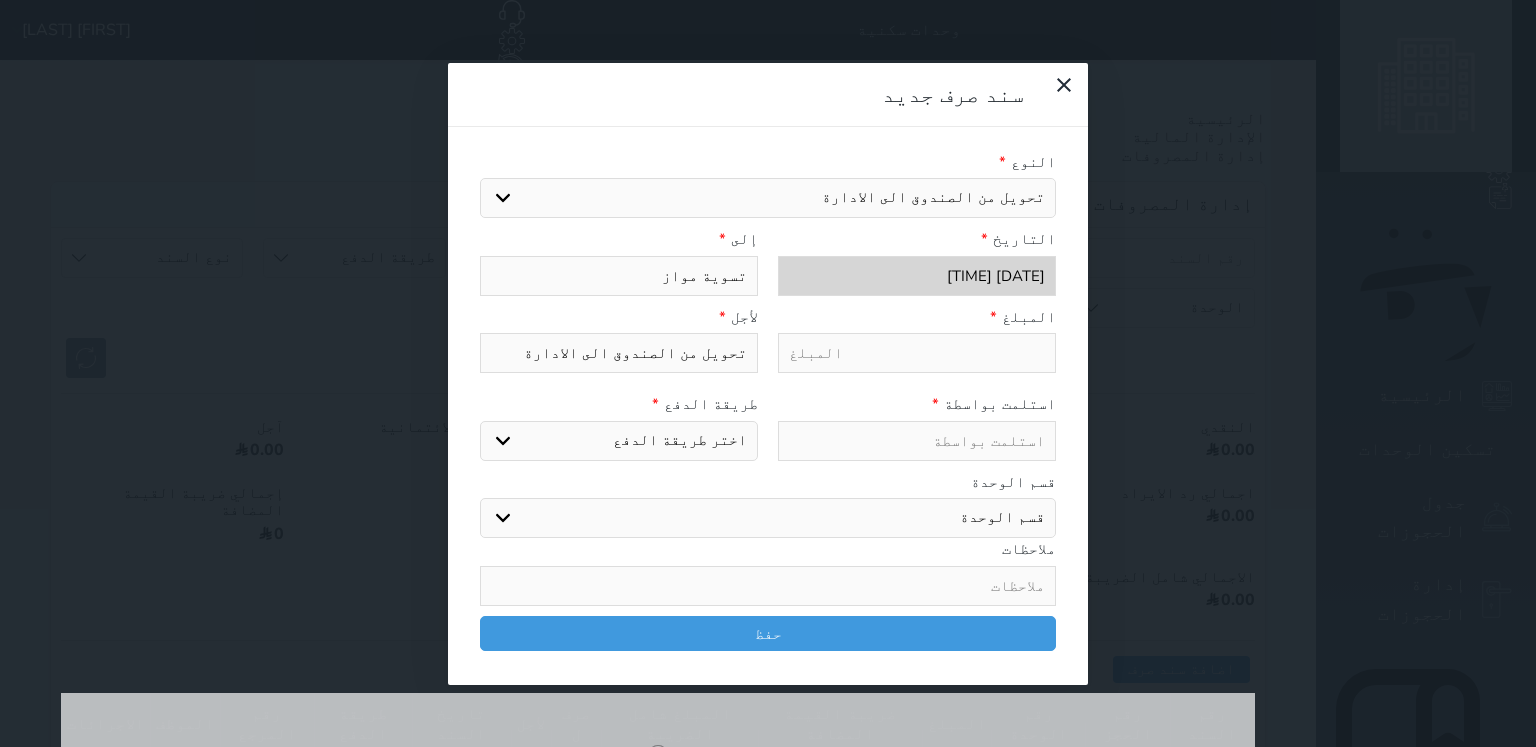 type on "تسوية موا" 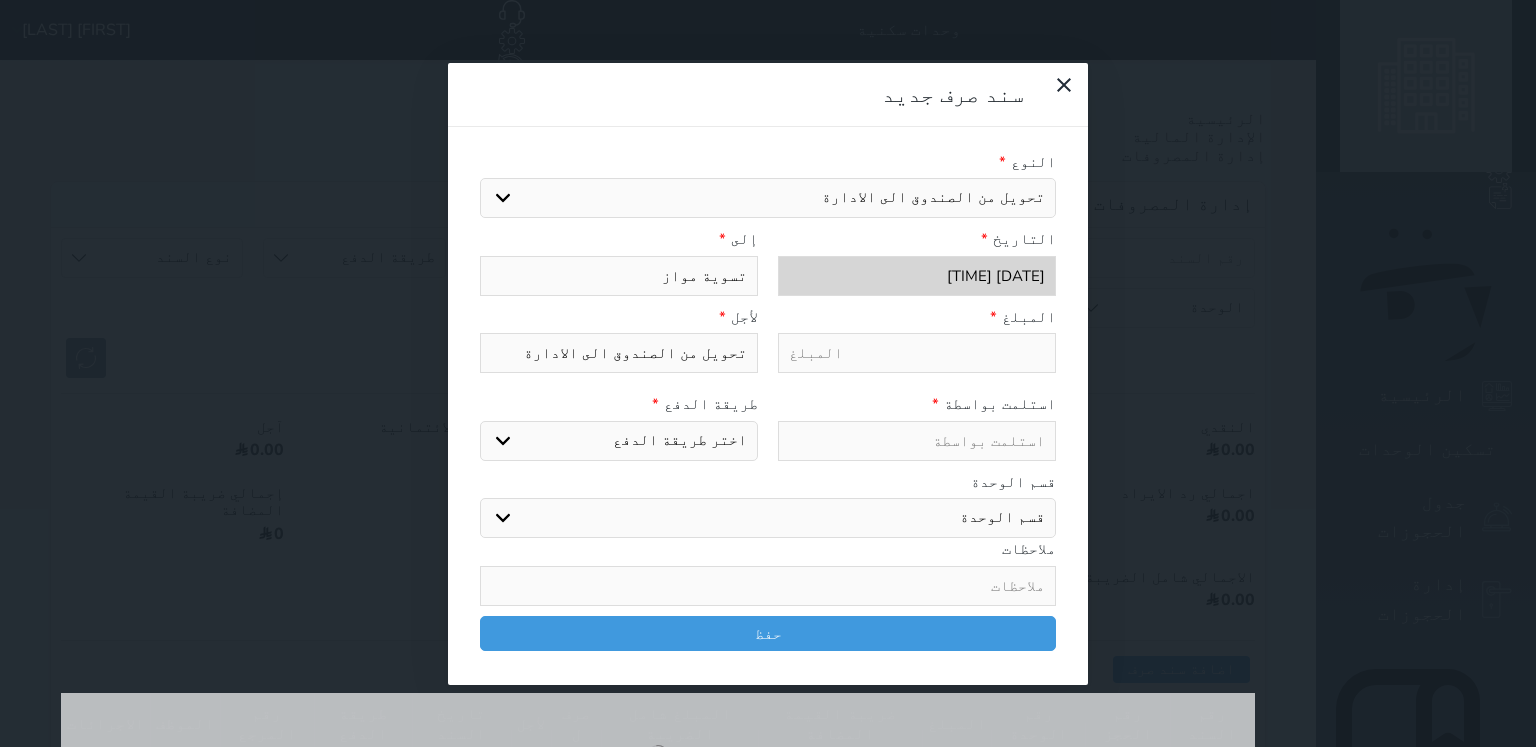 select 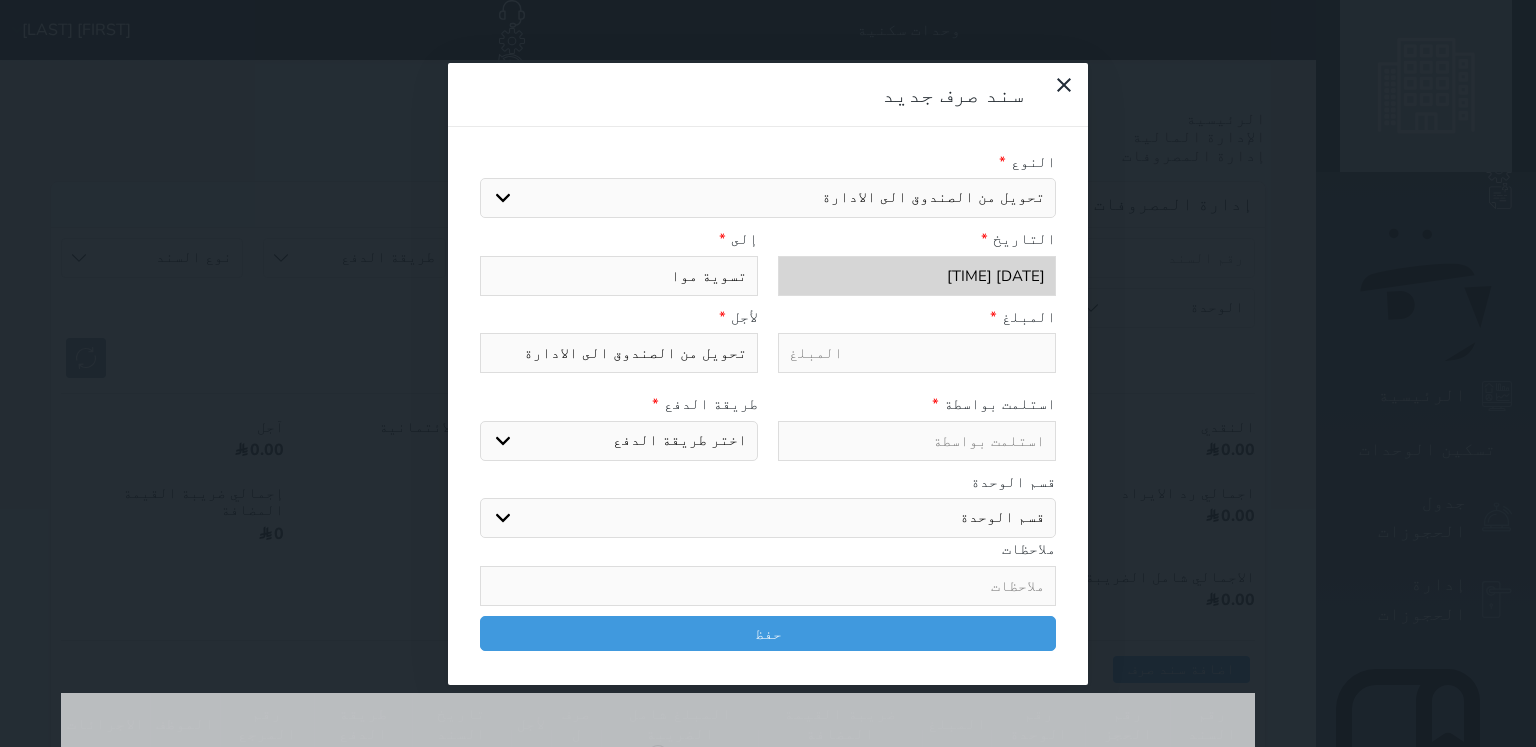 type on "تسوية مو" 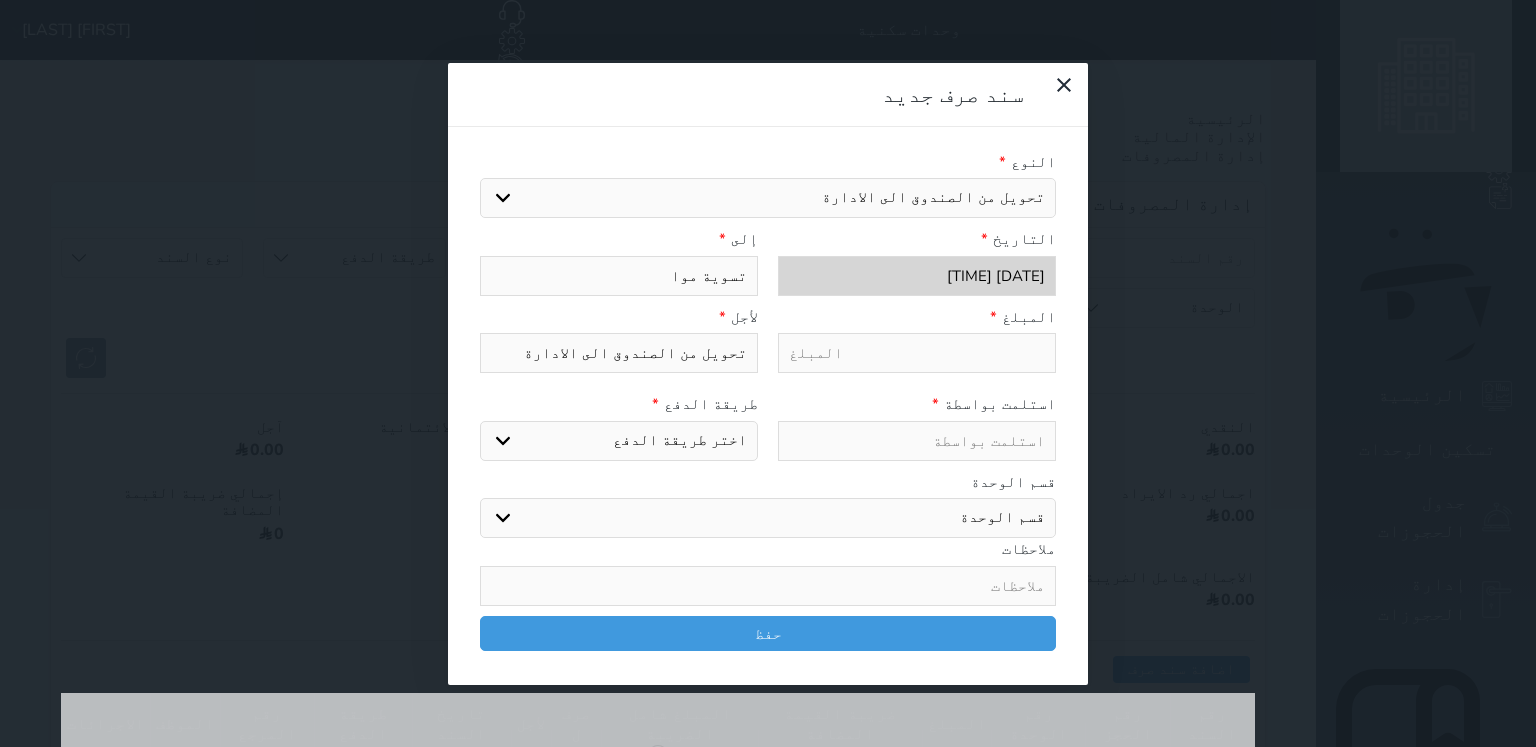 select 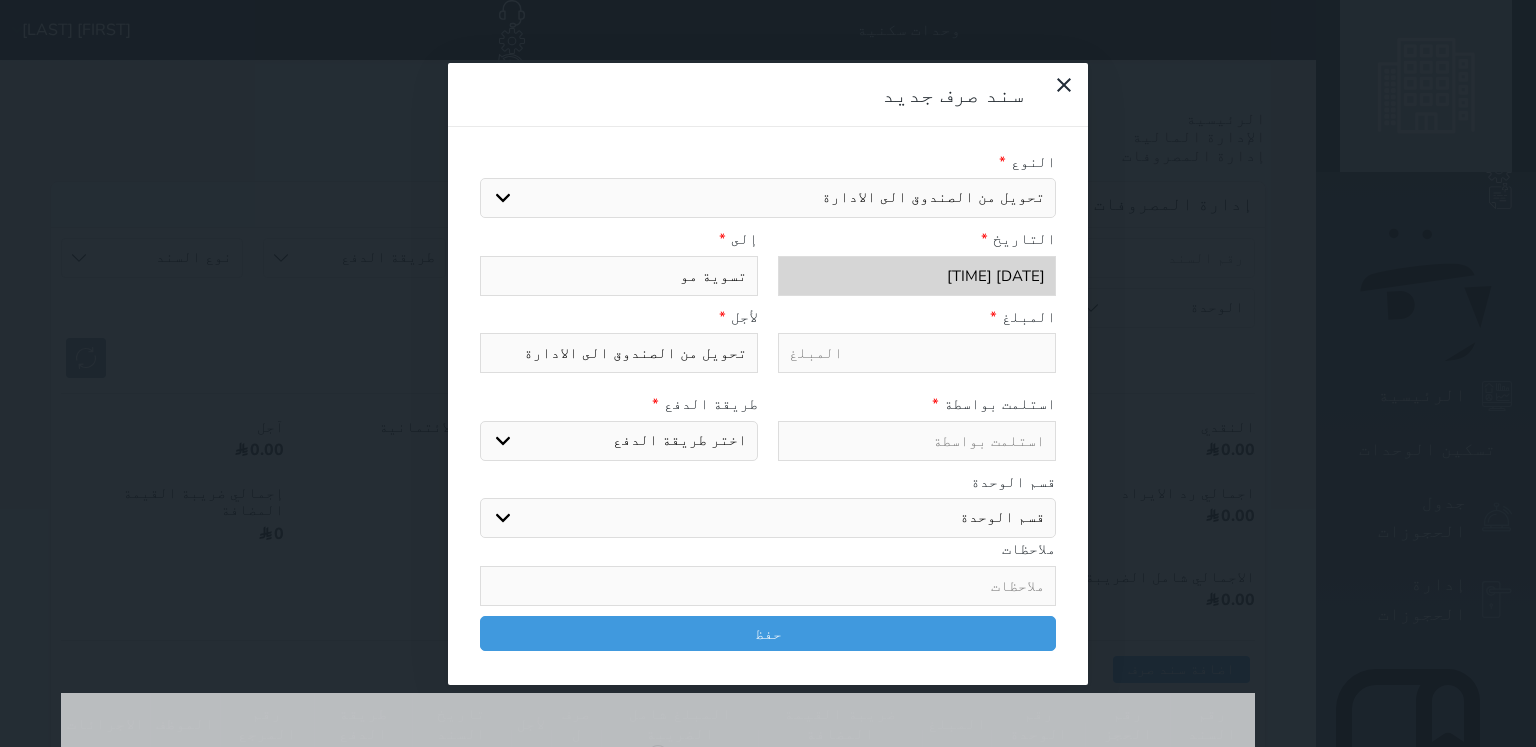 type on "تسوية م" 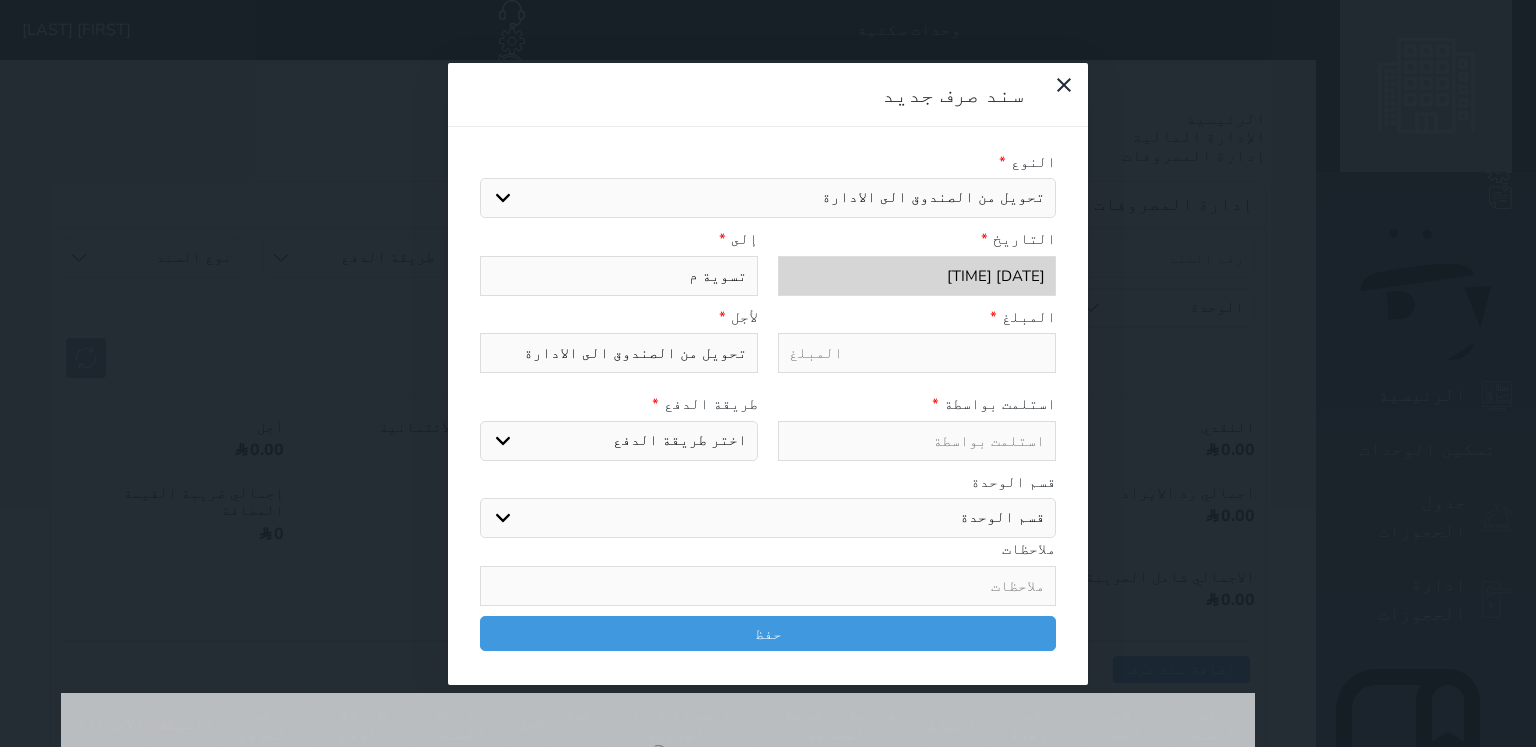 type on "تسوية" 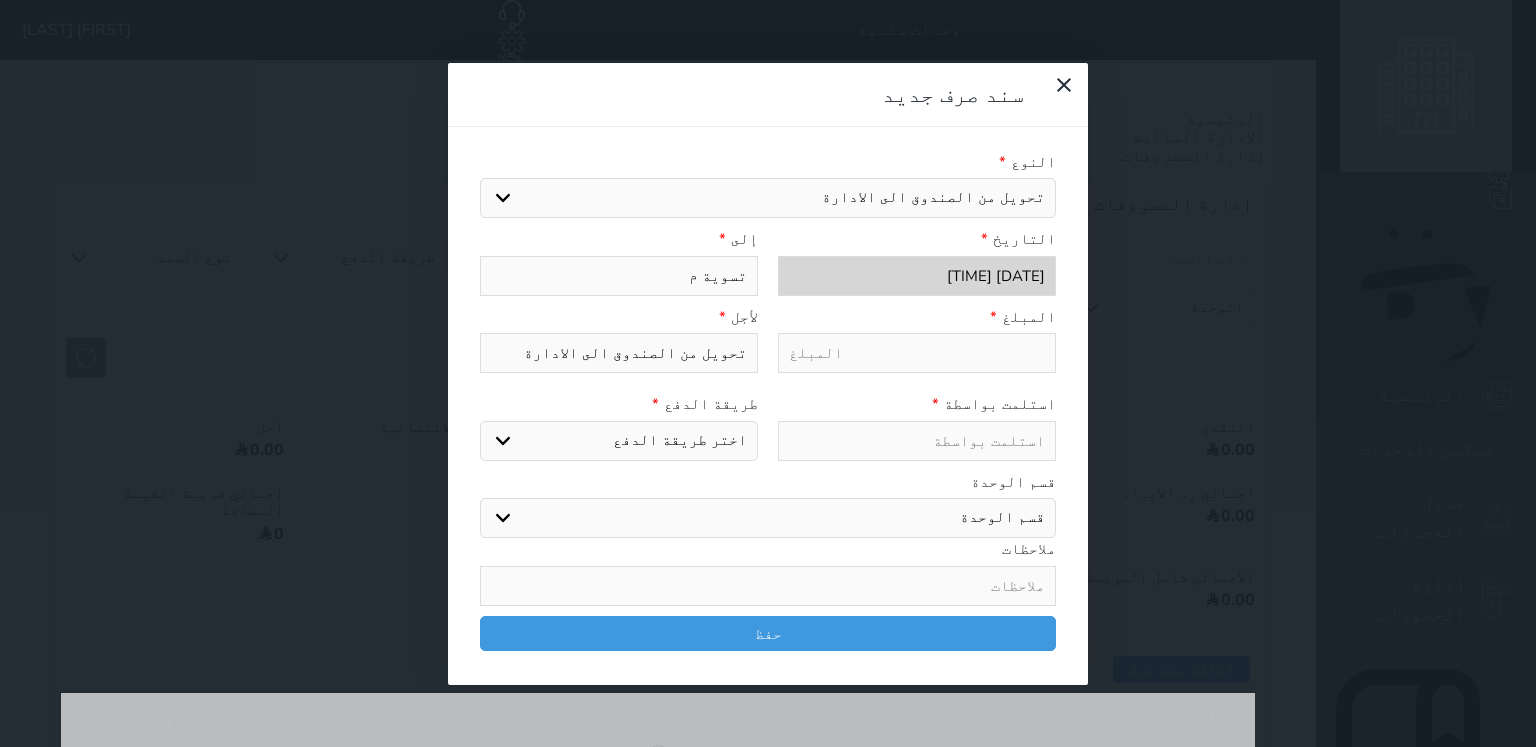 select 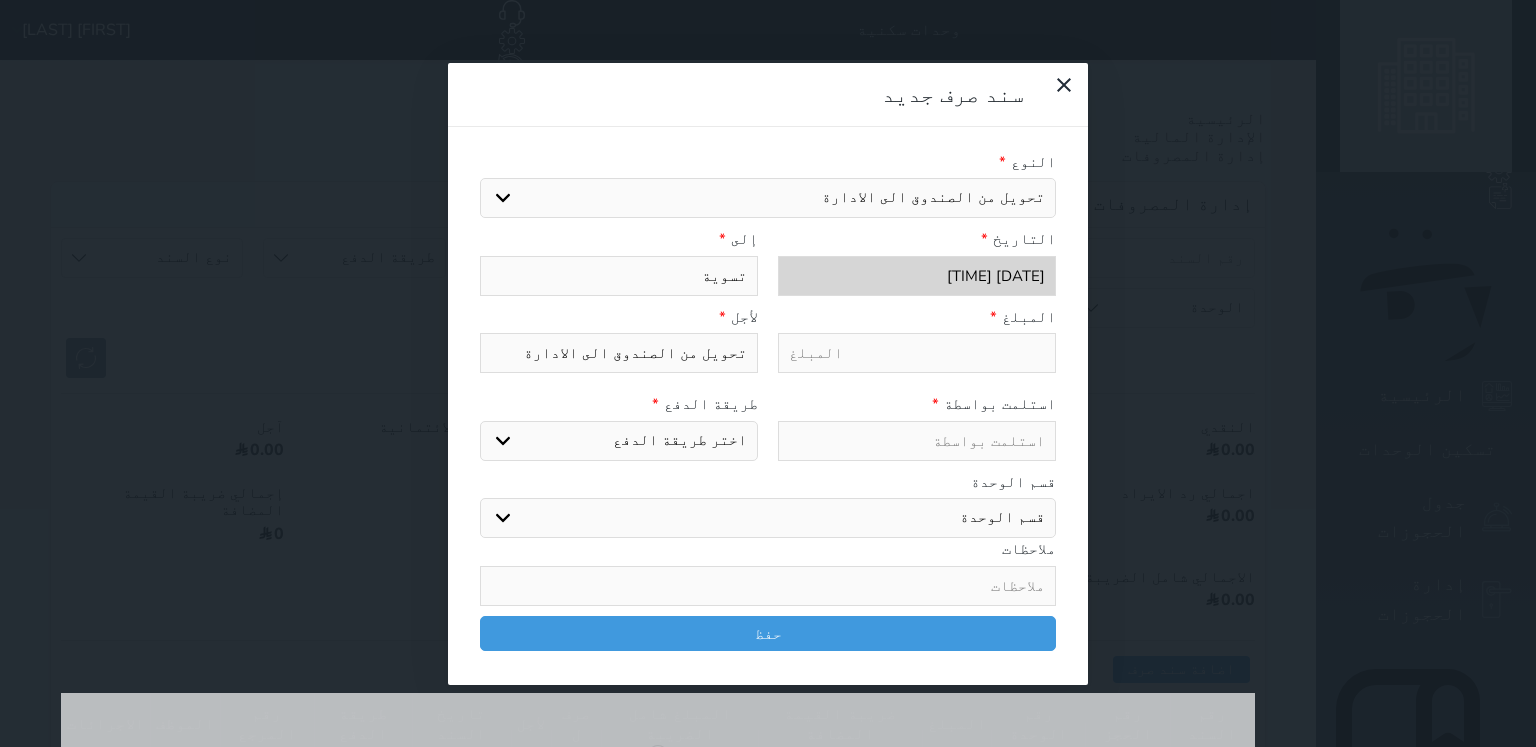 type on "تسوية" 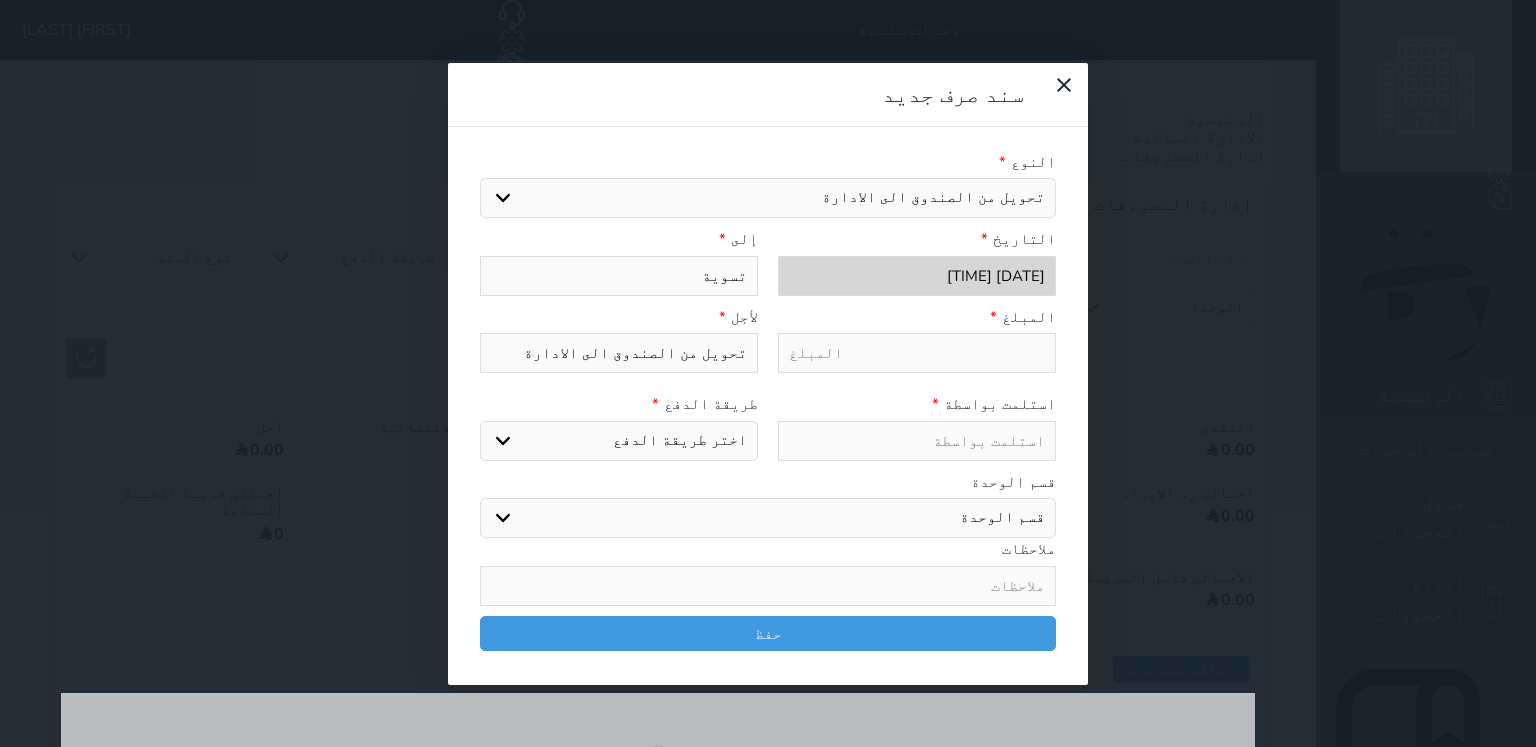 select 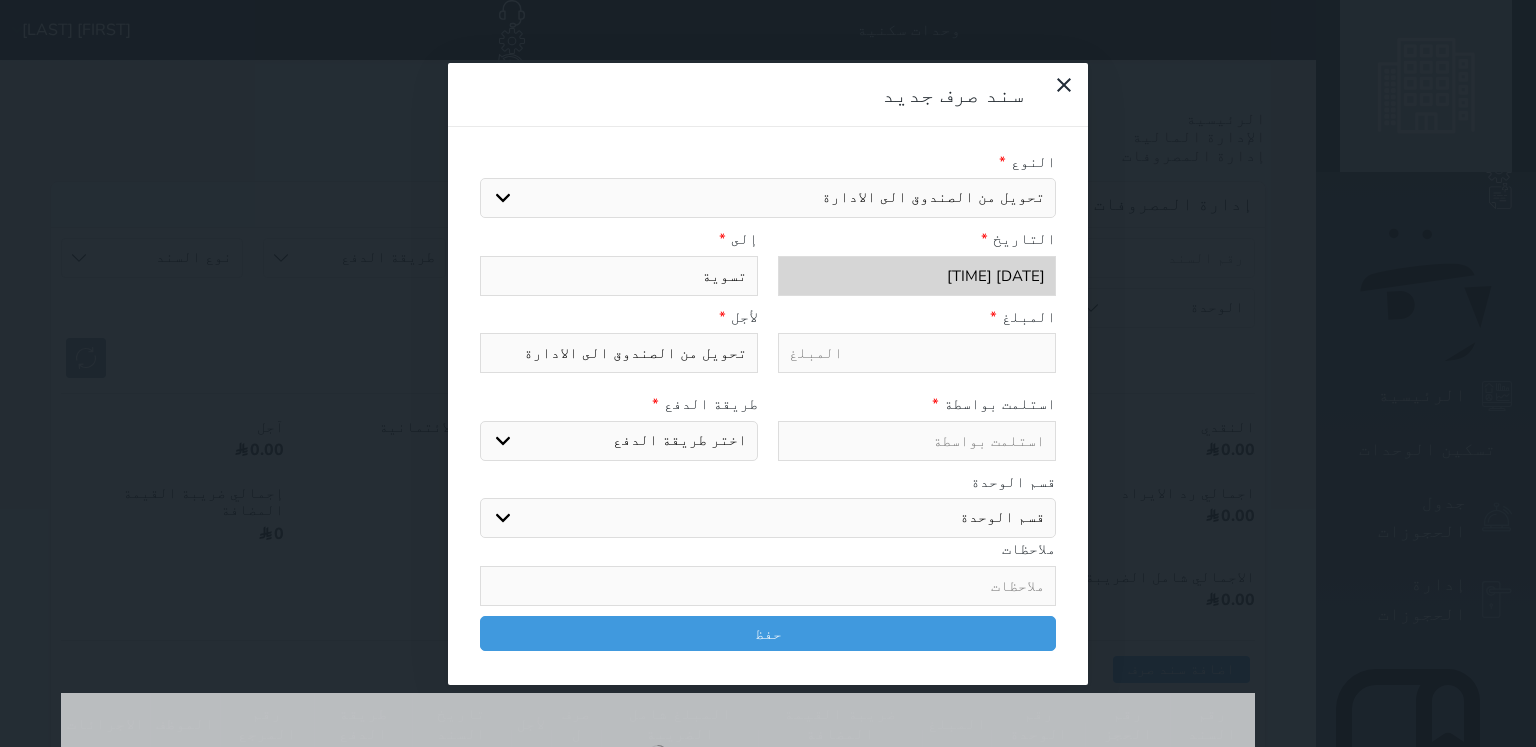 type on "تسويةا" 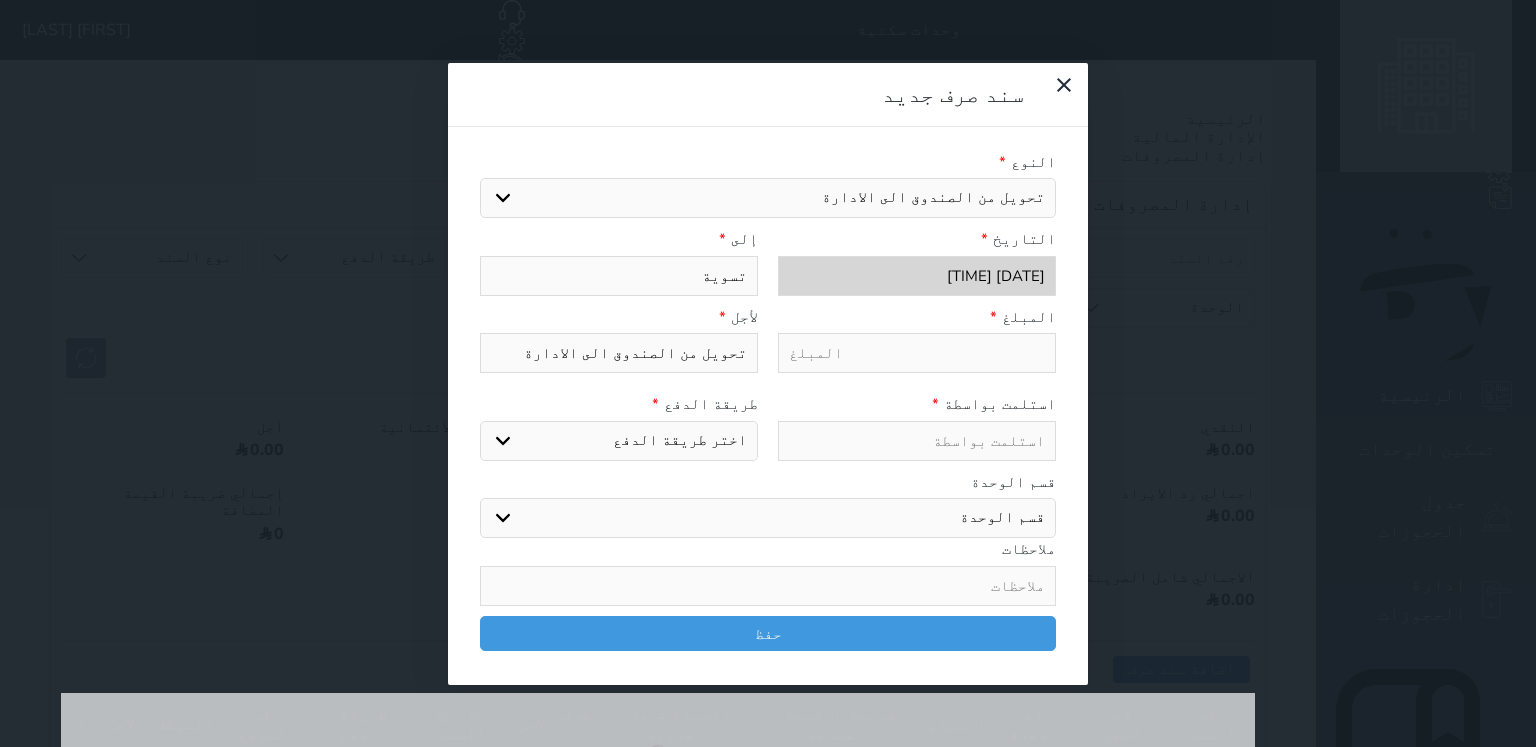 select 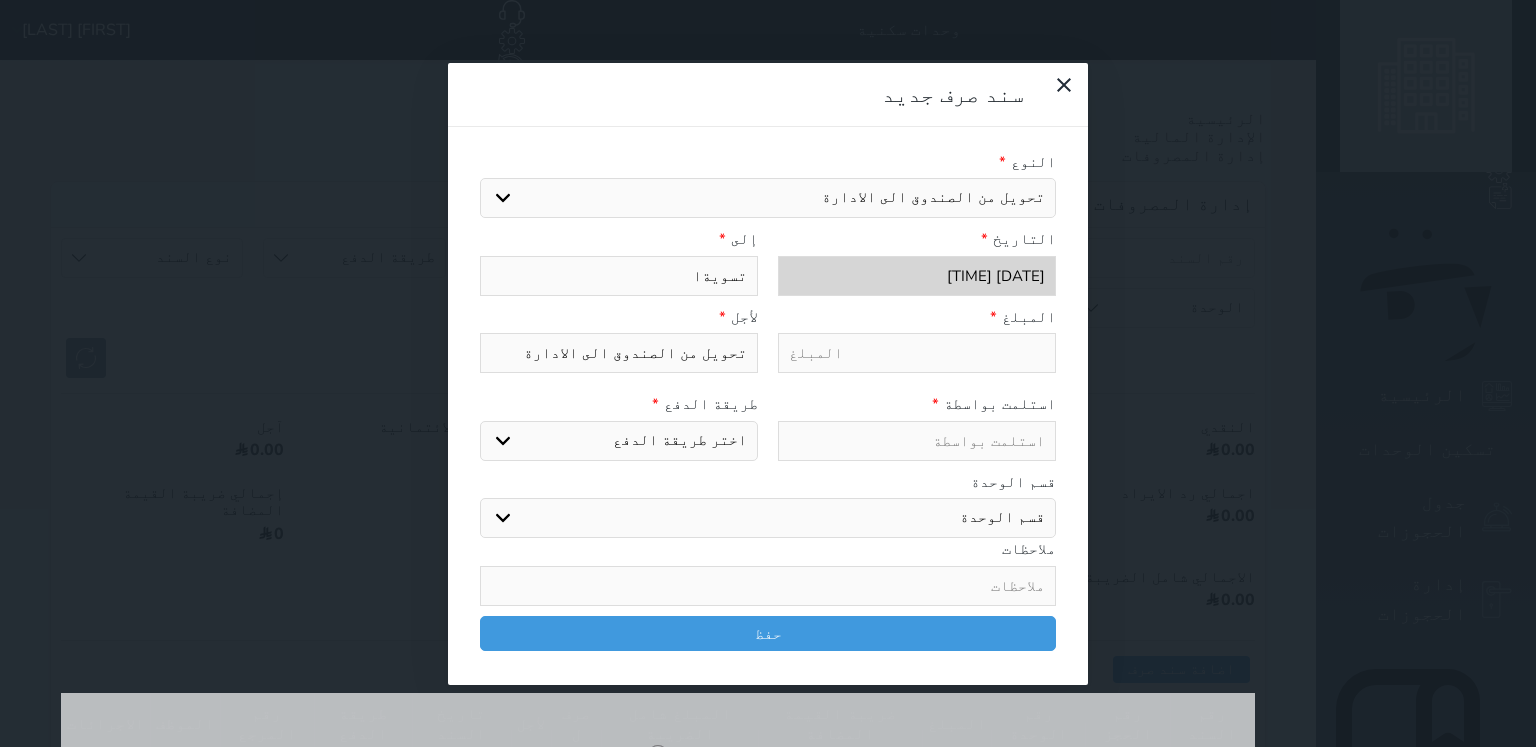 type on "تسويةال" 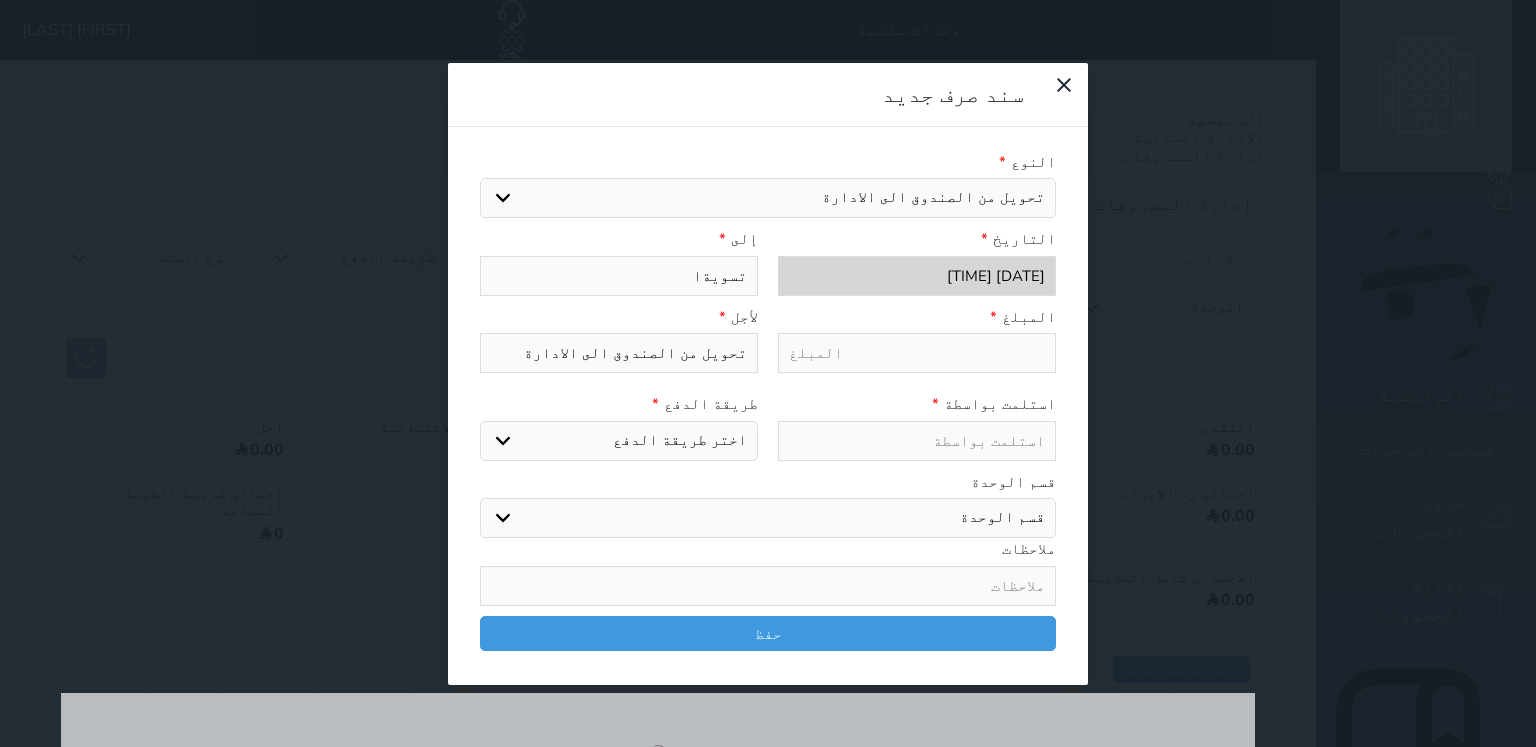 select 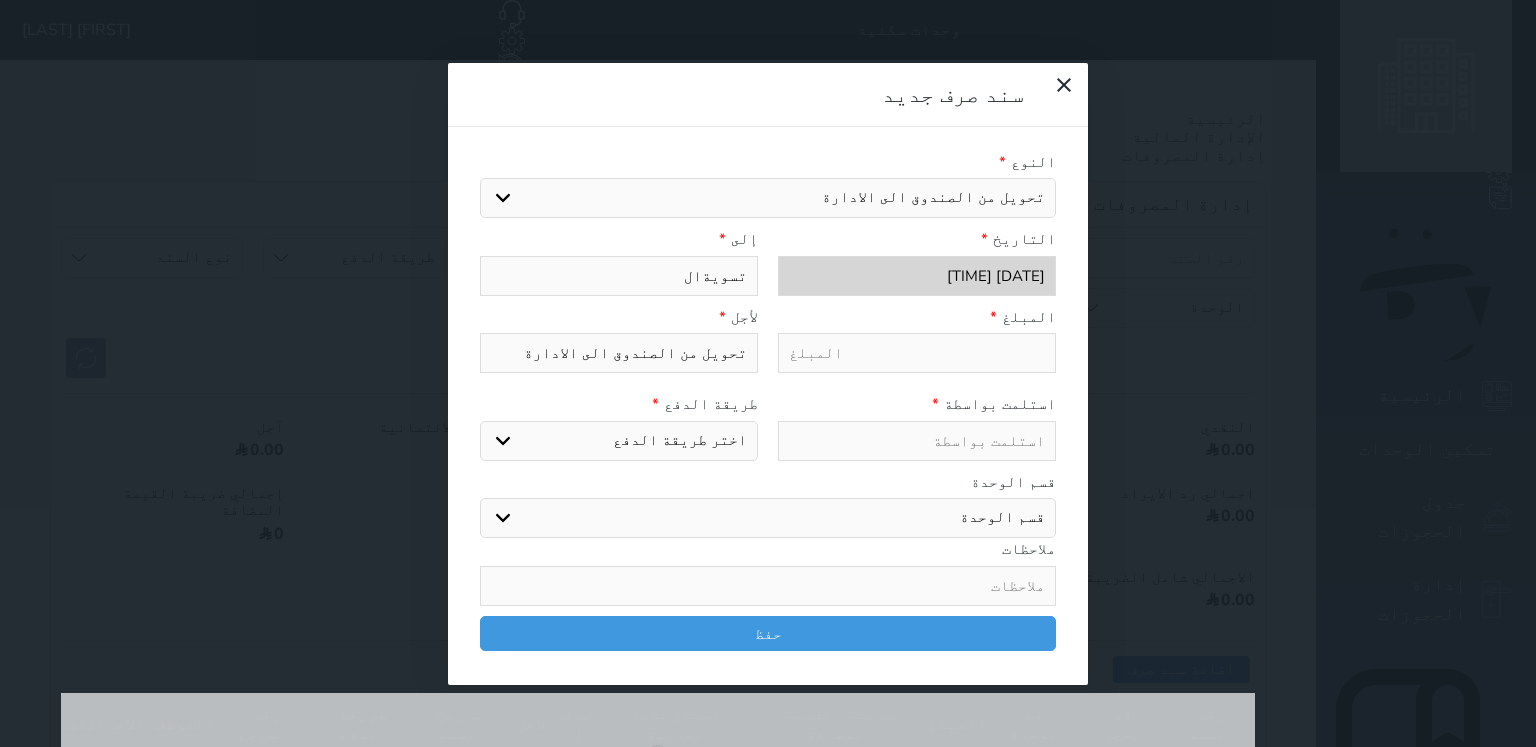 type on "تسويةالم" 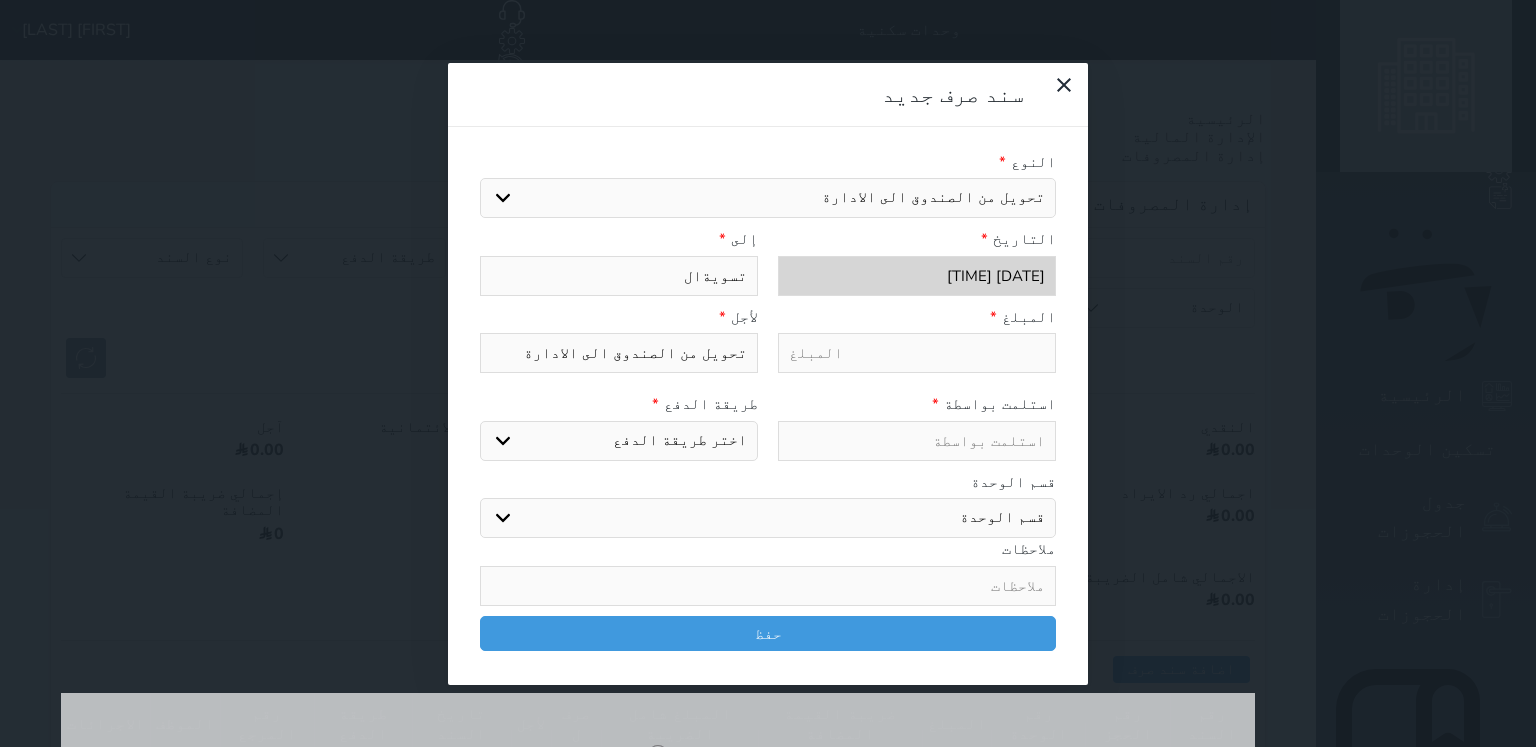 select 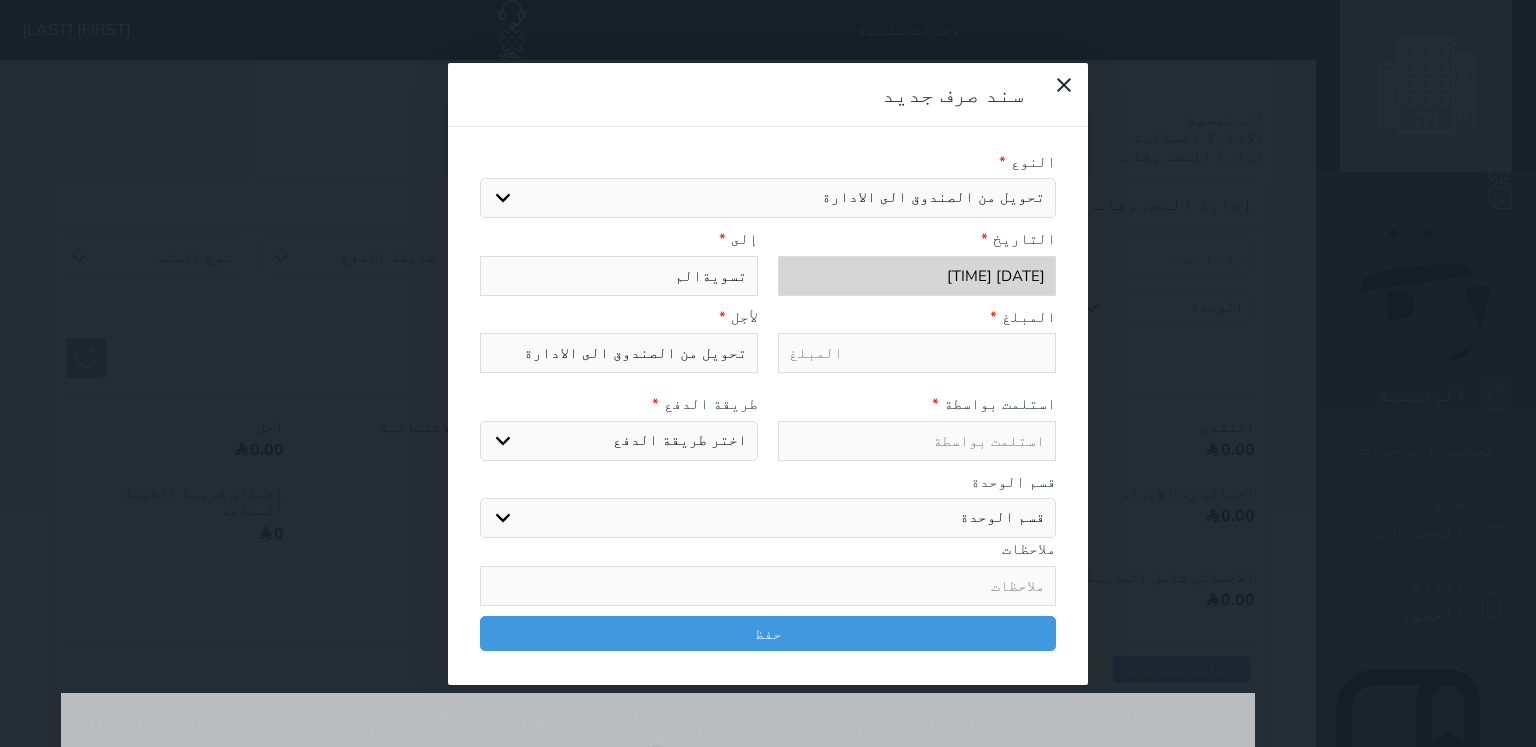 type on "تسويةالمو" 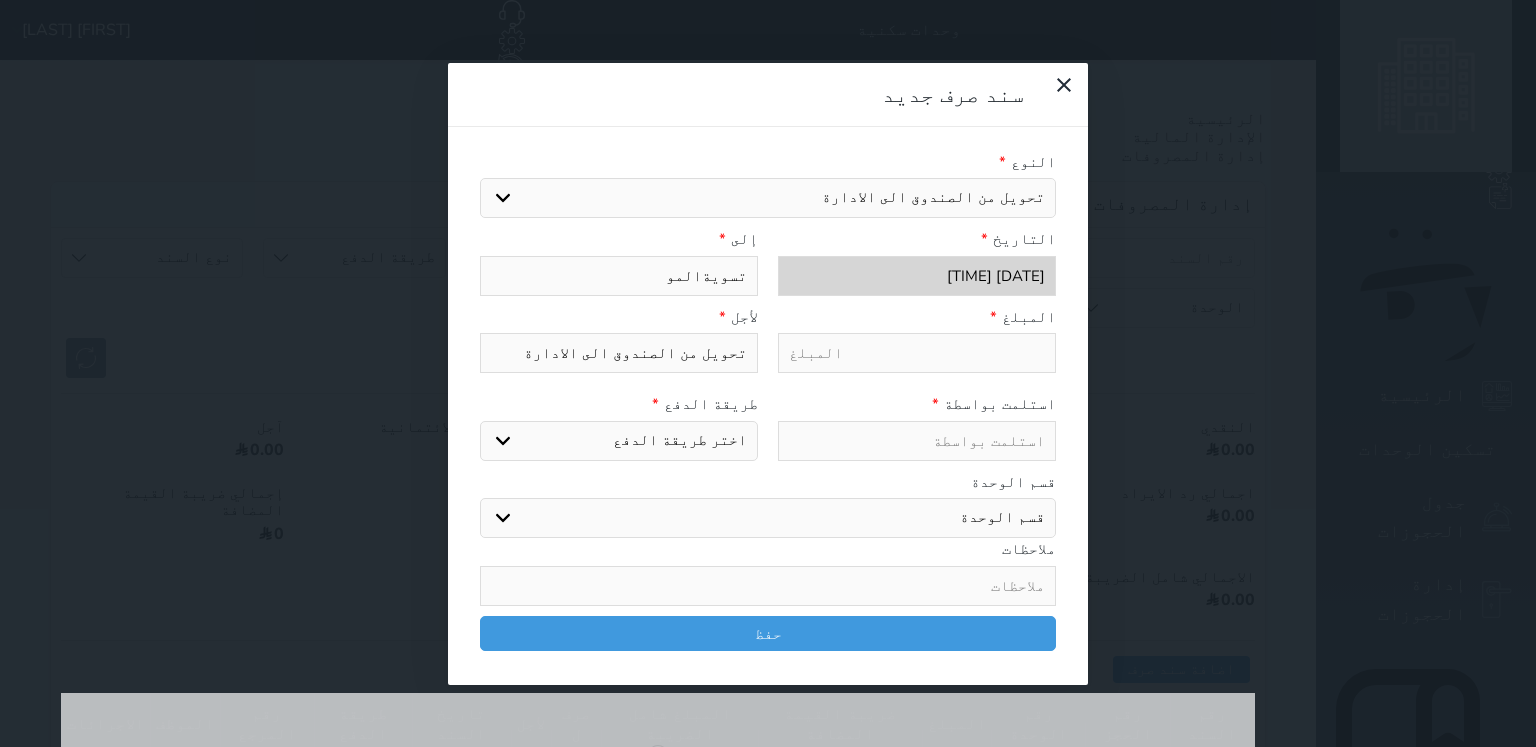 type on "تسويةالموا" 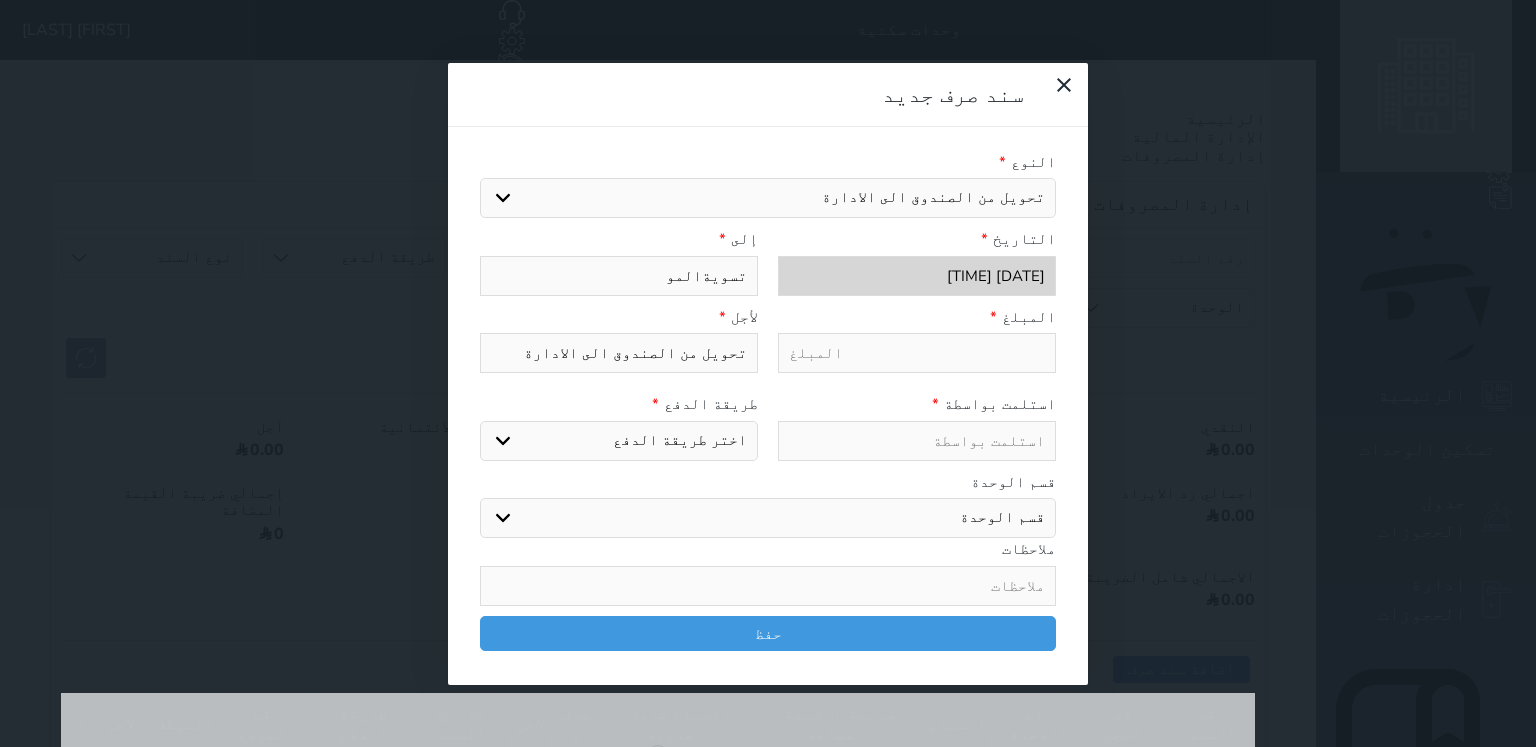 select 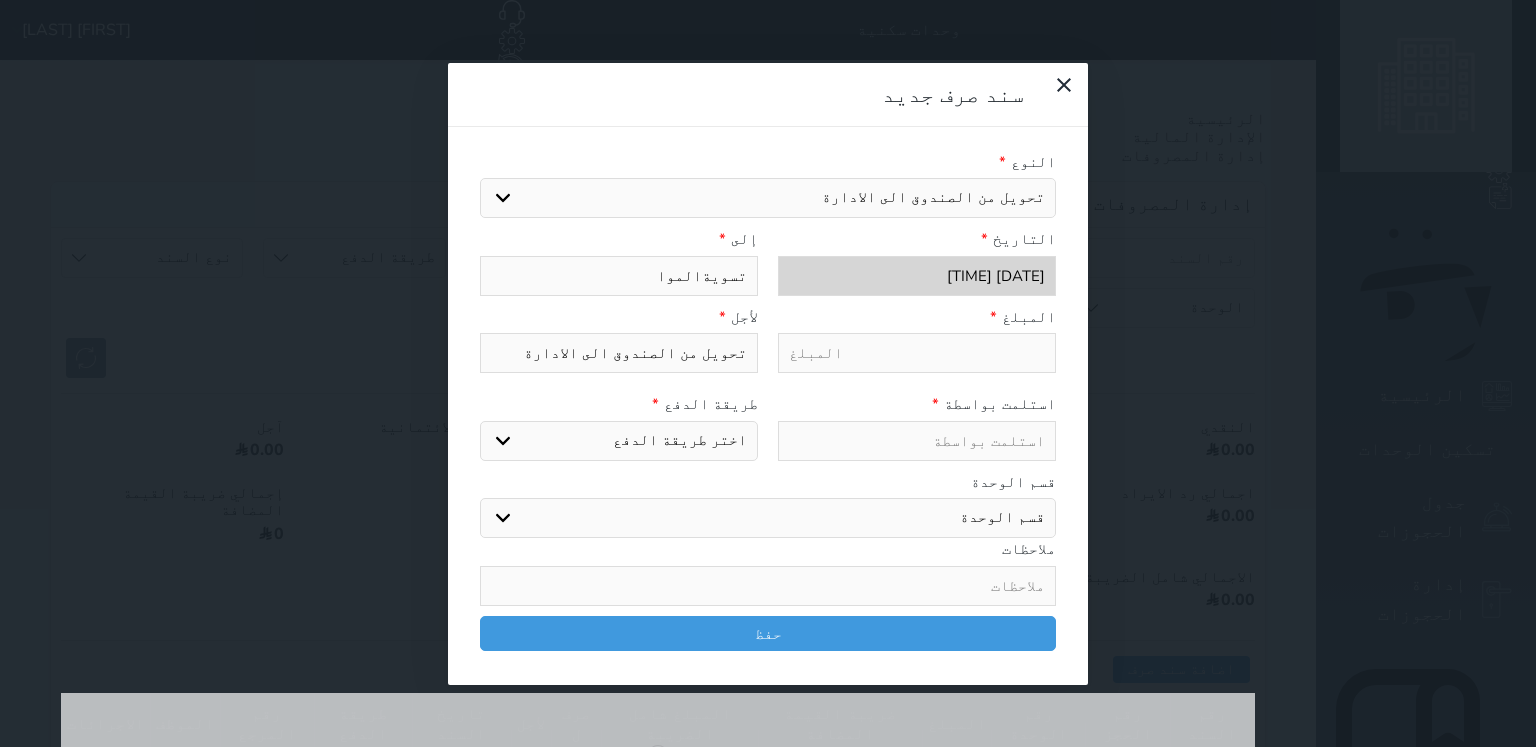 type on "تسويةالمواز" 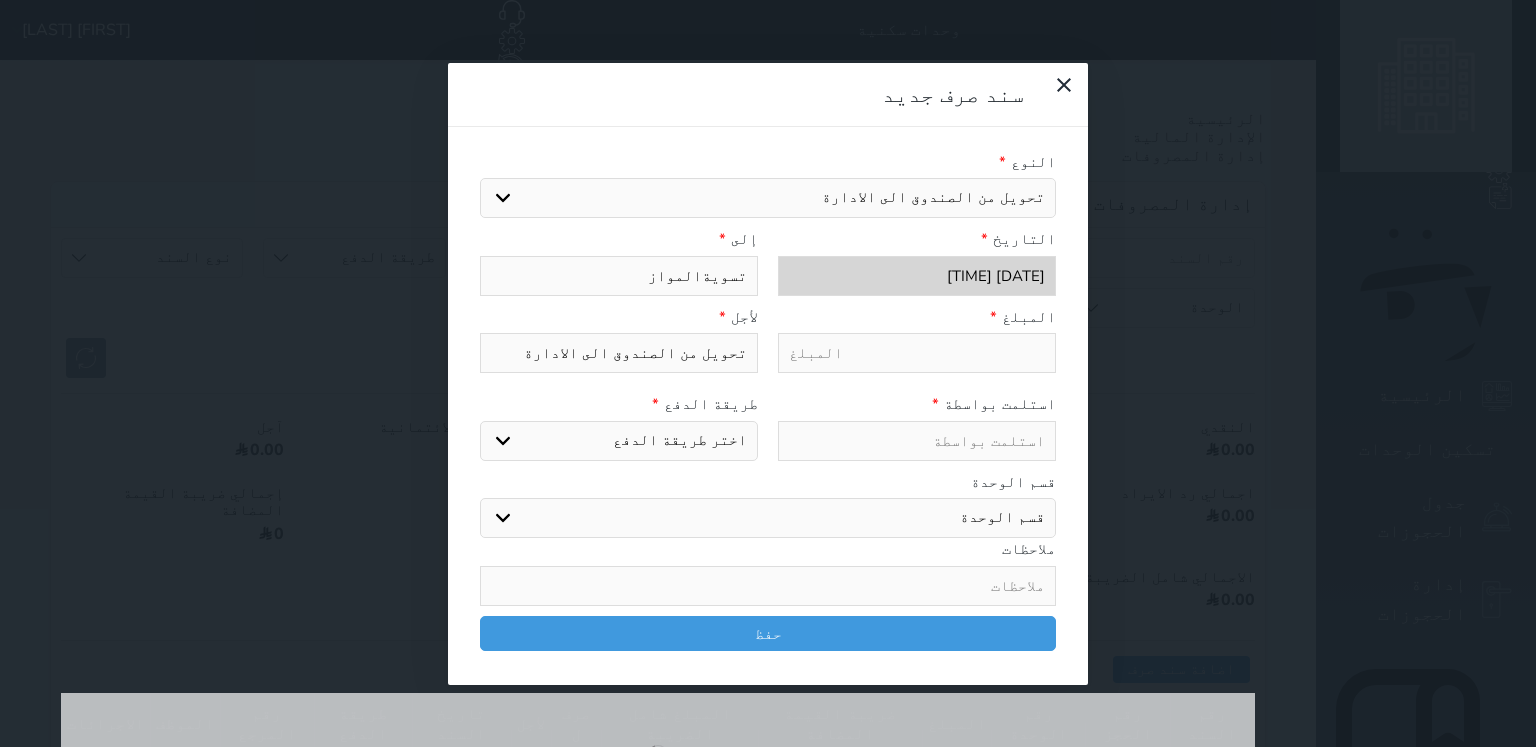 type on "تسويةالموازن" 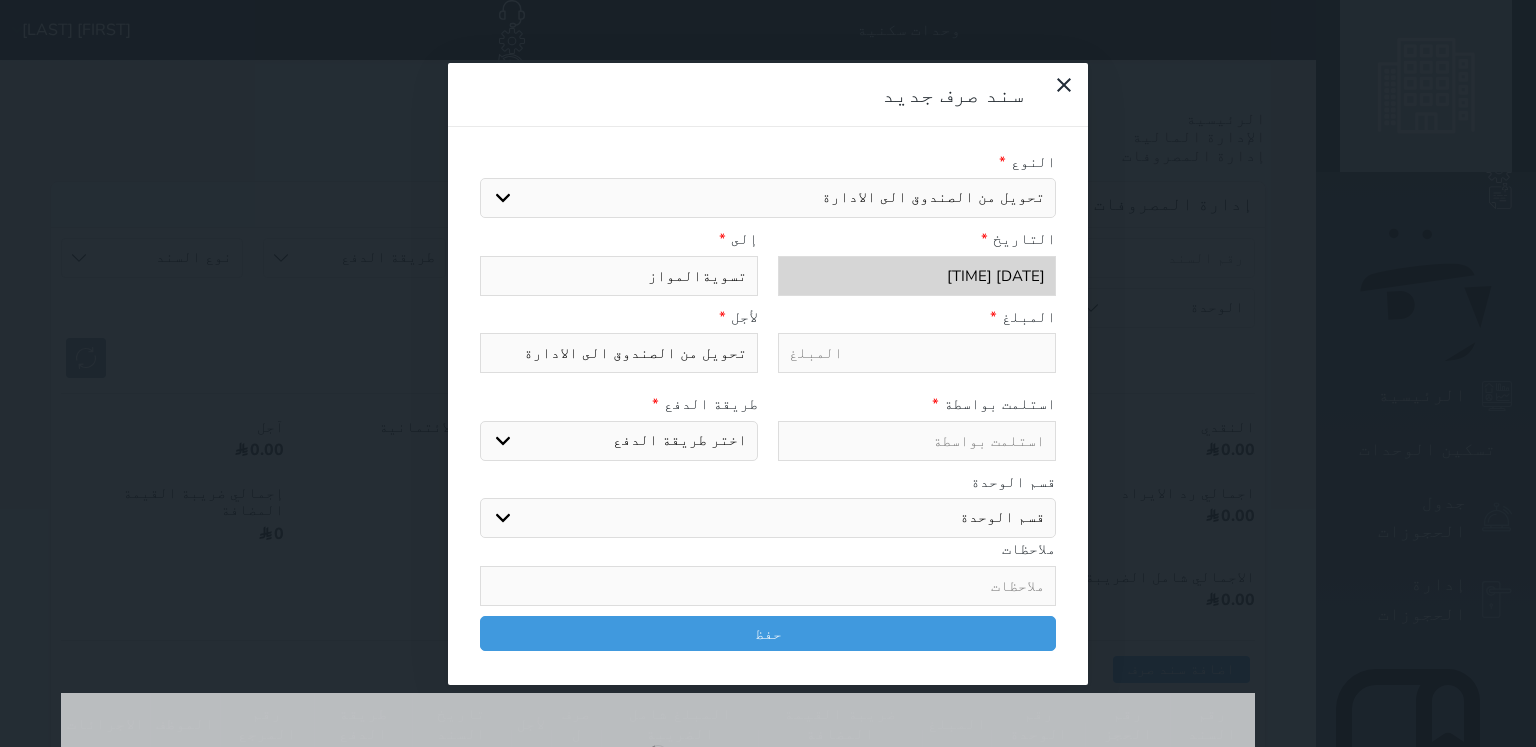 select 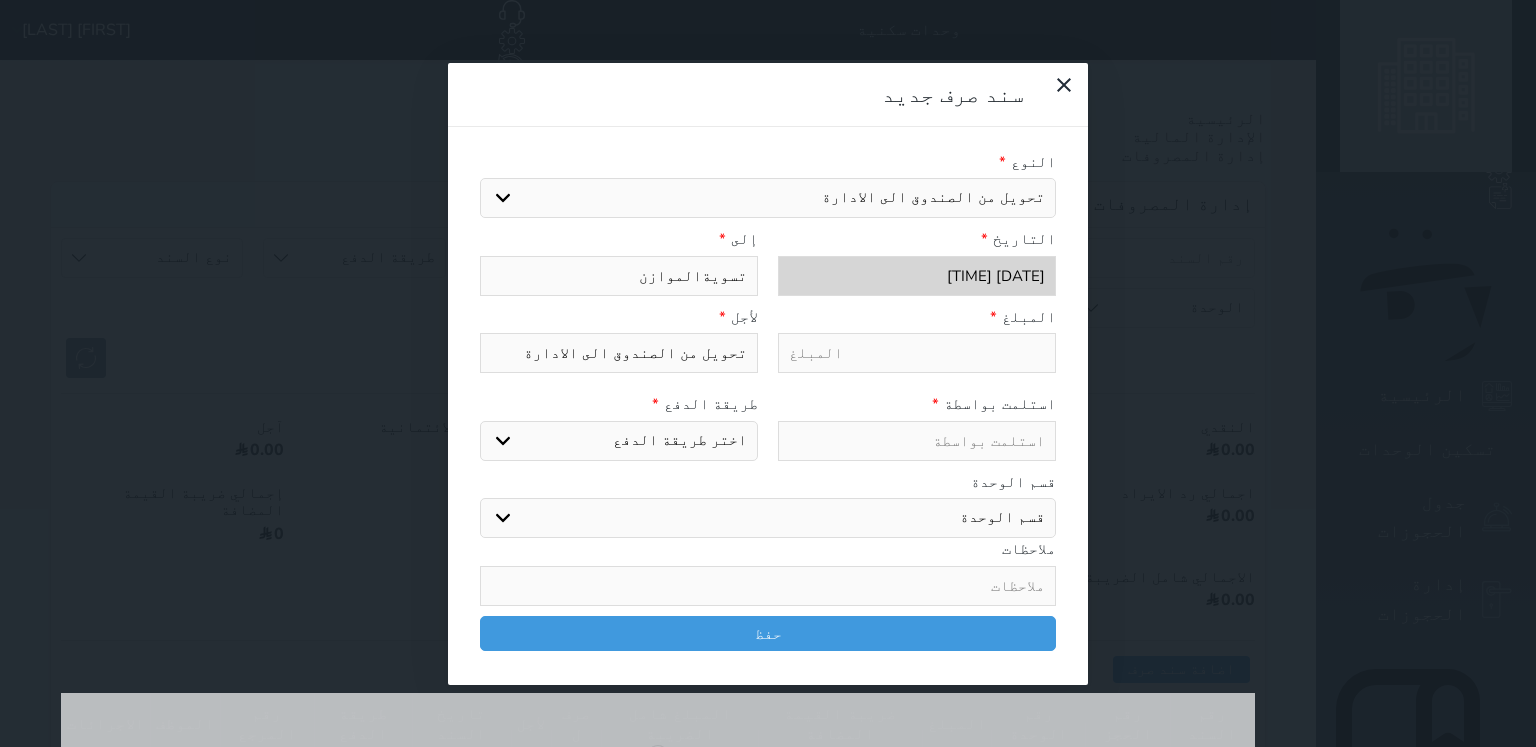 type on "تسويةالموازنة" 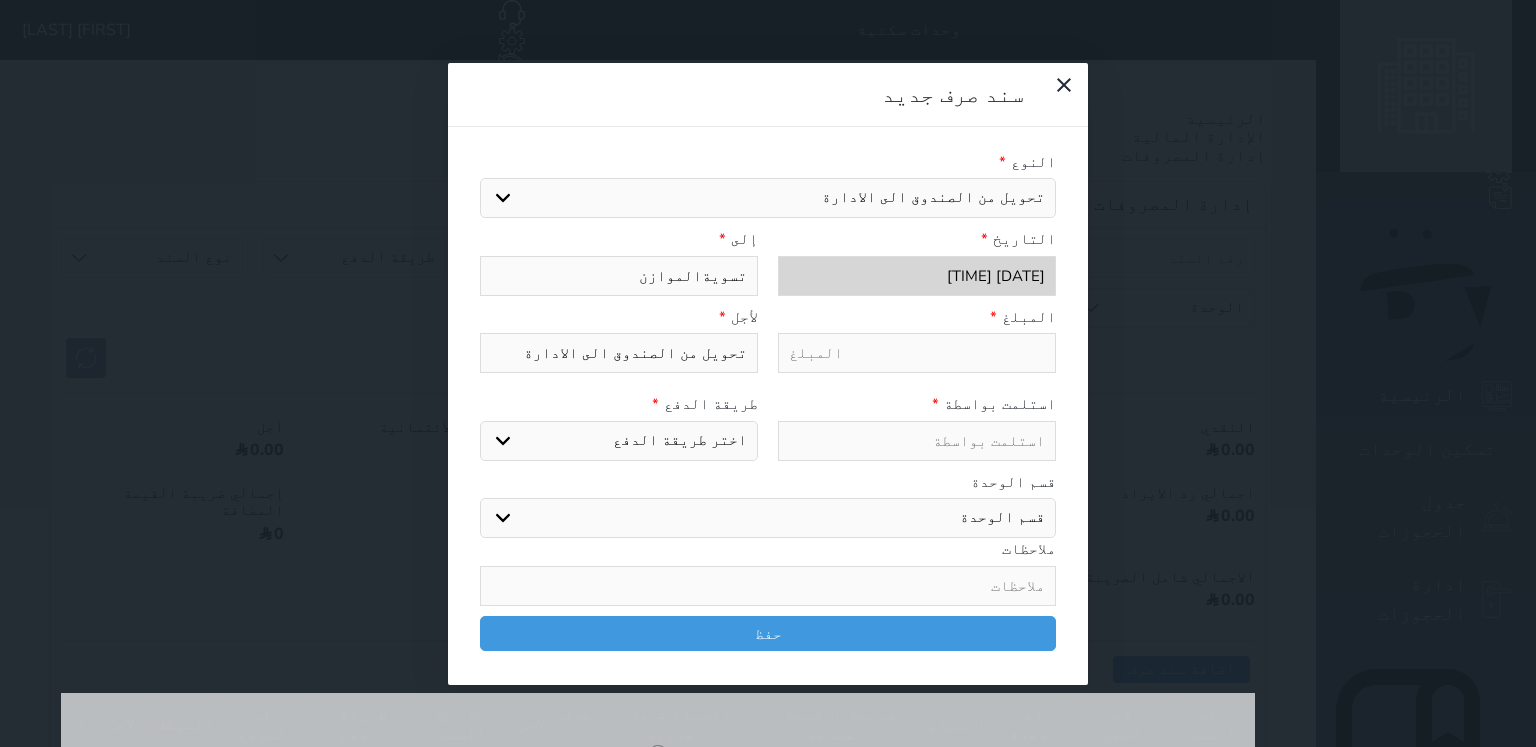 select 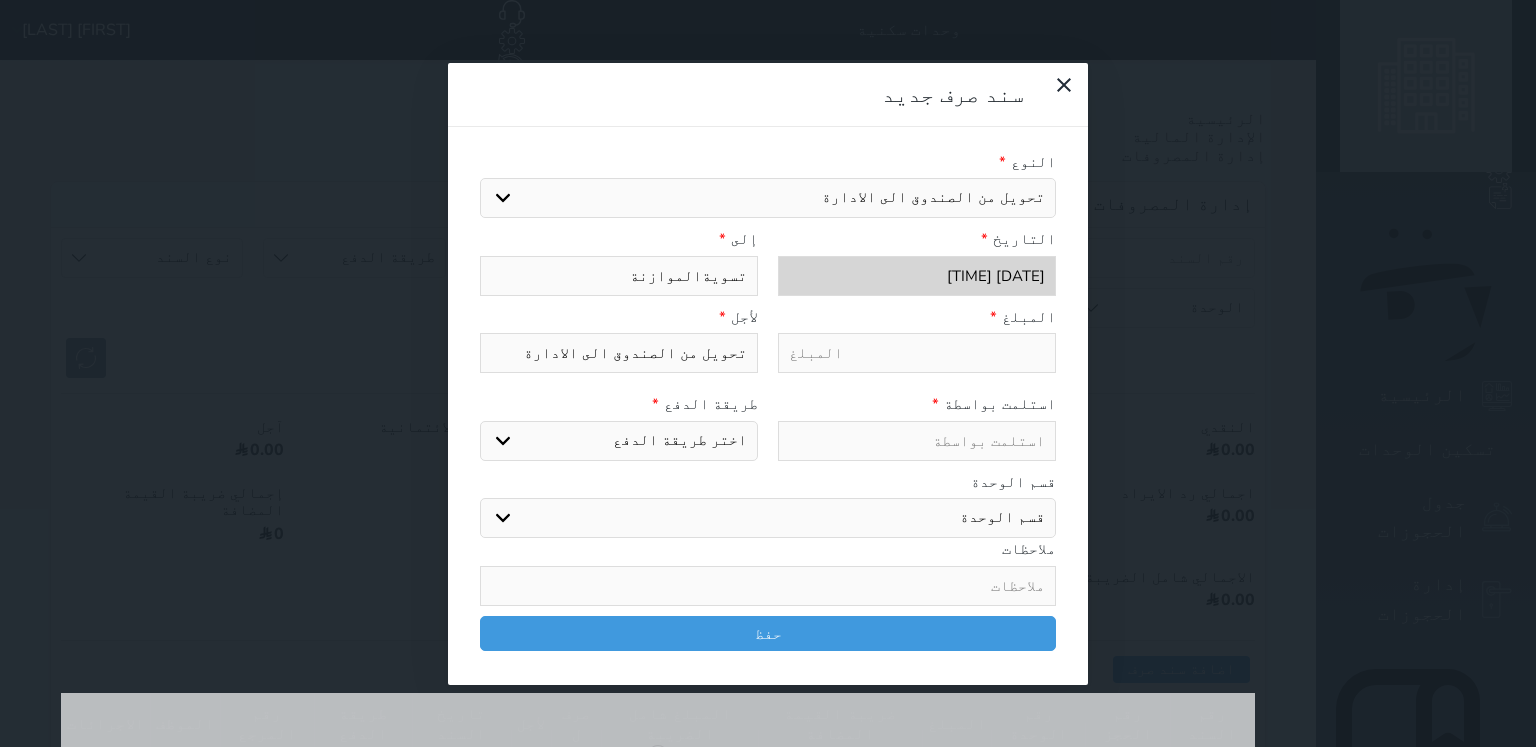 type on "تسويةالموازنة" 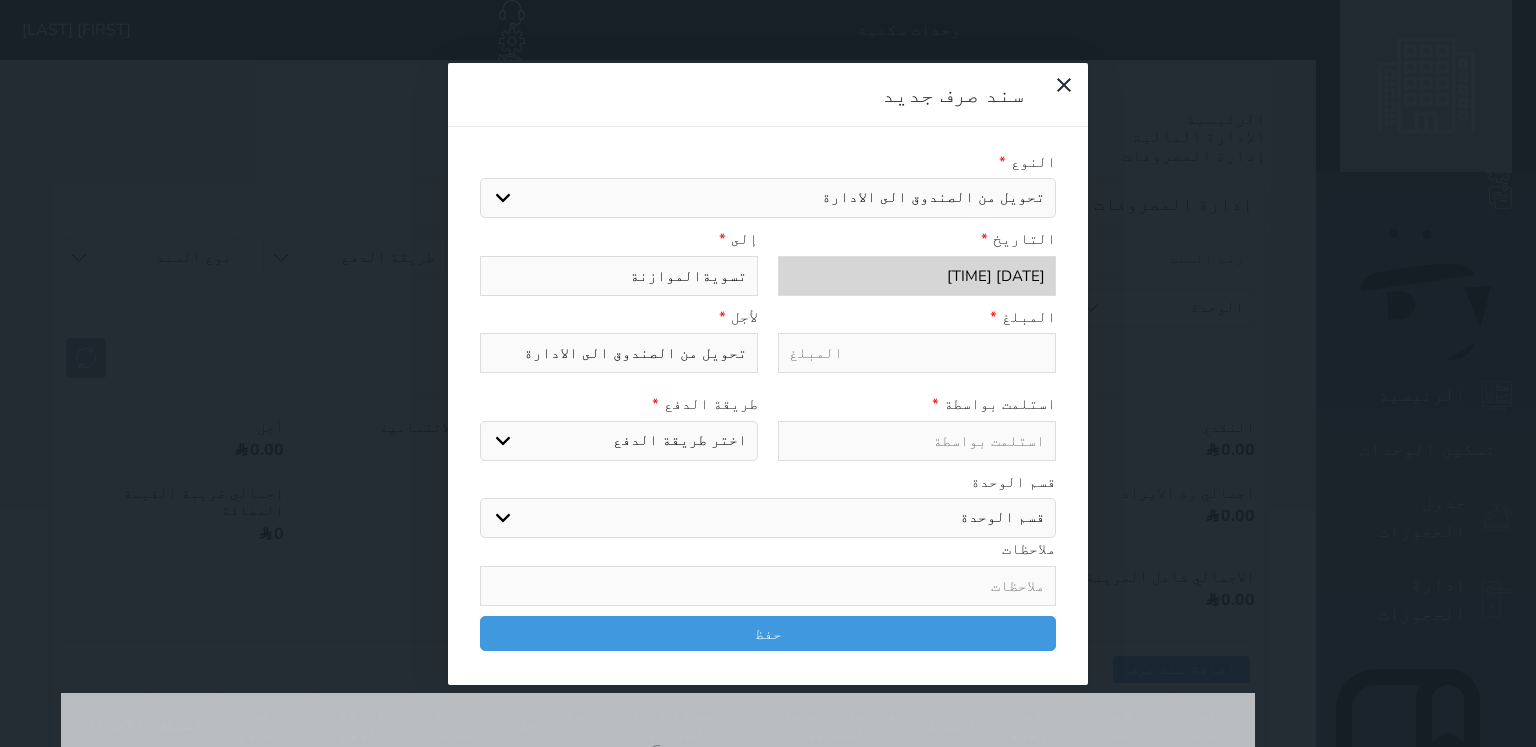 type on "تسويةالموازنة م" 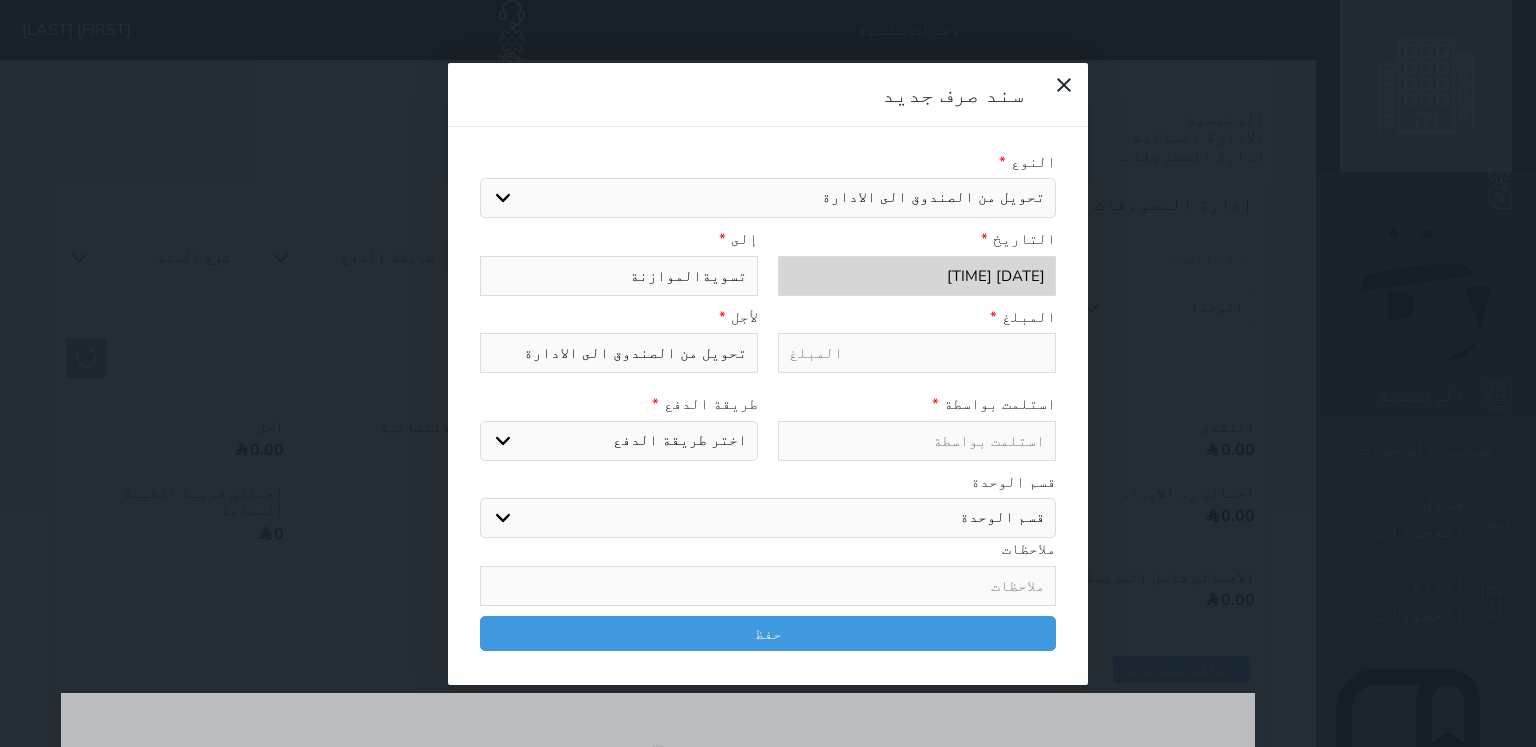 select 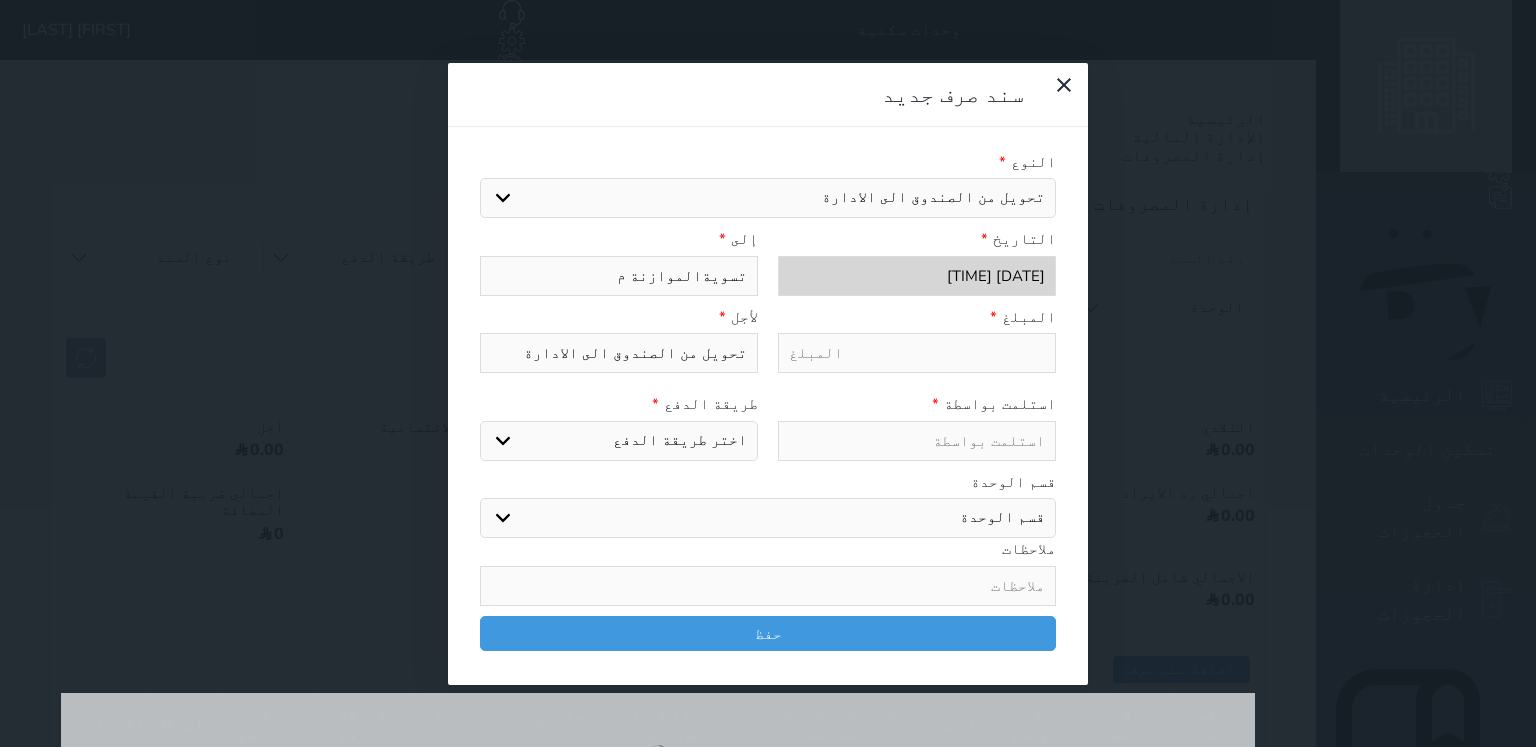 type on "تسويةالموازنة من" 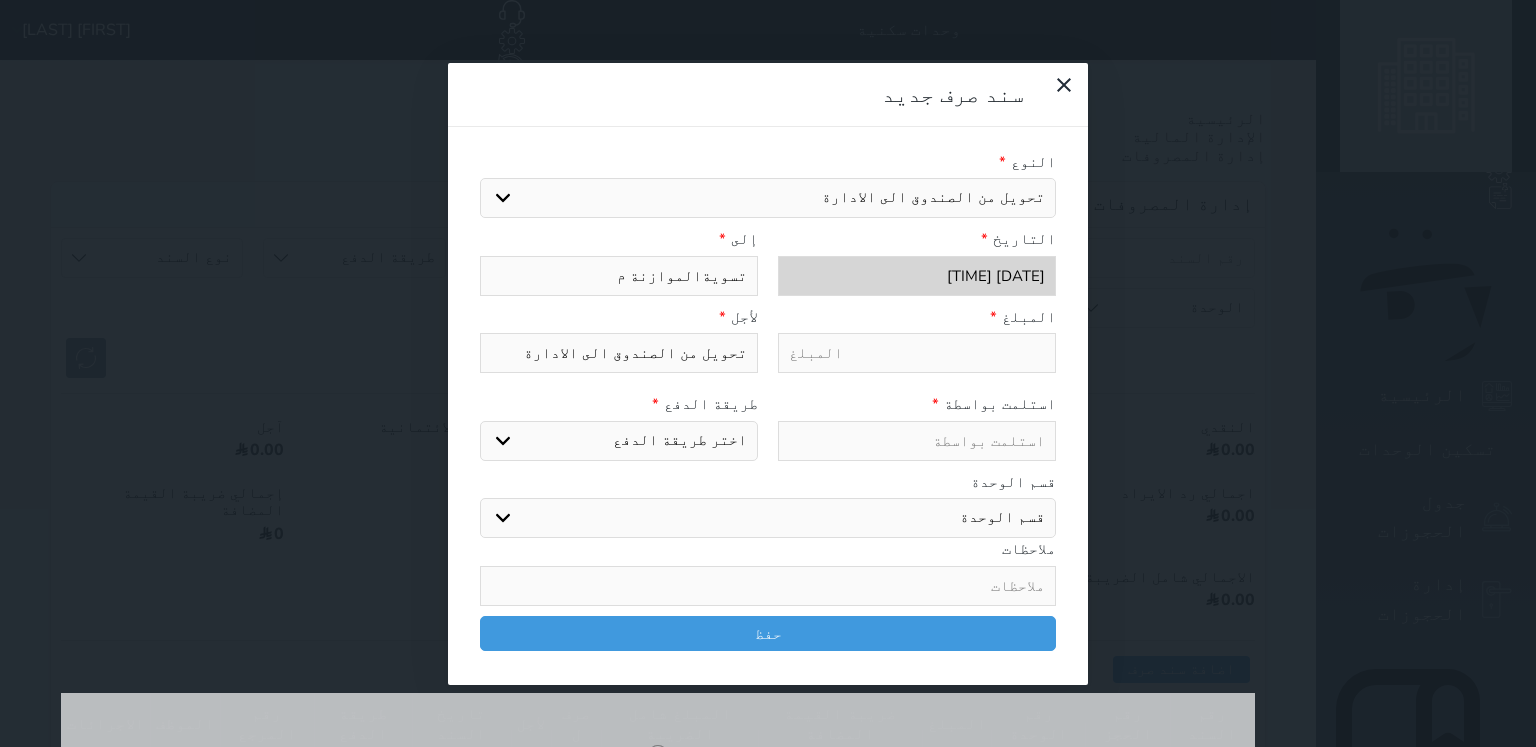 select 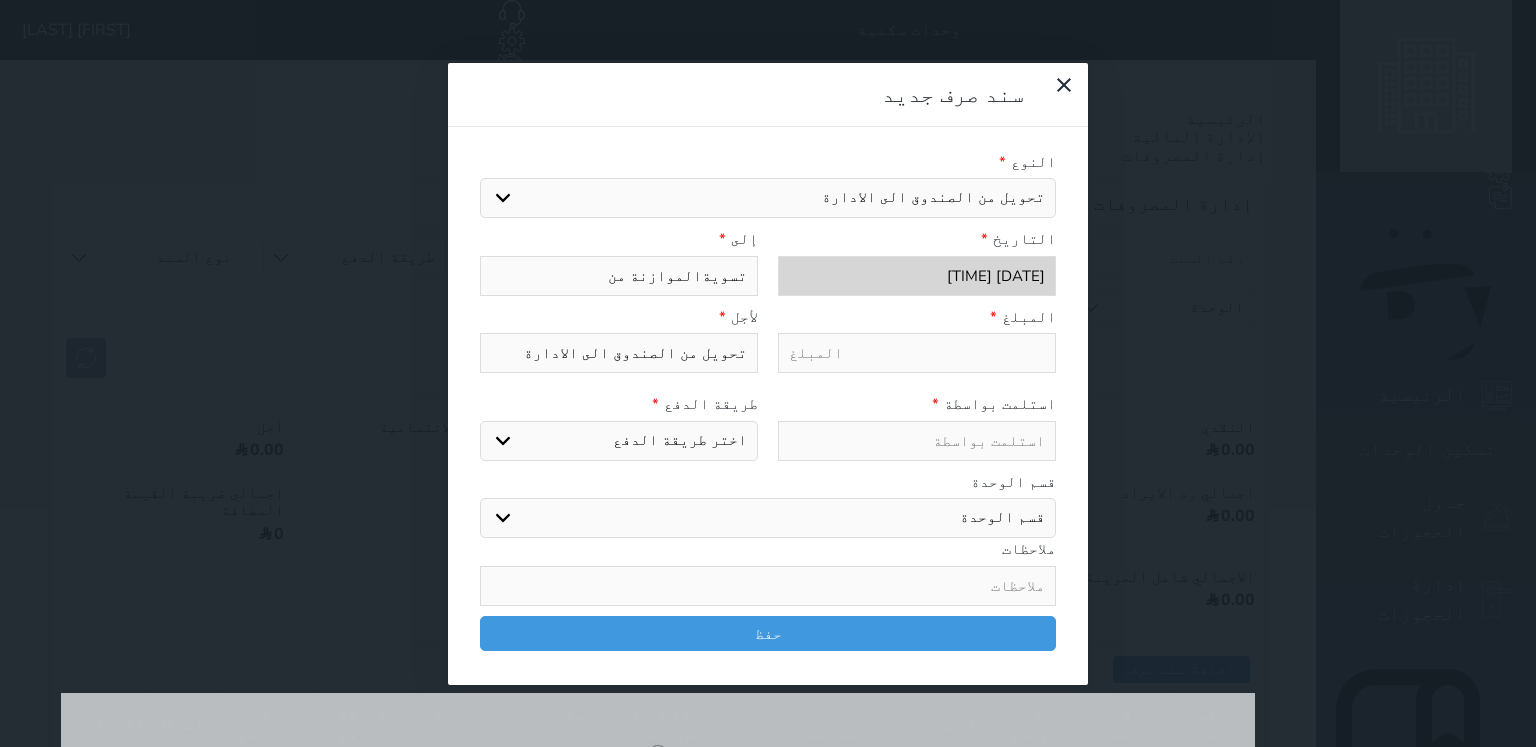 type on "تسويةالموازنة من" 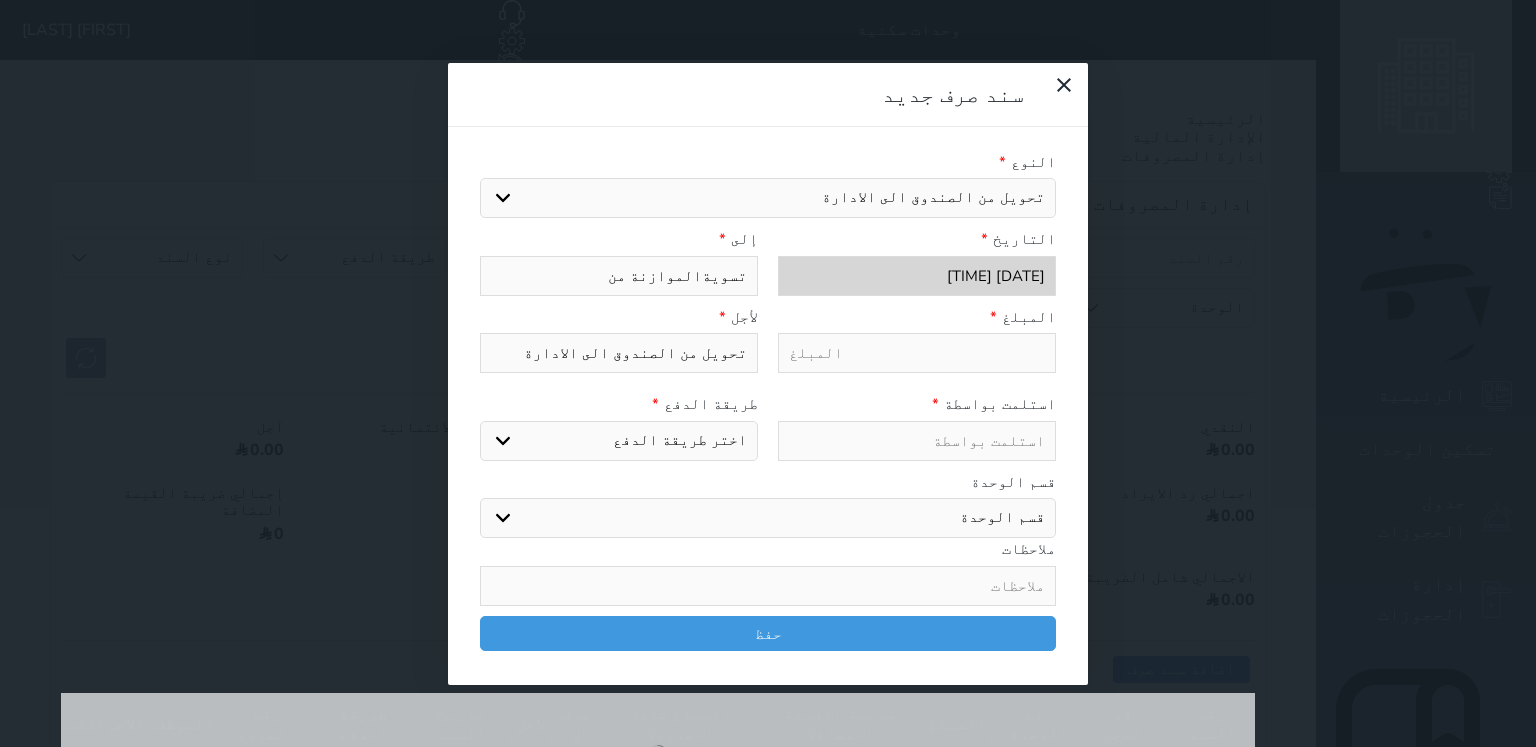 select 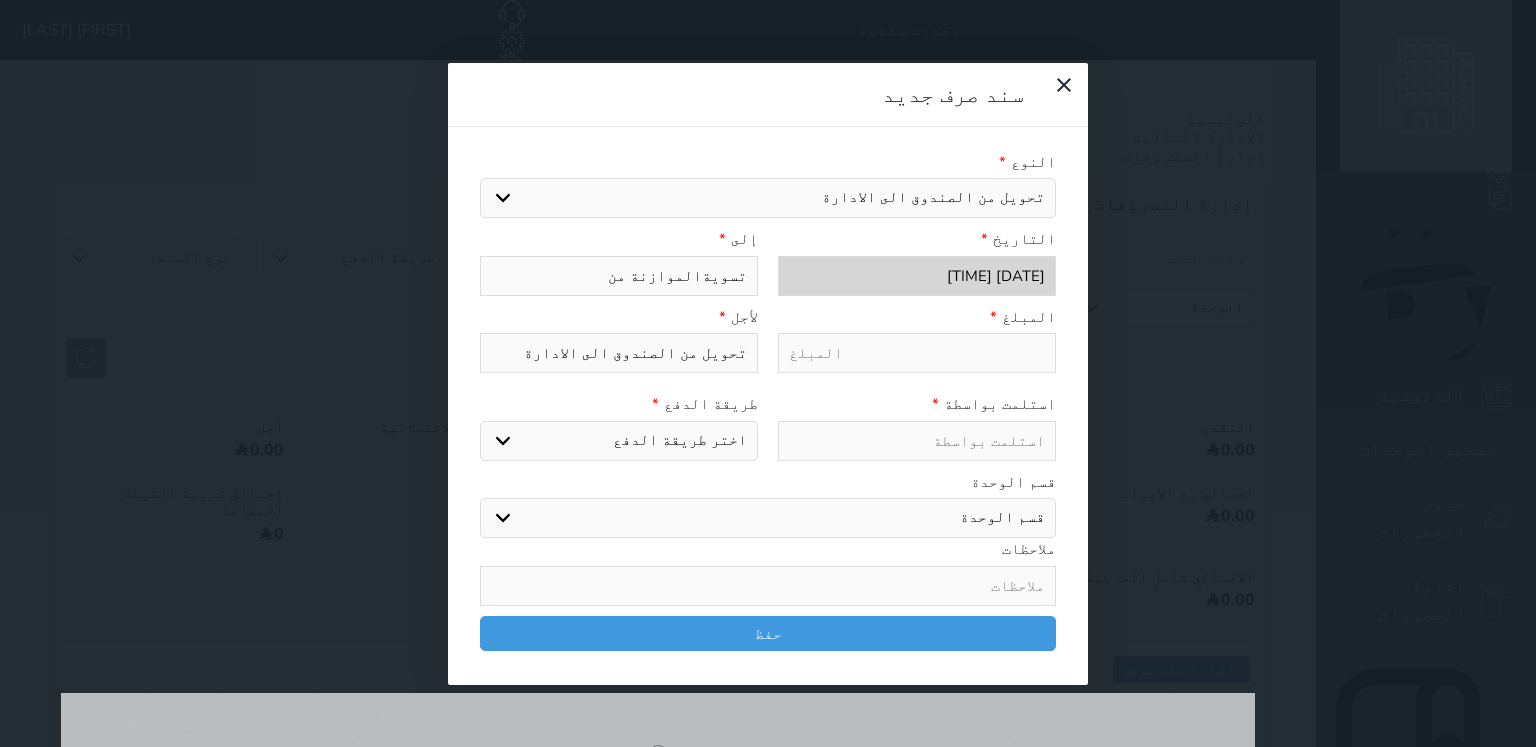 type on "تسويةالموازنة من ت" 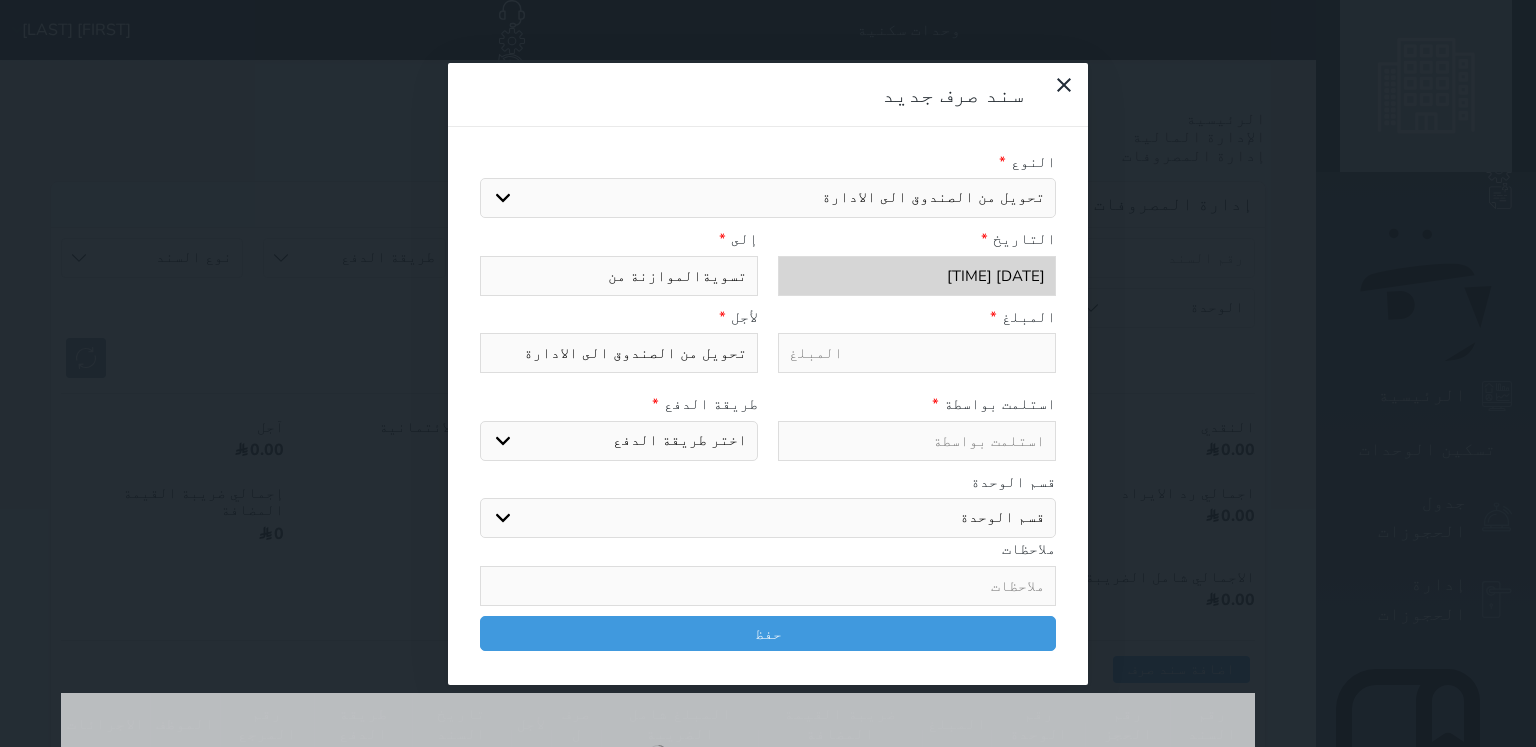 select 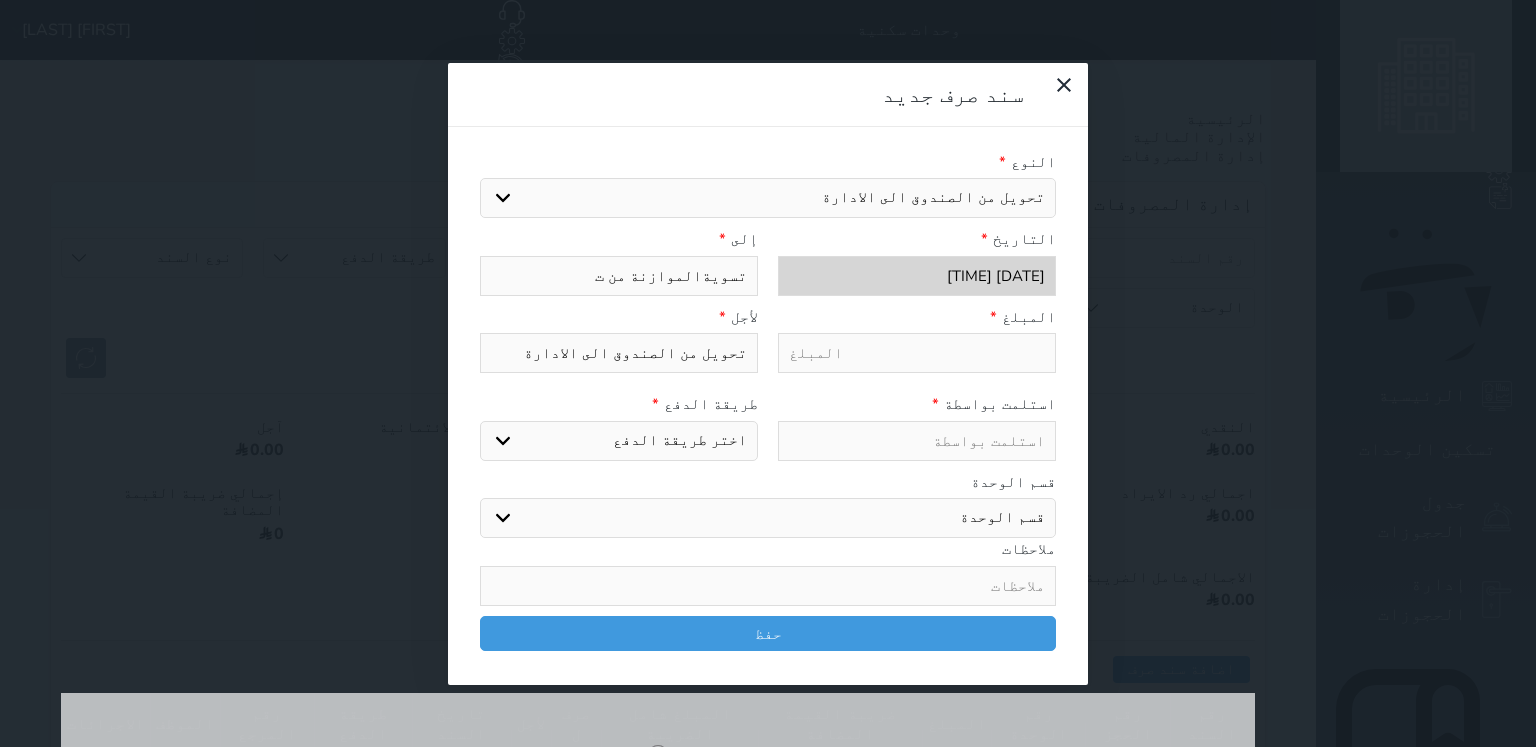 type on "تسويةالموازنة من تر" 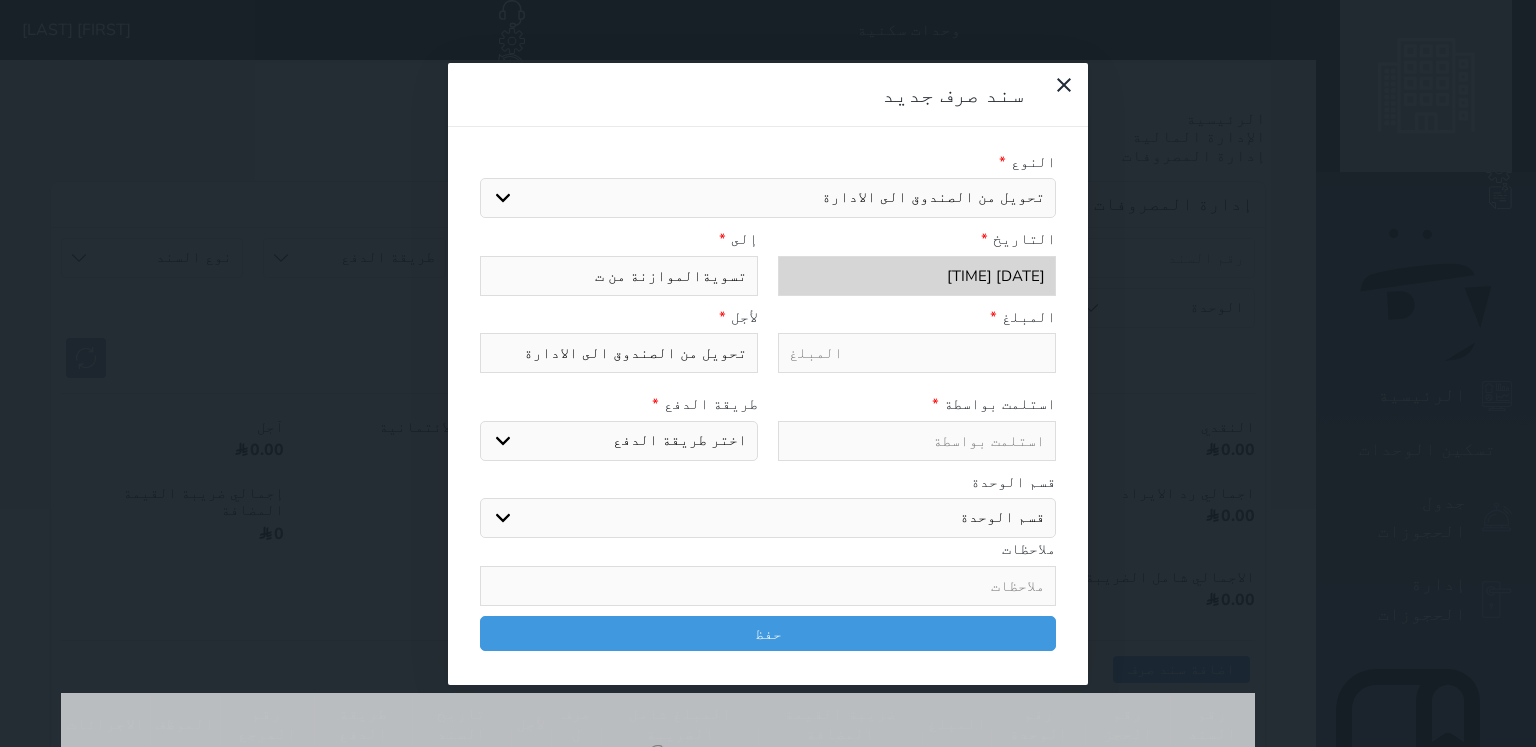 select 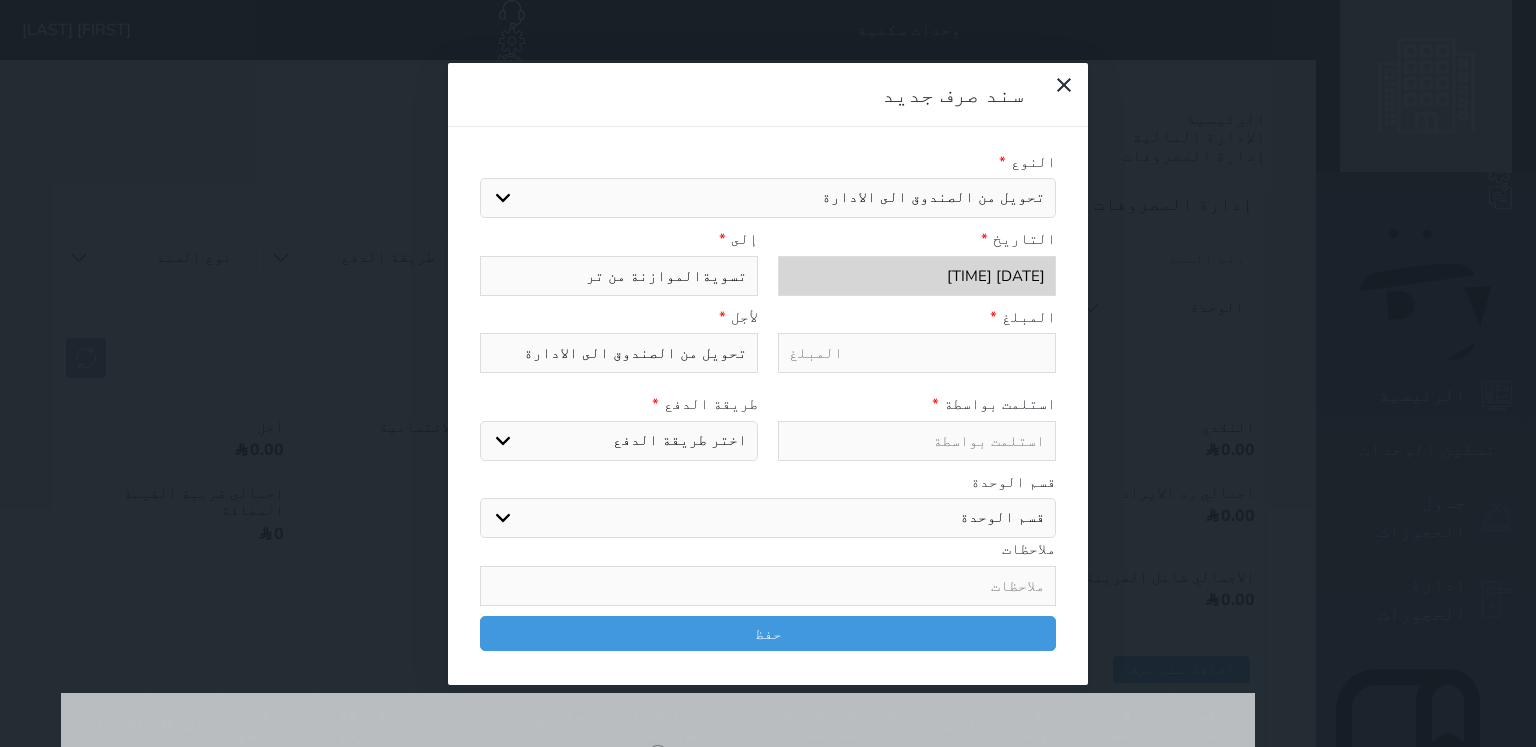 type on "تسويةالموازنة من ت" 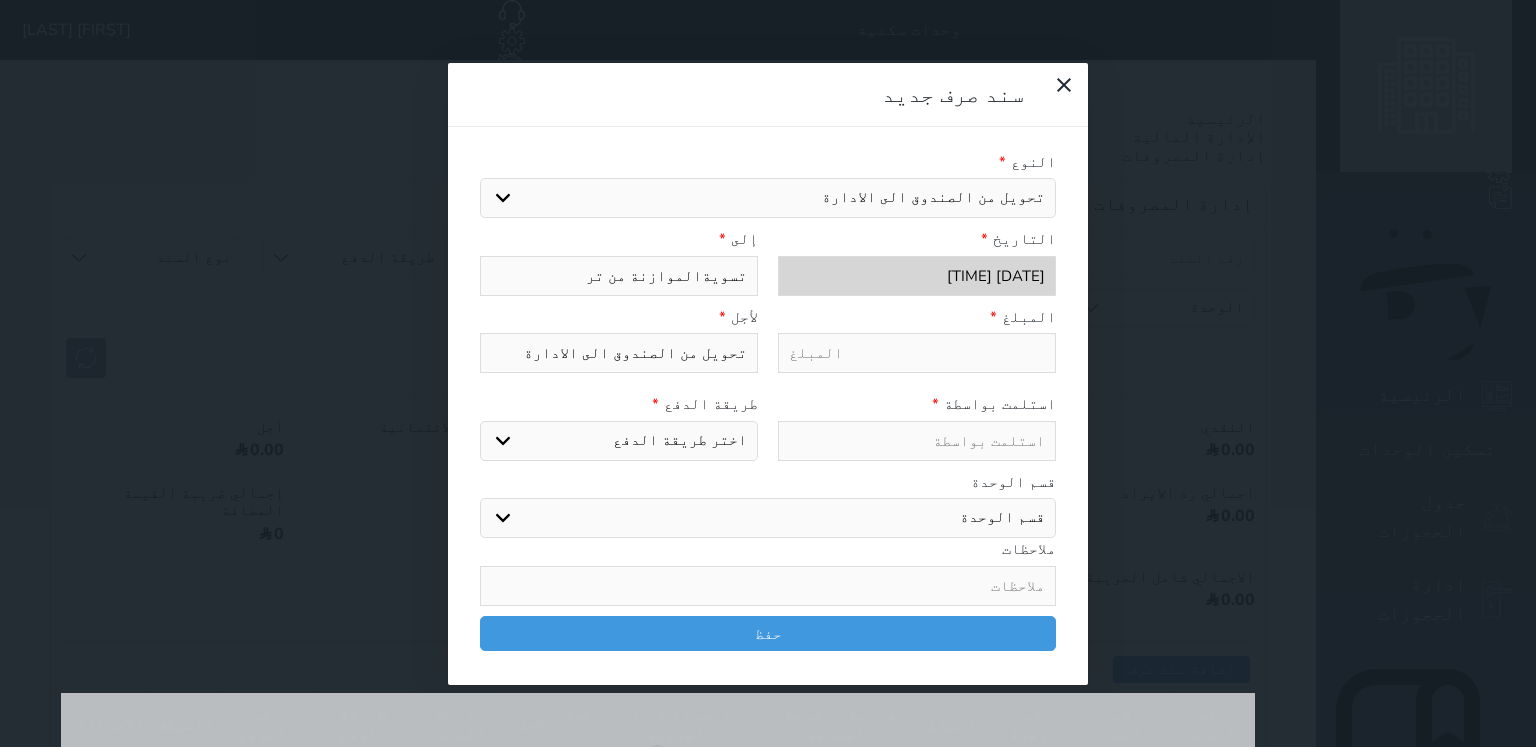select 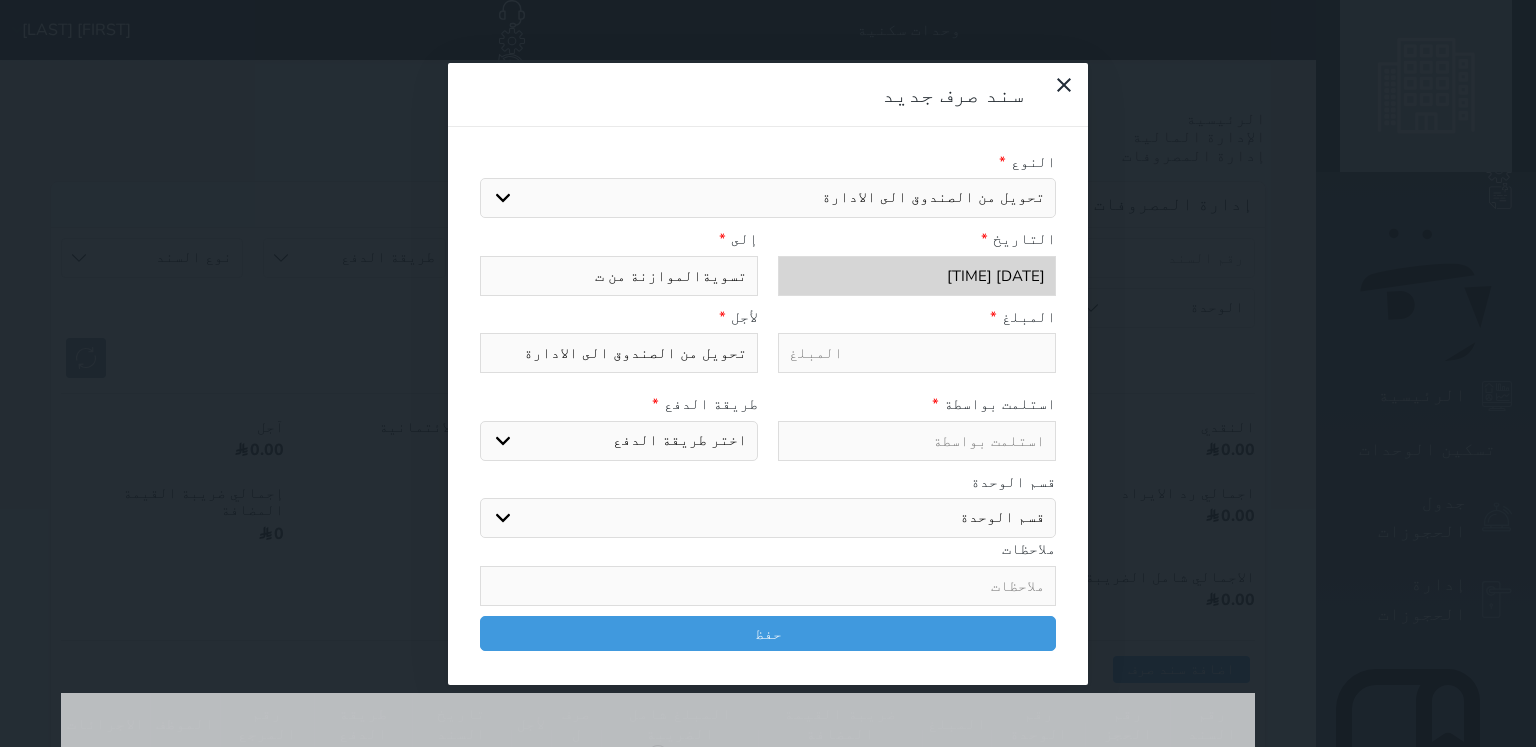 type on "تسويةالموازنة من تؤ" 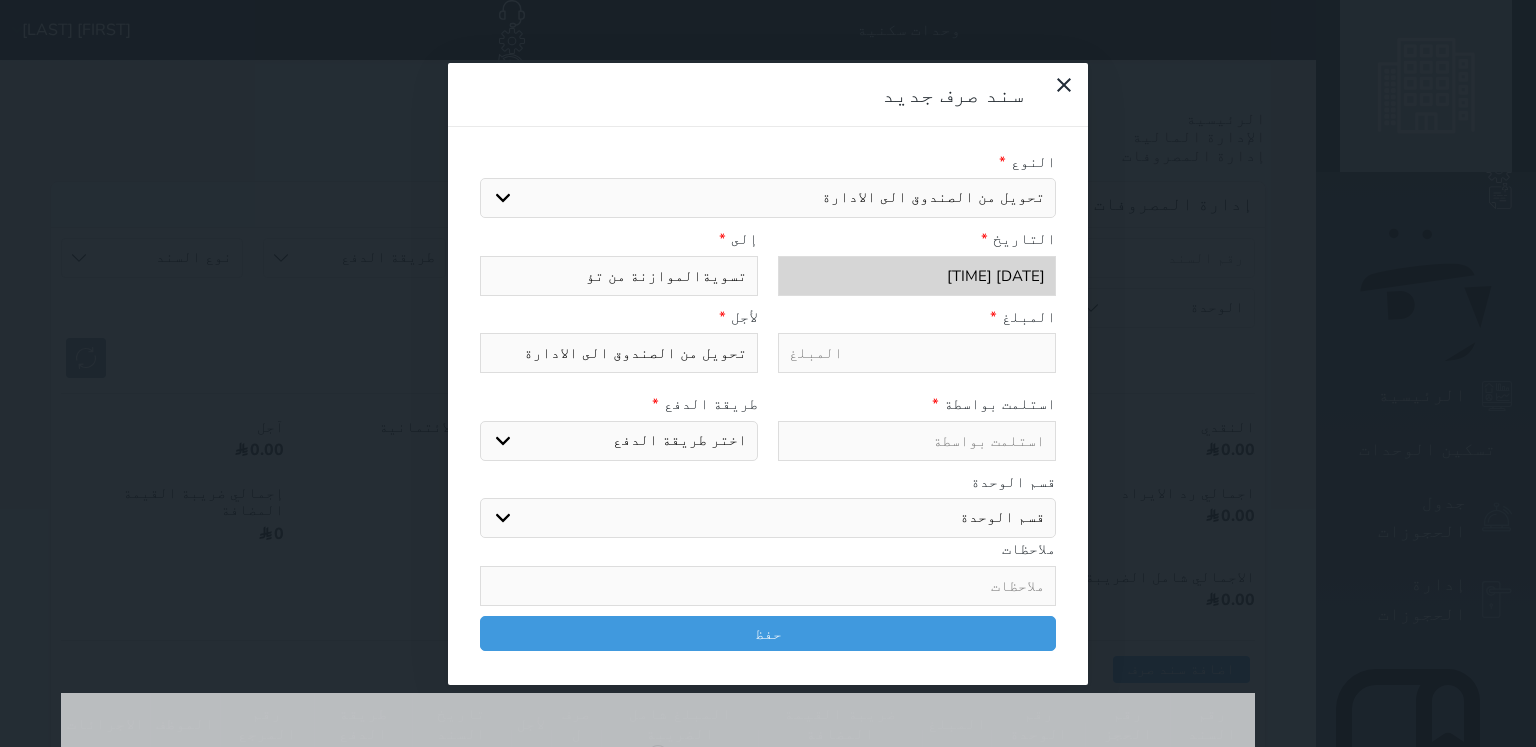 type on "تسويةالموازنة من ت" 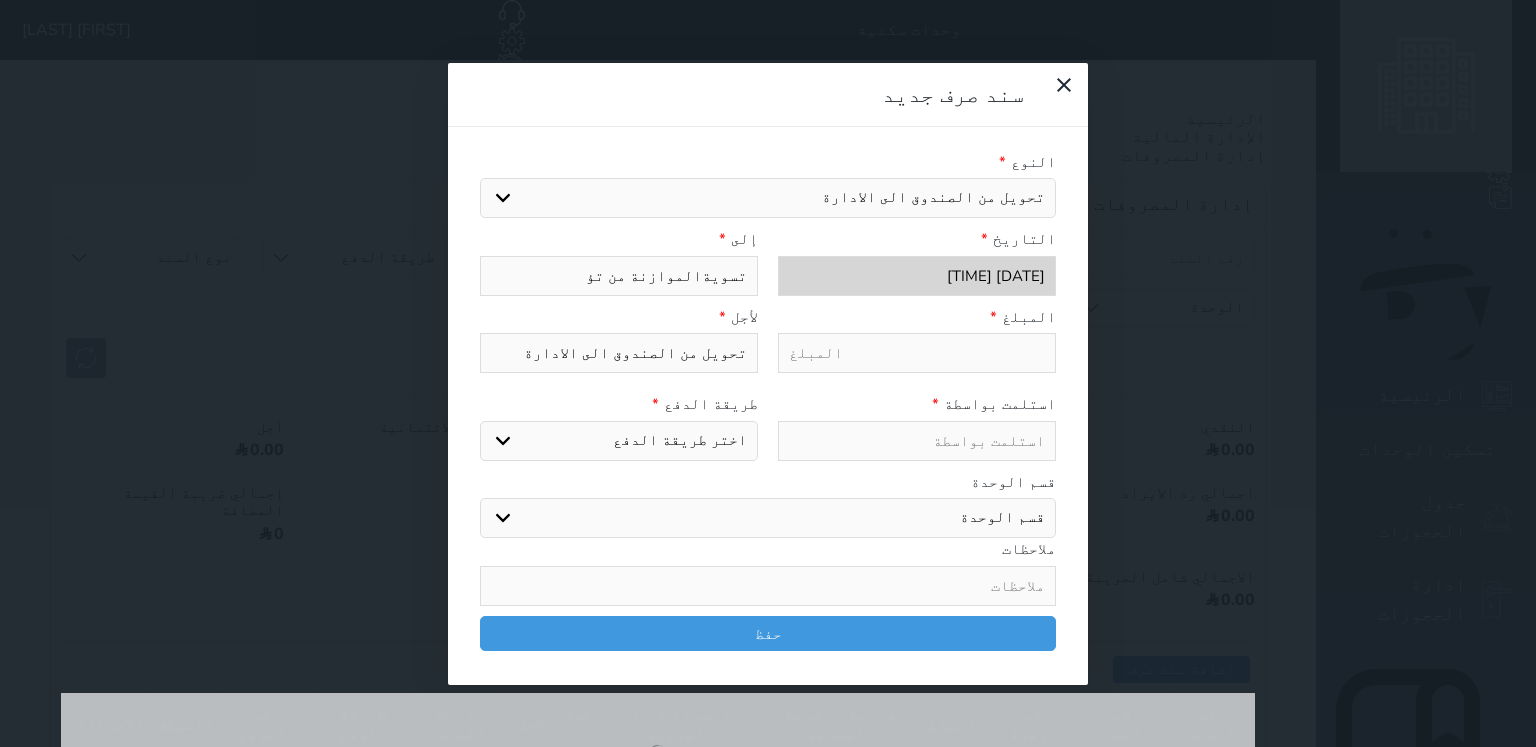 select 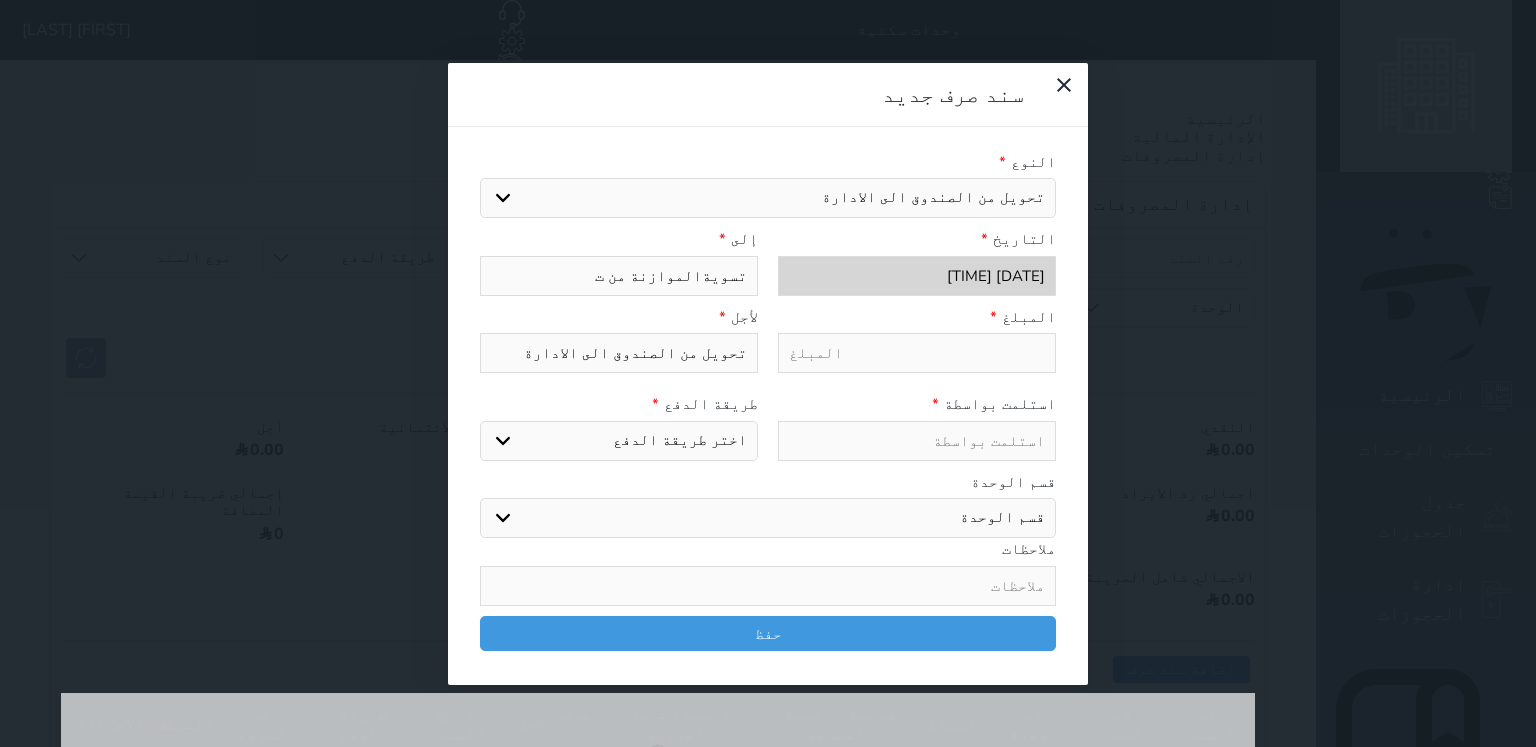 type on "تسويةالموازنة من" 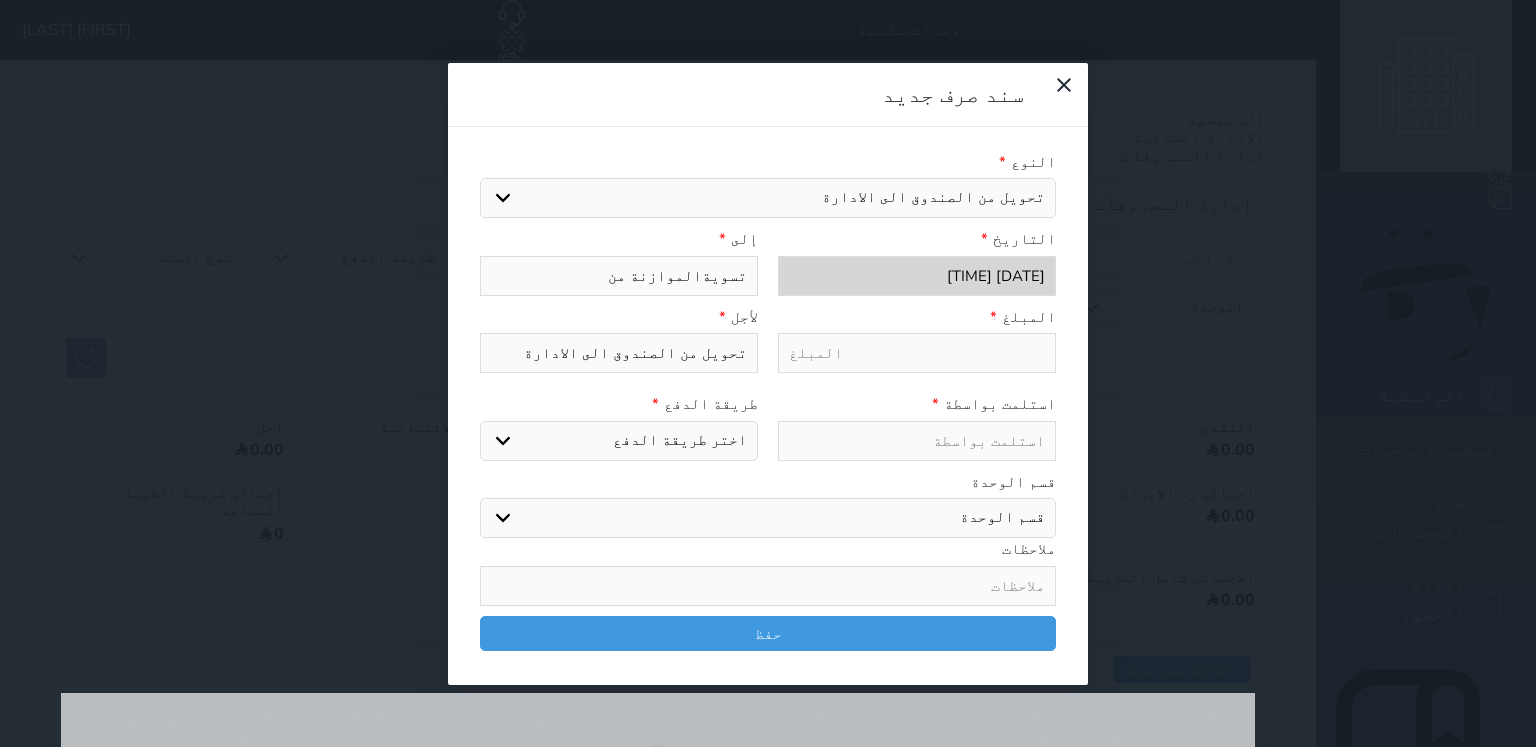 type on "تسويةالموازنة من" 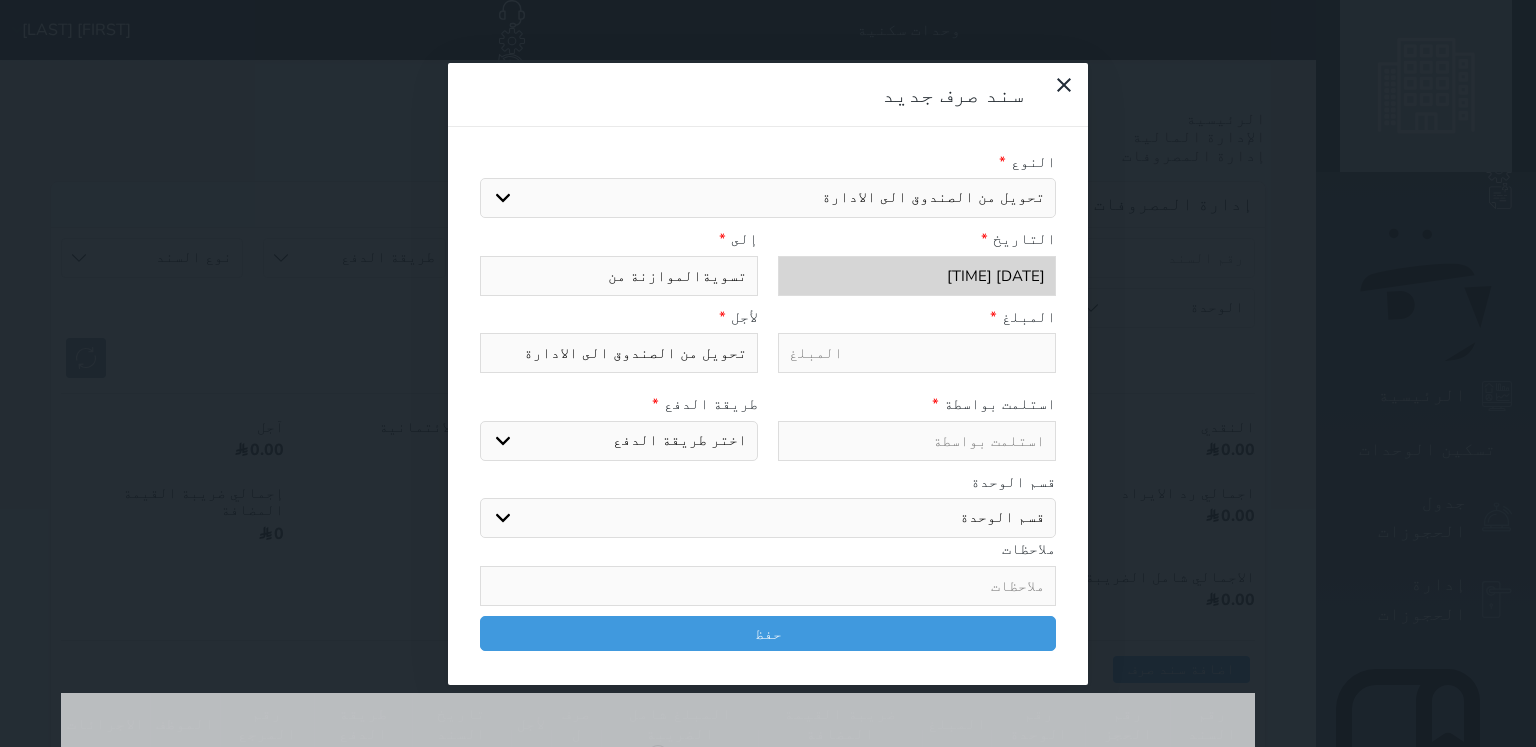select 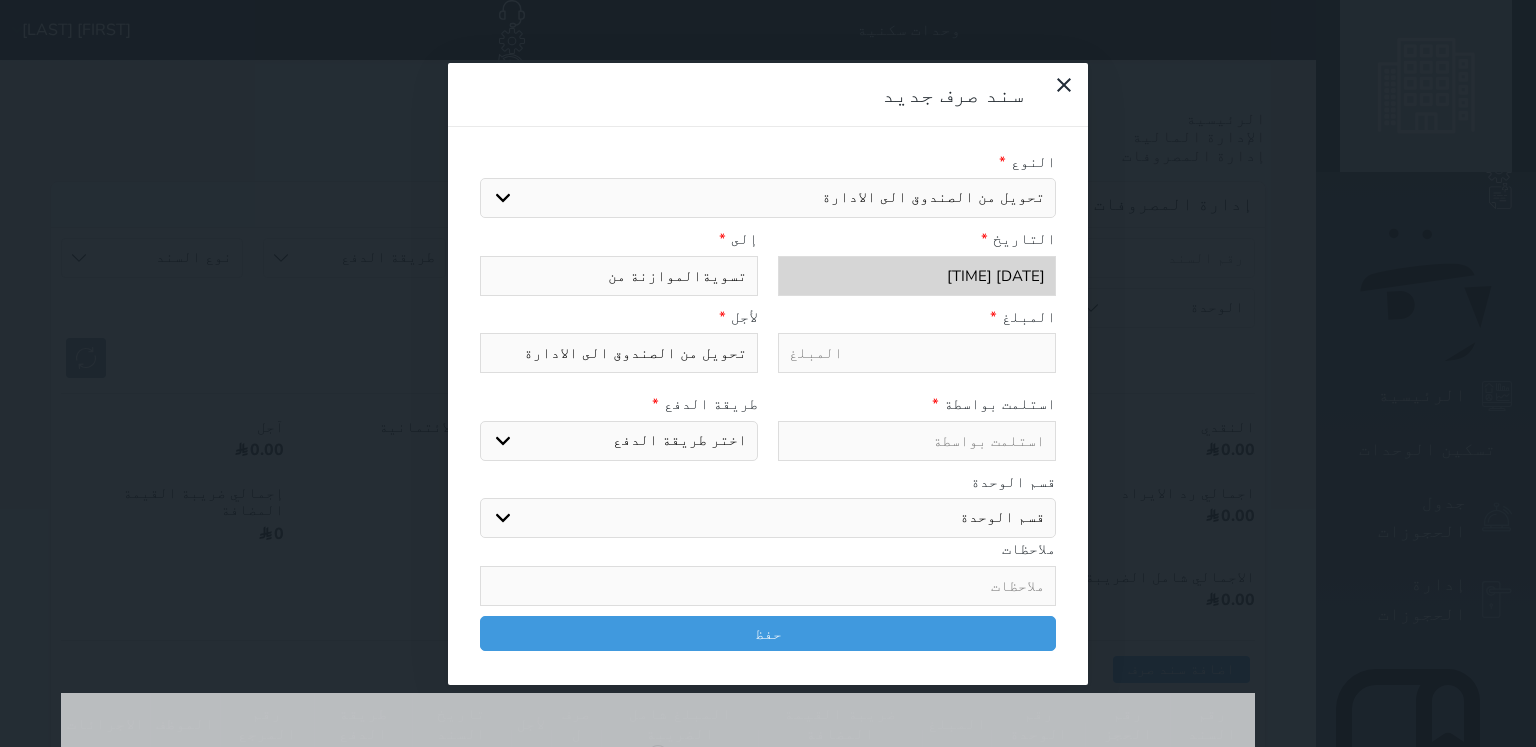 type on "تسويةالموازنة من" 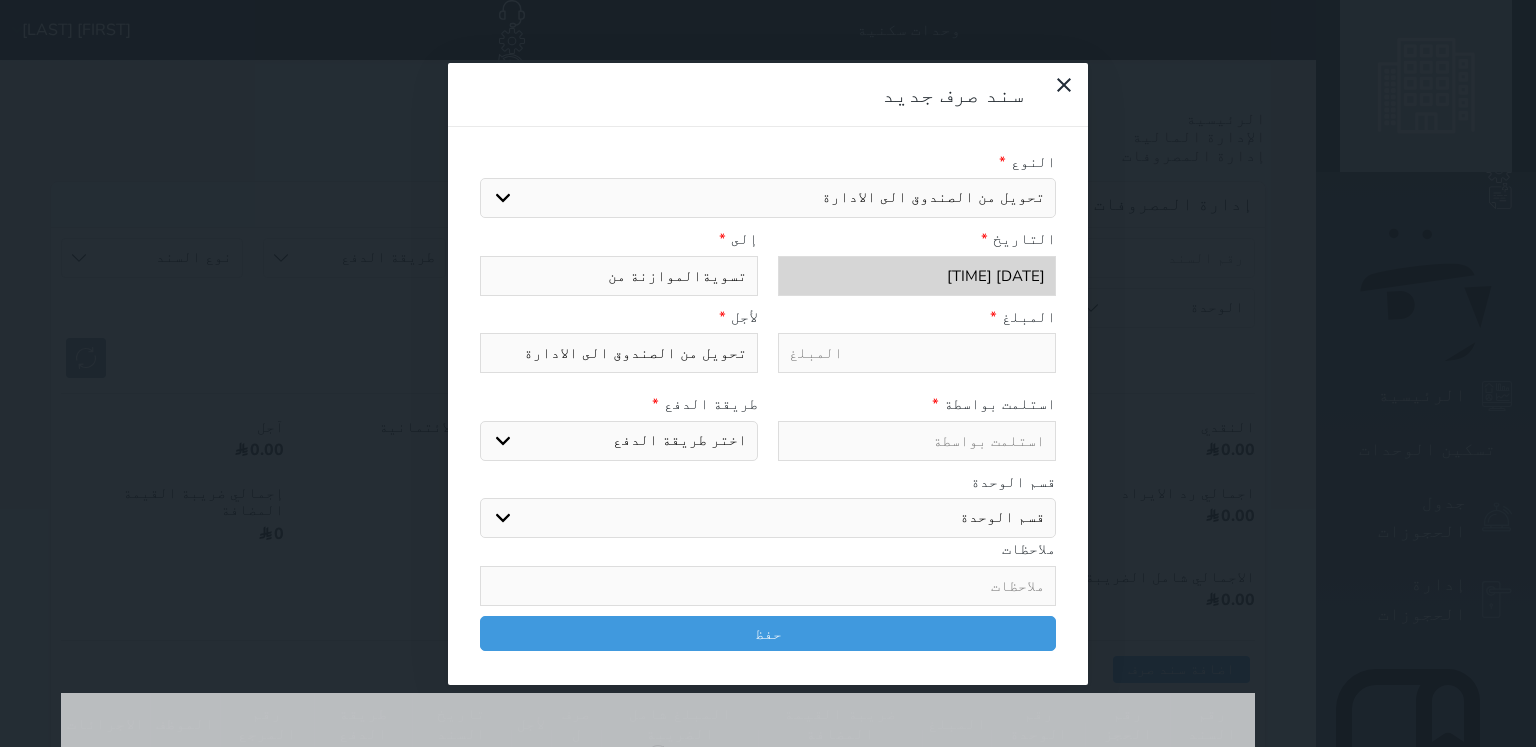 select 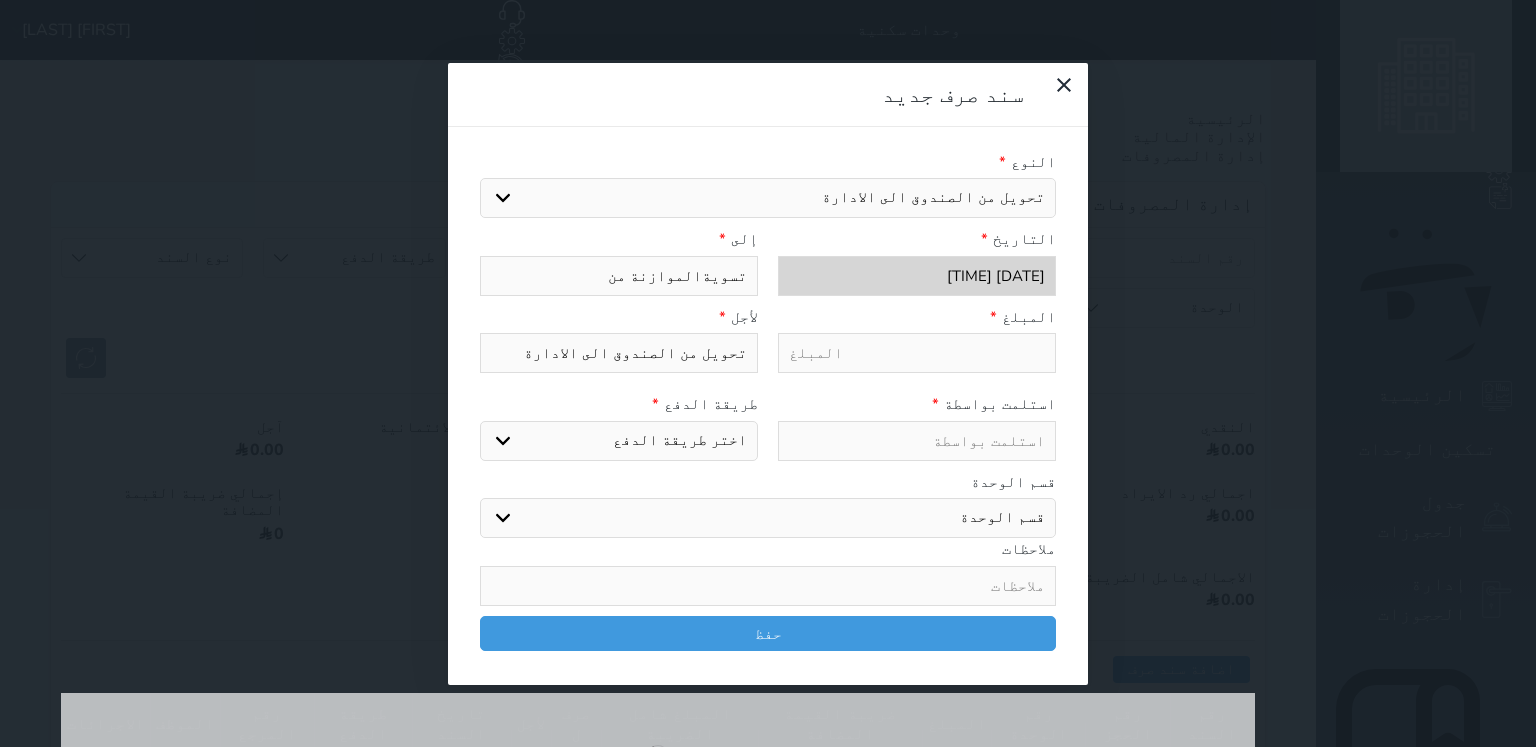 type on "تسويةالموازنة من ت" 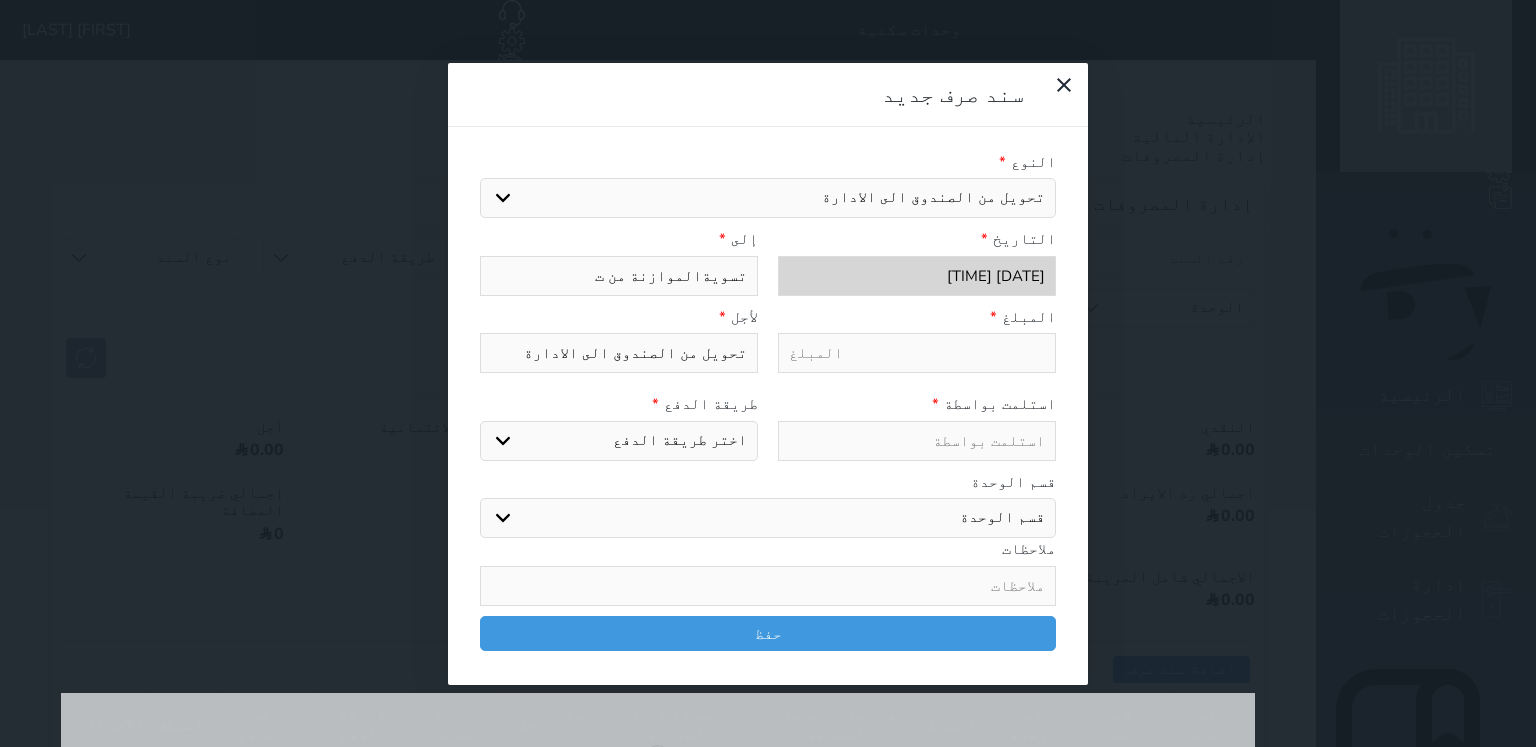 select 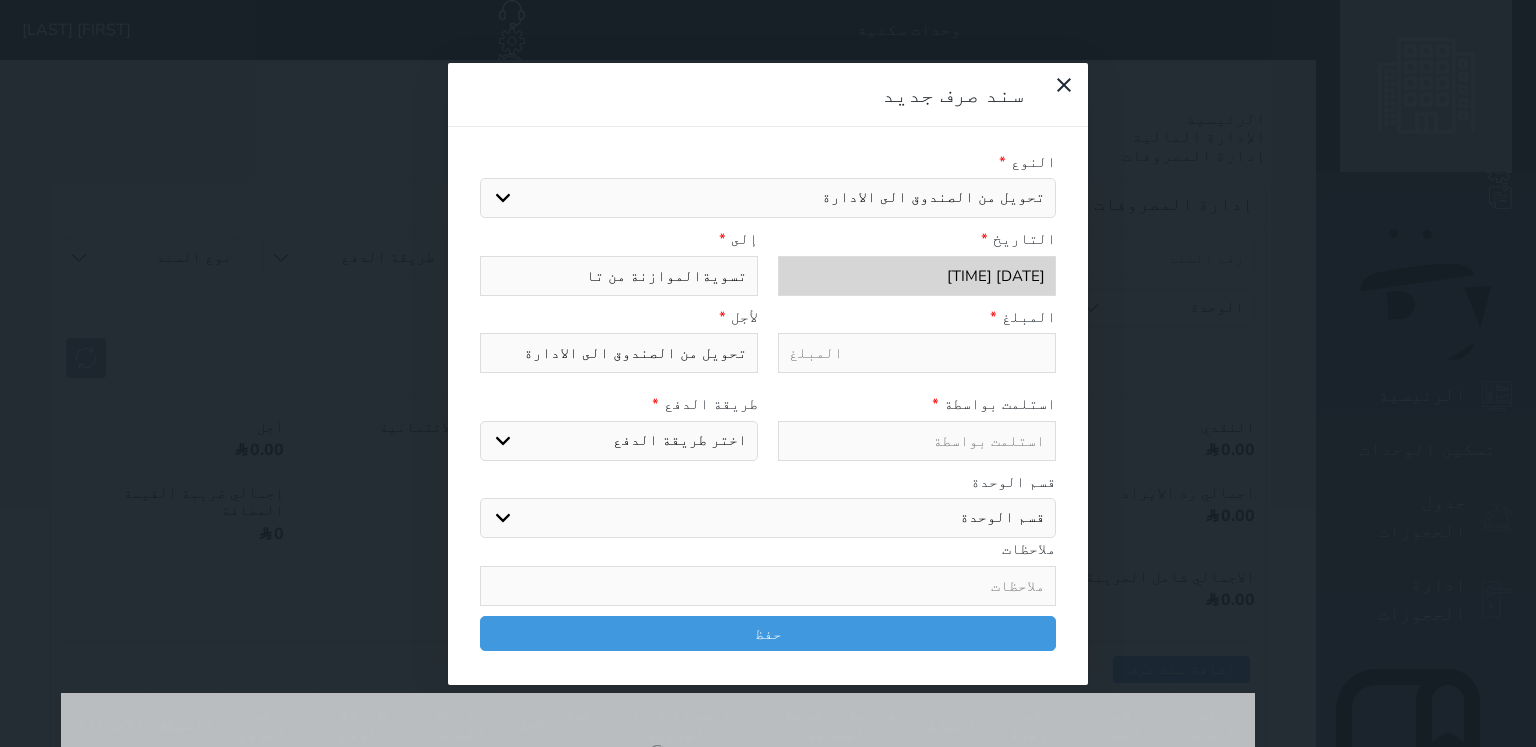 type on "تسويةالموازنة من تار" 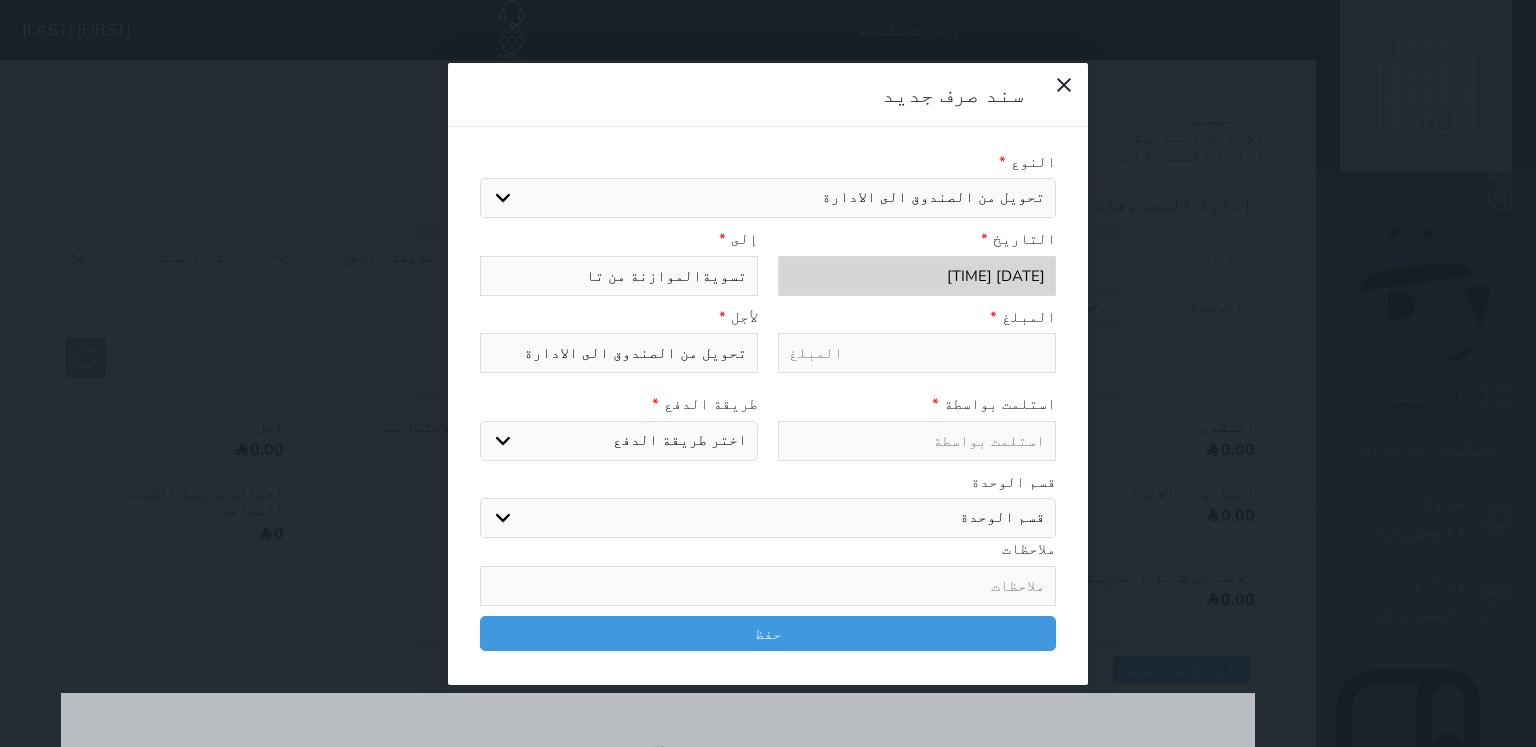 select 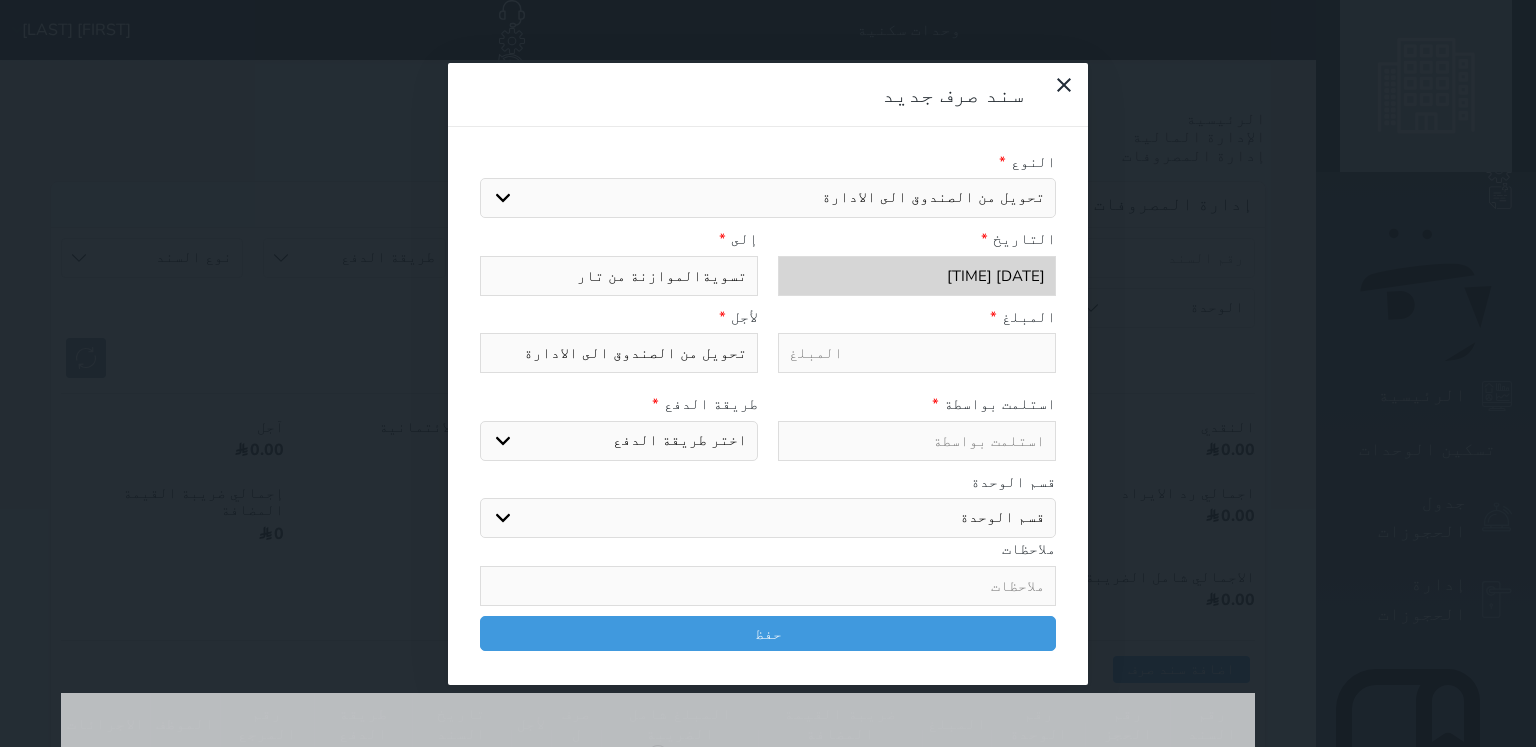 type on "تسويةالموازنة من تاري" 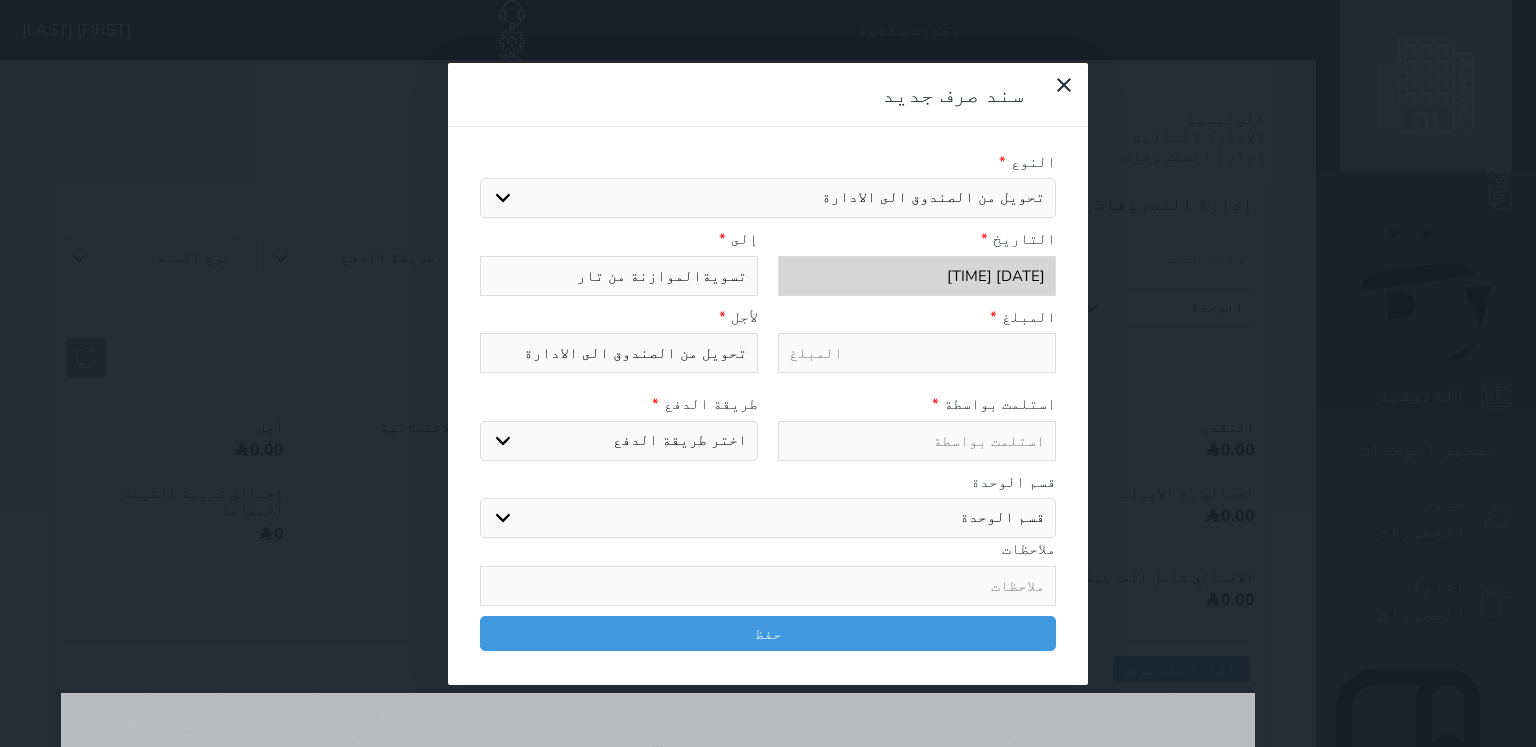 select 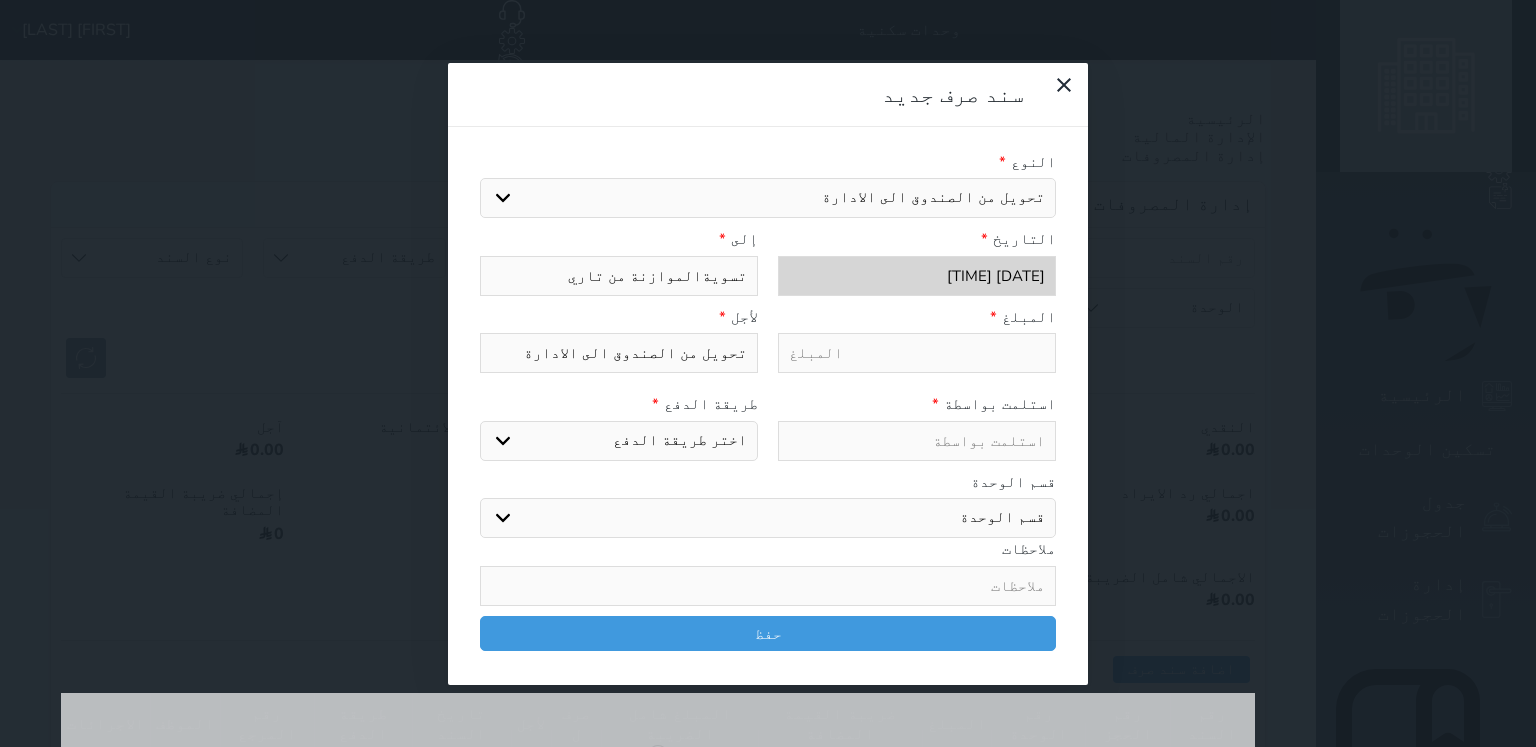 type on "تسويةالموازنة من تاريخ" 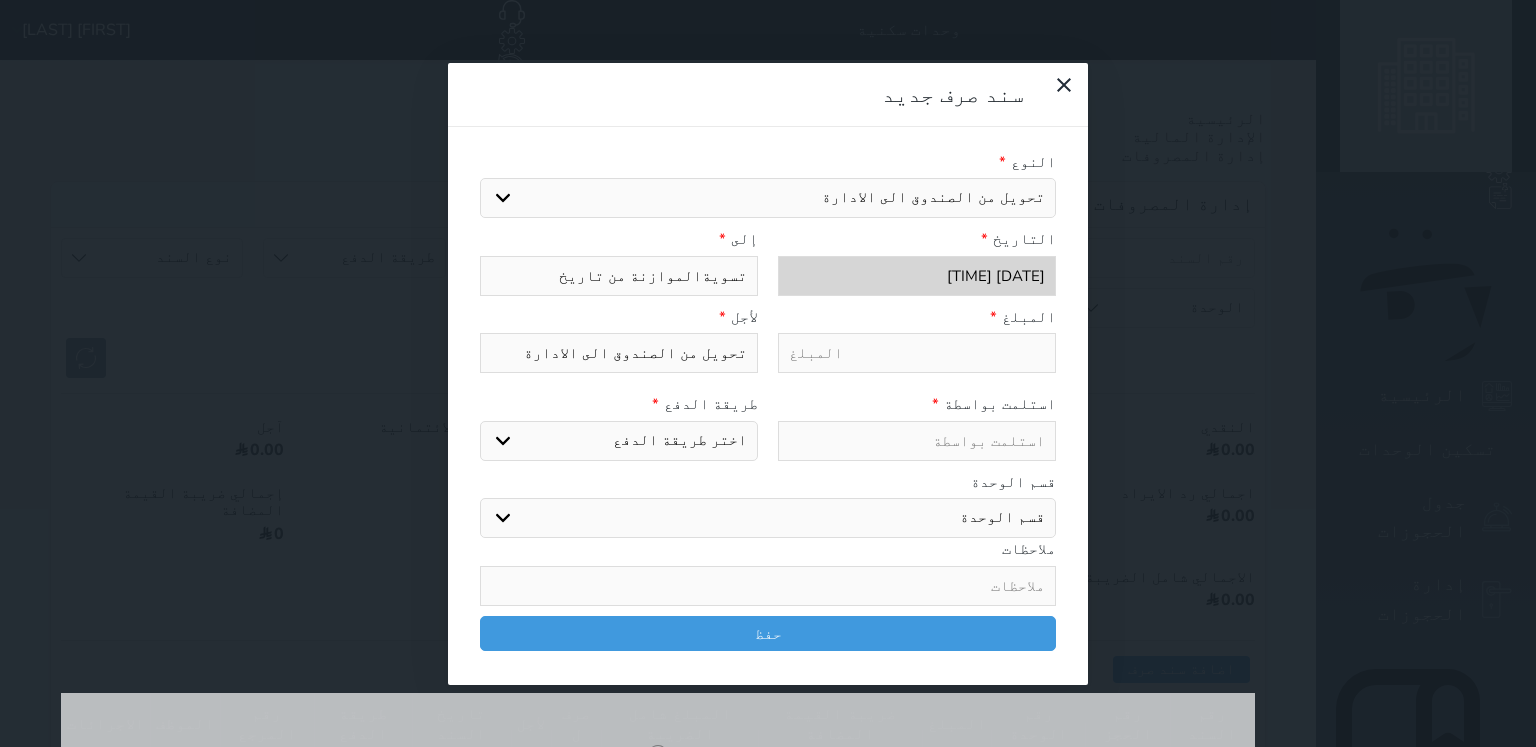 select 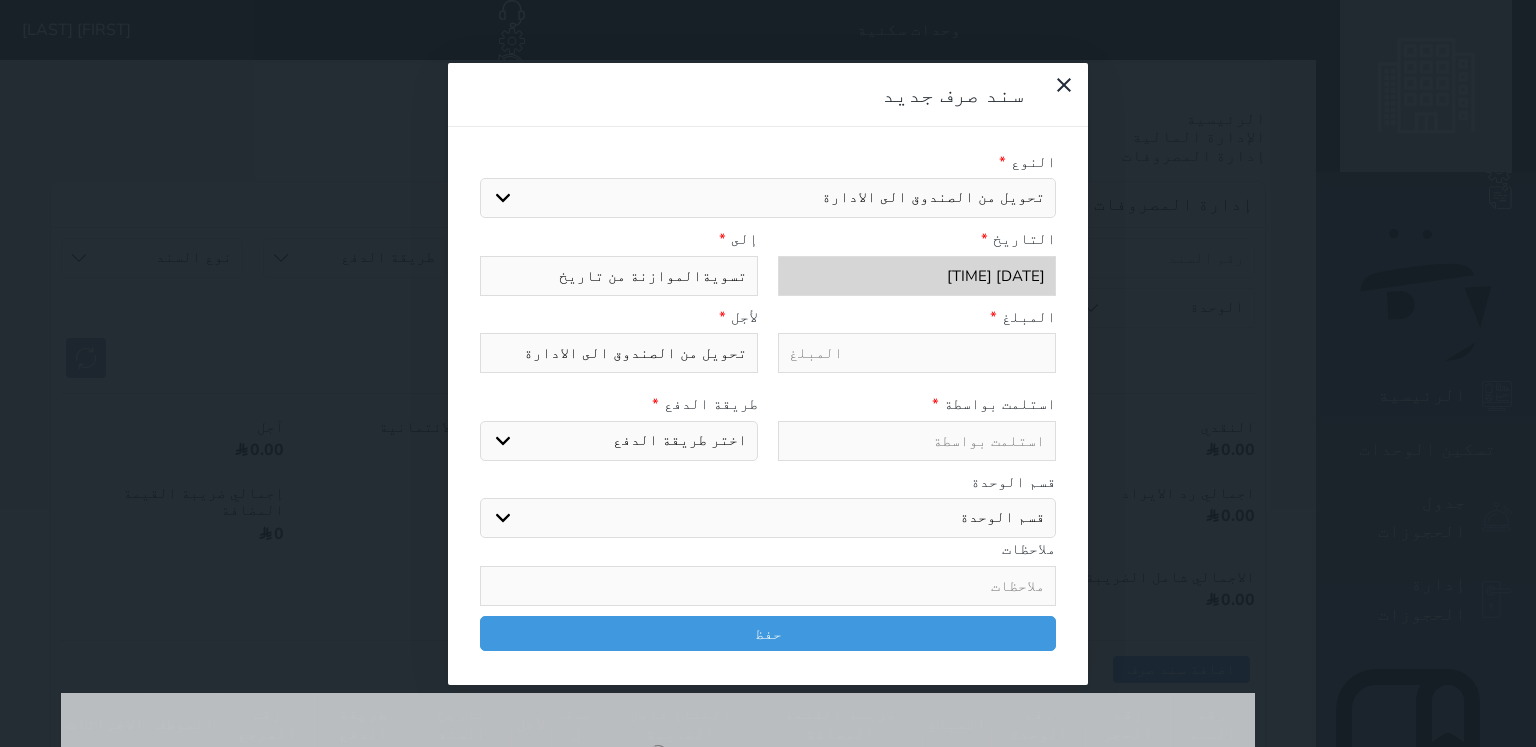 type on "تسويةالموازنة من تاريخ" 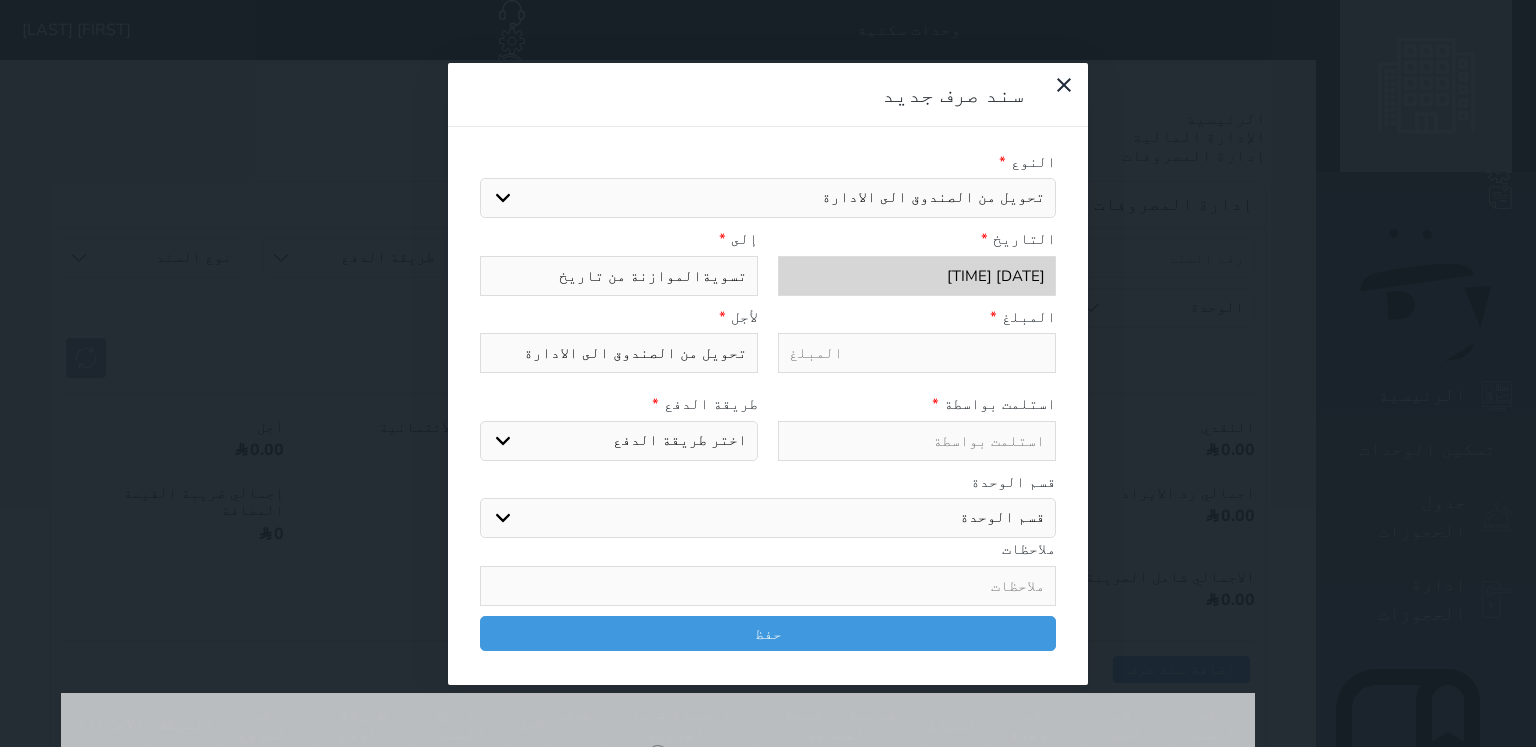 select 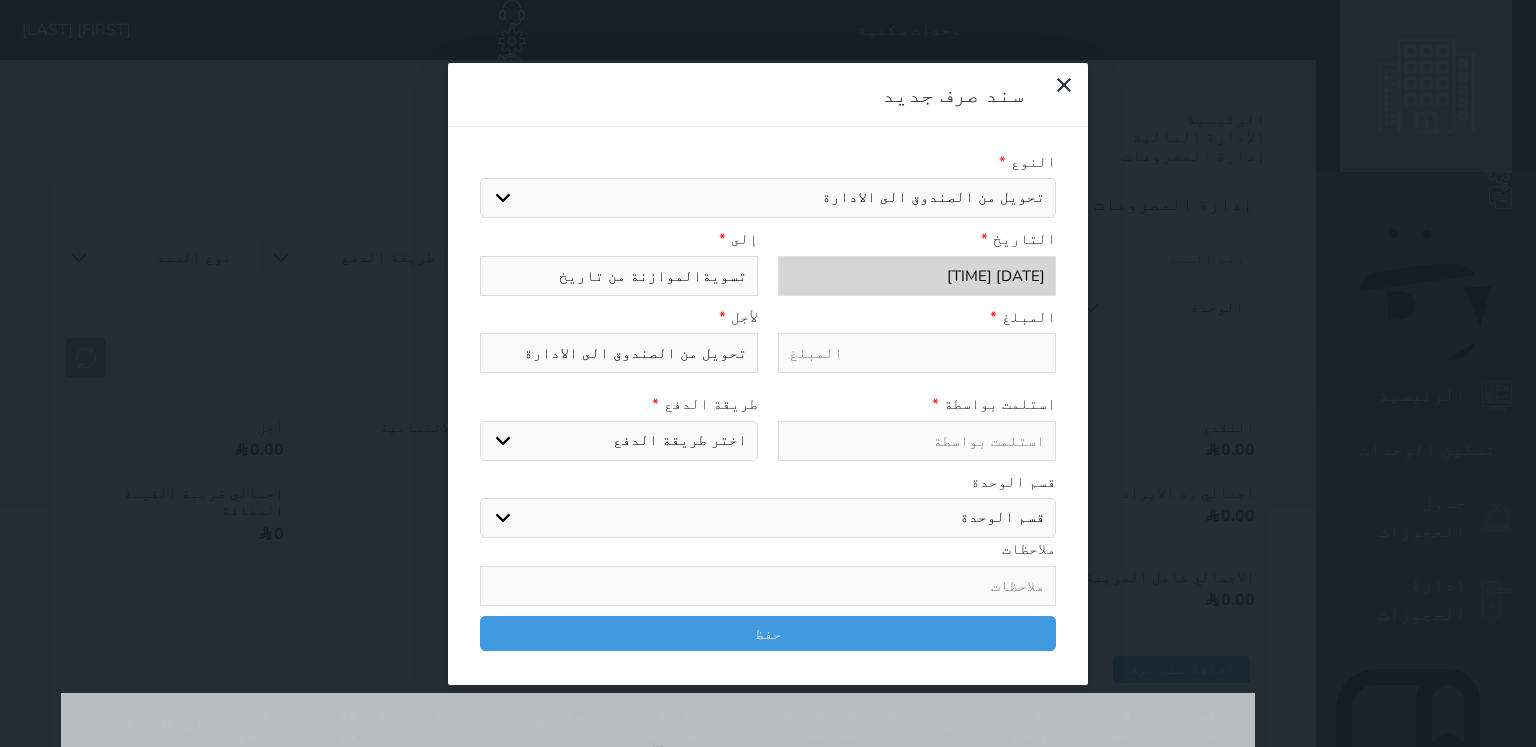 type on "تسويةالموازنة من تاريخ [DATE]" 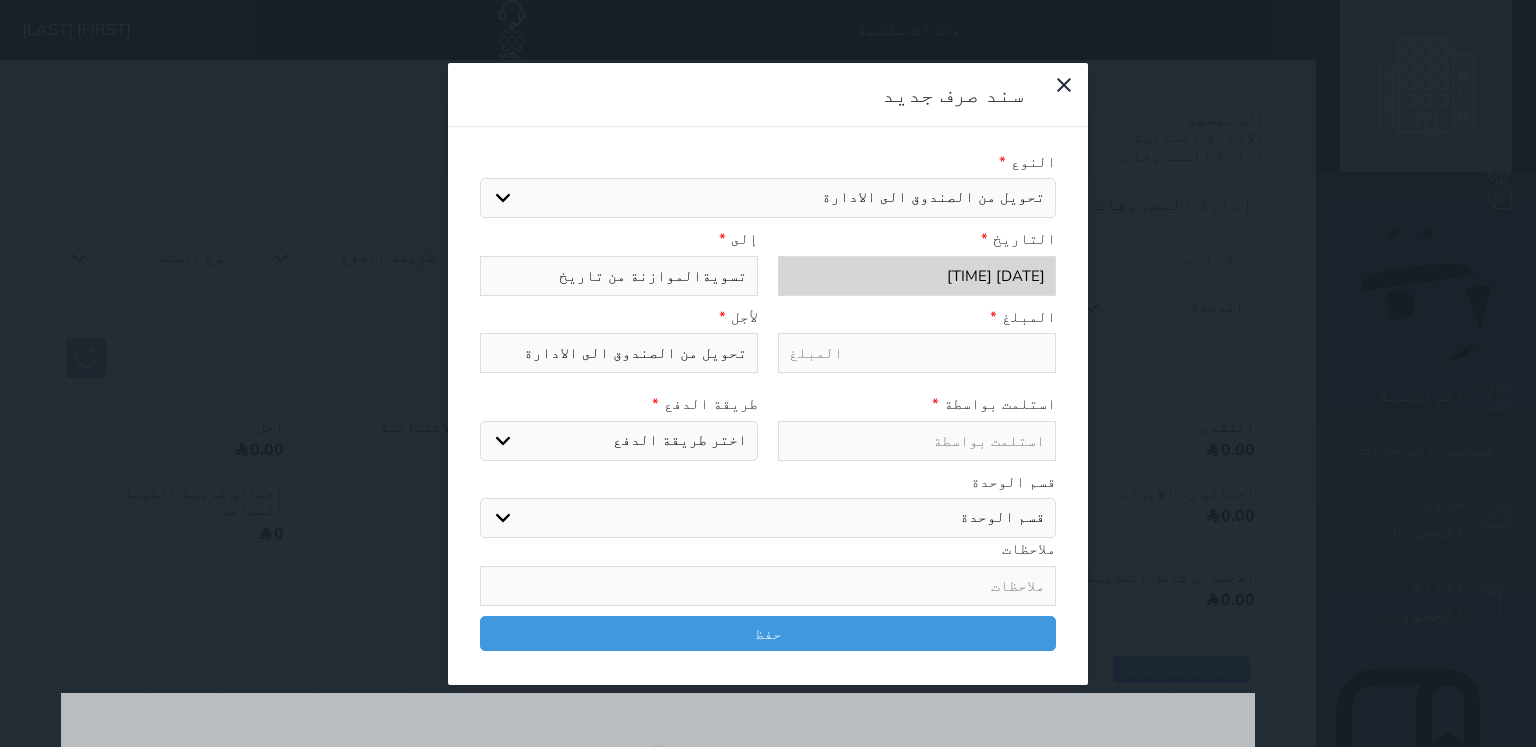 select 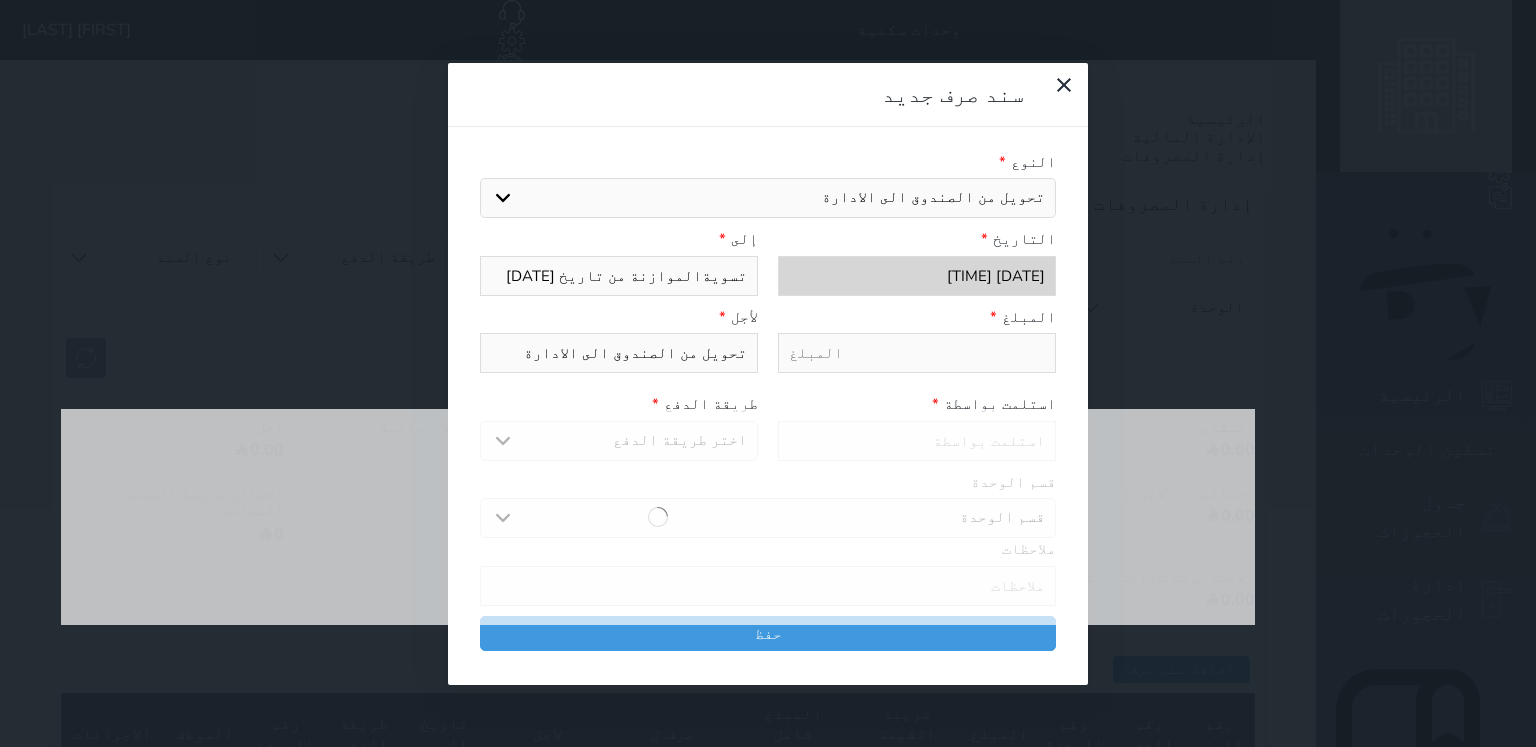 type on "تسويةالموازنة من تاريخ 29" 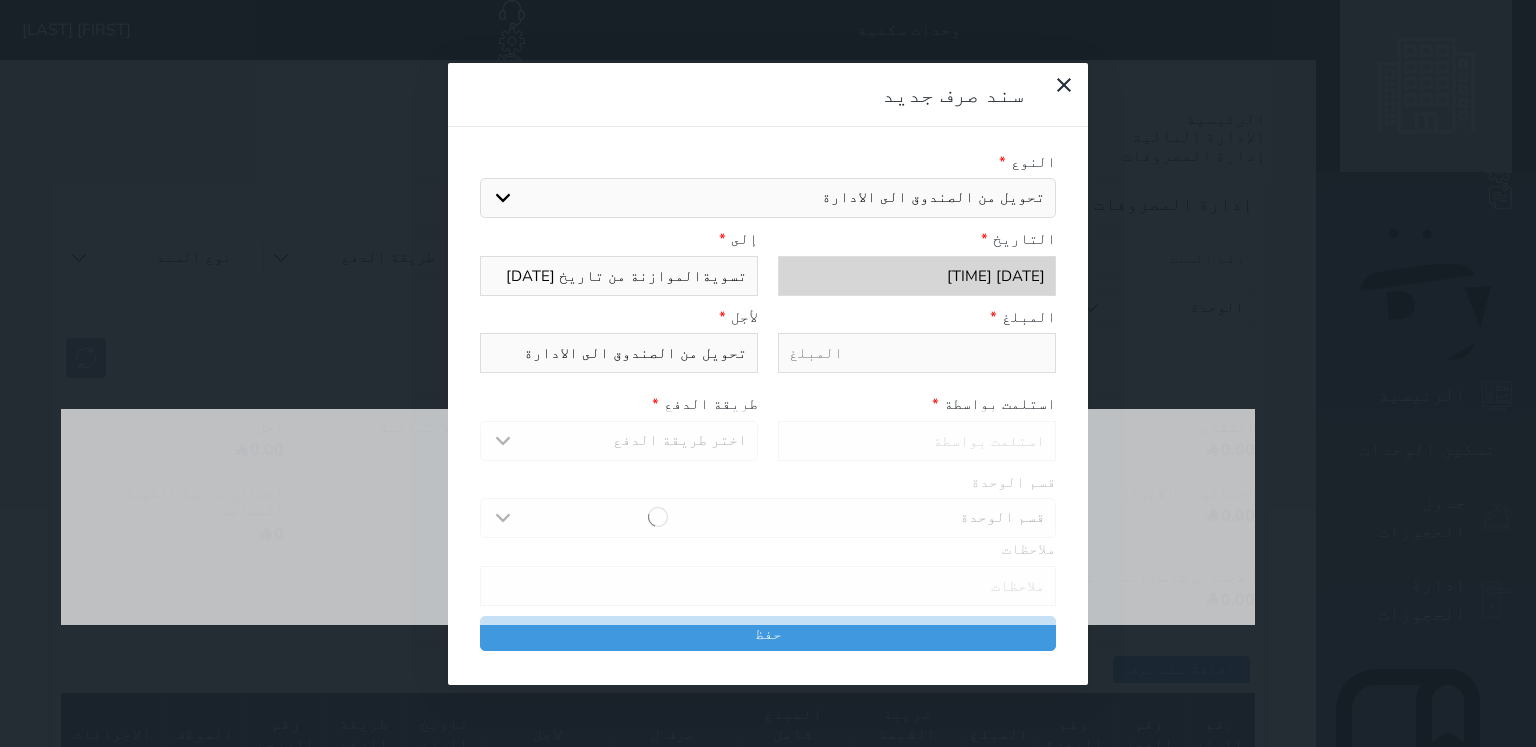 select 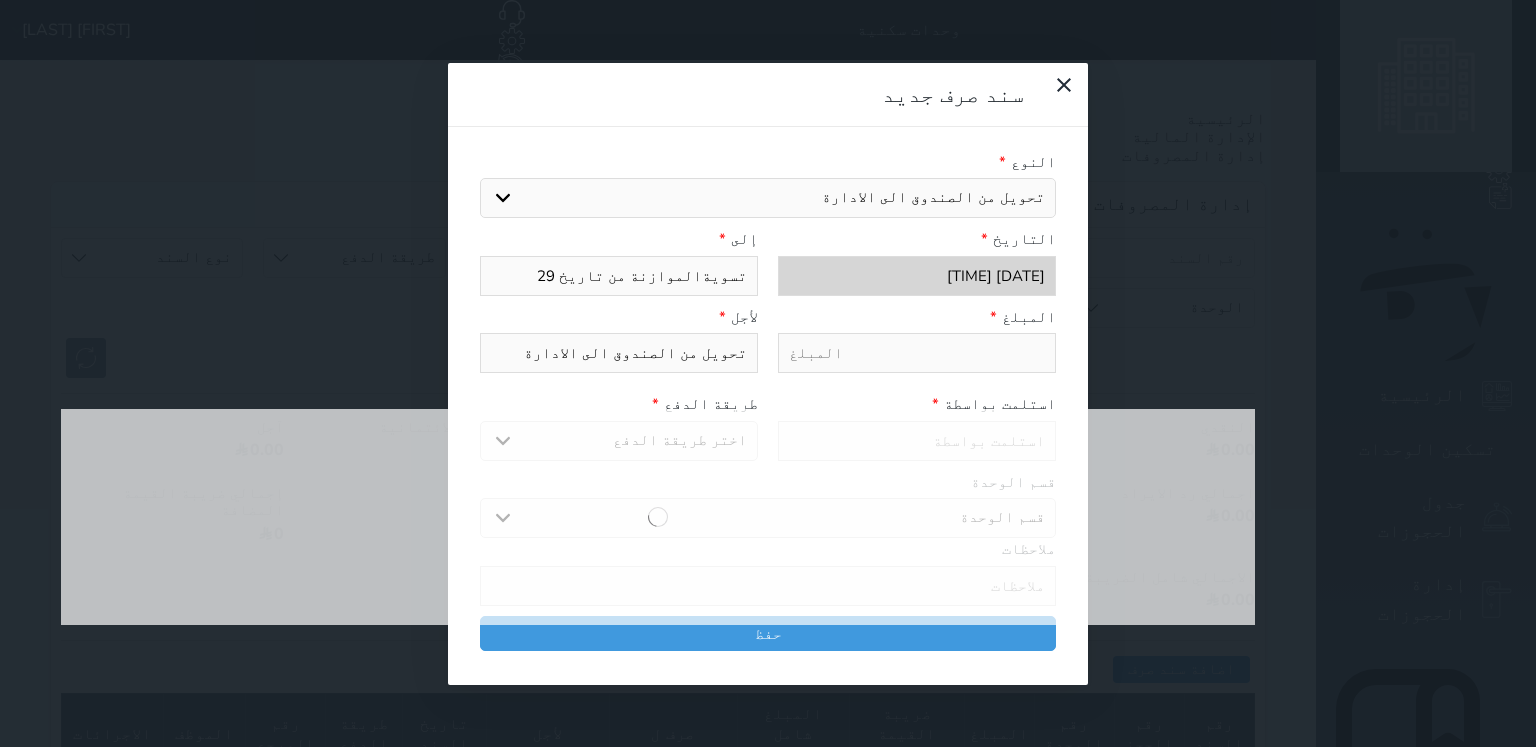 type on "تسويةالموازنة من تاريخ 29/" 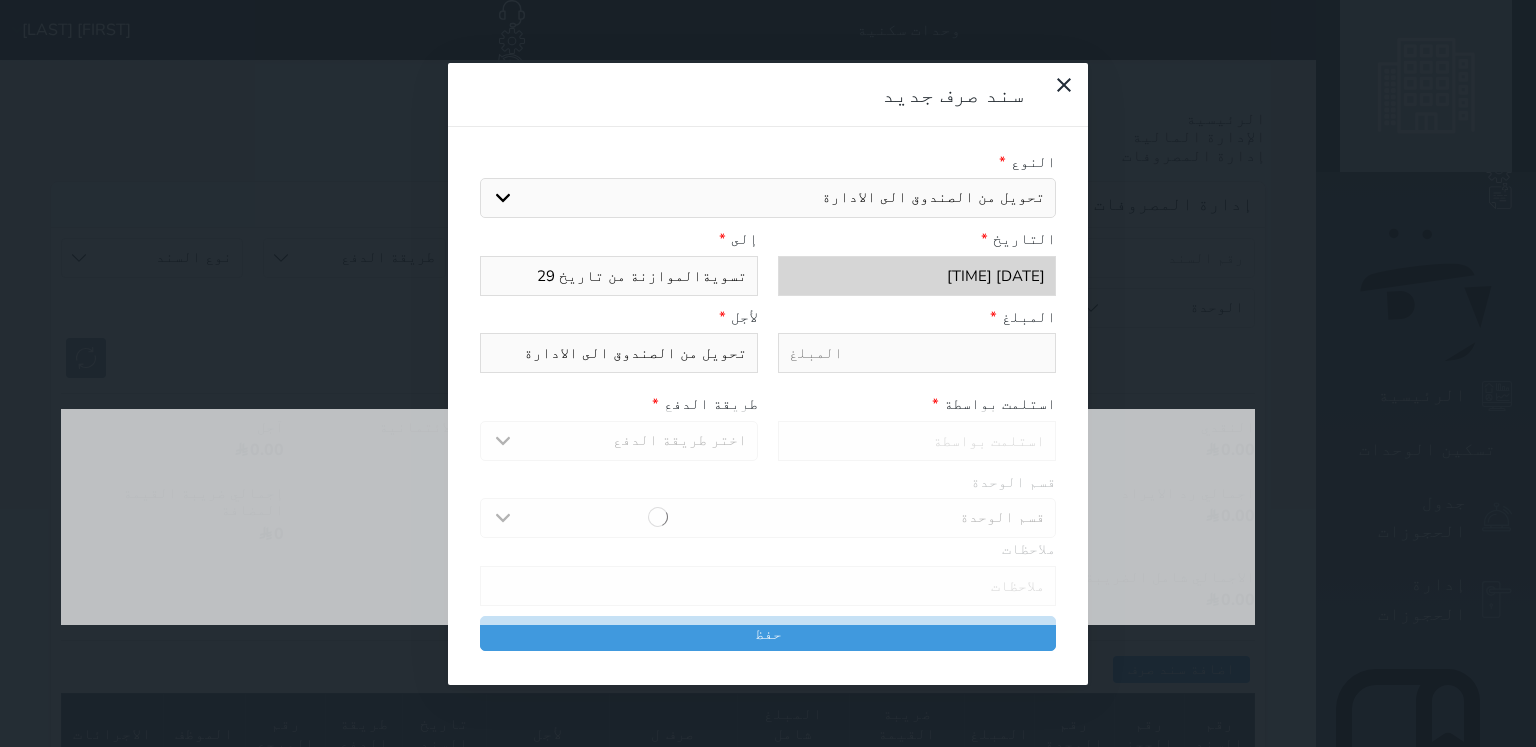 select 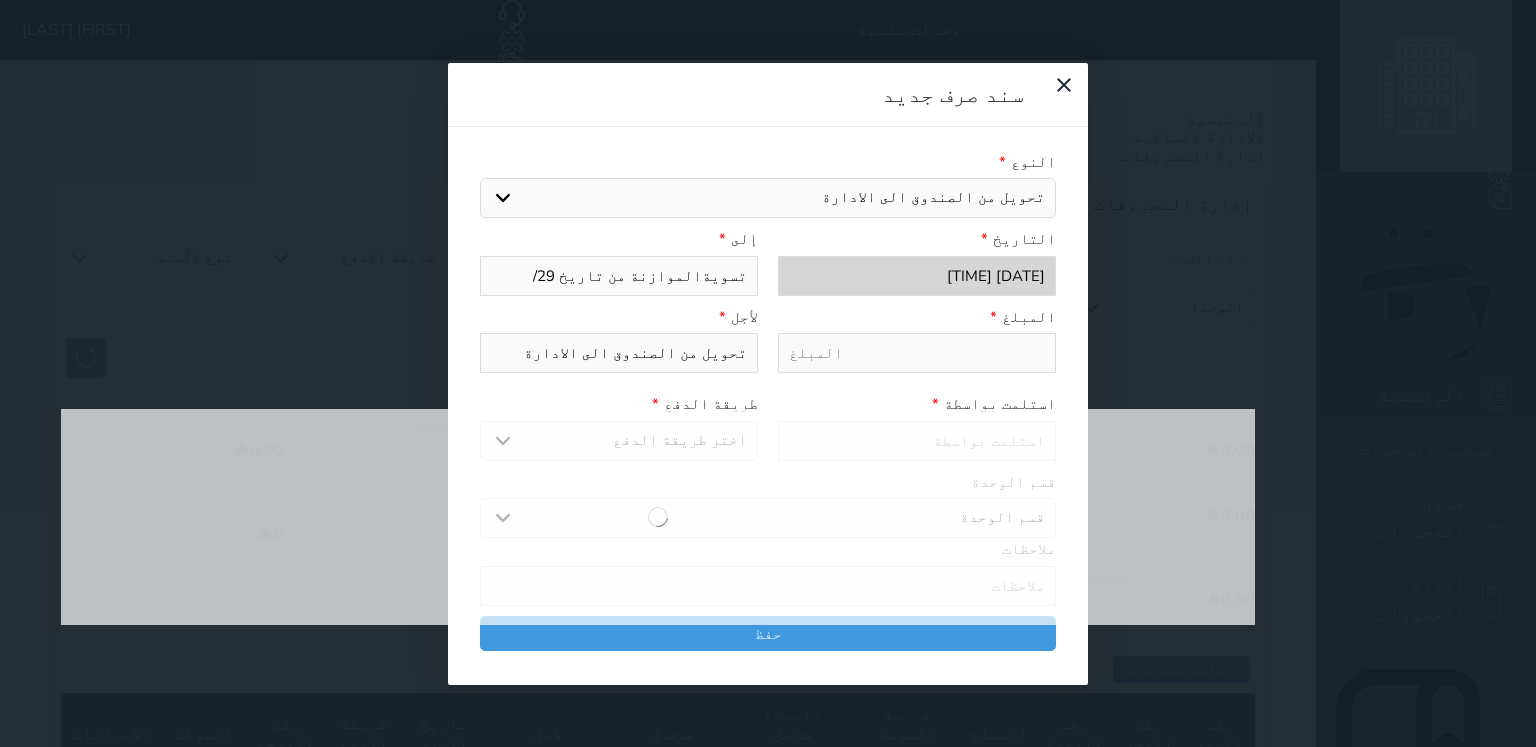 type on "تسويةالموازنة من تاريخ [DATE]/[DATE]" 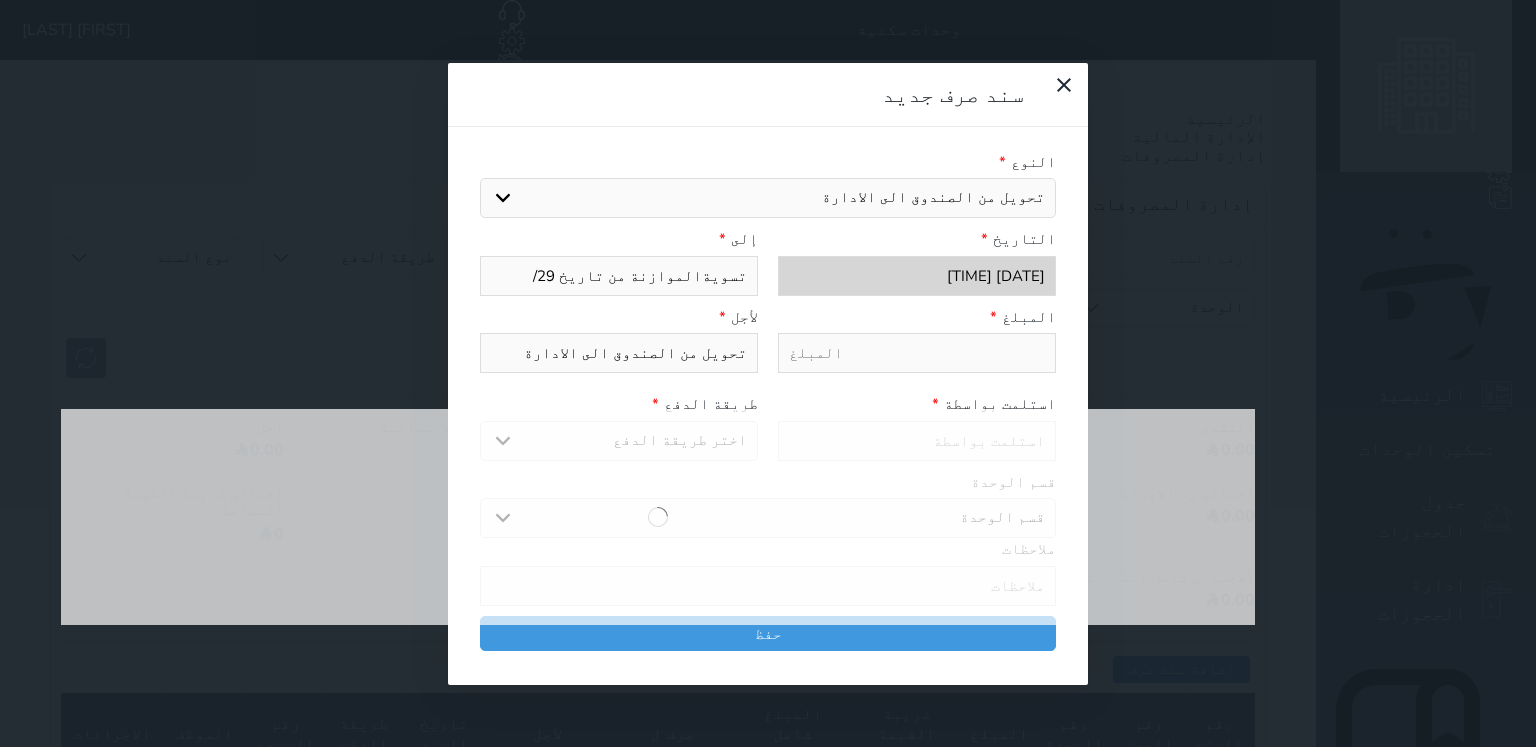 select 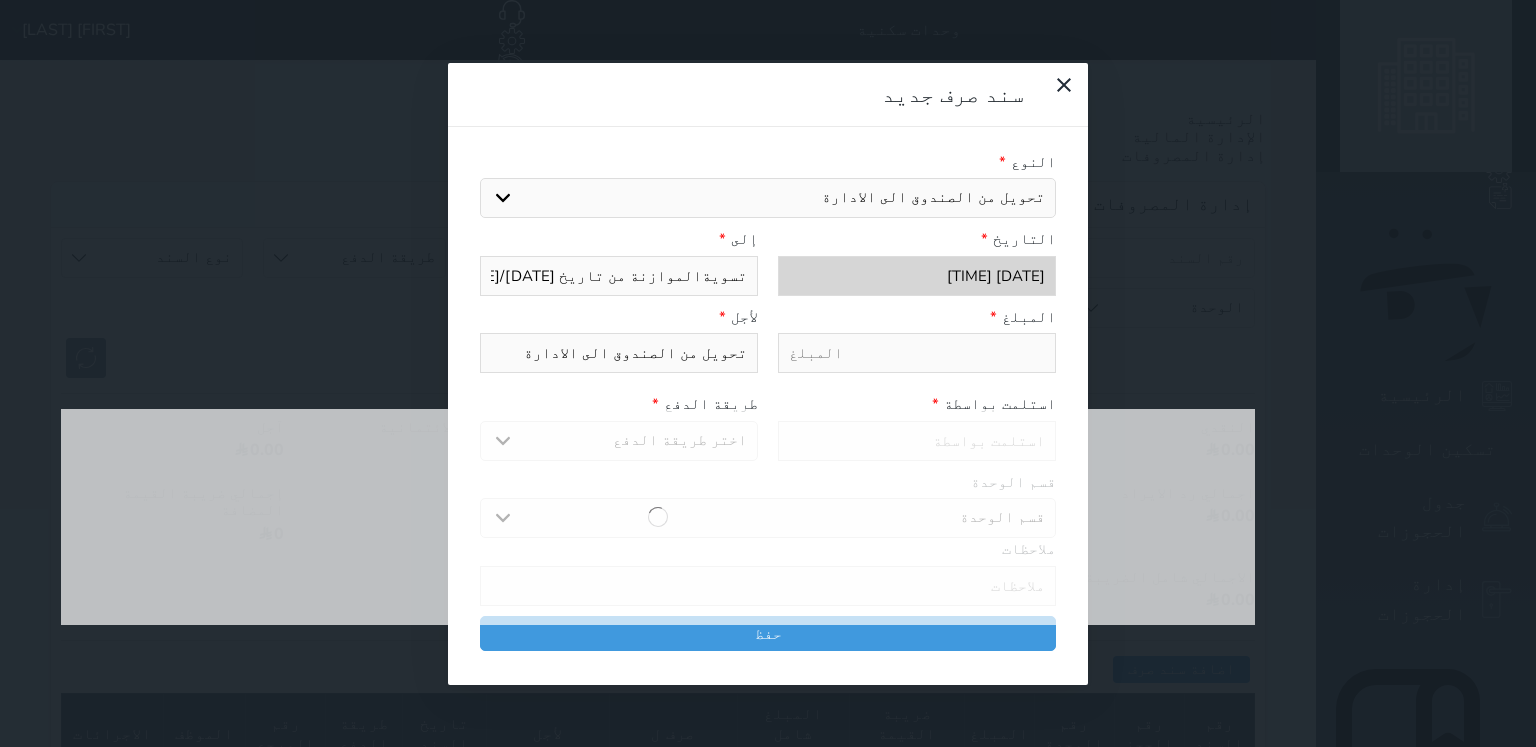 type on "تسويةالموازنة من تاريخ [DATE]/[DATE]/" 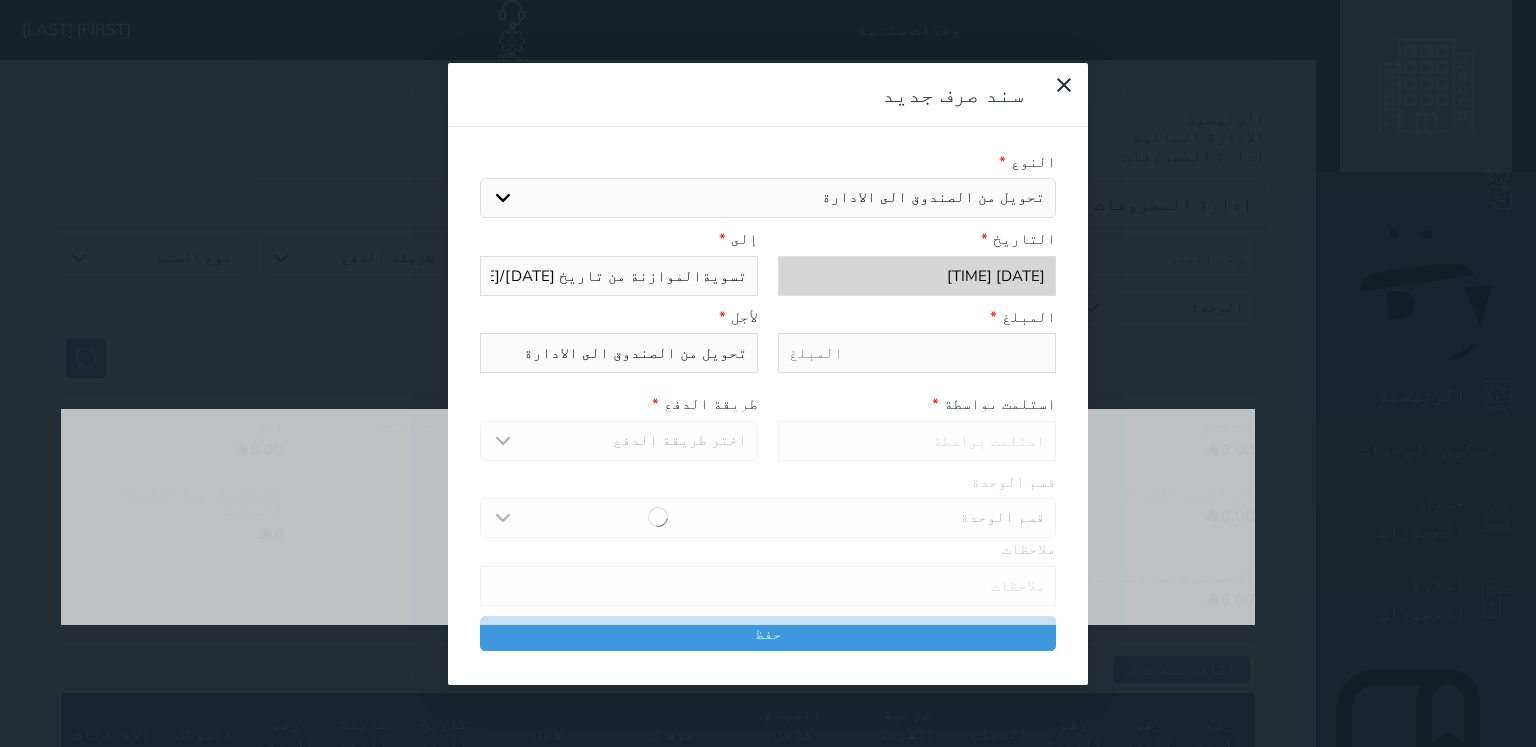 select 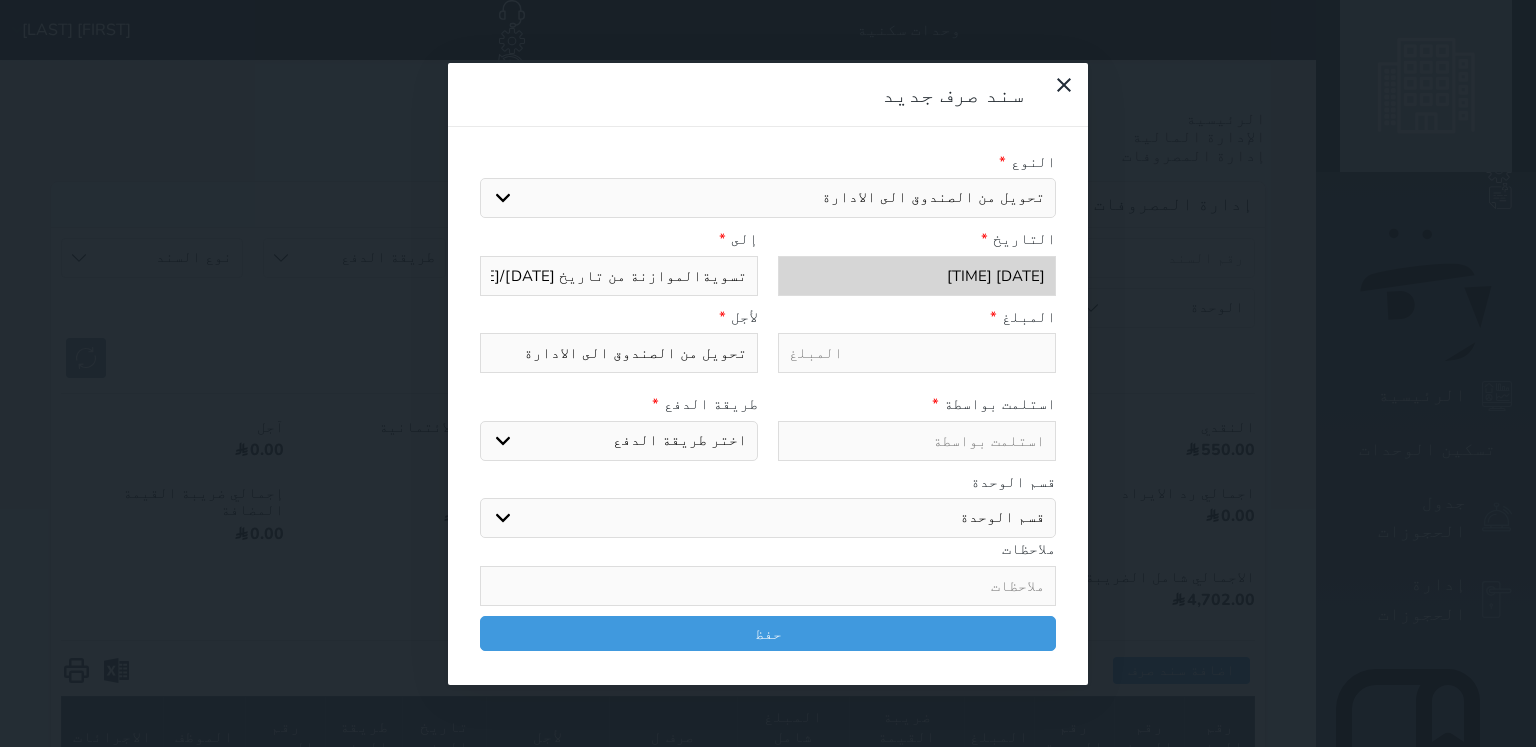 type on "تسويةالموازنة من تاريخ [DATE]/[DATE]" 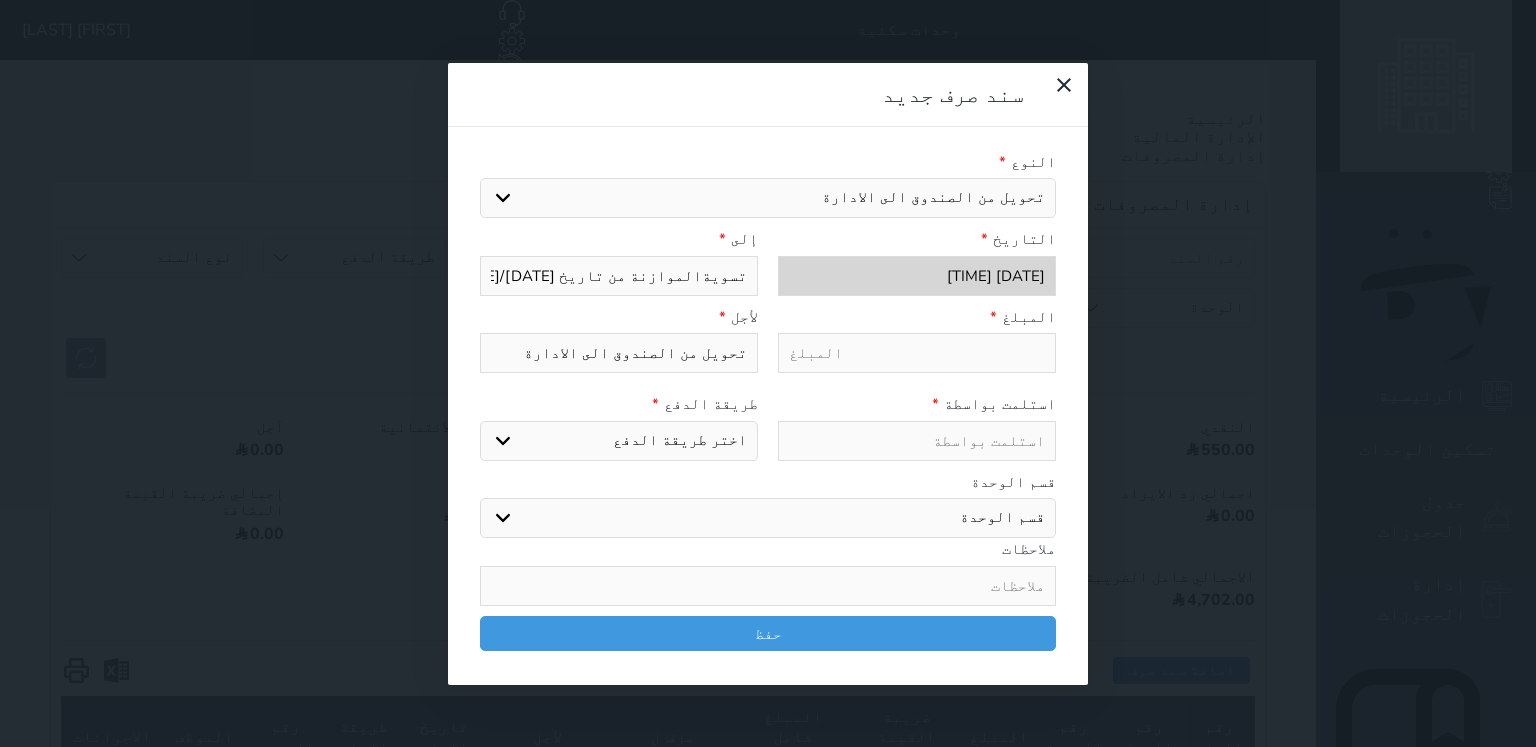select 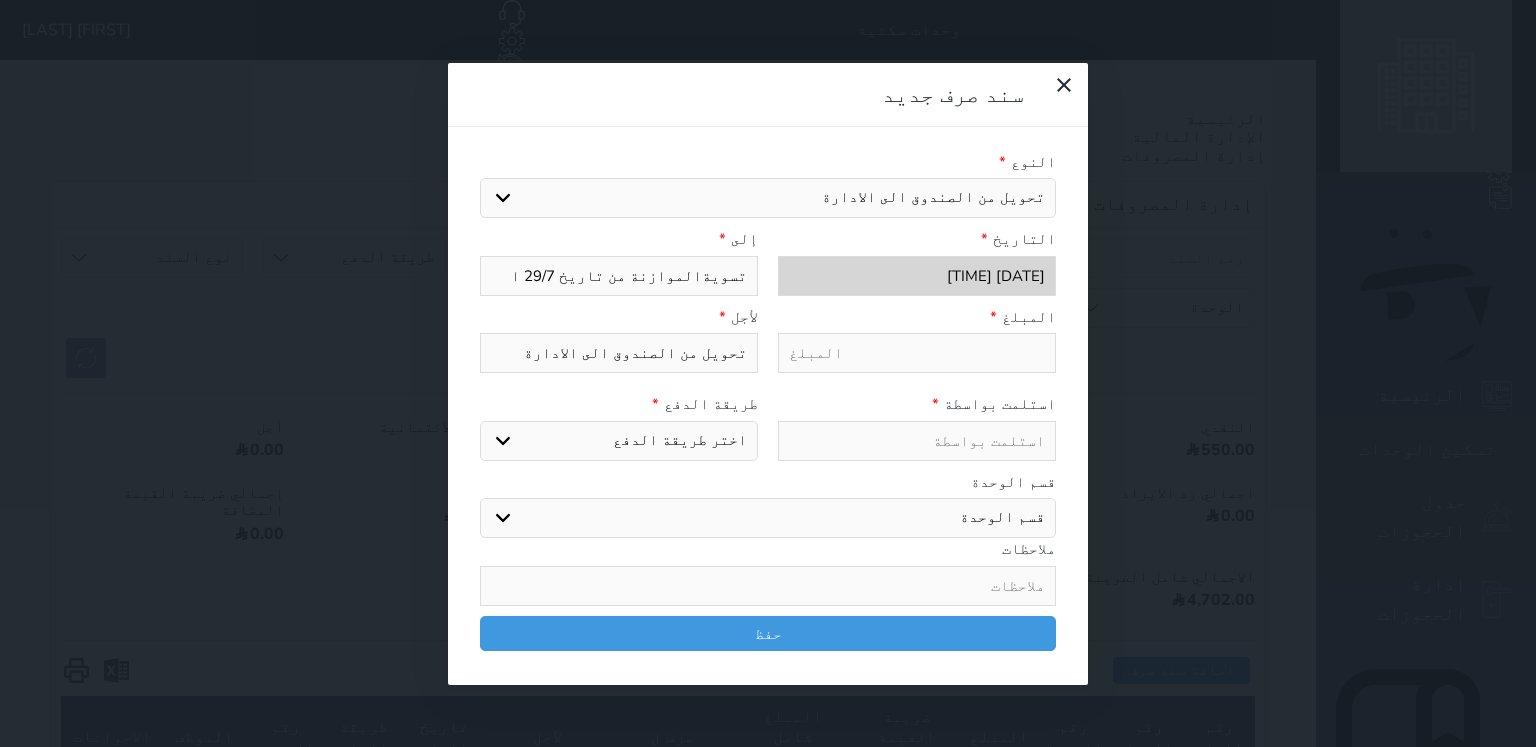 type on "تسويةالموازنة من تاريخ 29/7 ال" 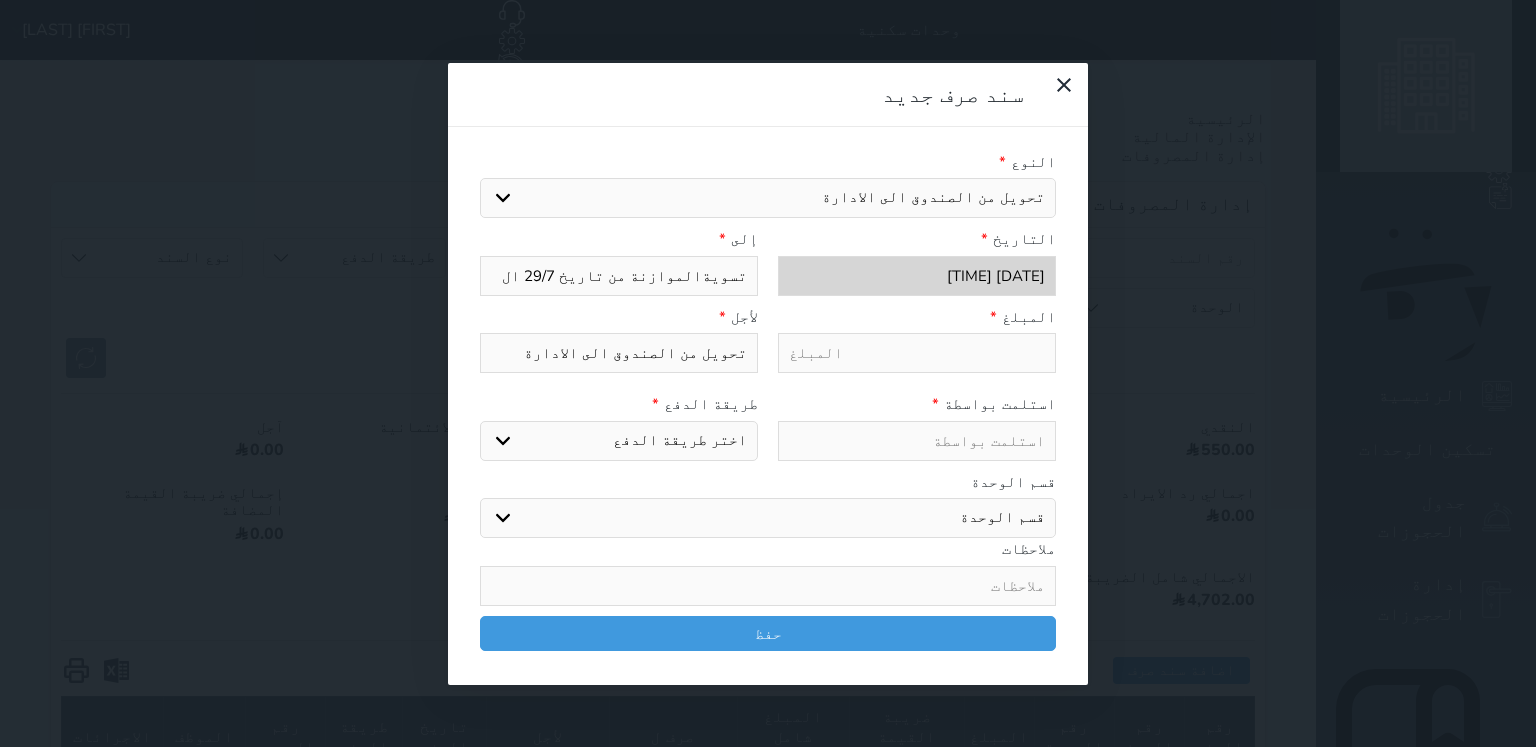 type on "تسويةالموازنة من تاريخ 29/7 الى" 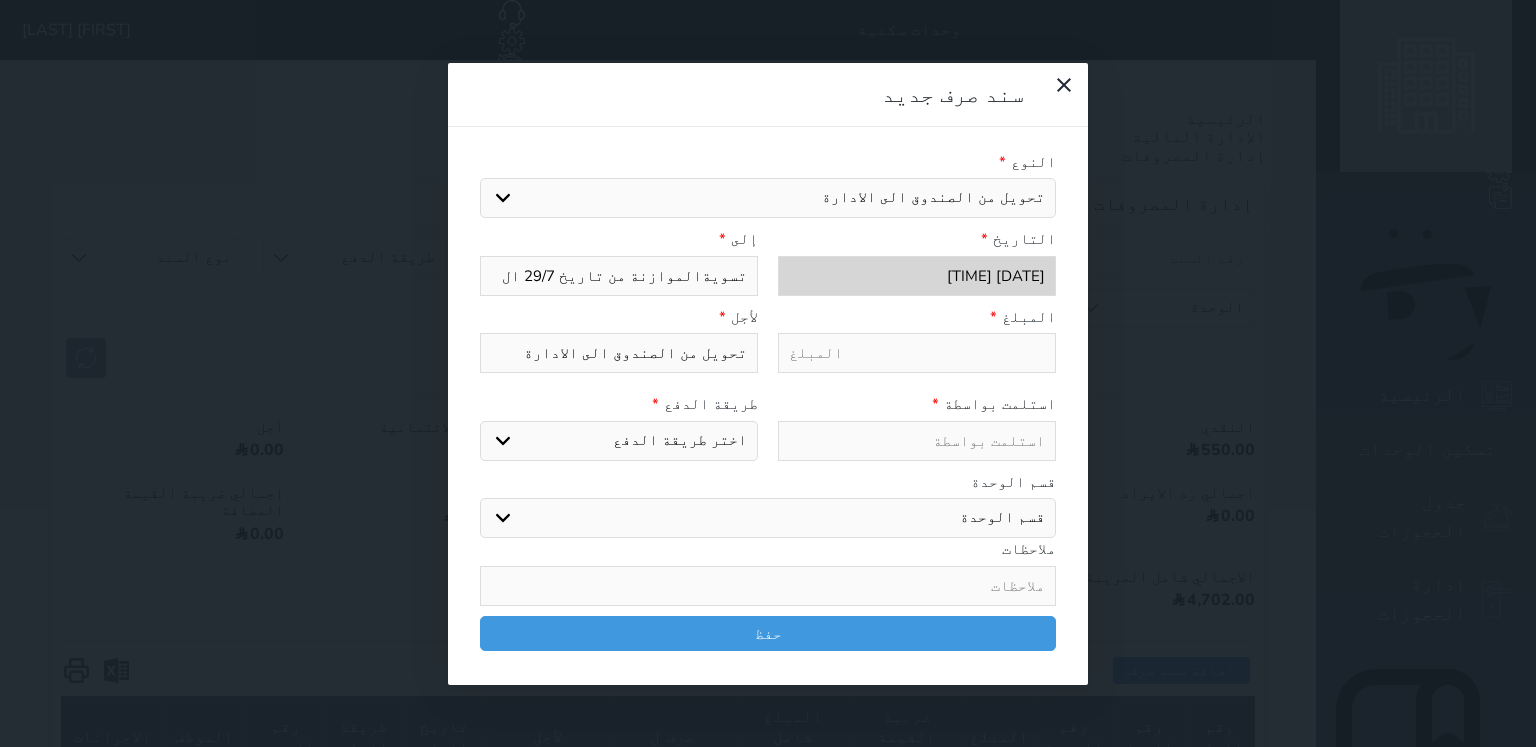 select 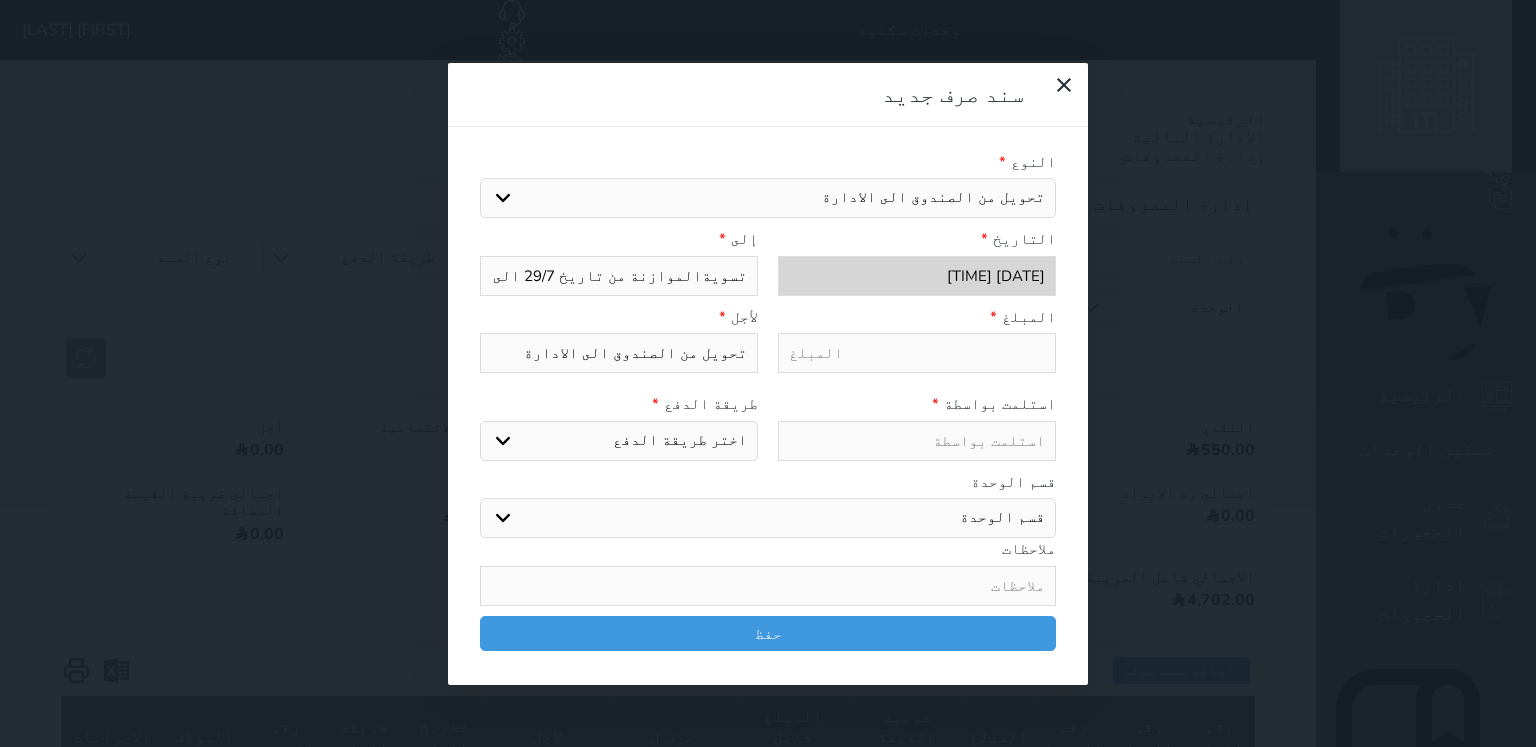 type on "تسويةالموازنة من تاريخ 29/7 الى" 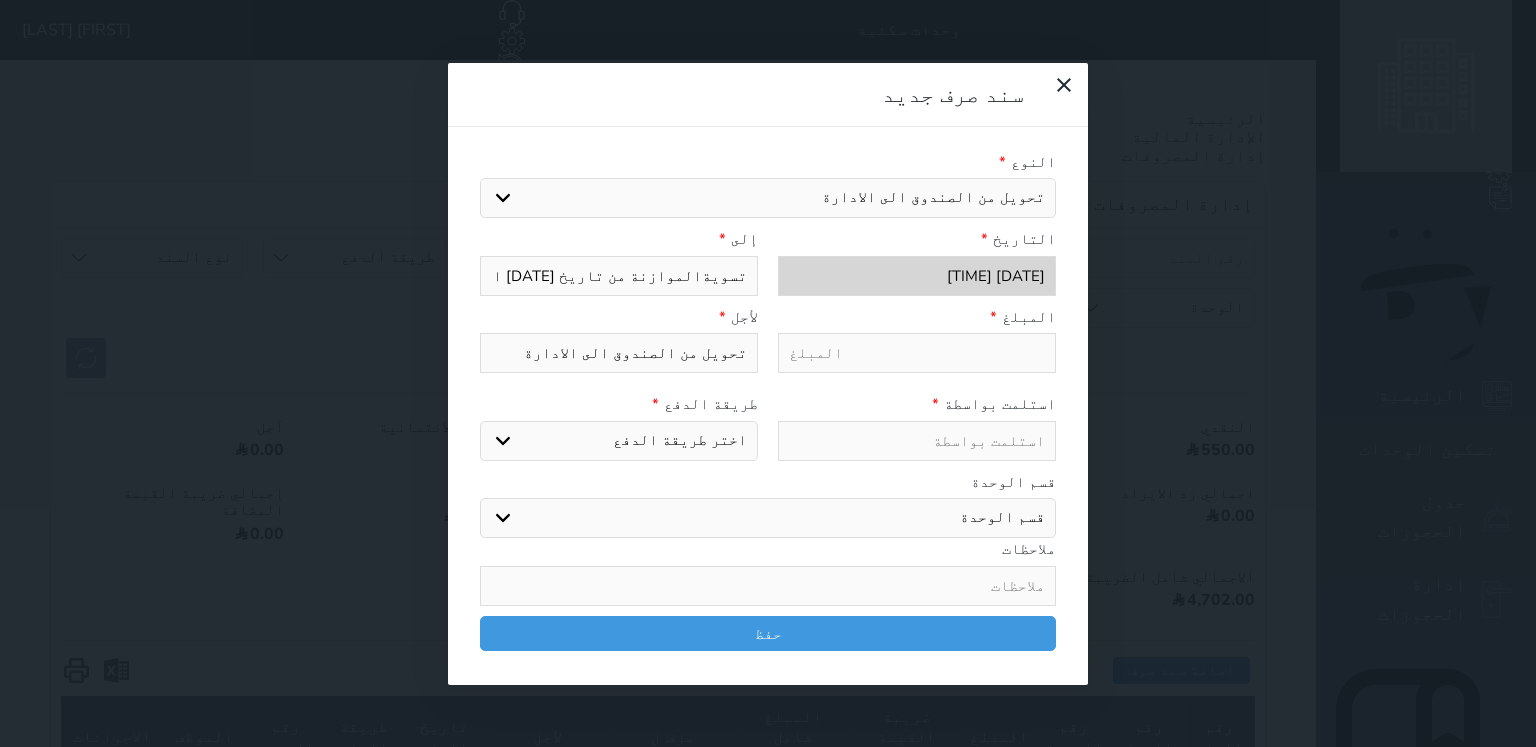 click at bounding box center (917, 353) 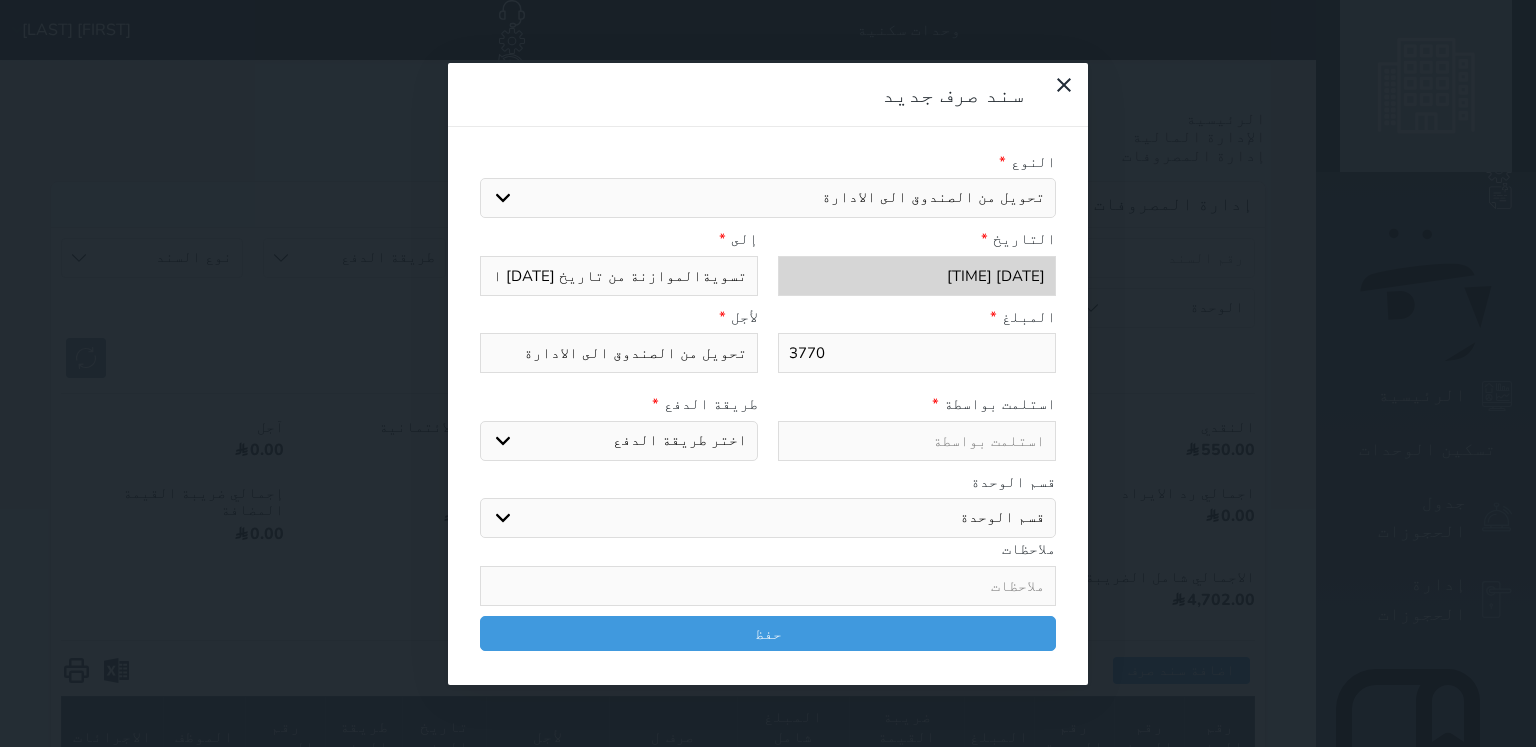 click at bounding box center (917, 441) 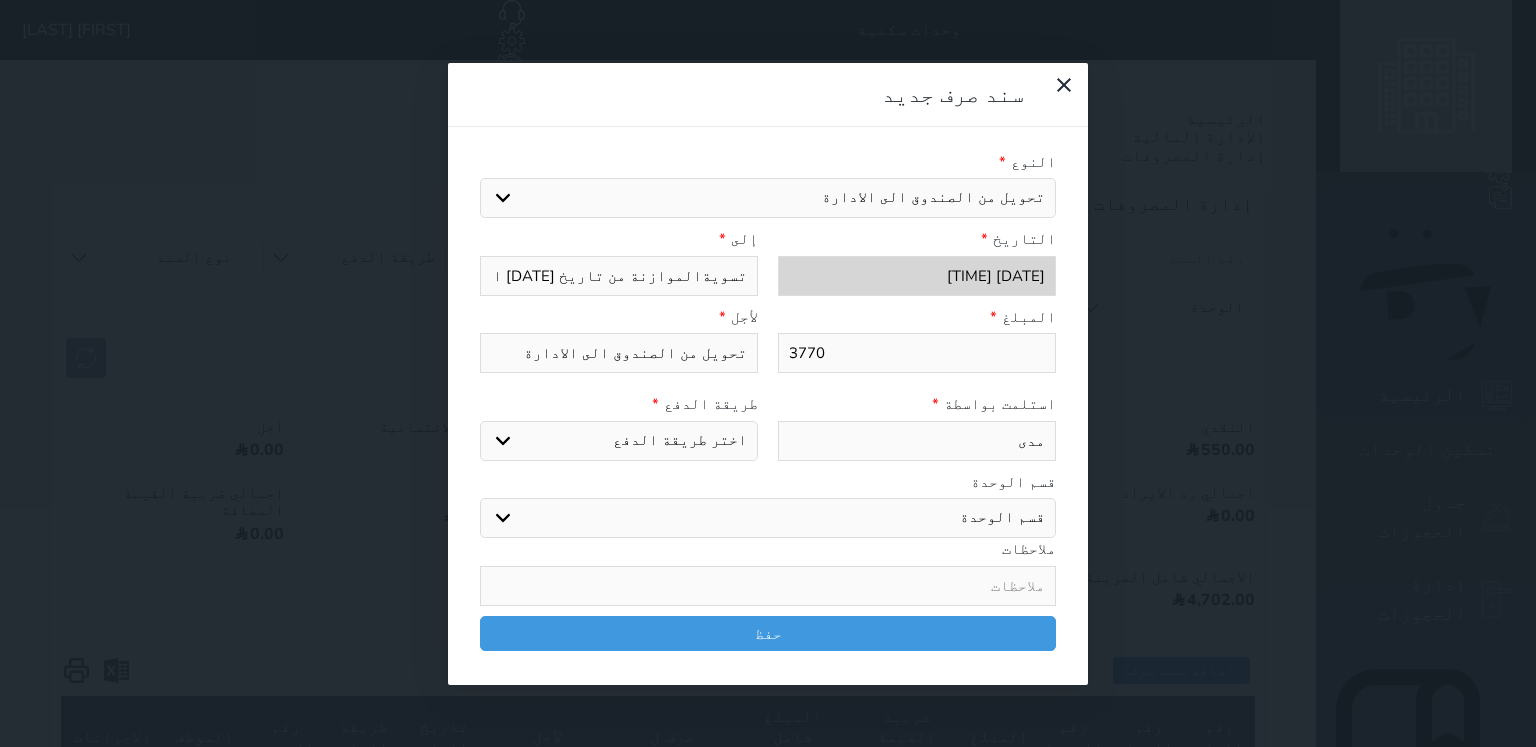 click on "اختر طريقة الدفع   دفع نقدى   تحويل بنكى   مدى   بطاقة ائتمان" at bounding box center [619, 441] 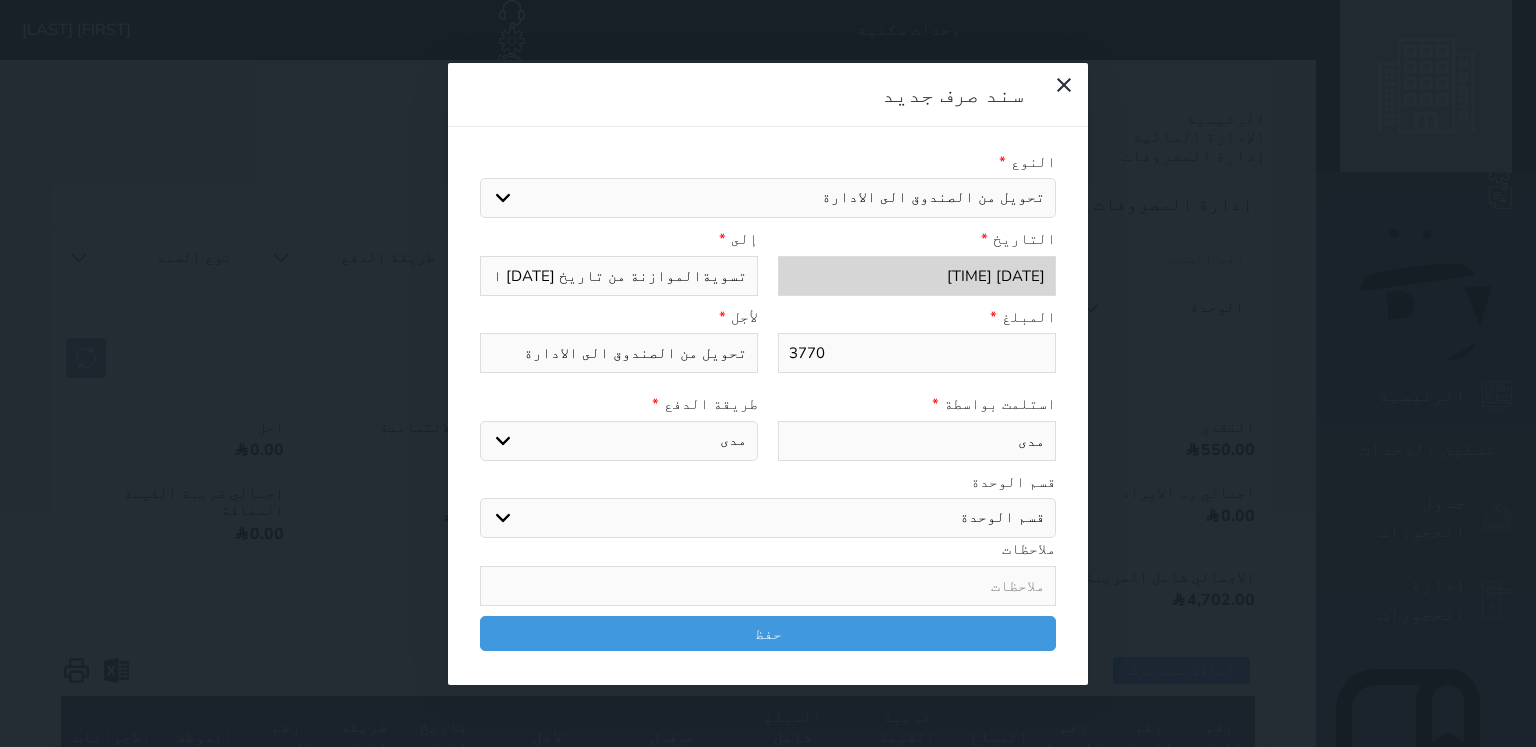 click on "اختر طريقة الدفع   دفع نقدى   تحويل بنكى   مدى   بطاقة ائتمان" at bounding box center [619, 441] 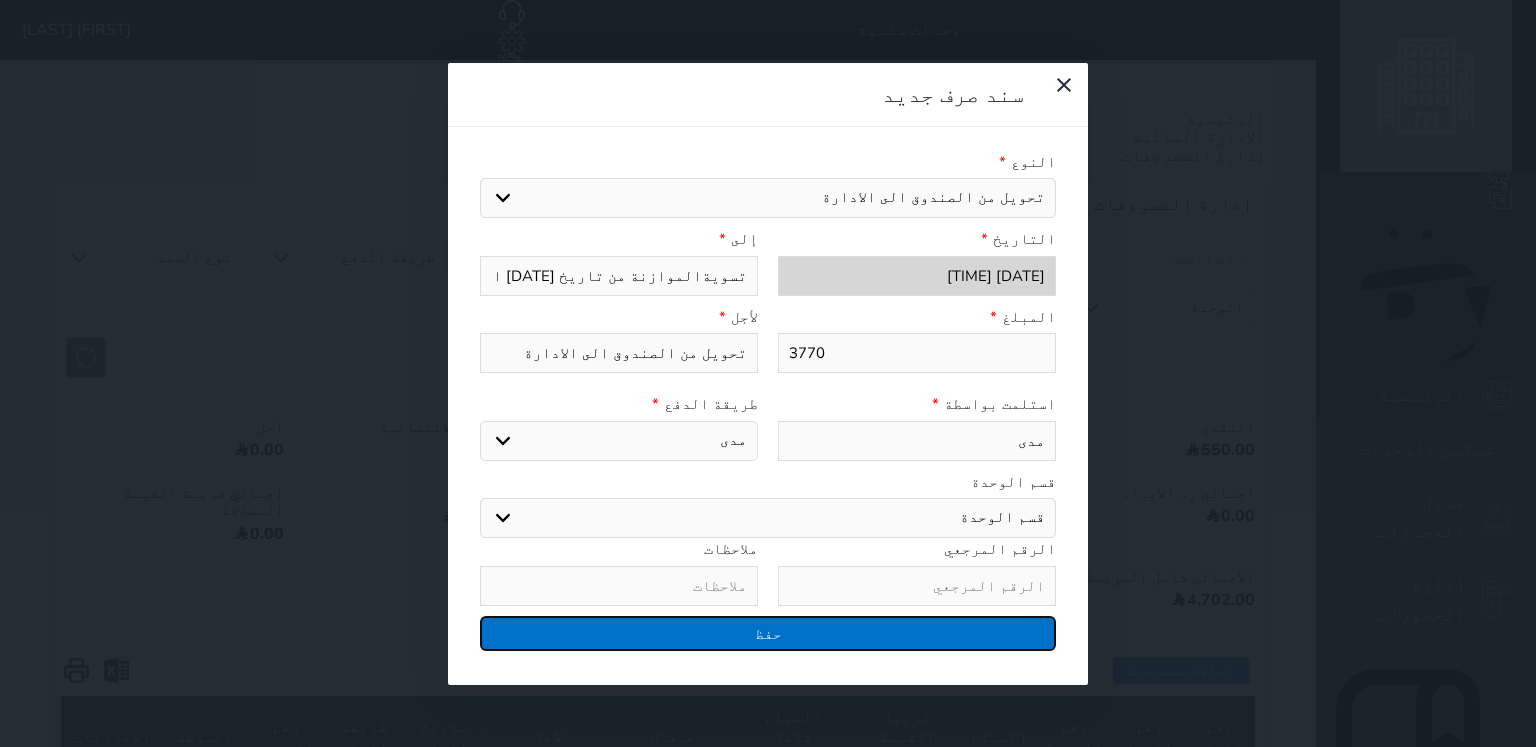 click on "حفظ" at bounding box center (768, 633) 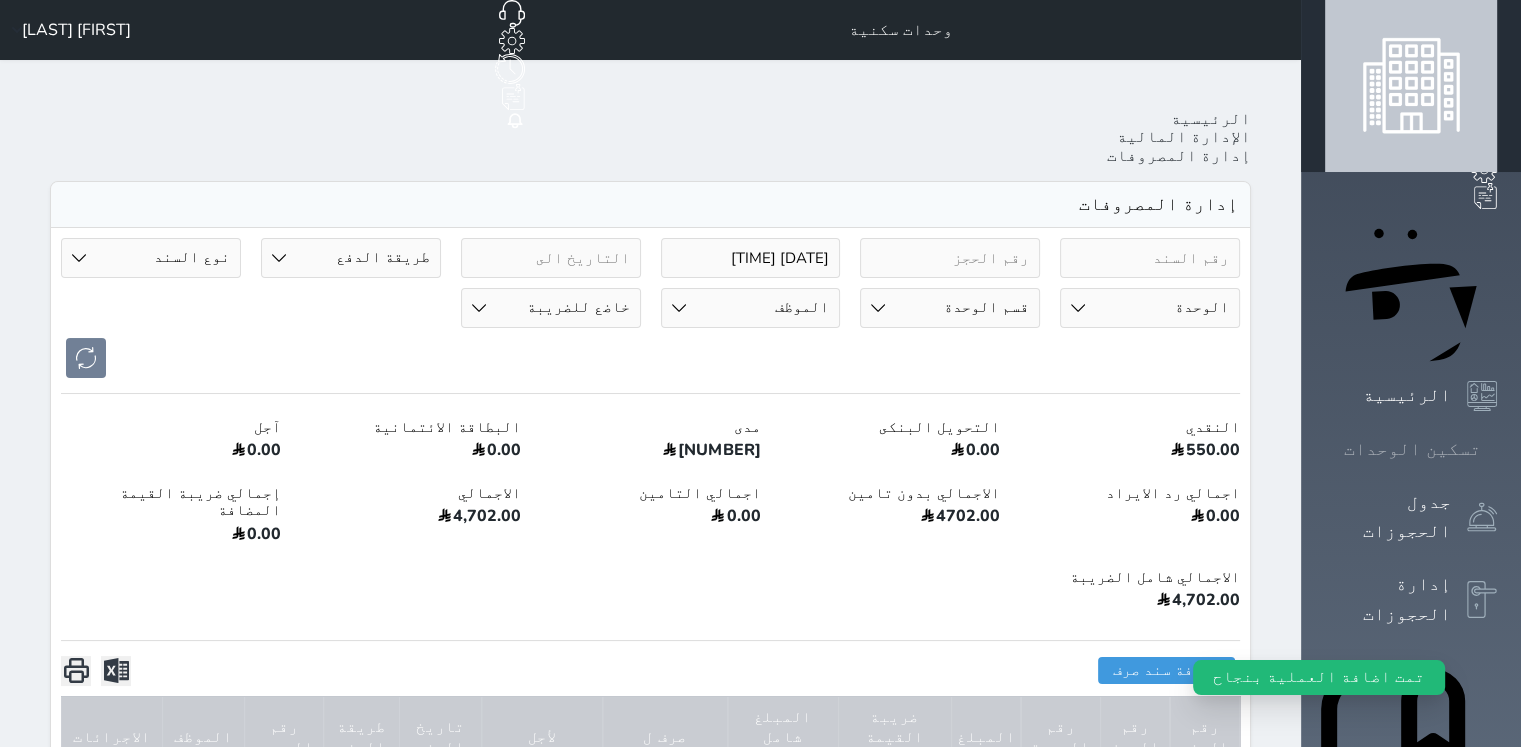 click on "تسكين الوحدات" at bounding box center [1412, 449] 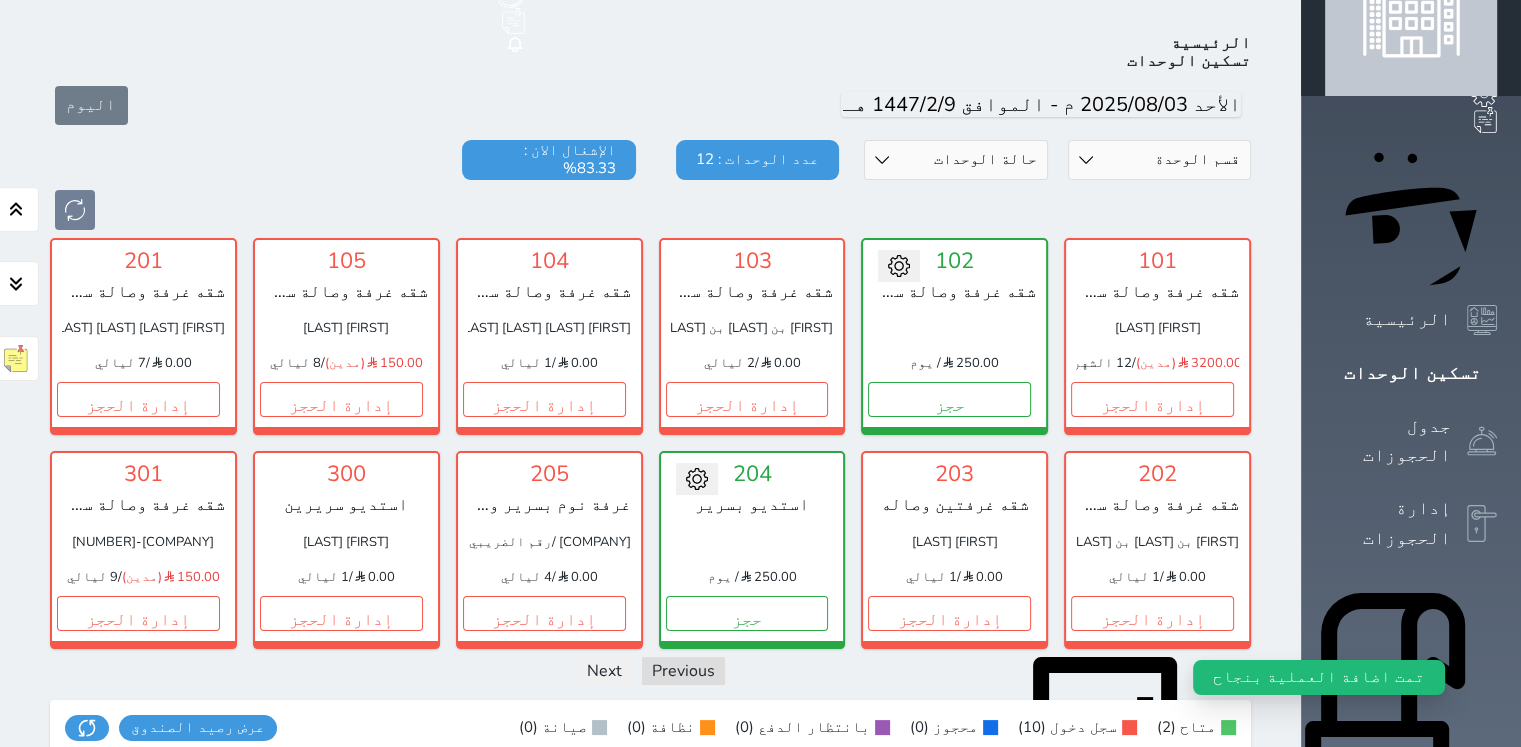 scroll, scrollTop: 78, scrollLeft: 0, axis: vertical 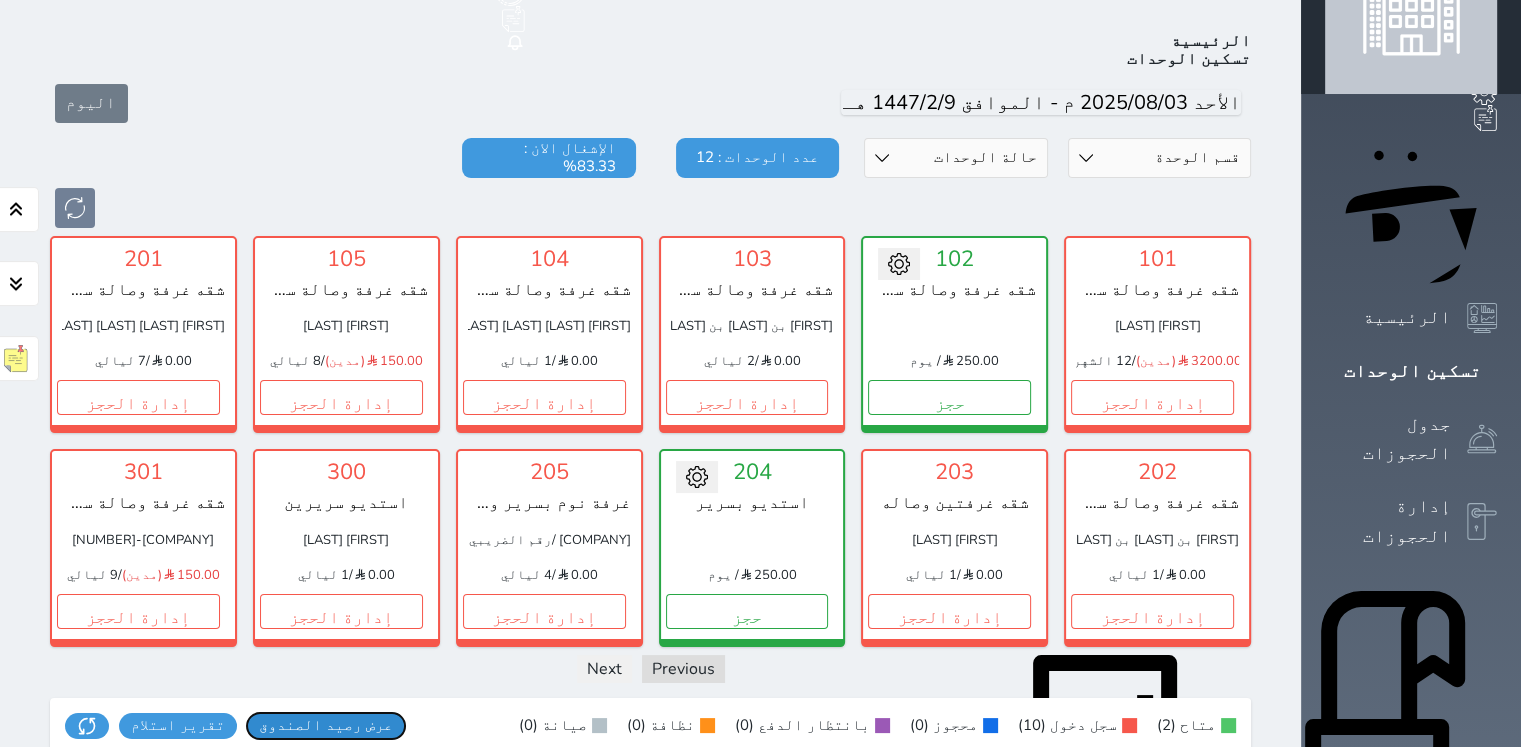 click on "عرض رصيد الصندوق" at bounding box center (326, 725) 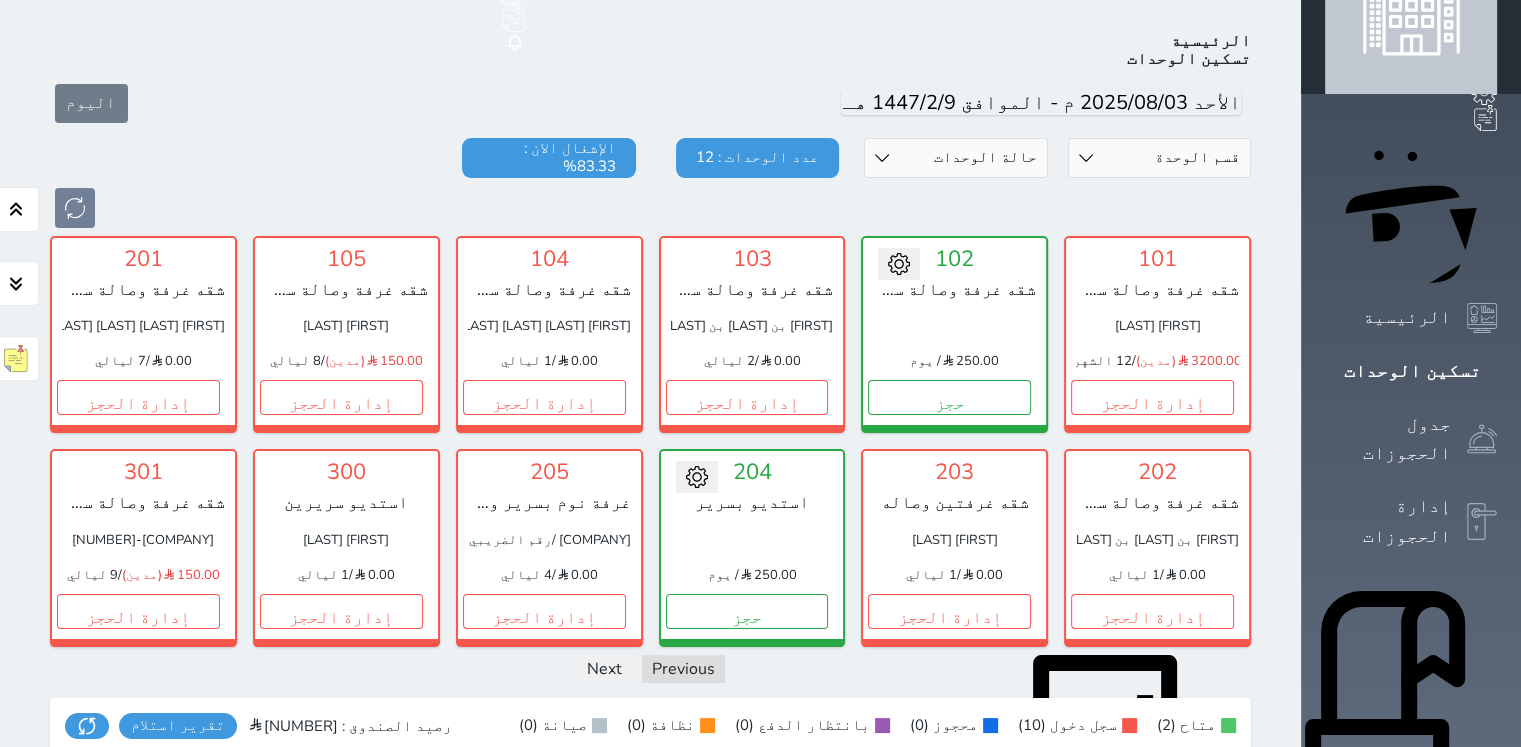 click 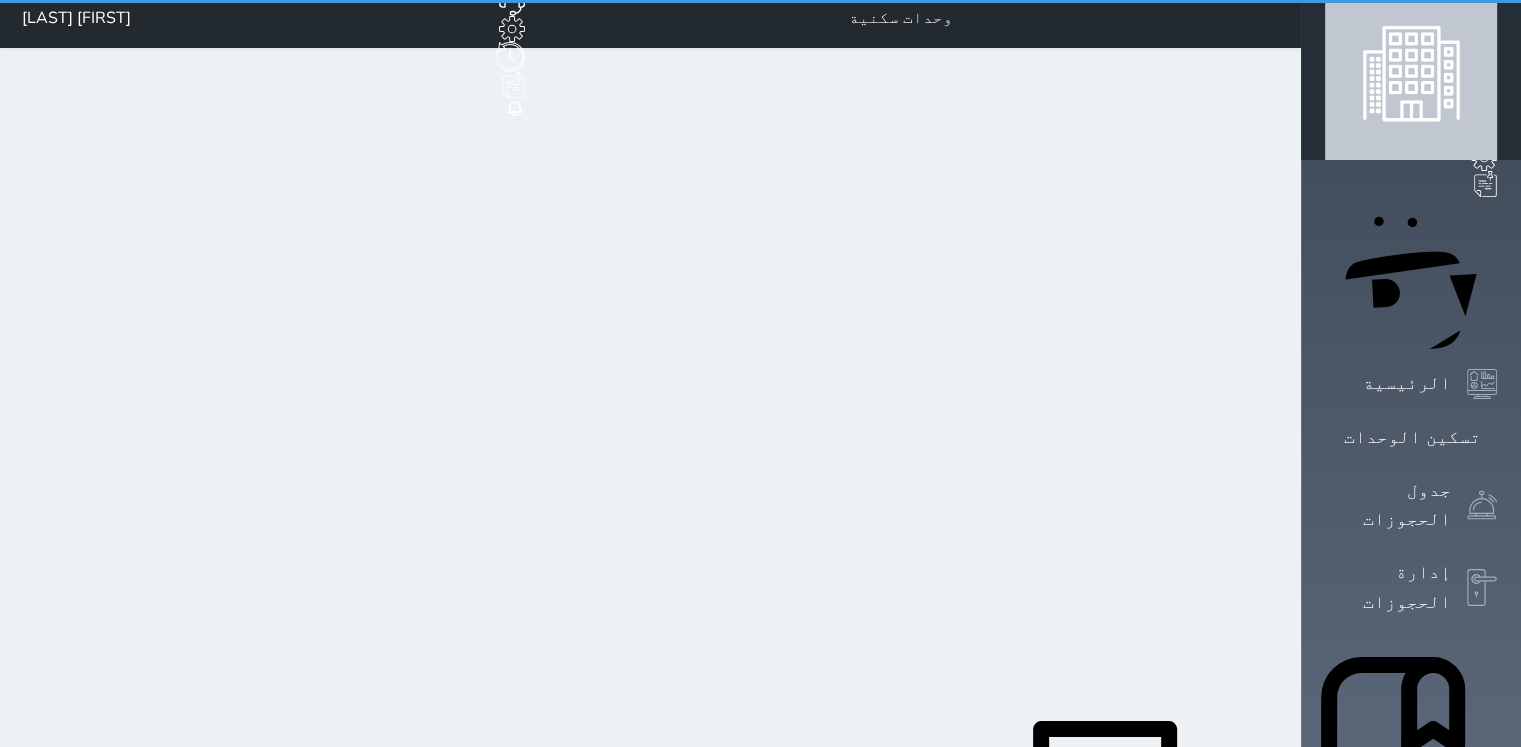 scroll, scrollTop: 0, scrollLeft: 0, axis: both 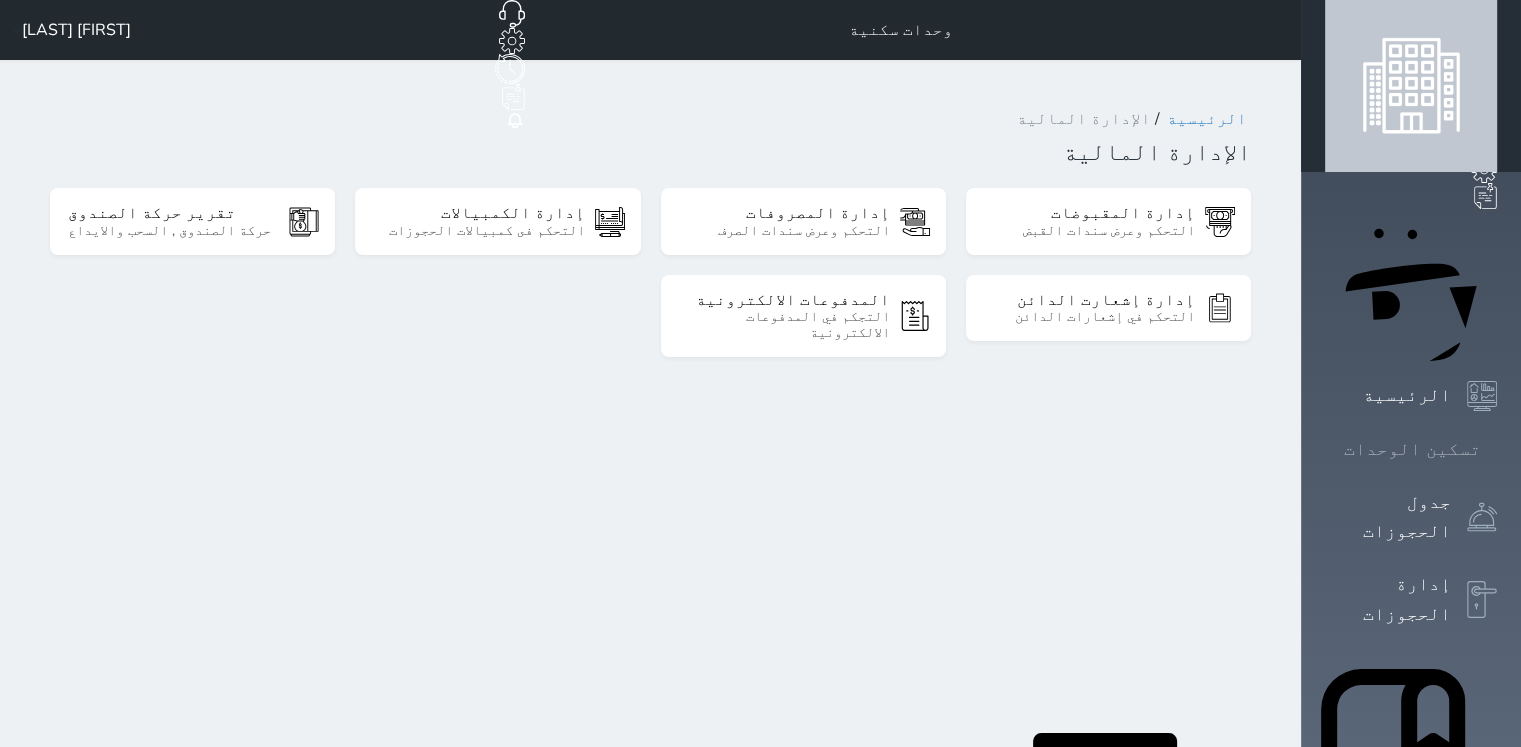 click on "تسكين الوحدات" at bounding box center (1411, 449) 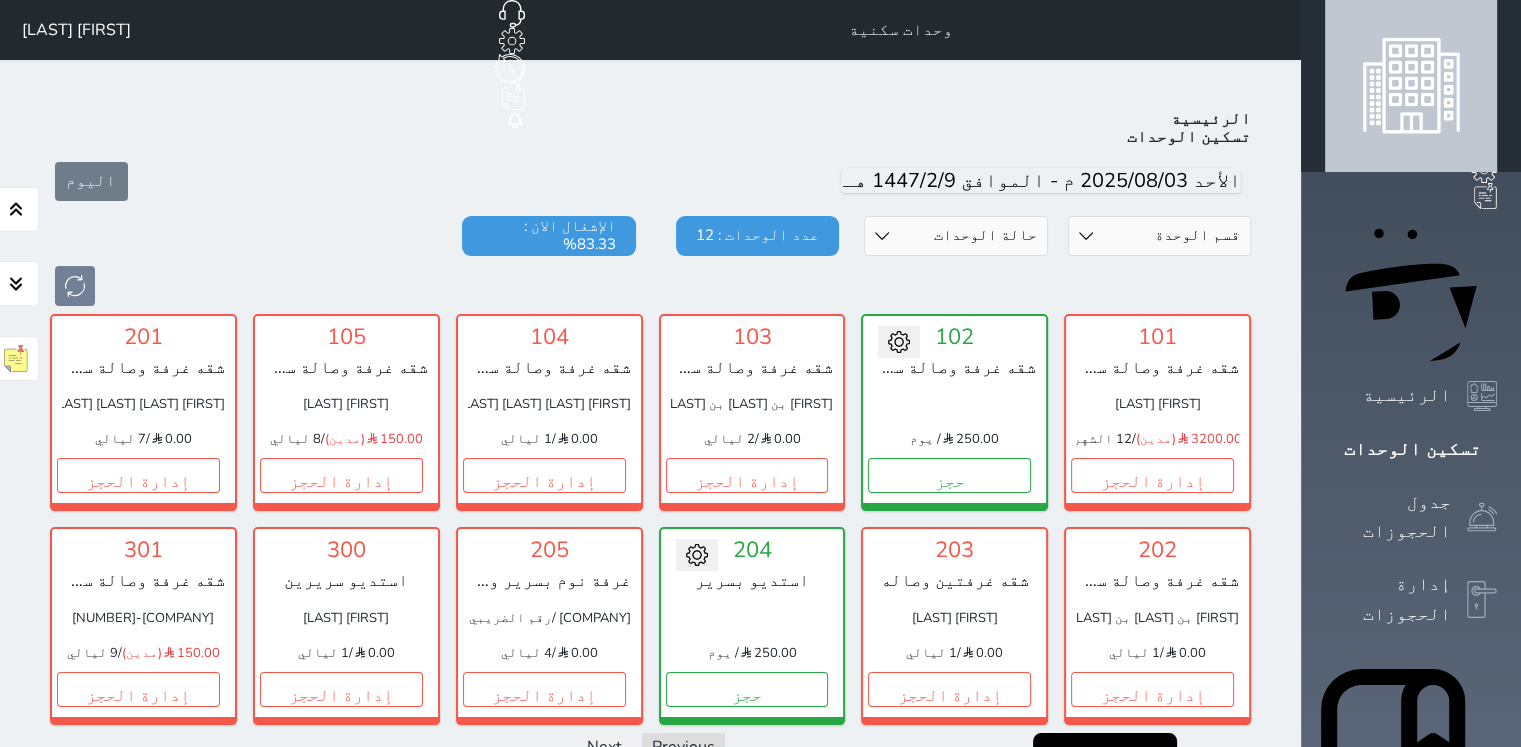 scroll, scrollTop: 78, scrollLeft: 0, axis: vertical 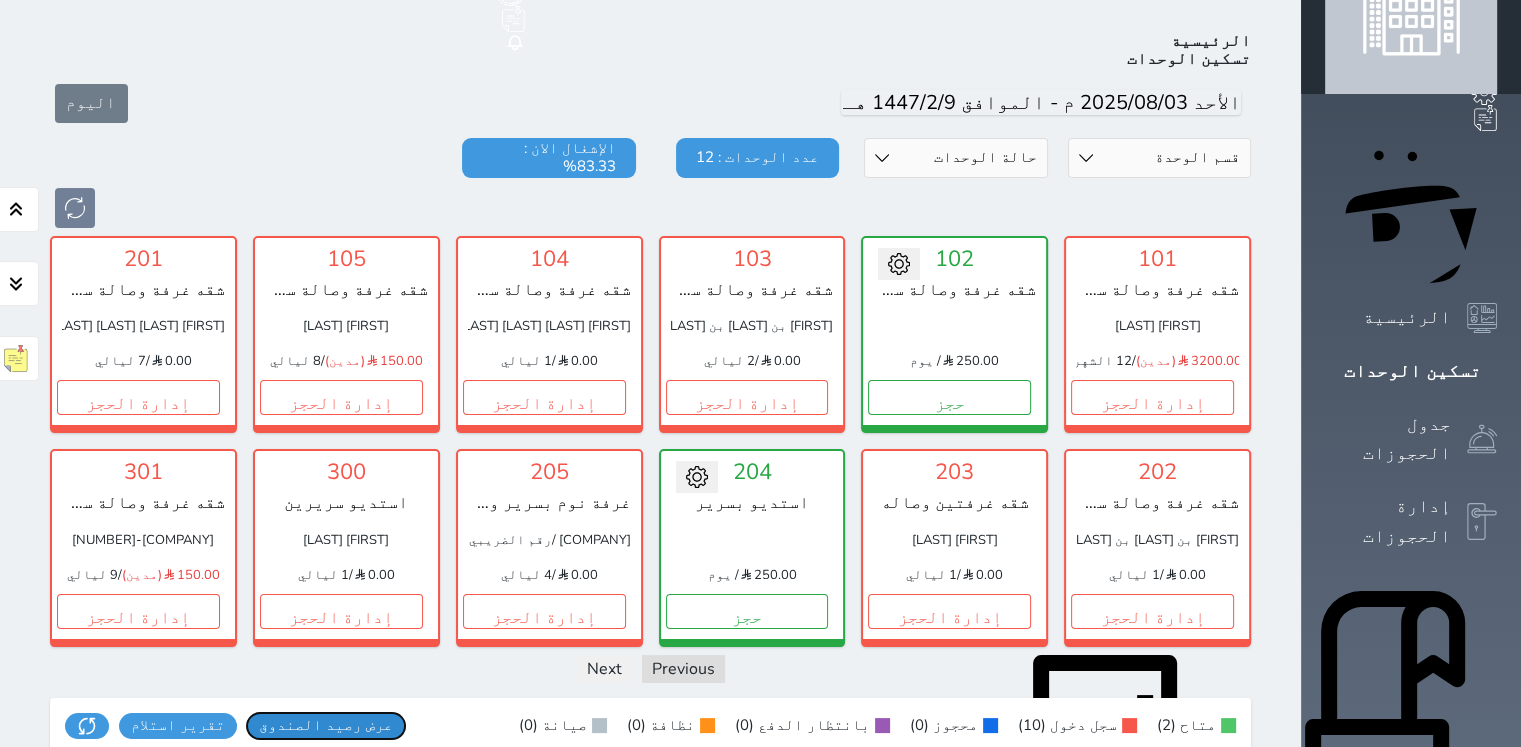 click on "عرض رصيد الصندوق" at bounding box center [326, 725] 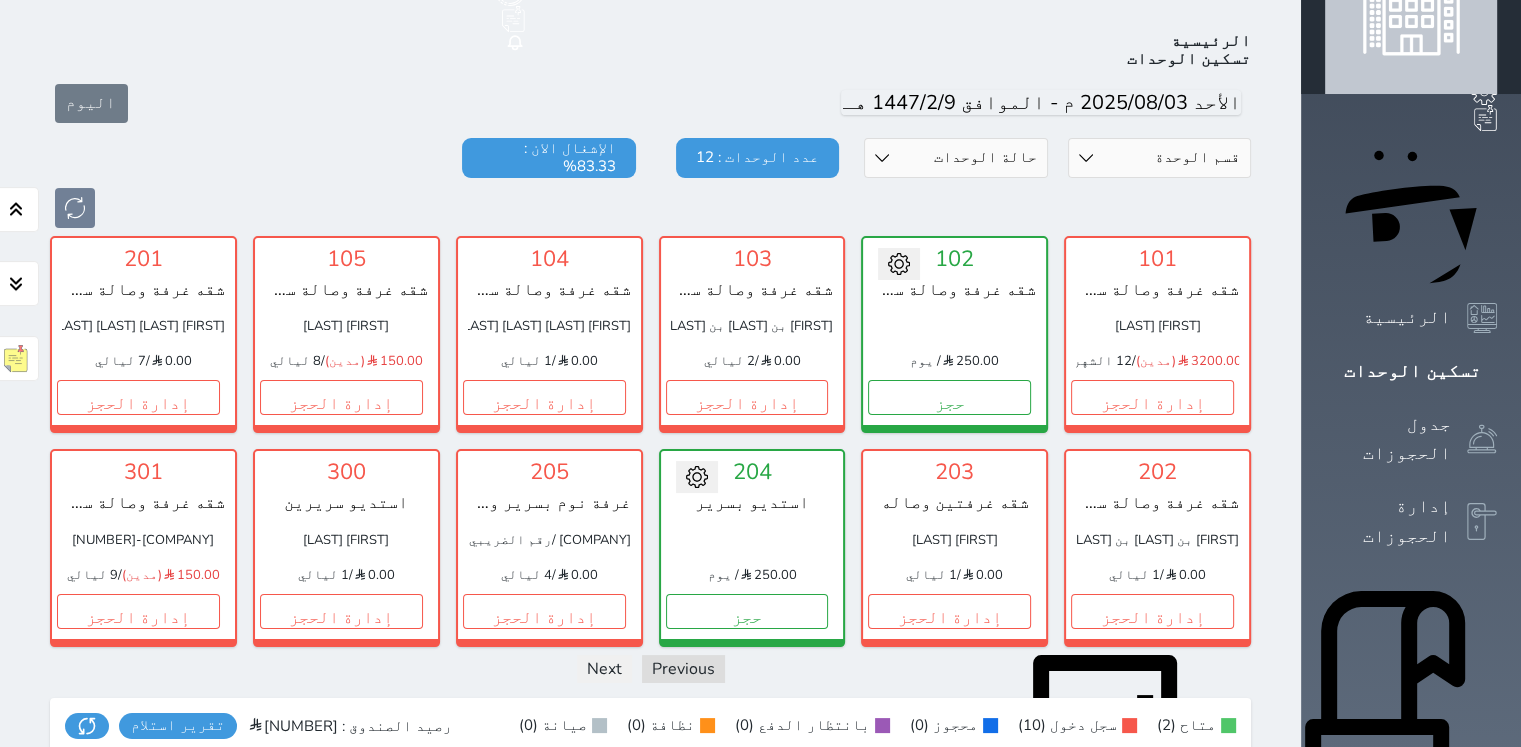 click on "الإدارة المالية" at bounding box center [1388, 1140] 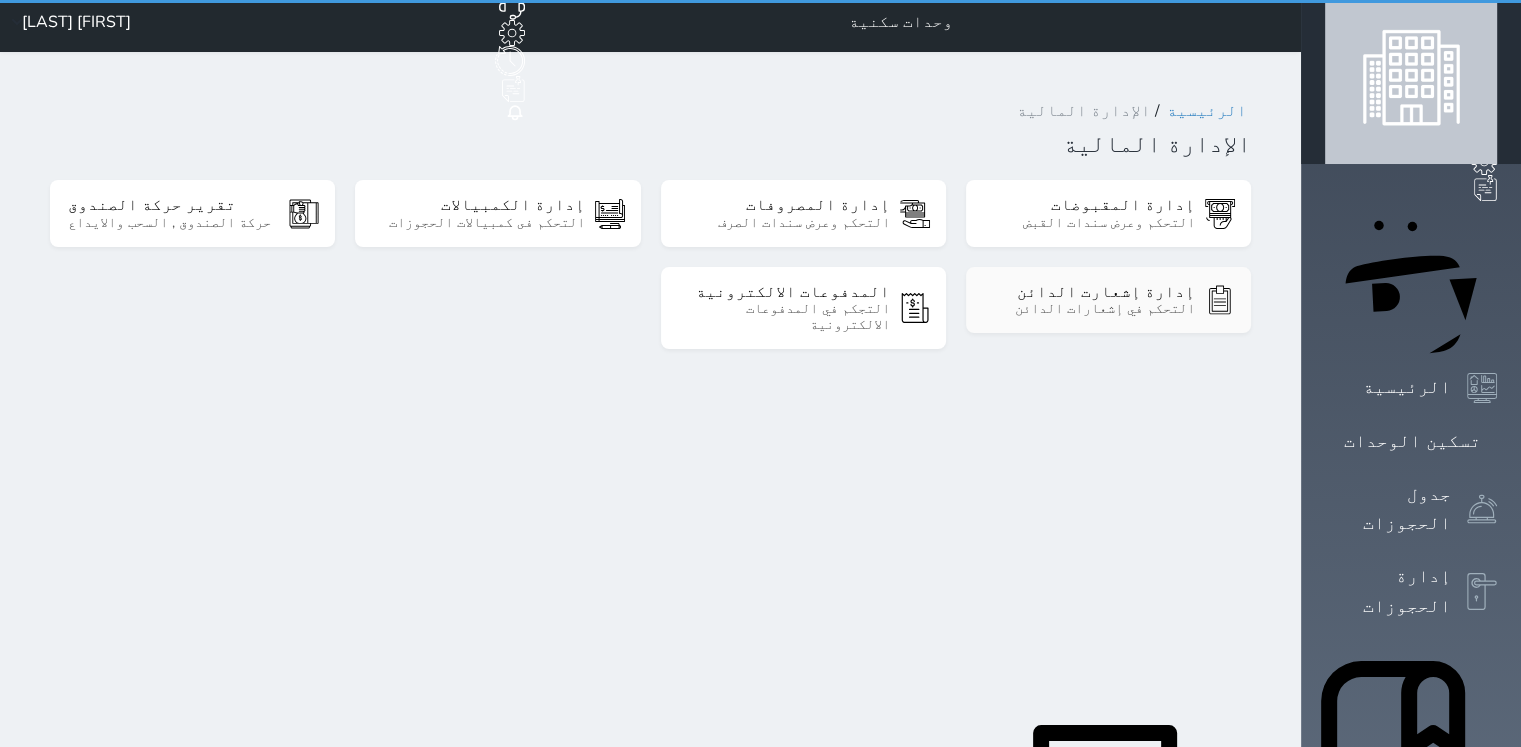 scroll, scrollTop: 0, scrollLeft: 0, axis: both 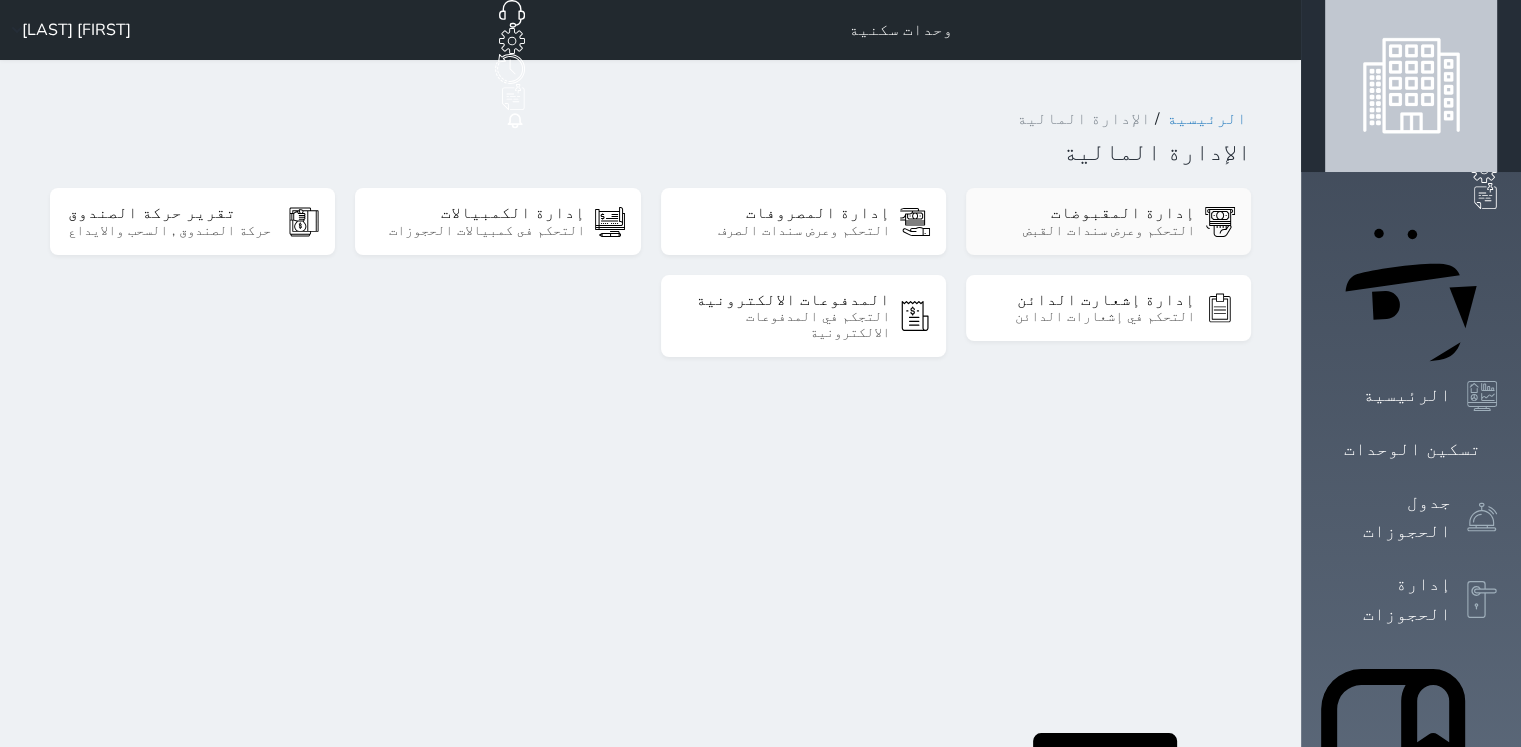 click on "إدارة المقبوضات" at bounding box center (1089, 213) 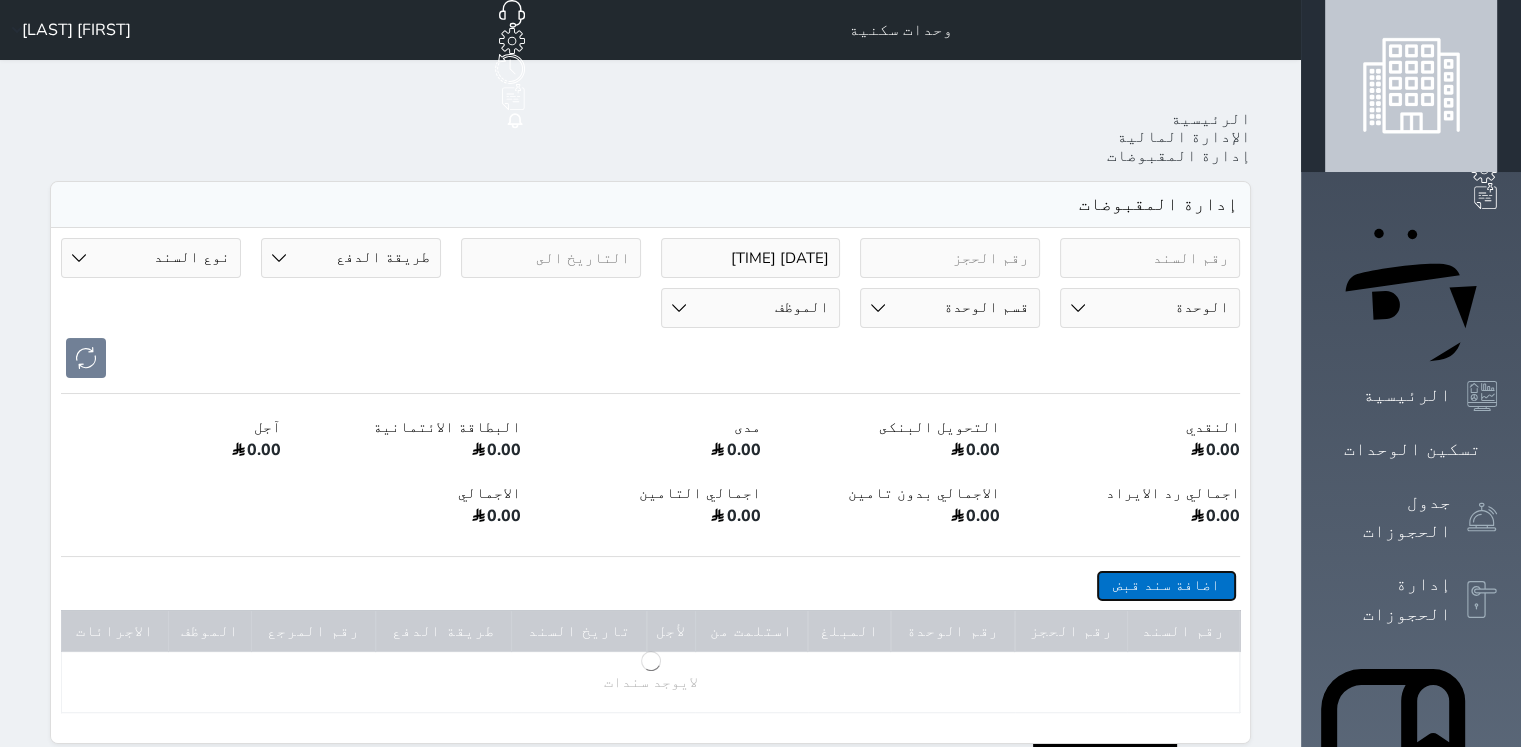 click on "اضافة سند قبض" at bounding box center [1166, 585] 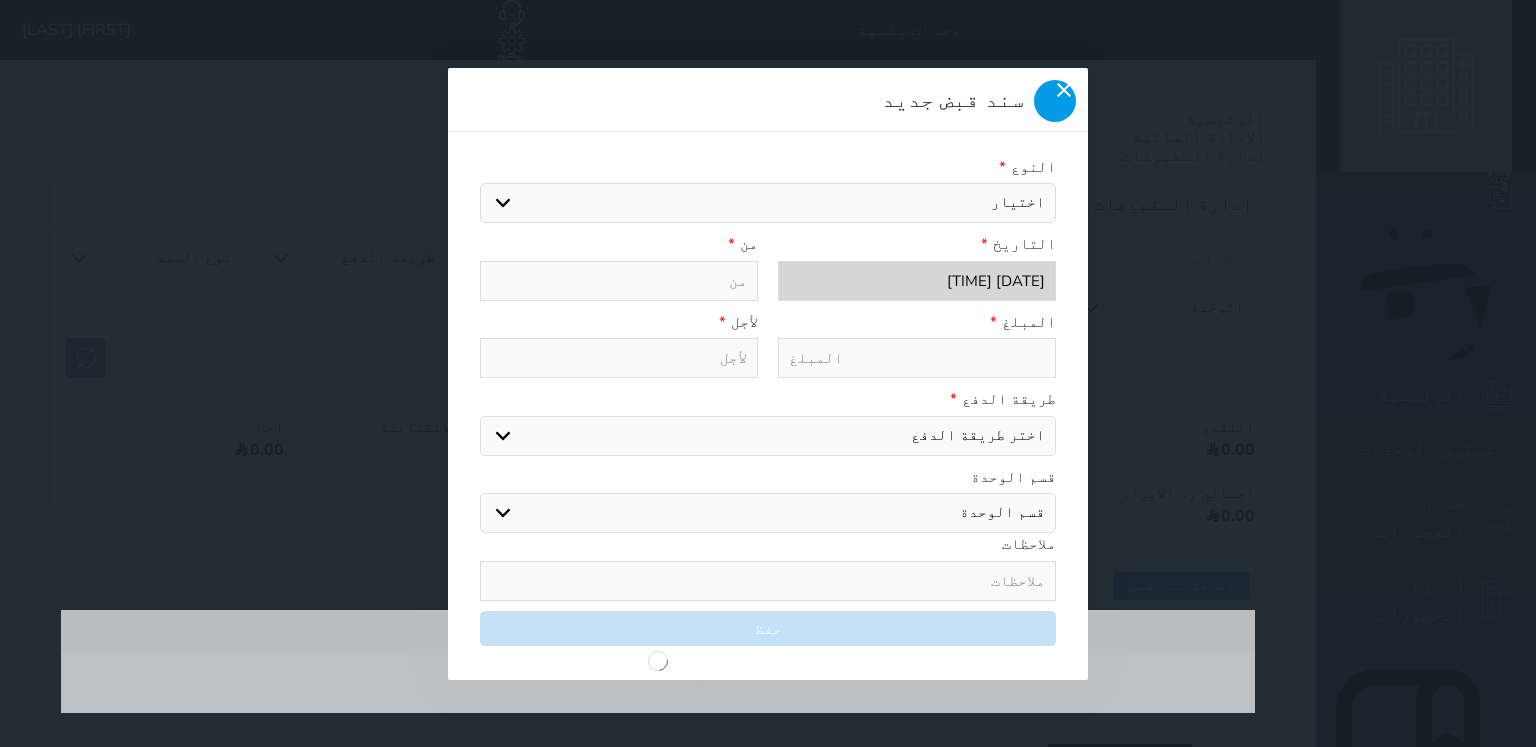 click 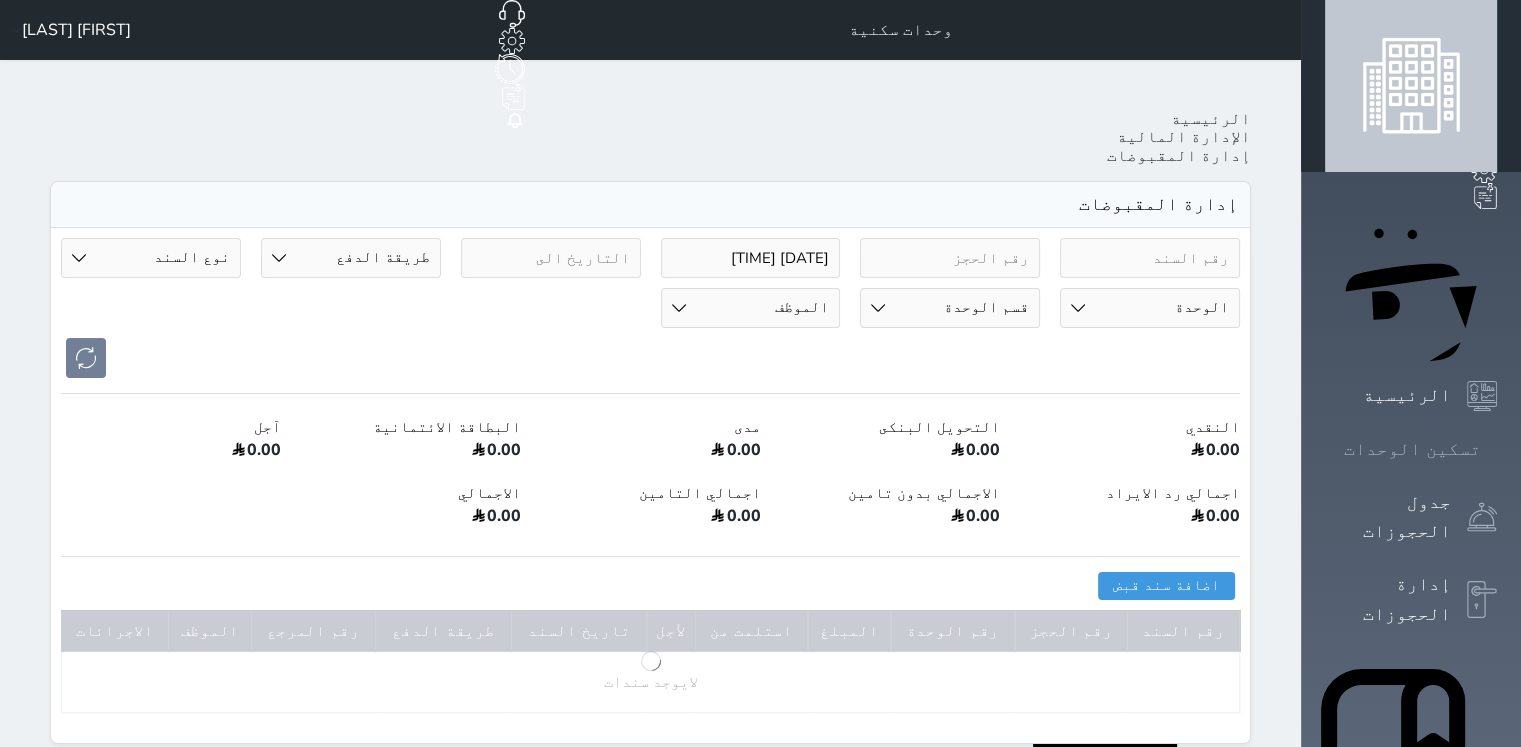 drag, startPoint x: 1444, startPoint y: 209, endPoint x: 1387, endPoint y: 225, distance: 59.20304 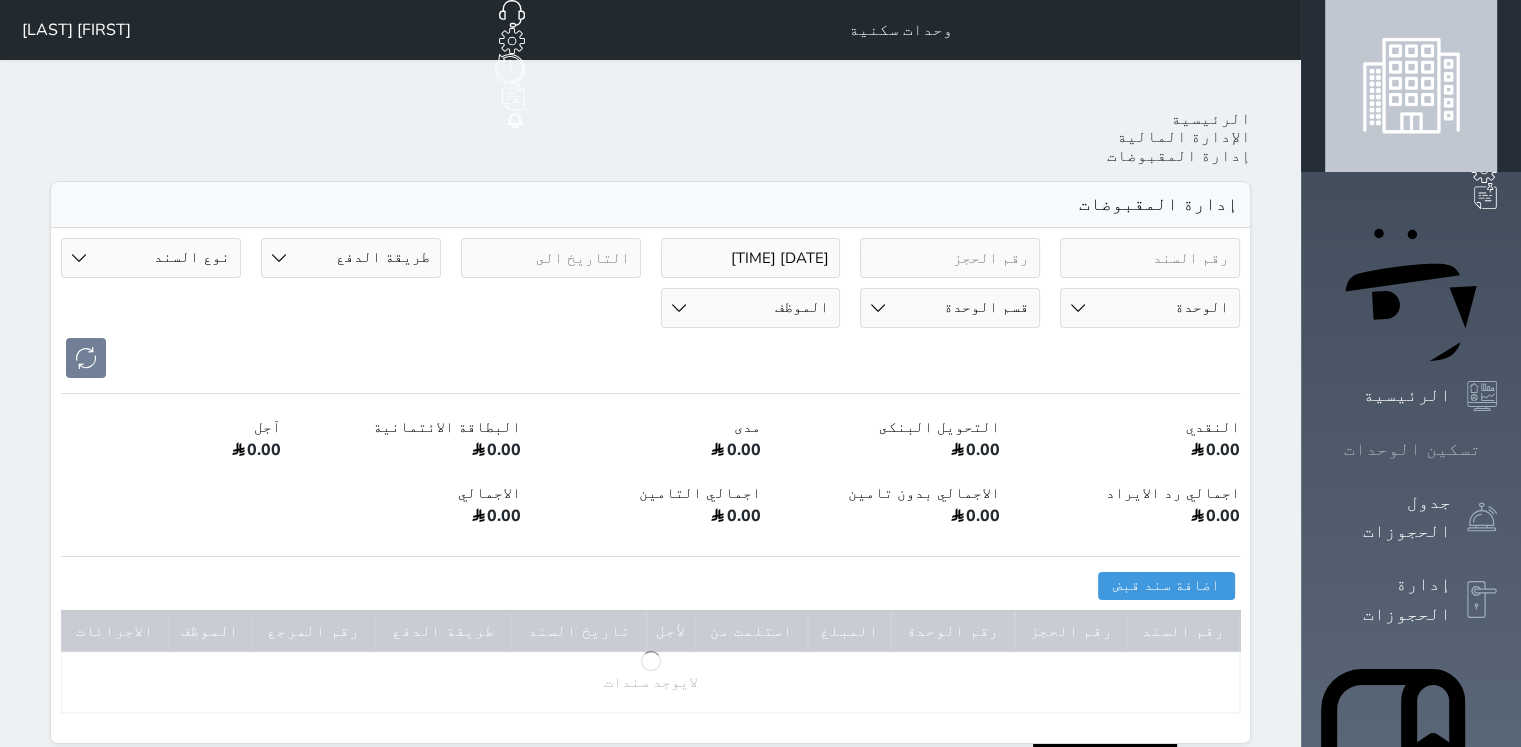 click 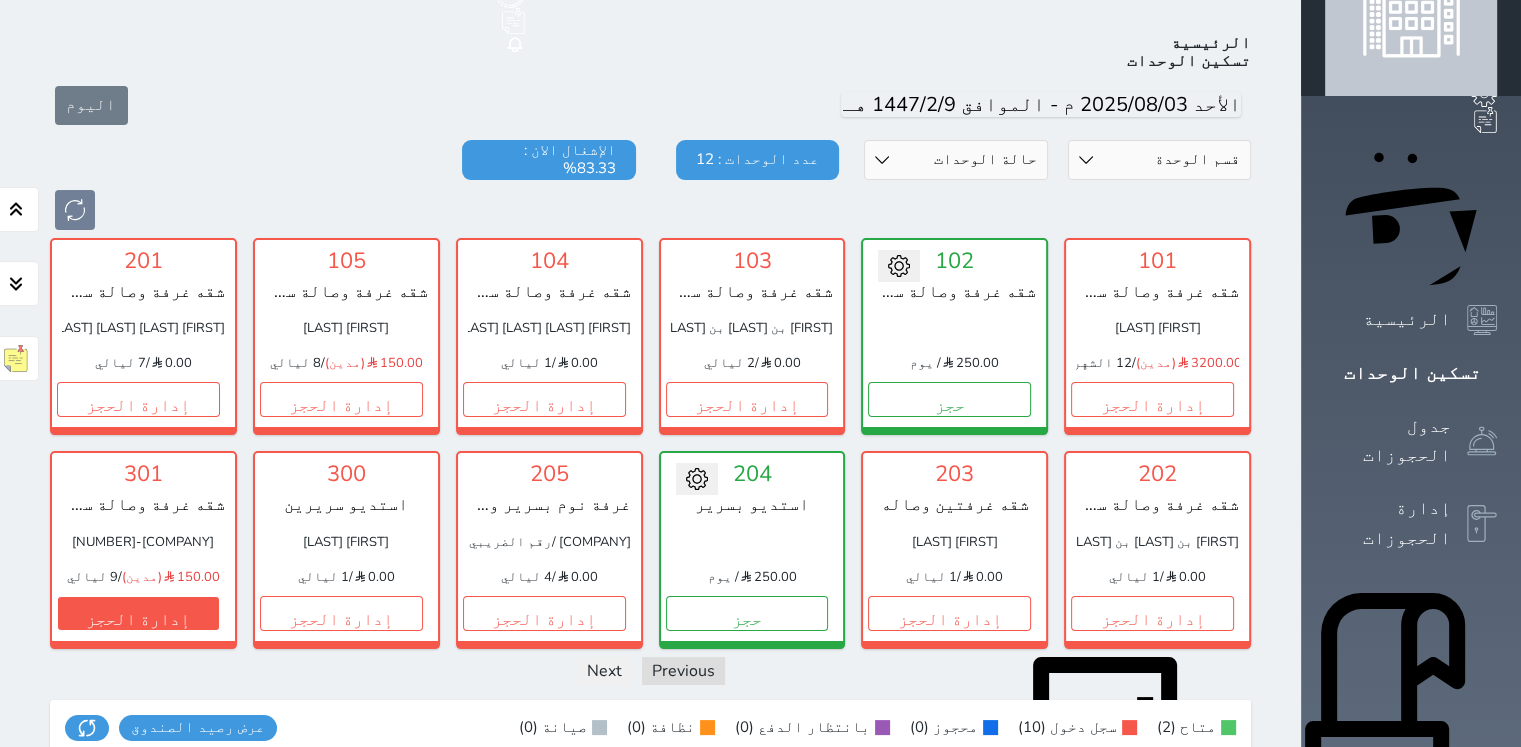 scroll, scrollTop: 78, scrollLeft: 0, axis: vertical 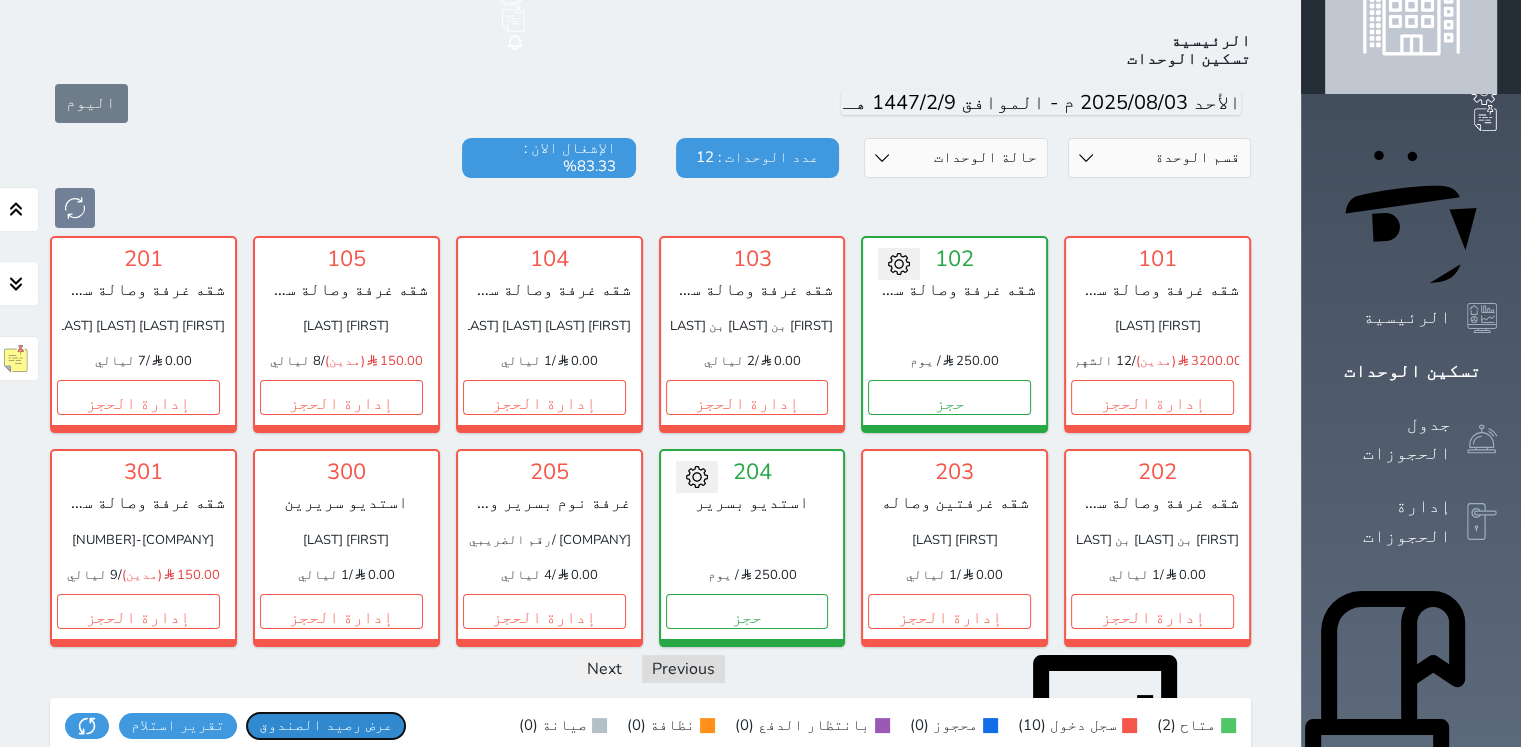 click on "عرض رصيد الصندوق" at bounding box center [326, 725] 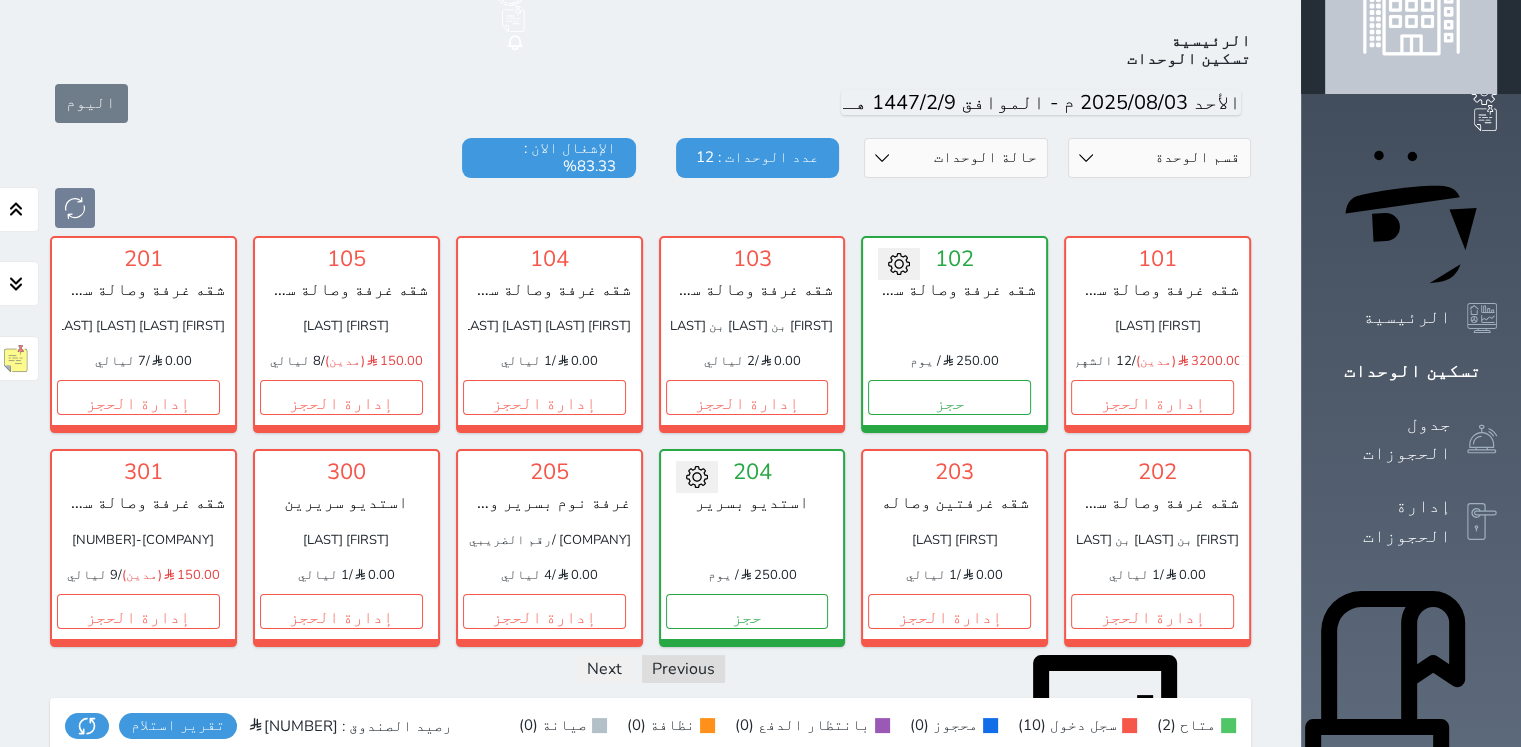 click 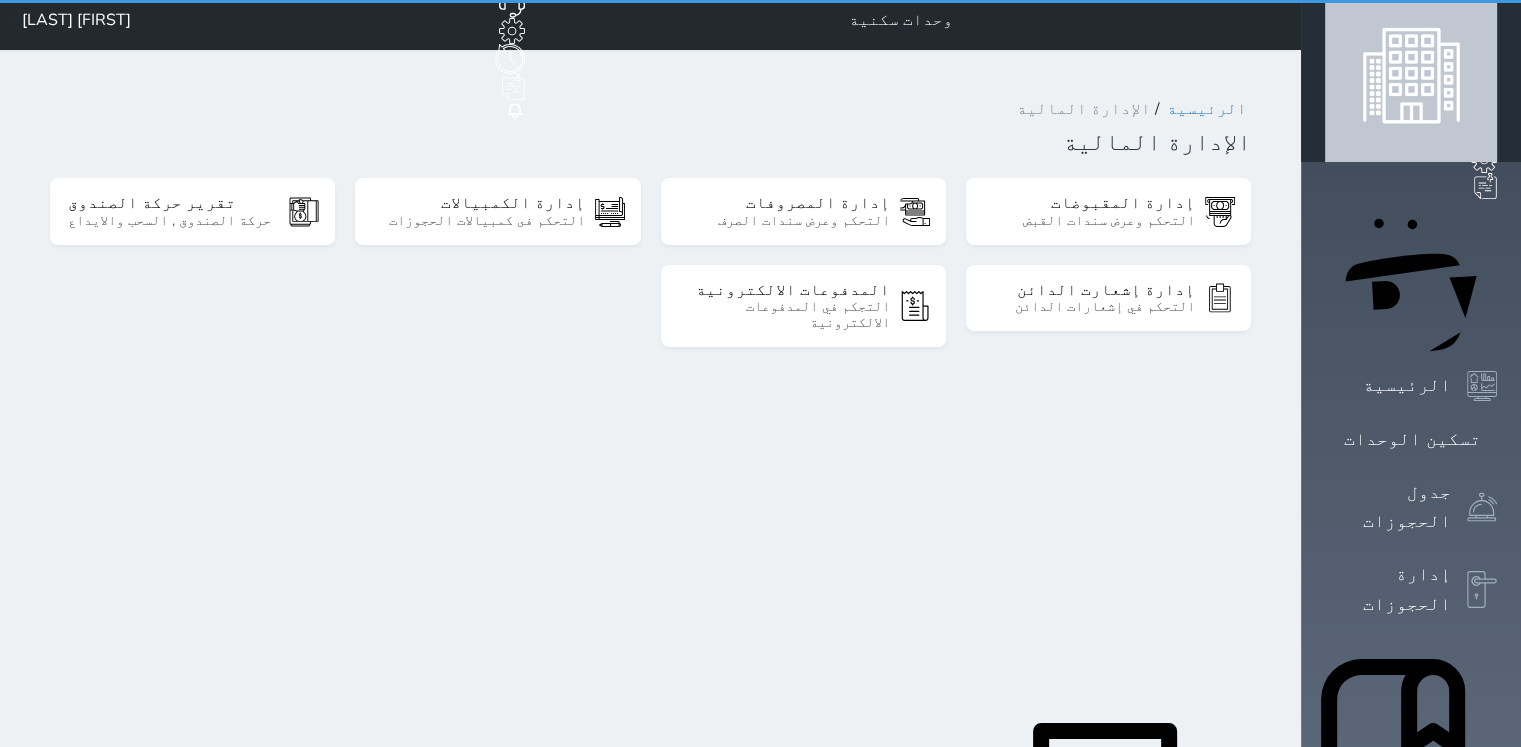 scroll, scrollTop: 0, scrollLeft: 0, axis: both 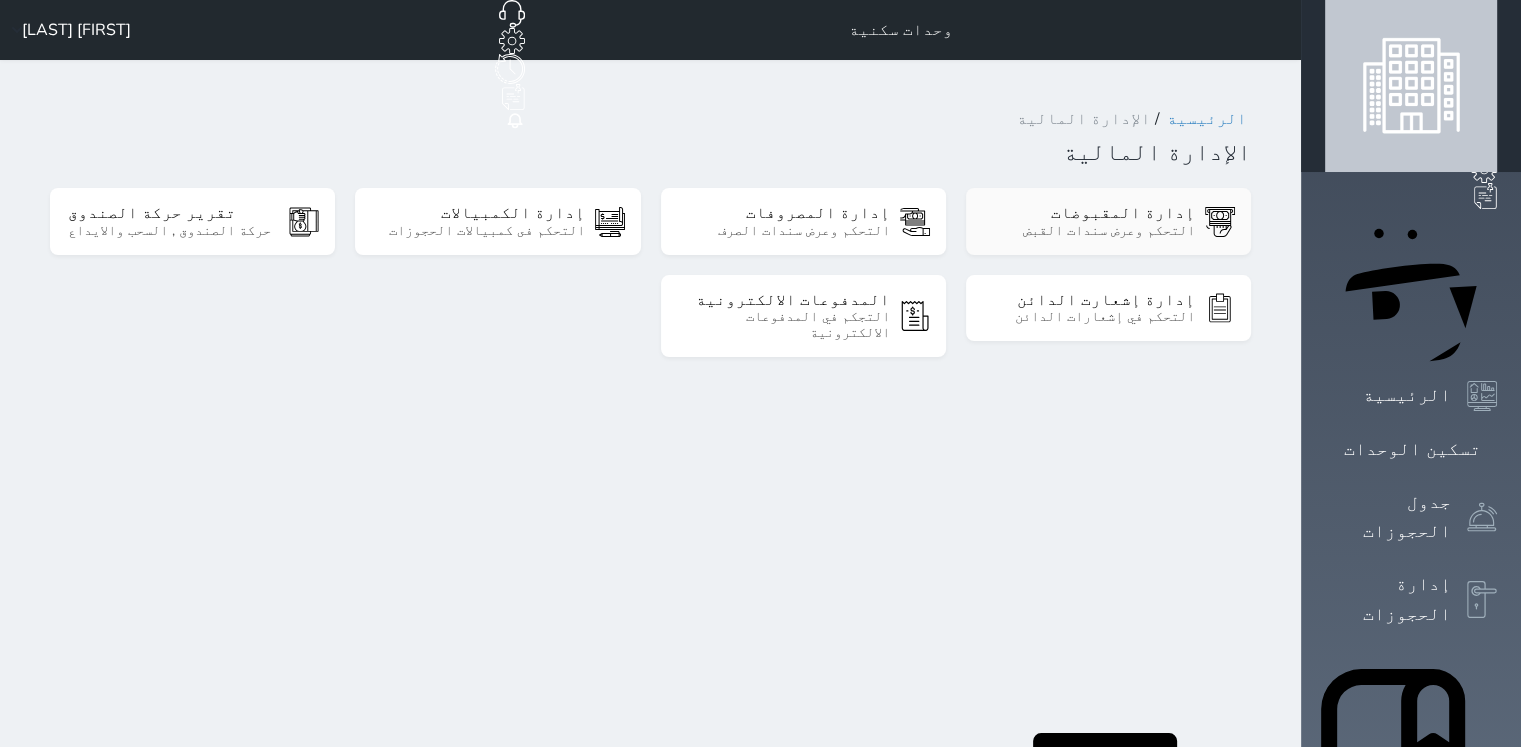 click on "إدارة المقبوضات" at bounding box center [1089, 213] 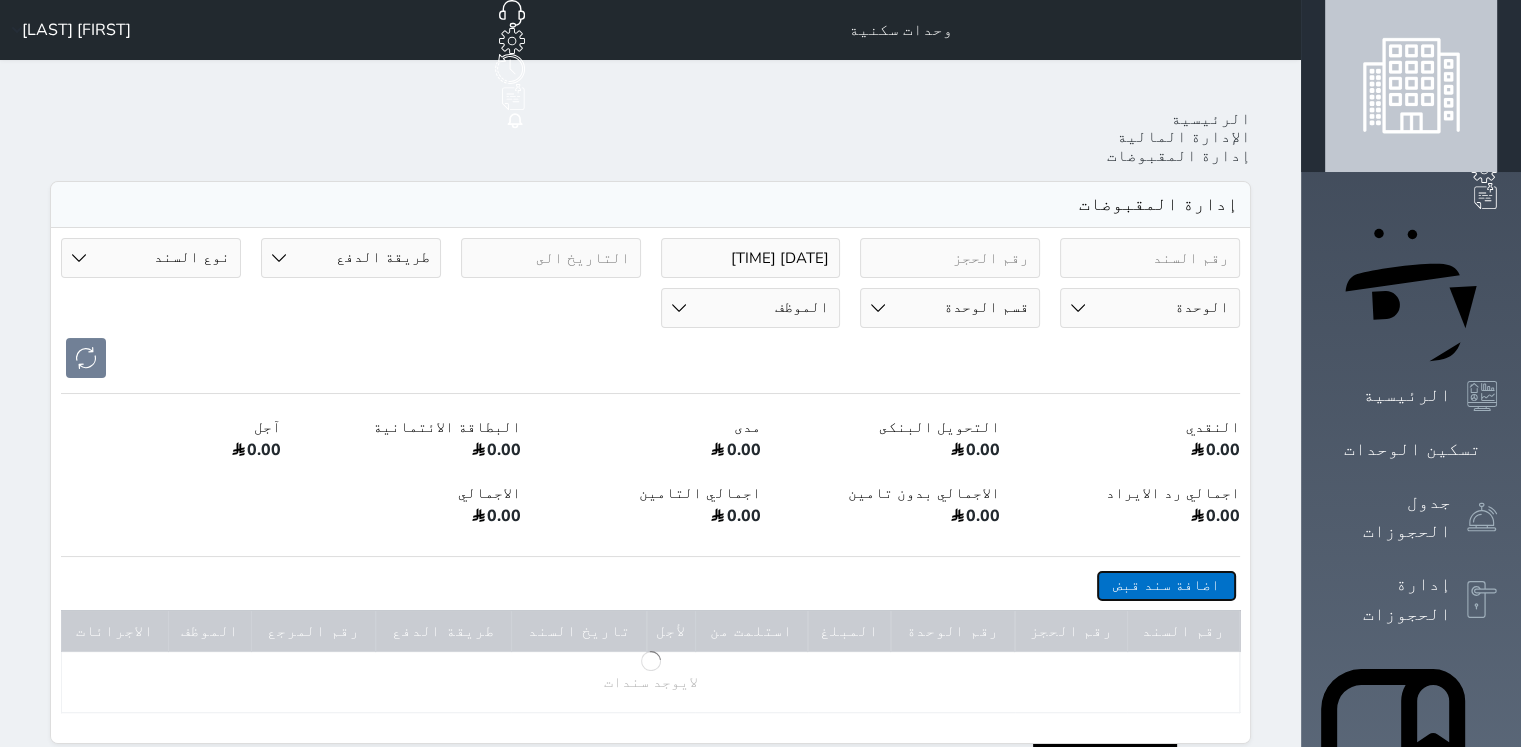 click on "اضافة سند قبض" at bounding box center [1166, 585] 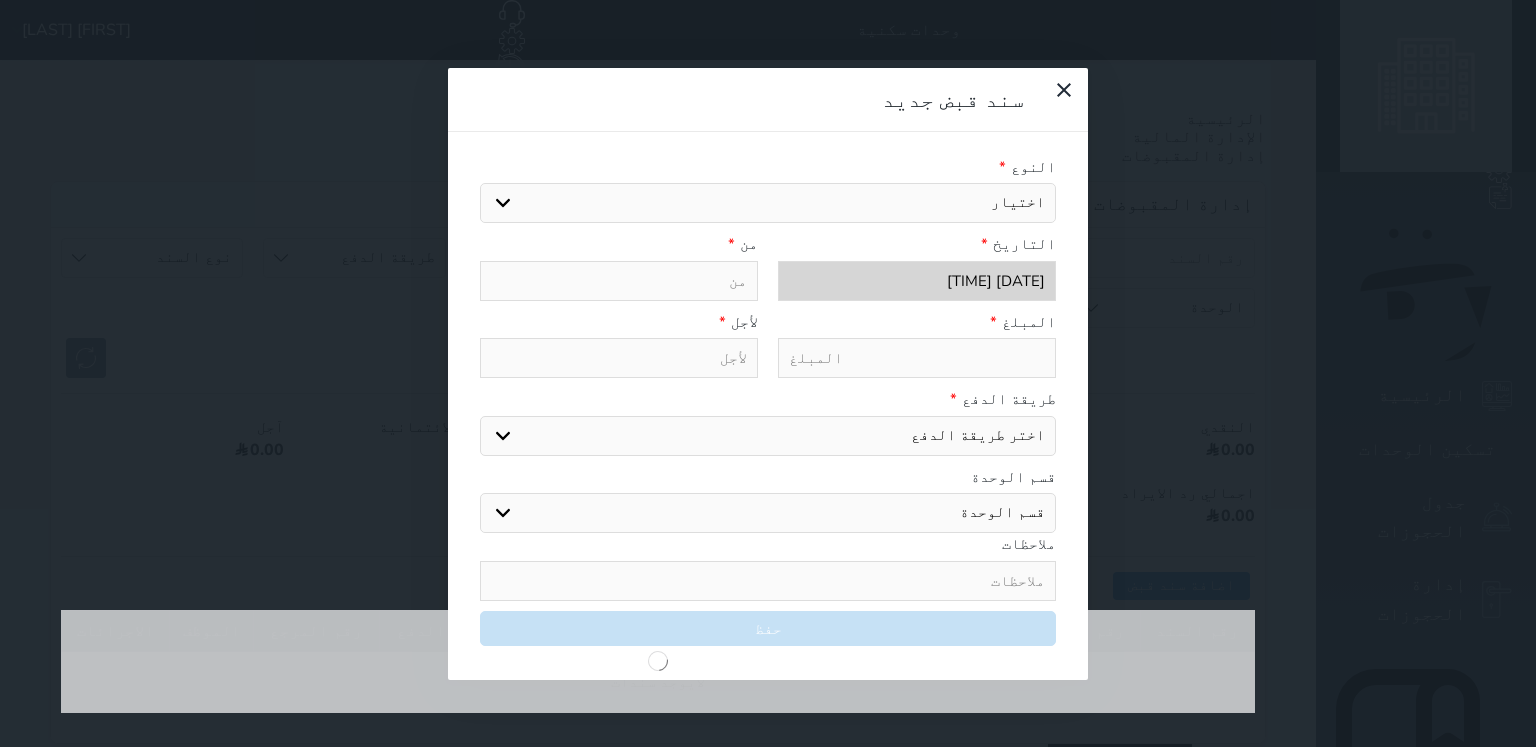 click on "اختيار   مقبوضات عامة قيمة إيجار فواتير تحويل من الادارة الى الصندوق خدمات تامين عربون لا ينطبق آخر مغسلة واي فاي - الإنترنت مواقف السيارات طعام الأغذية والمشروبات مشروبات المشروبات الباردة المشروبات الساخنة الإفطار غداء عشاء مخبز و كعك حمام سباحة الصالة الرياضية سبا و خدمات الجمال اختيار وإسقاط (خدمات النقل) ميني بار كابل - تلفزيون سرير إضافي تصفيف الشعر التسوق خدمات الجولات السياحية المنظمة خدمات الدليل السياحي تحصيل كمبيالة تحصيل كمبيالة" at bounding box center (768, 203) 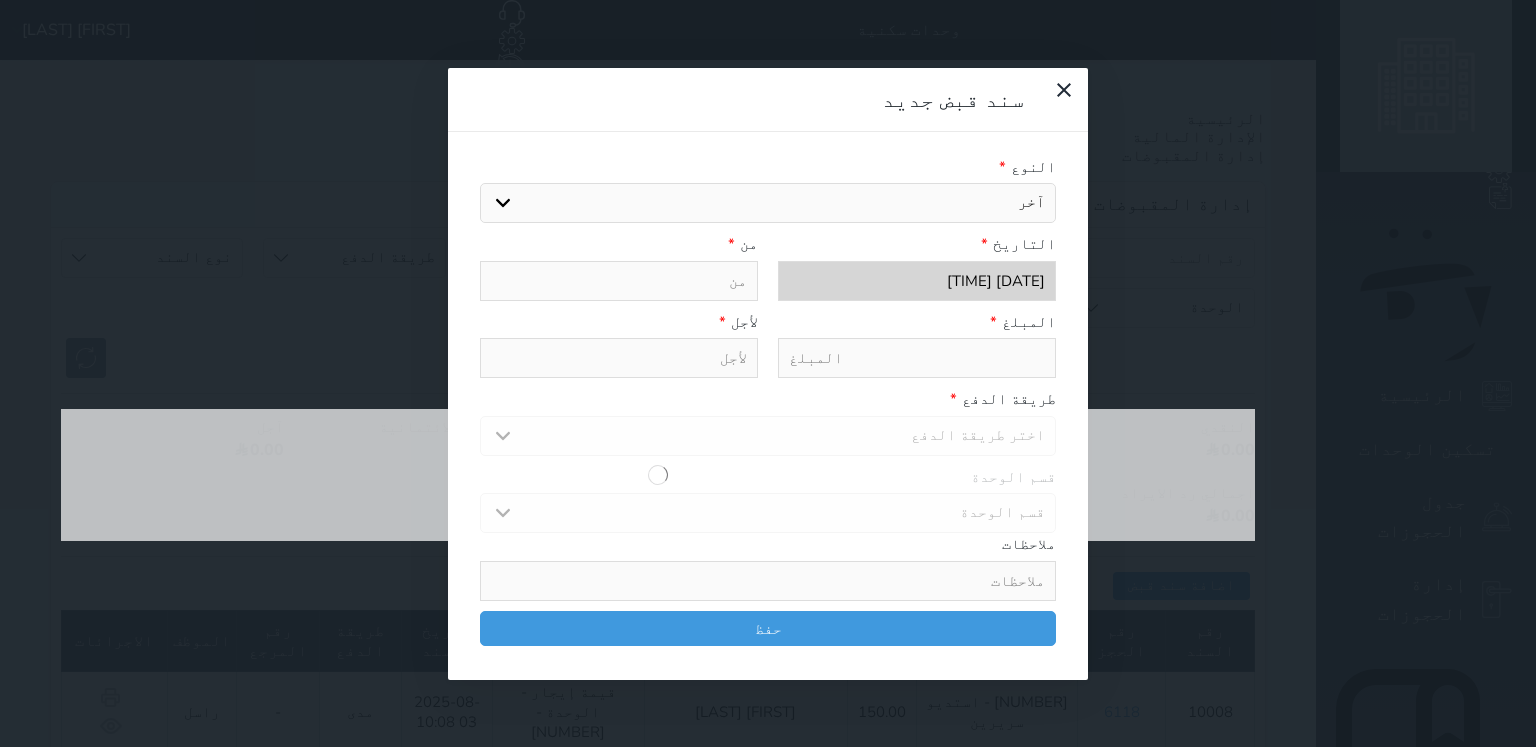 click on "اختيار   مقبوضات عامة قيمة إيجار فواتير تحويل من الادارة الى الصندوق خدمات تامين عربون لا ينطبق آخر مغسلة واي فاي - الإنترنت مواقف السيارات طعام الأغذية والمشروبات مشروبات المشروبات الباردة المشروبات الساخنة الإفطار غداء عشاء مخبز و كعك حمام سباحة الصالة الرياضية سبا و خدمات الجمال اختيار وإسقاط (خدمات النقل) ميني بار كابل - تلفزيون سرير إضافي تصفيف الشعر التسوق خدمات الجولات السياحية المنظمة خدمات الدليل السياحي تحصيل كمبيالة تحصيل كمبيالة" at bounding box center [768, 203] 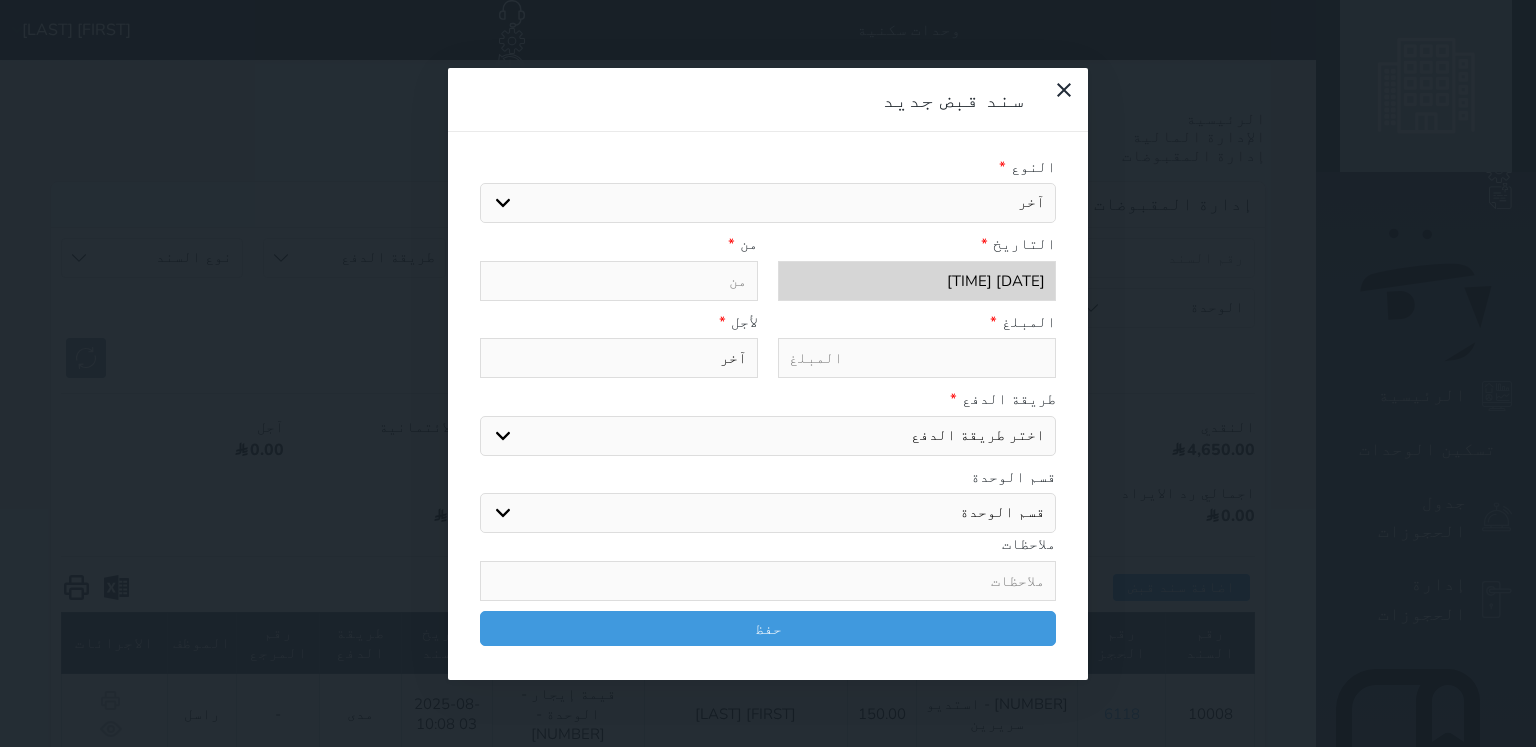 click at bounding box center (619, 281) 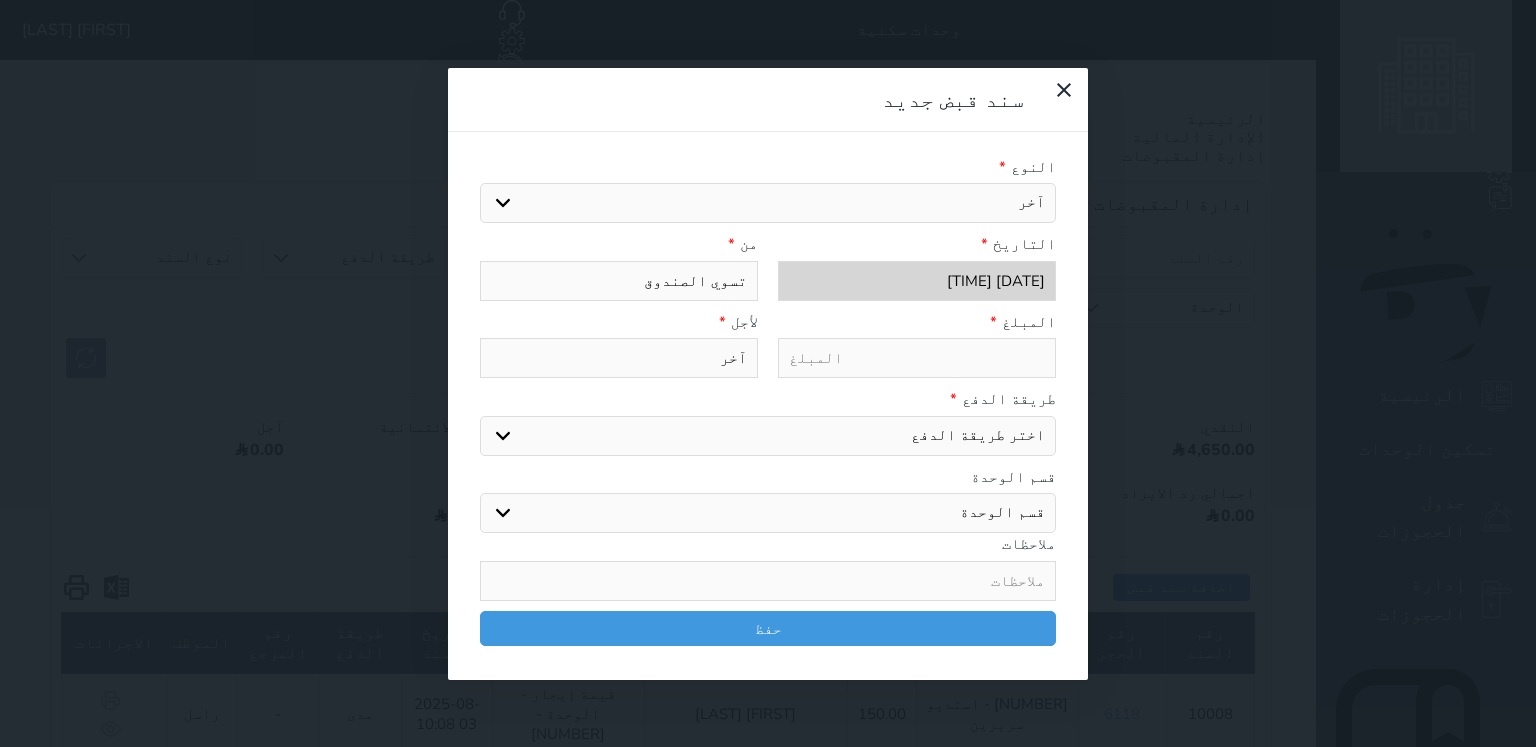 click at bounding box center (917, 358) 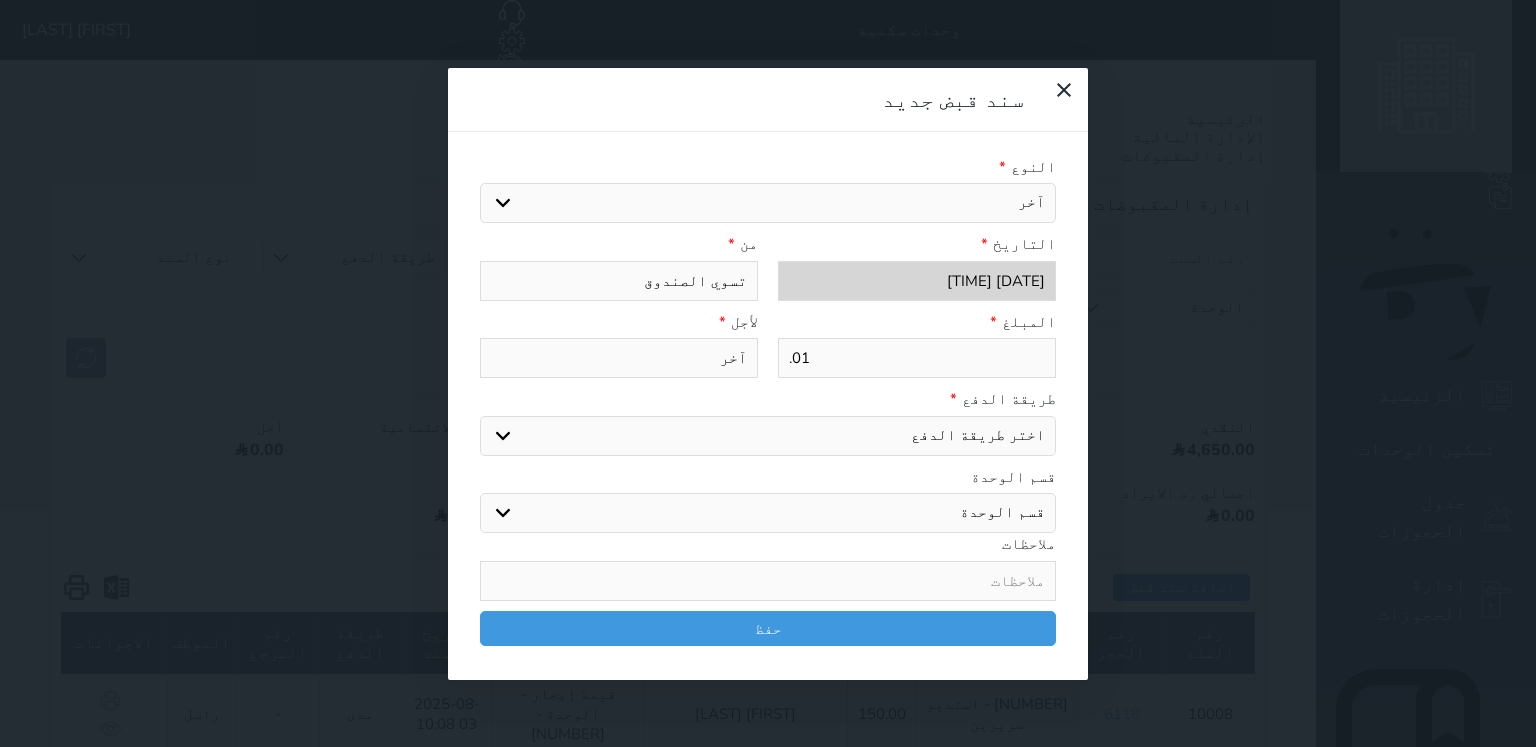 click on "اختر طريقة الدفع   دفع نقدى   تحويل بنكى   مدى   بطاقة ائتمان   آجل" at bounding box center (768, 436) 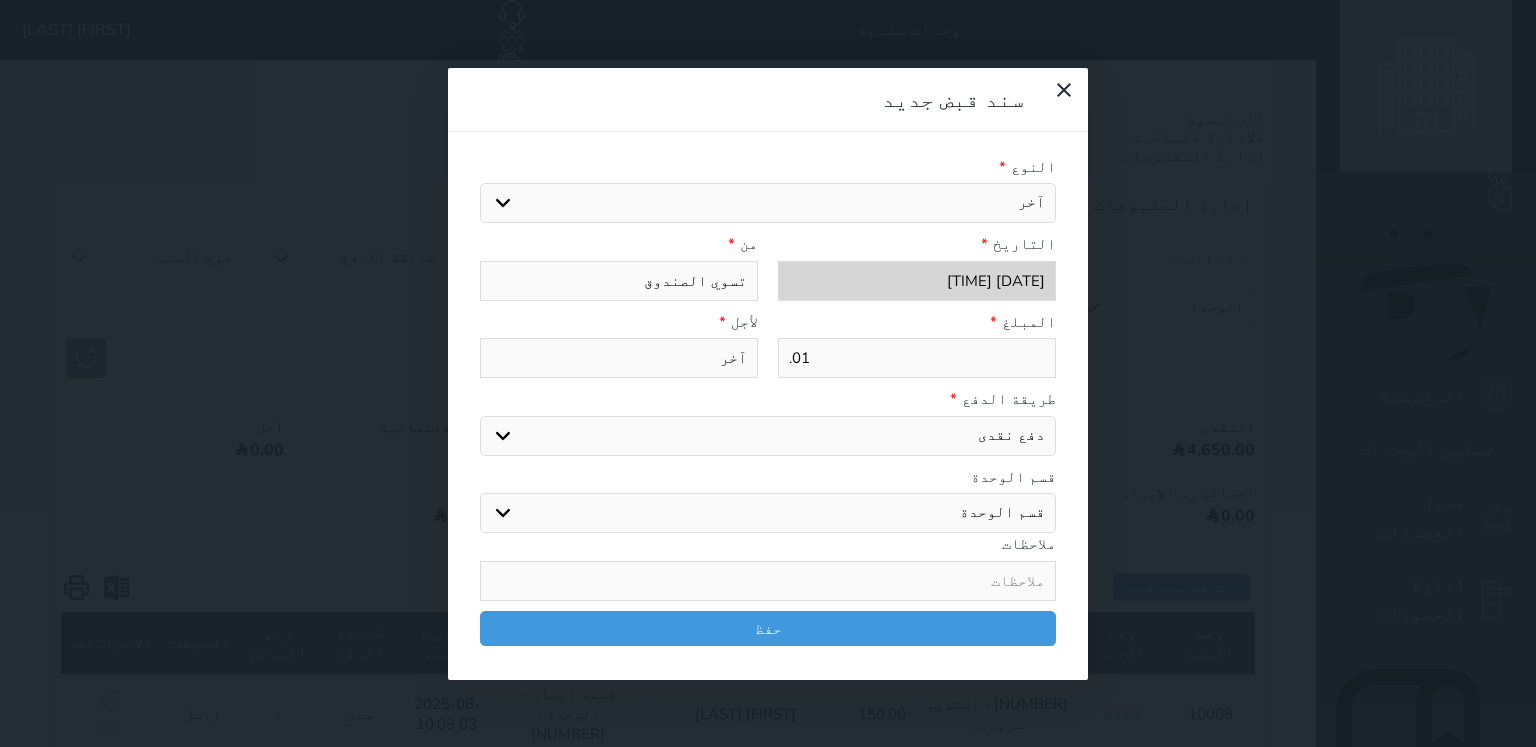 click on "اختر طريقة الدفع   دفع نقدى   تحويل بنكى   مدى   بطاقة ائتمان   آجل" at bounding box center (768, 436) 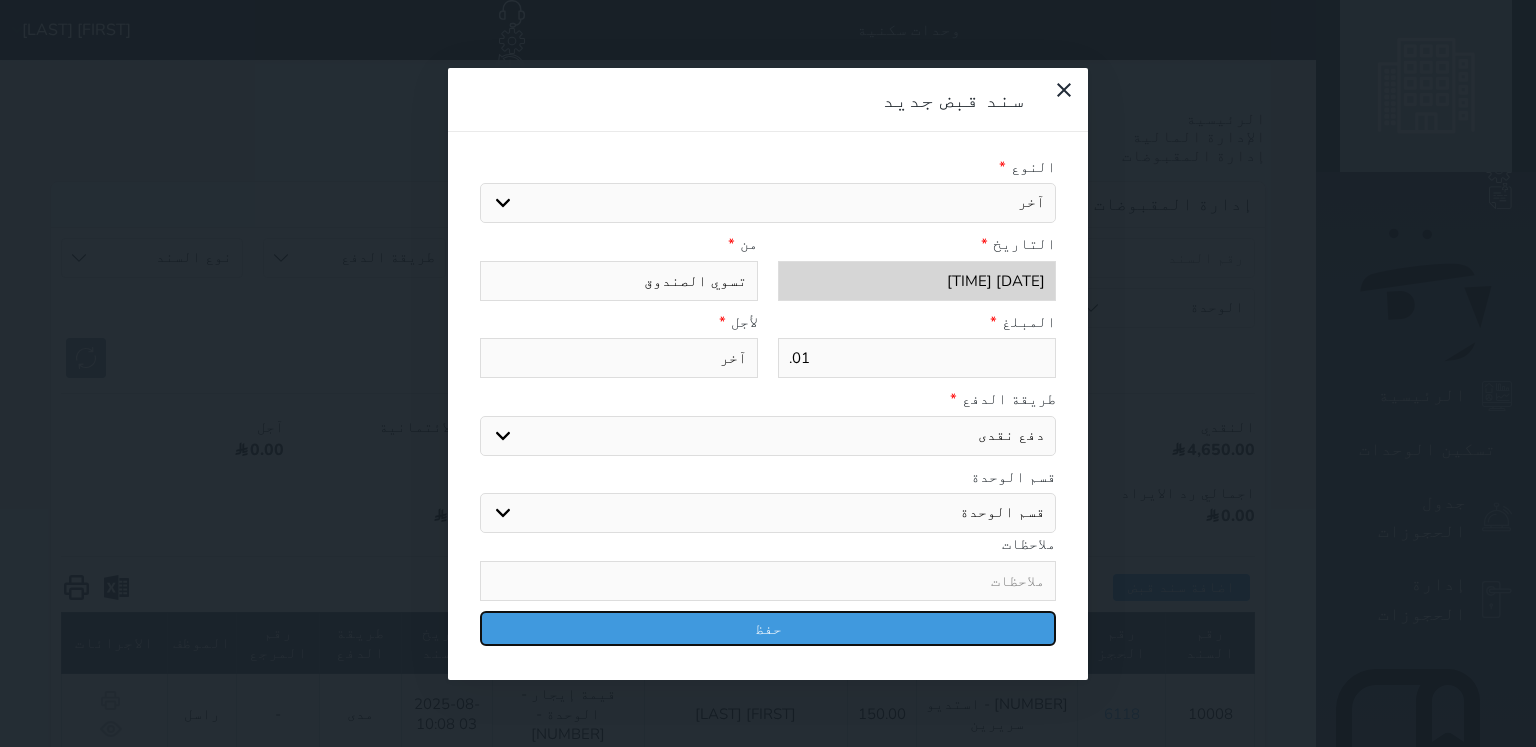 drag, startPoint x: 844, startPoint y: 572, endPoint x: 927, endPoint y: 589, distance: 84.723076 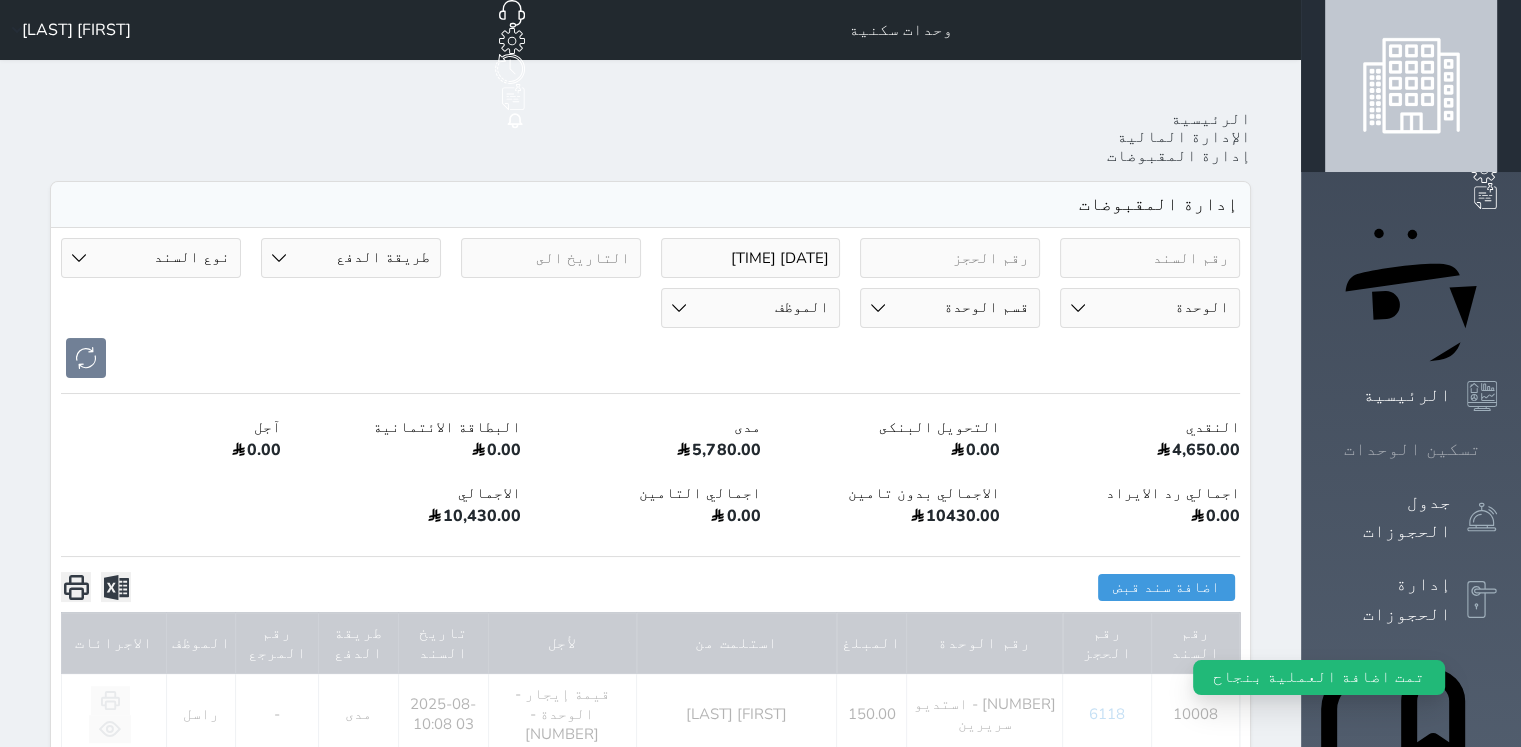 click 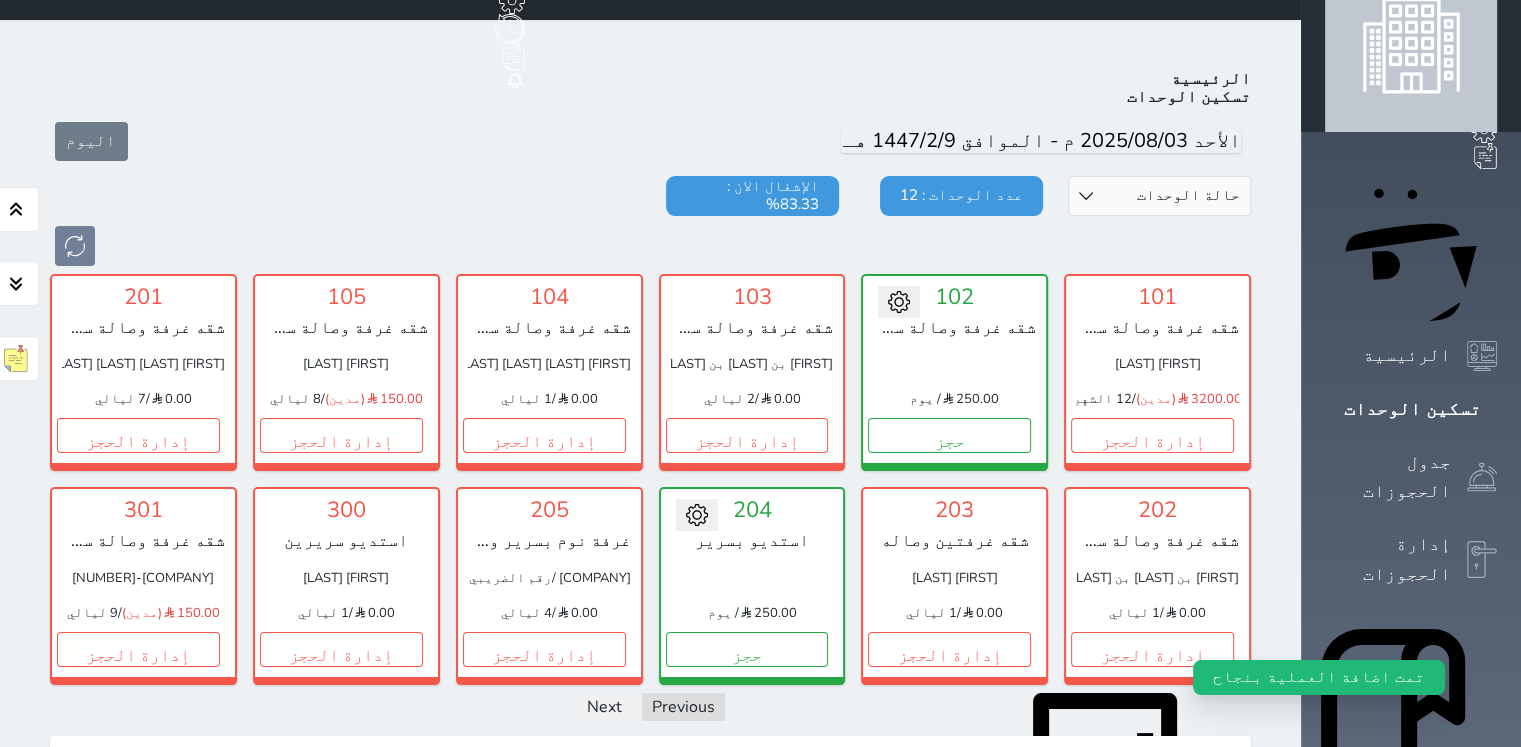 scroll, scrollTop: 78, scrollLeft: 0, axis: vertical 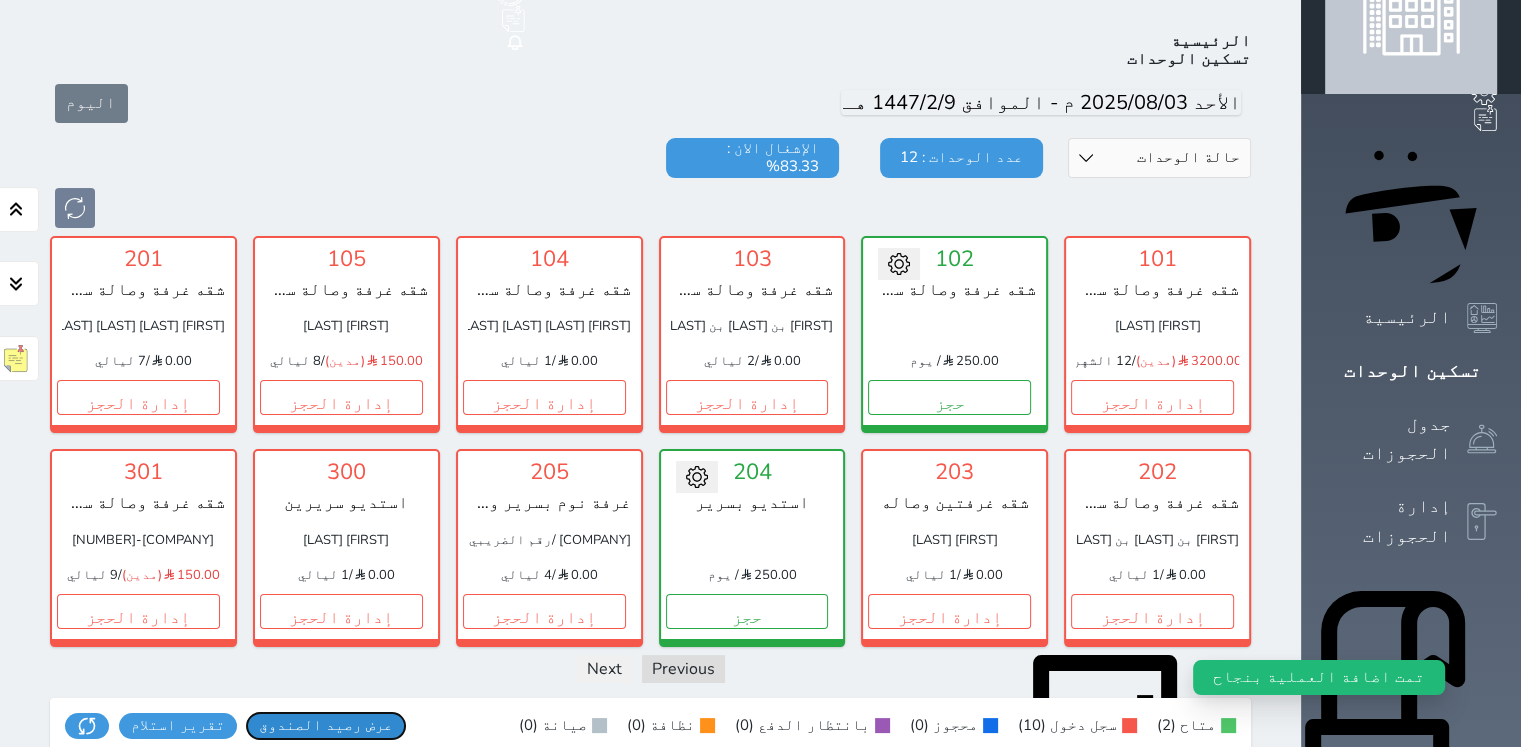click on "عرض رصيد الصندوق" at bounding box center (326, 725) 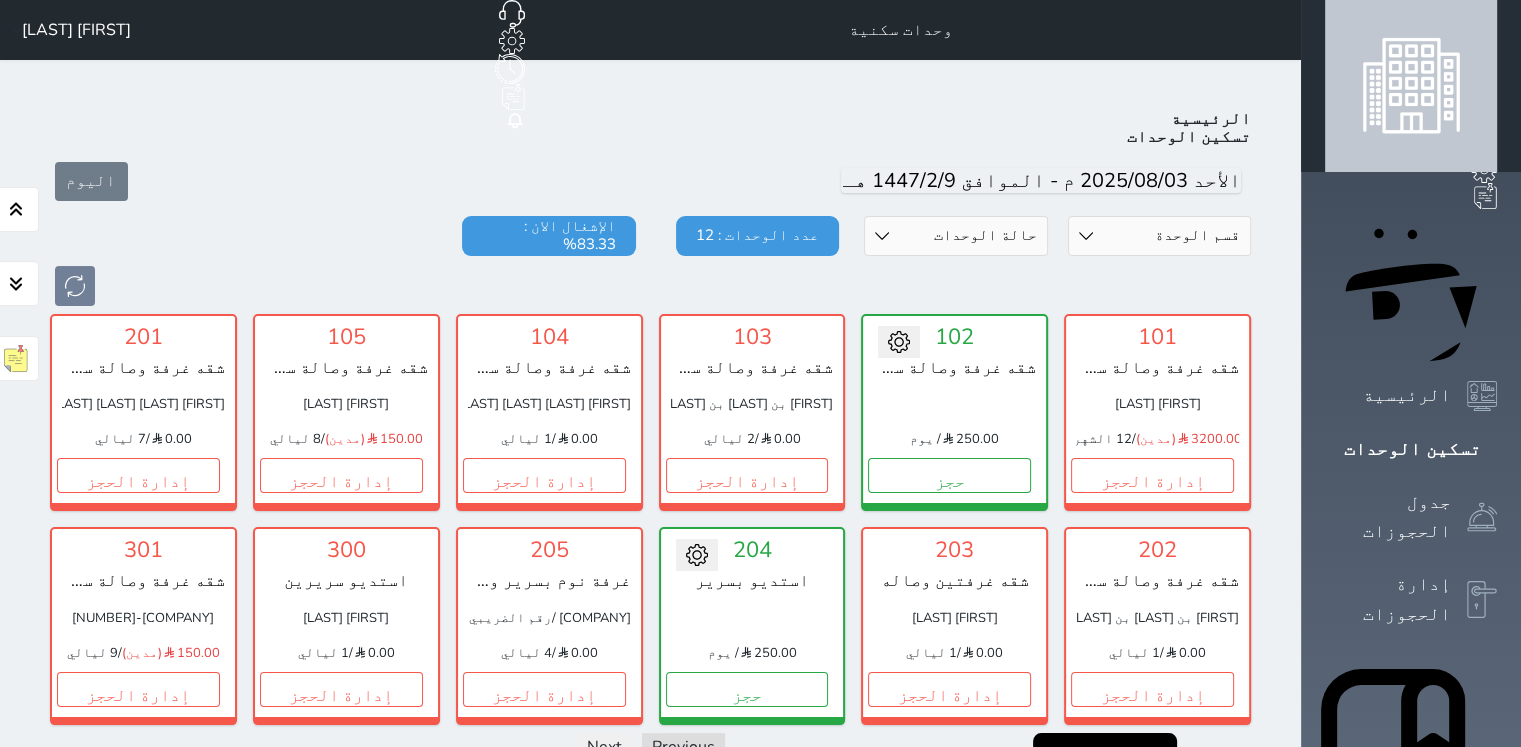 scroll, scrollTop: 0, scrollLeft: 0, axis: both 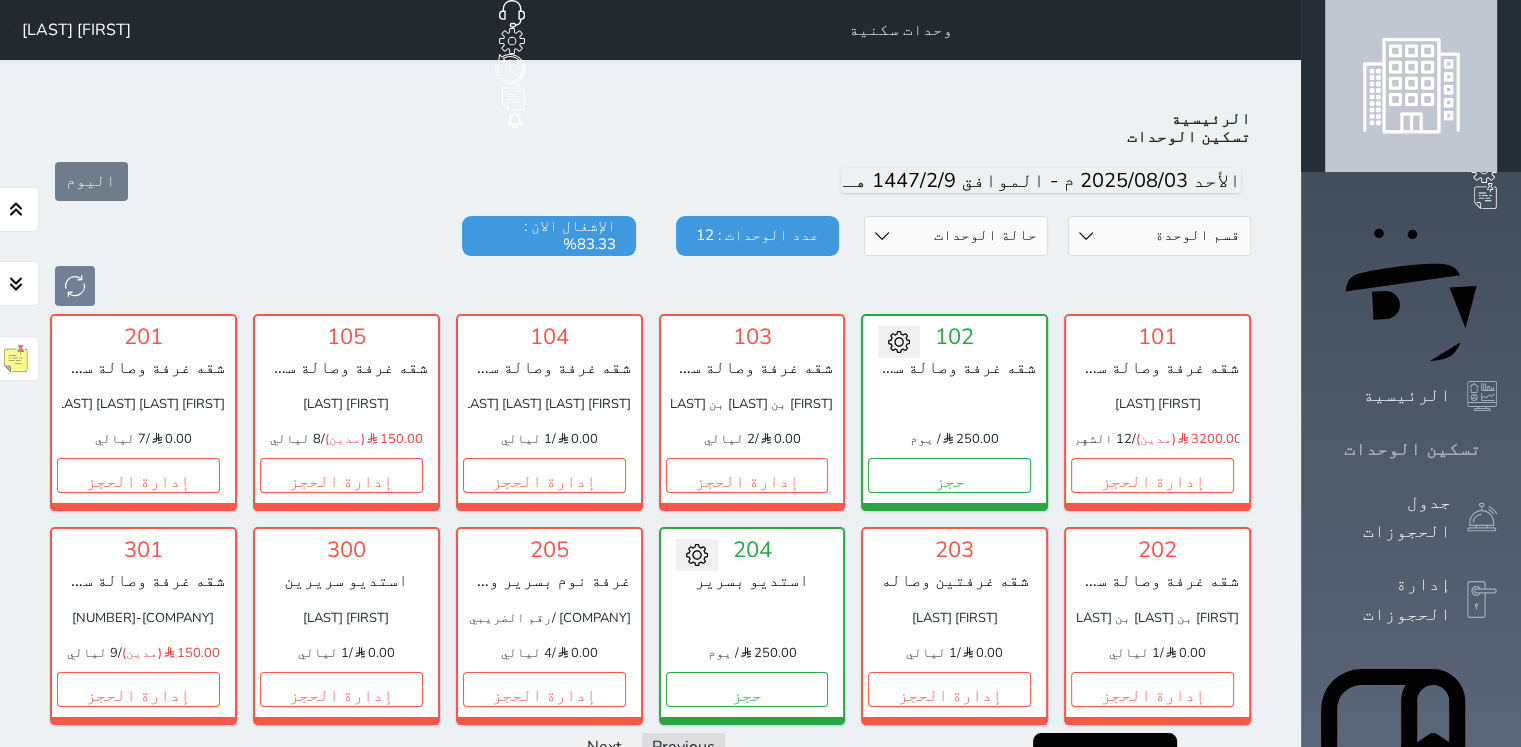 click 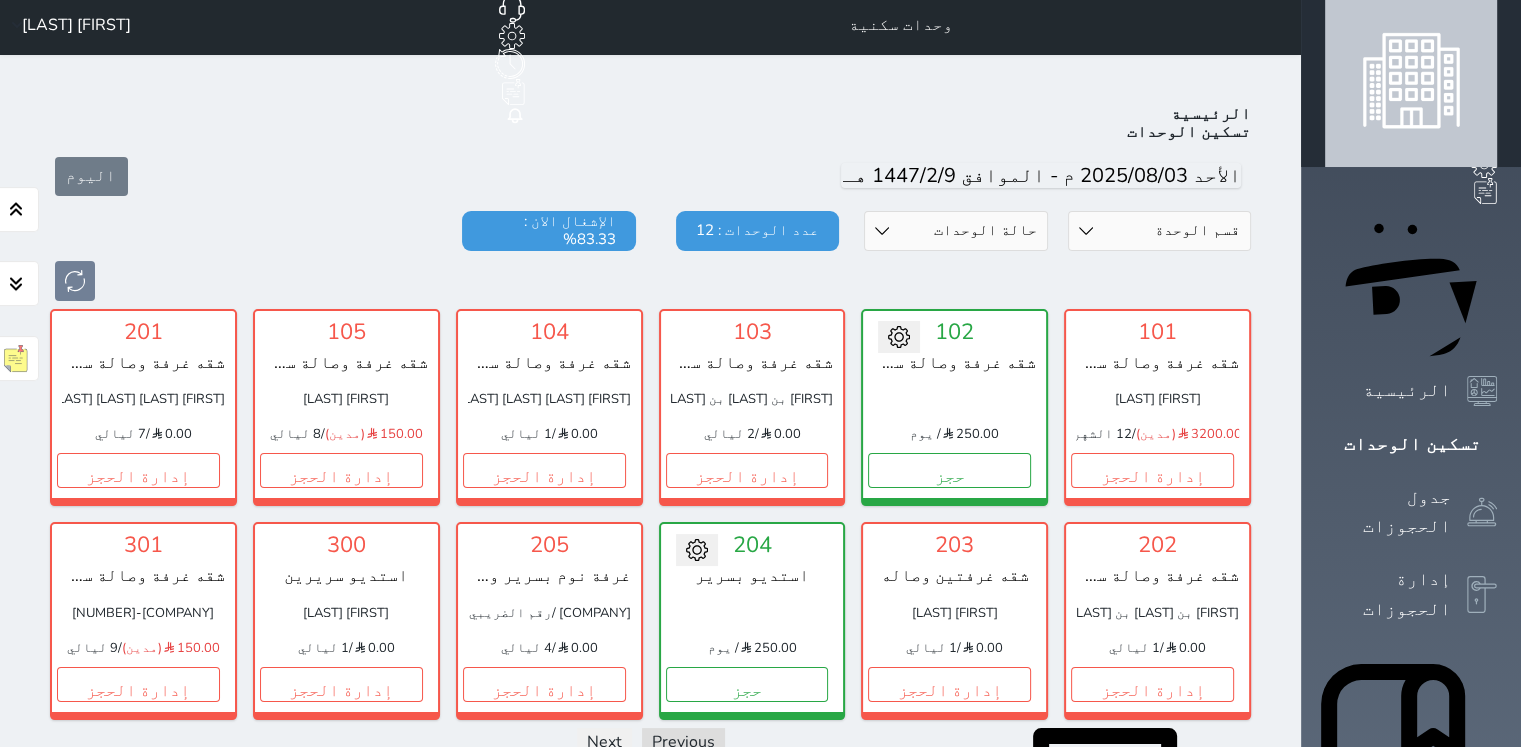 scroll, scrollTop: 0, scrollLeft: 0, axis: both 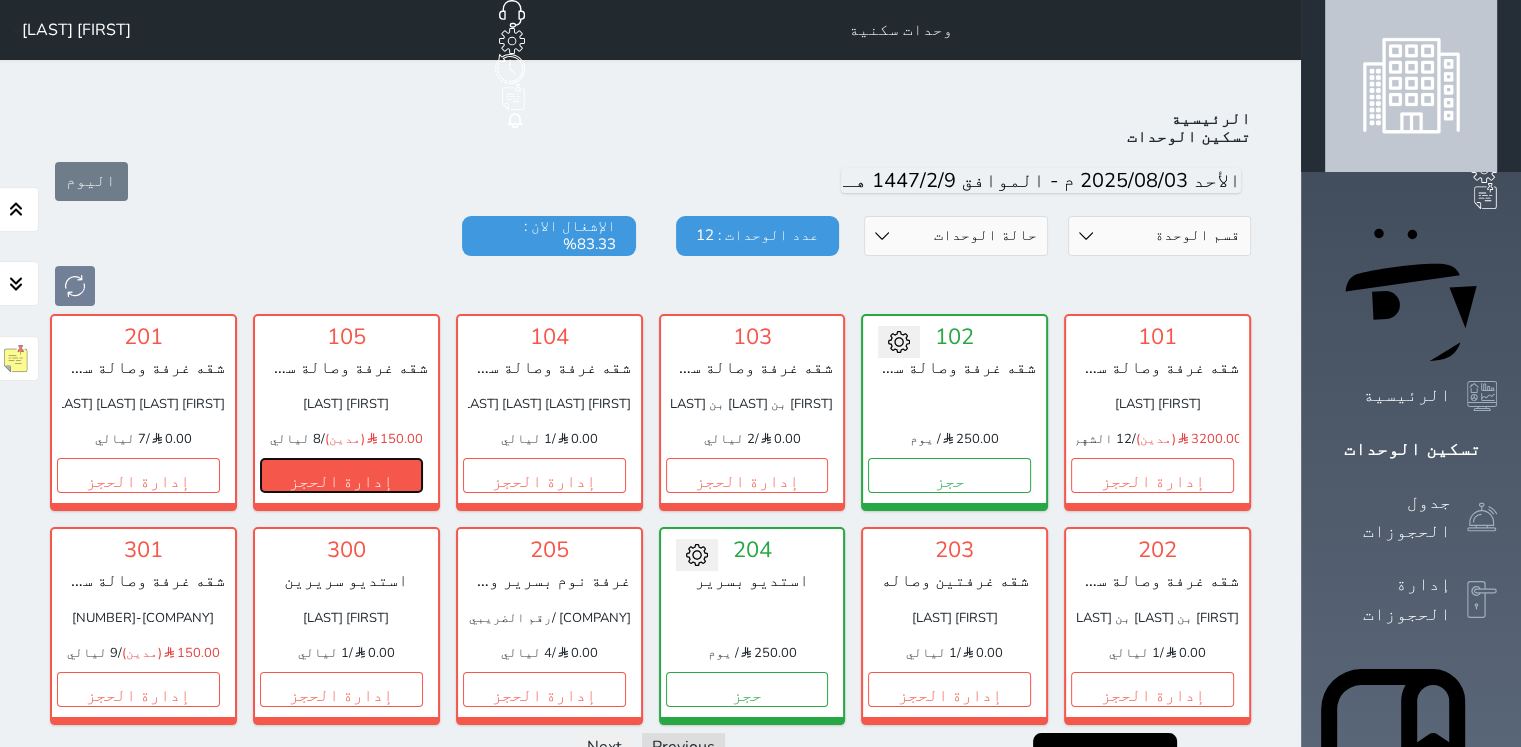 click on "إدارة الحجز" at bounding box center [341, 475] 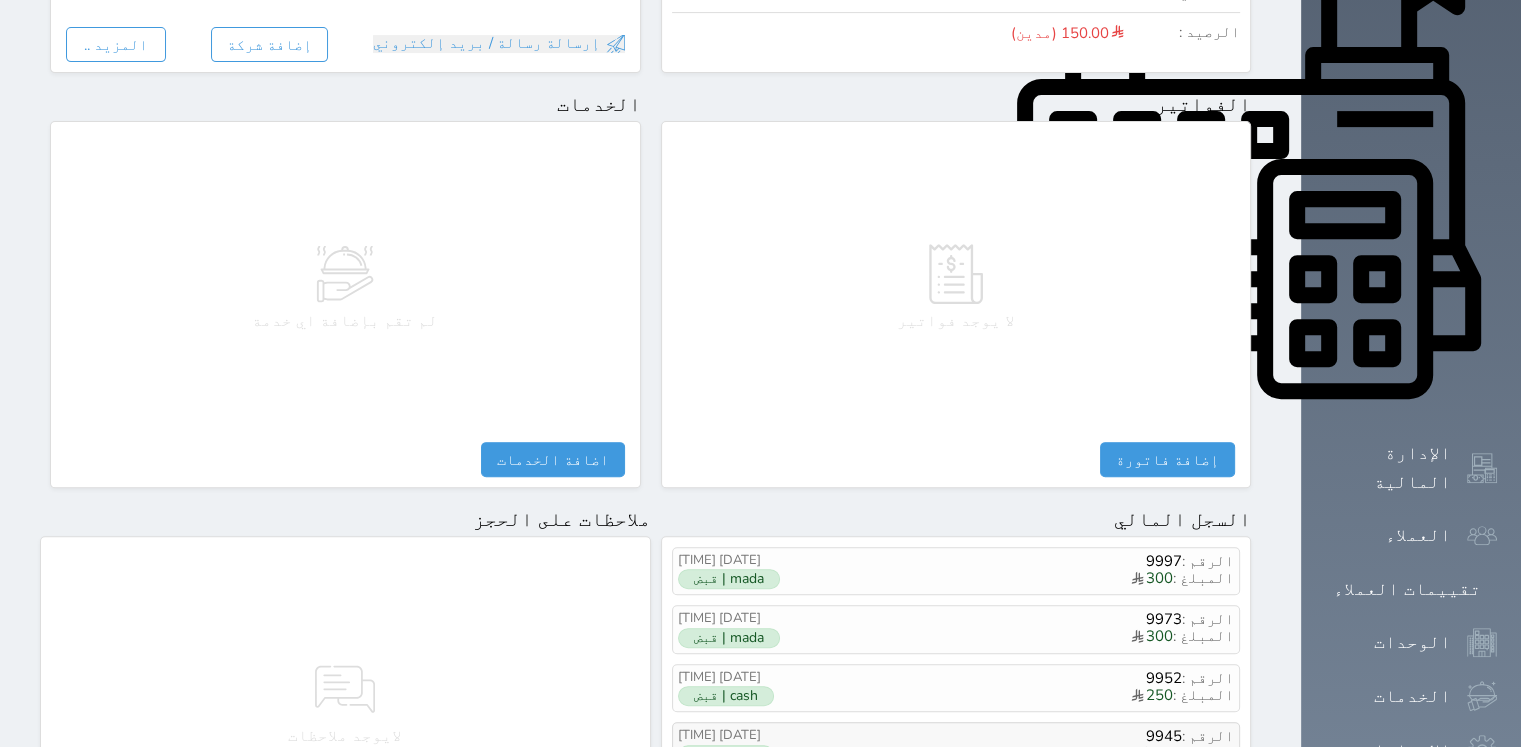 scroll, scrollTop: 975, scrollLeft: 0, axis: vertical 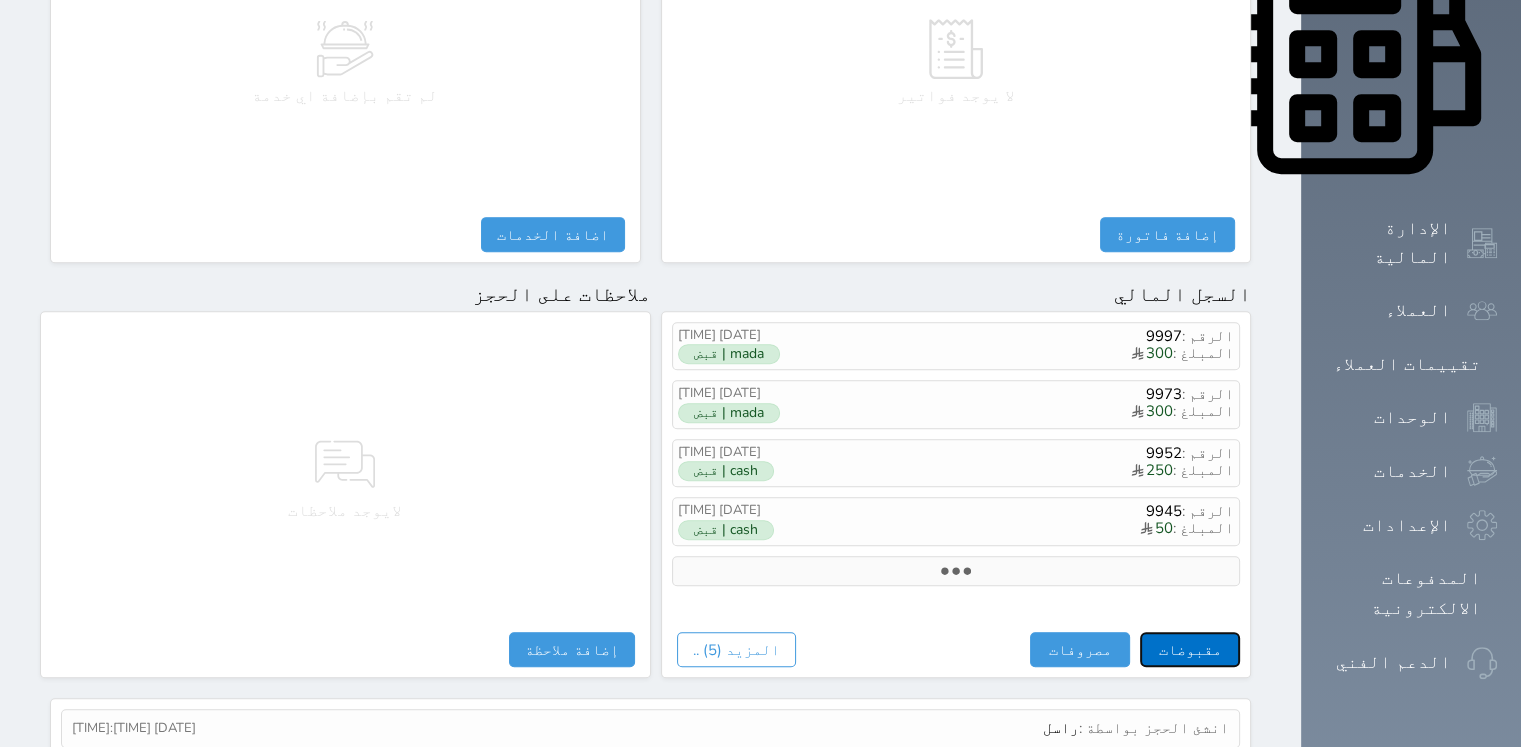 click on "مقبوضات" at bounding box center [1190, 649] 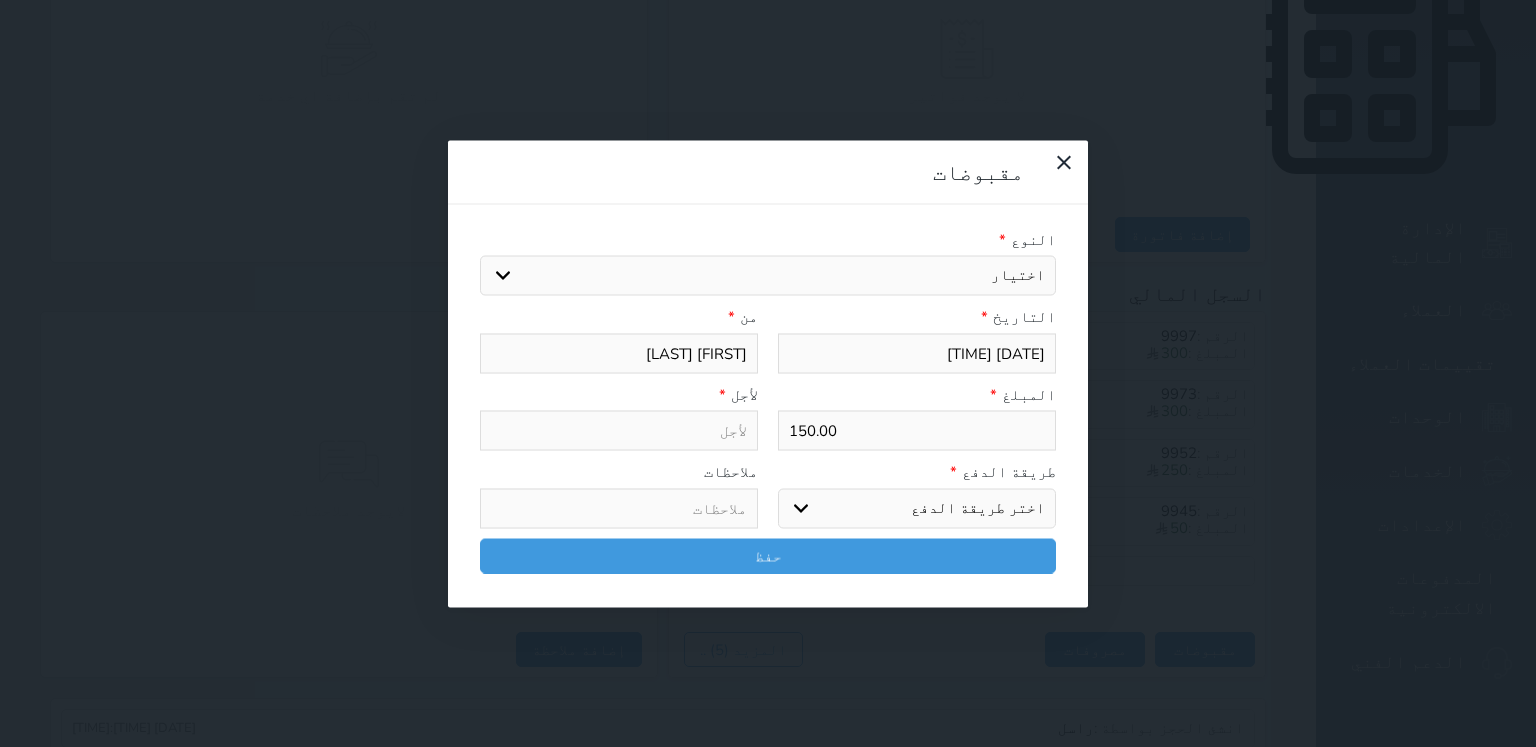 click on "150.00" at bounding box center [917, 431] 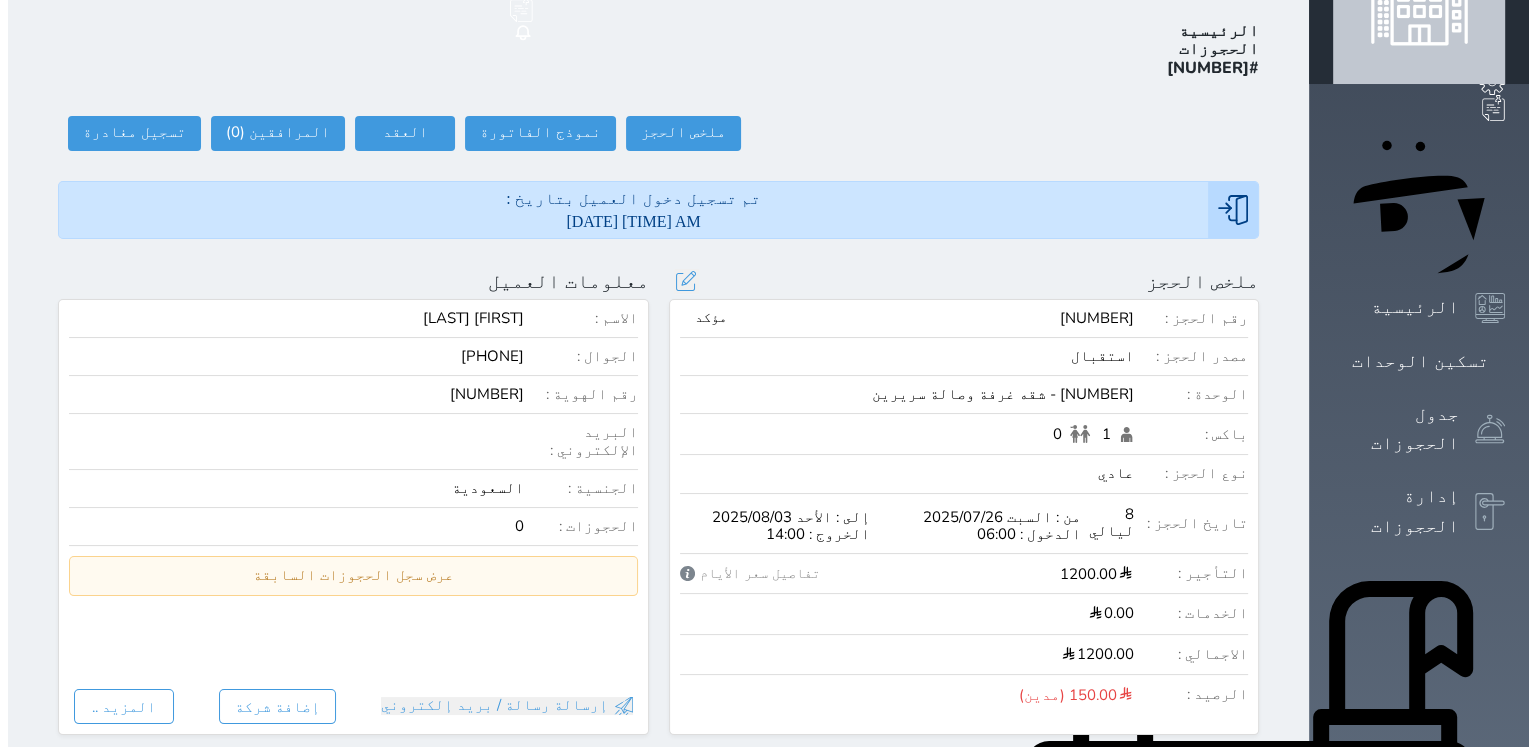 scroll, scrollTop: 75, scrollLeft: 0, axis: vertical 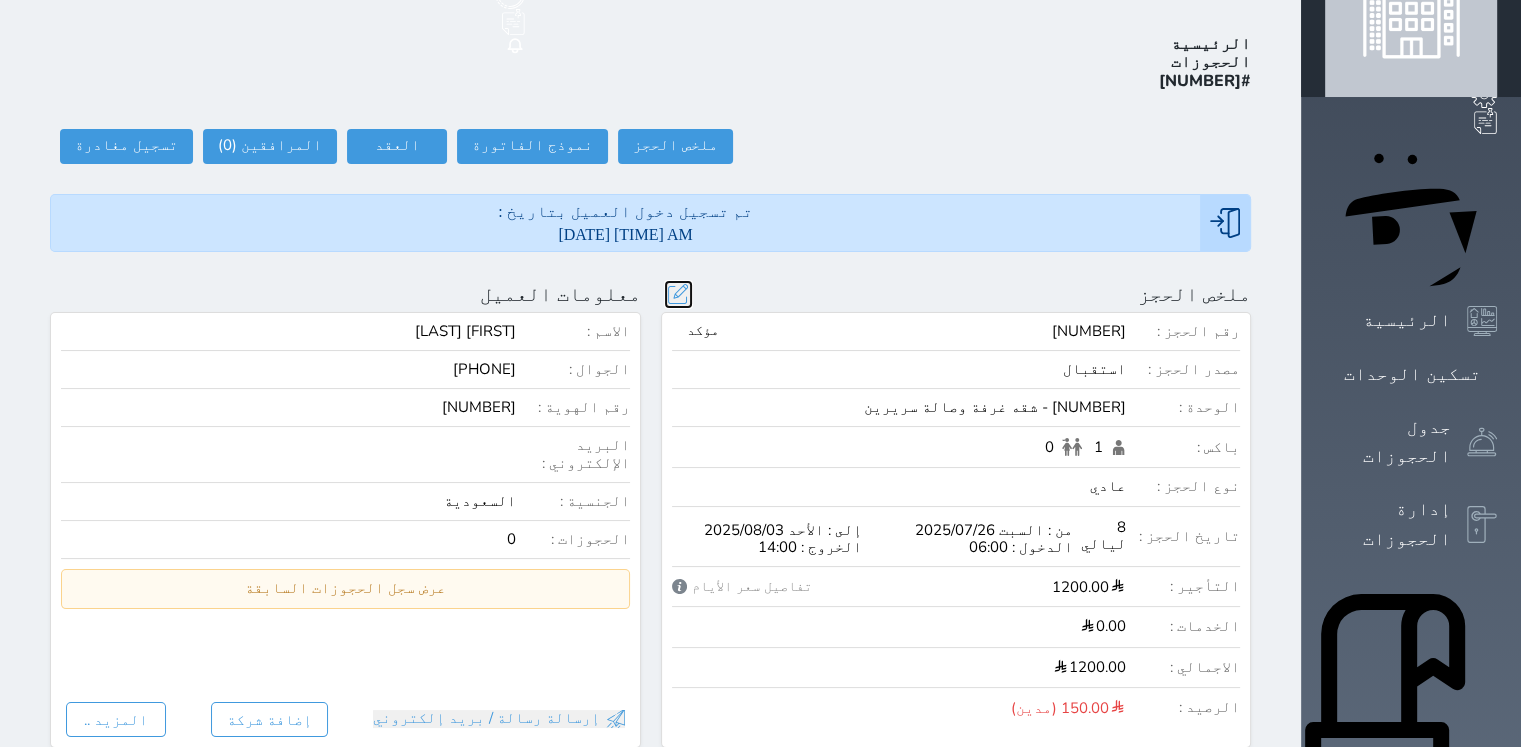 click at bounding box center (678, 294) 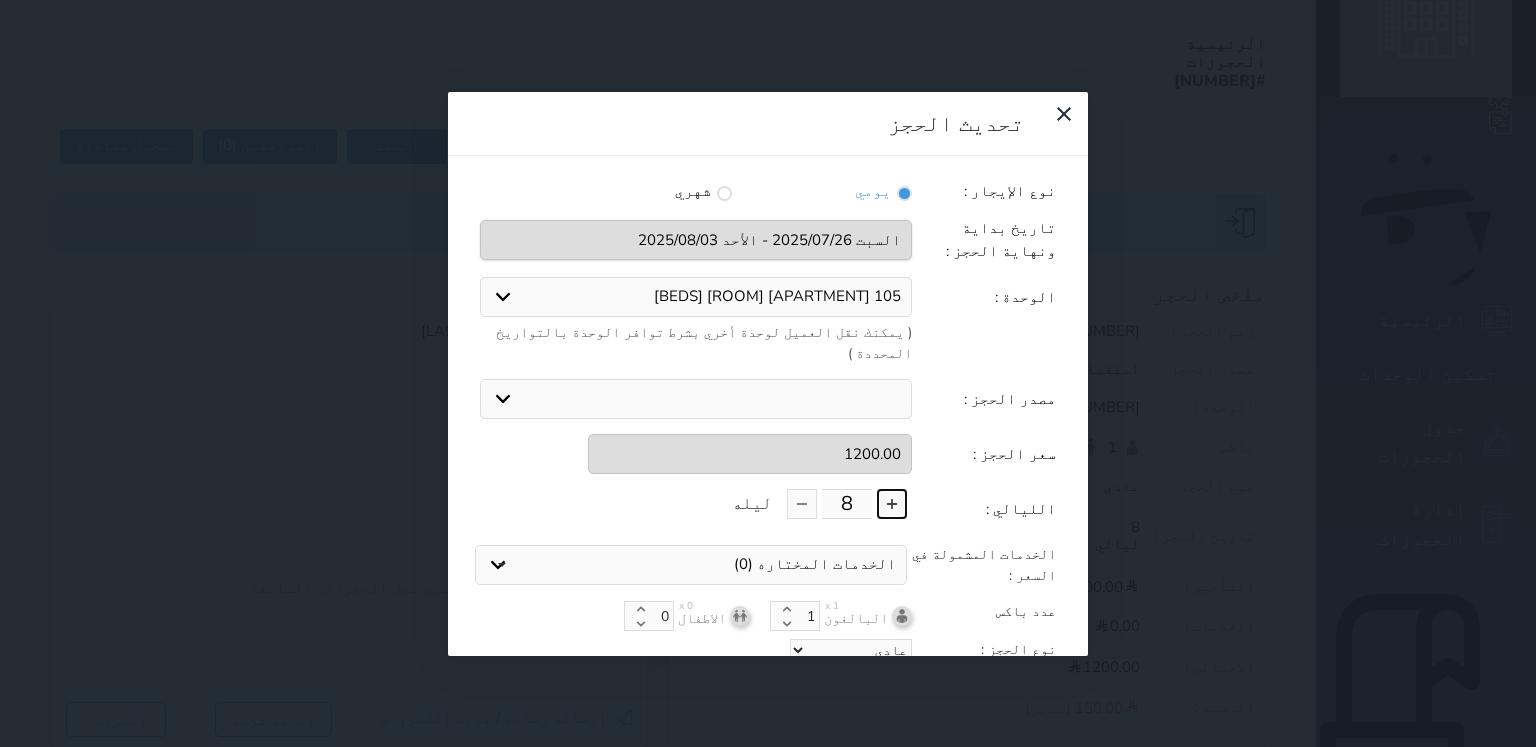 click at bounding box center [892, 504] 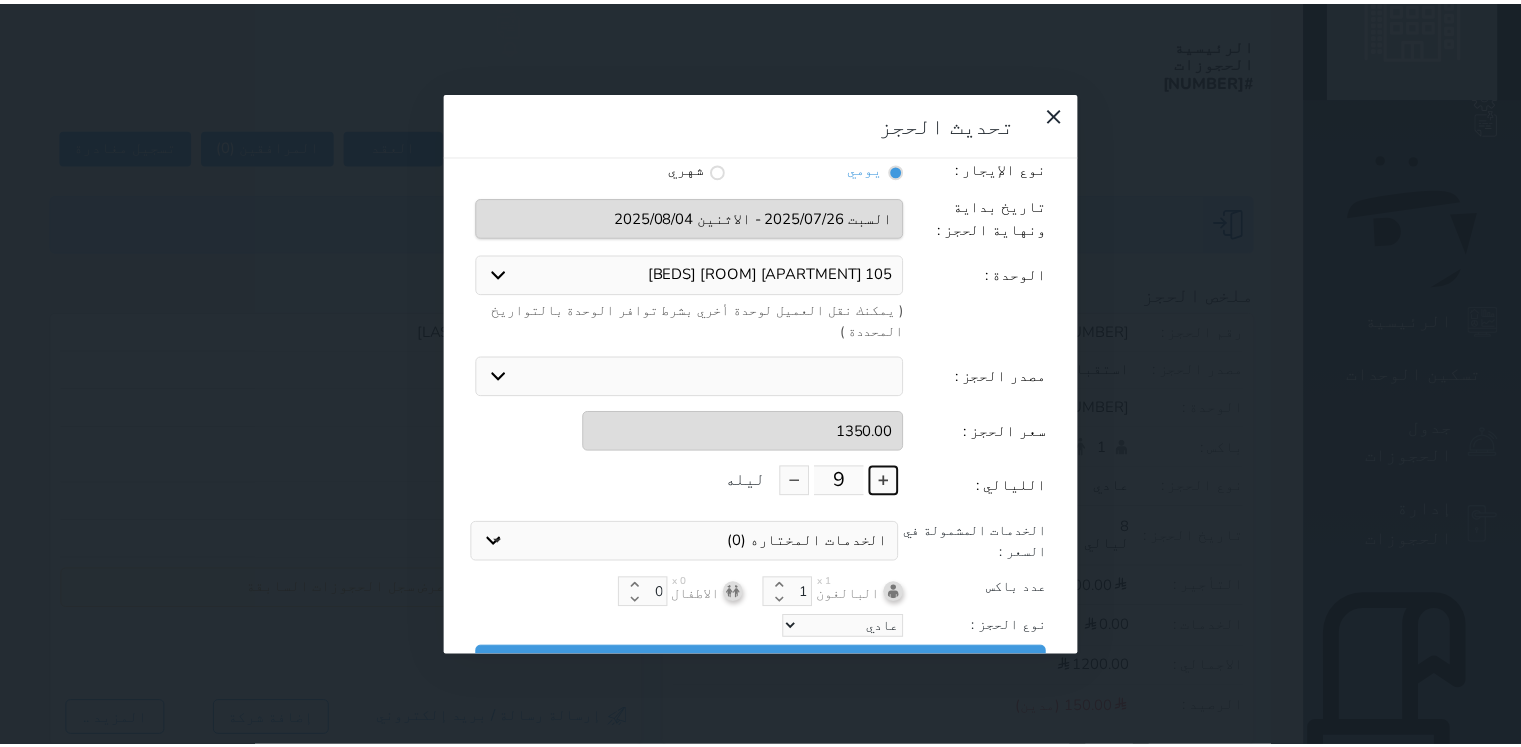 scroll, scrollTop: 44, scrollLeft: 0, axis: vertical 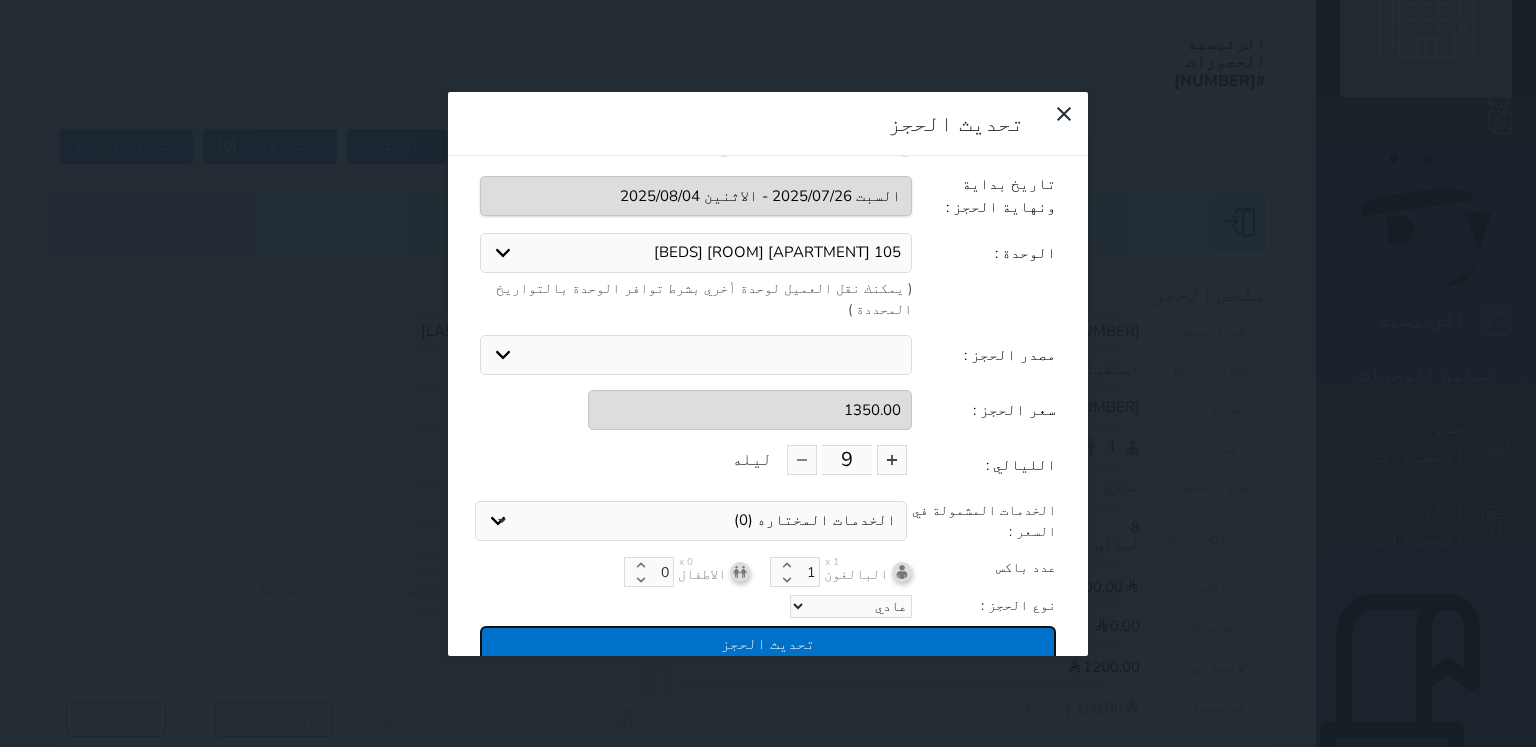 click on "تحديث الحجز" at bounding box center [768, 643] 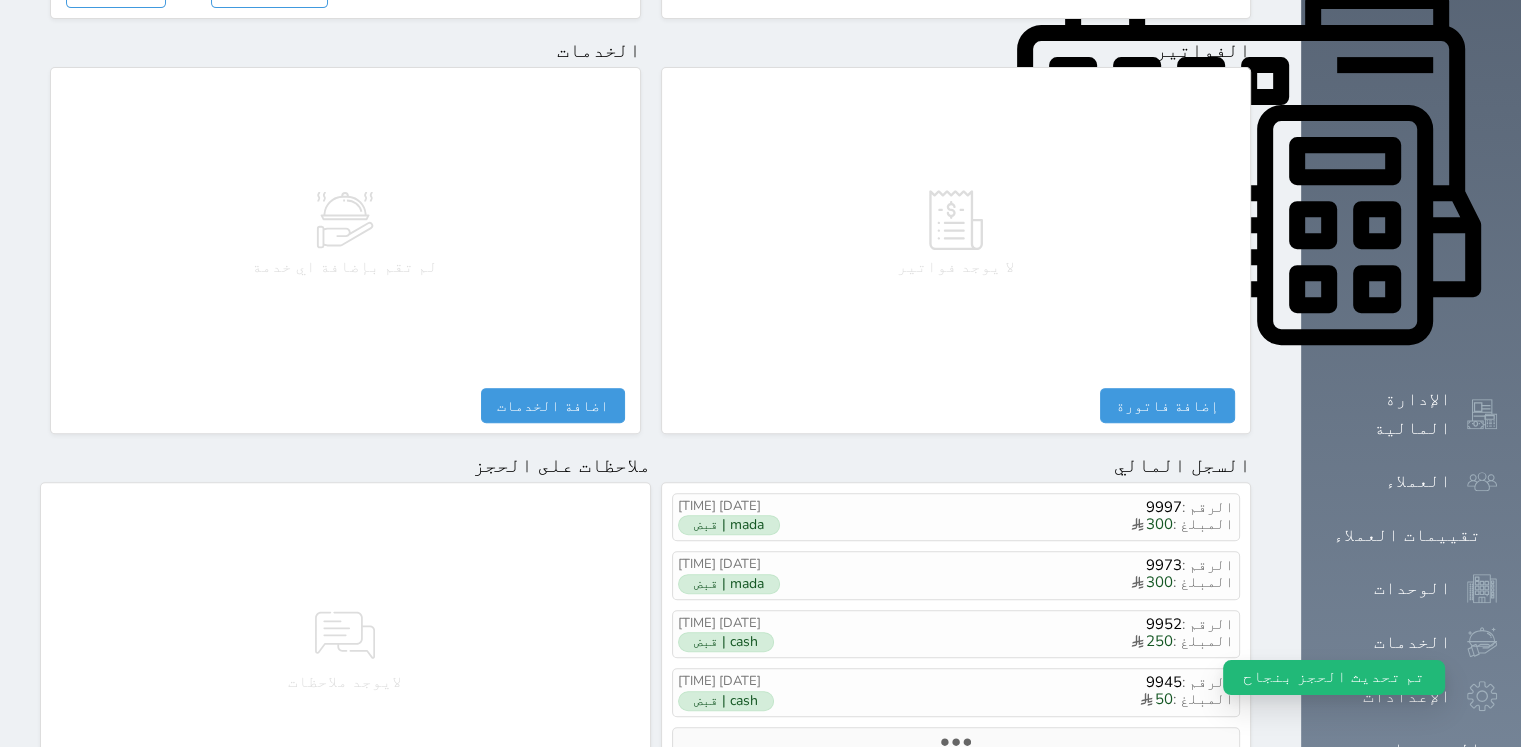 scroll, scrollTop: 875, scrollLeft: 0, axis: vertical 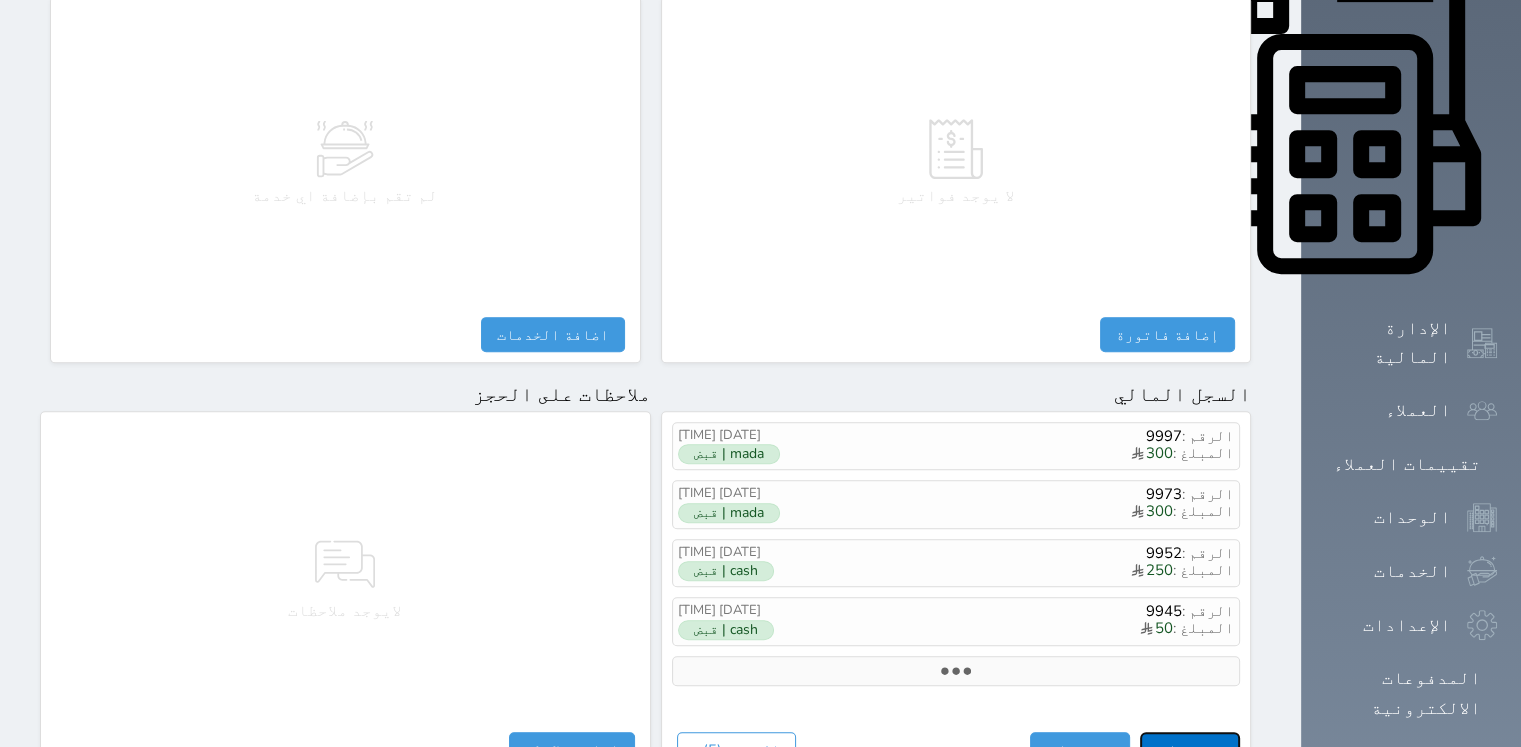 click on "مقبوضات" at bounding box center [1190, 749] 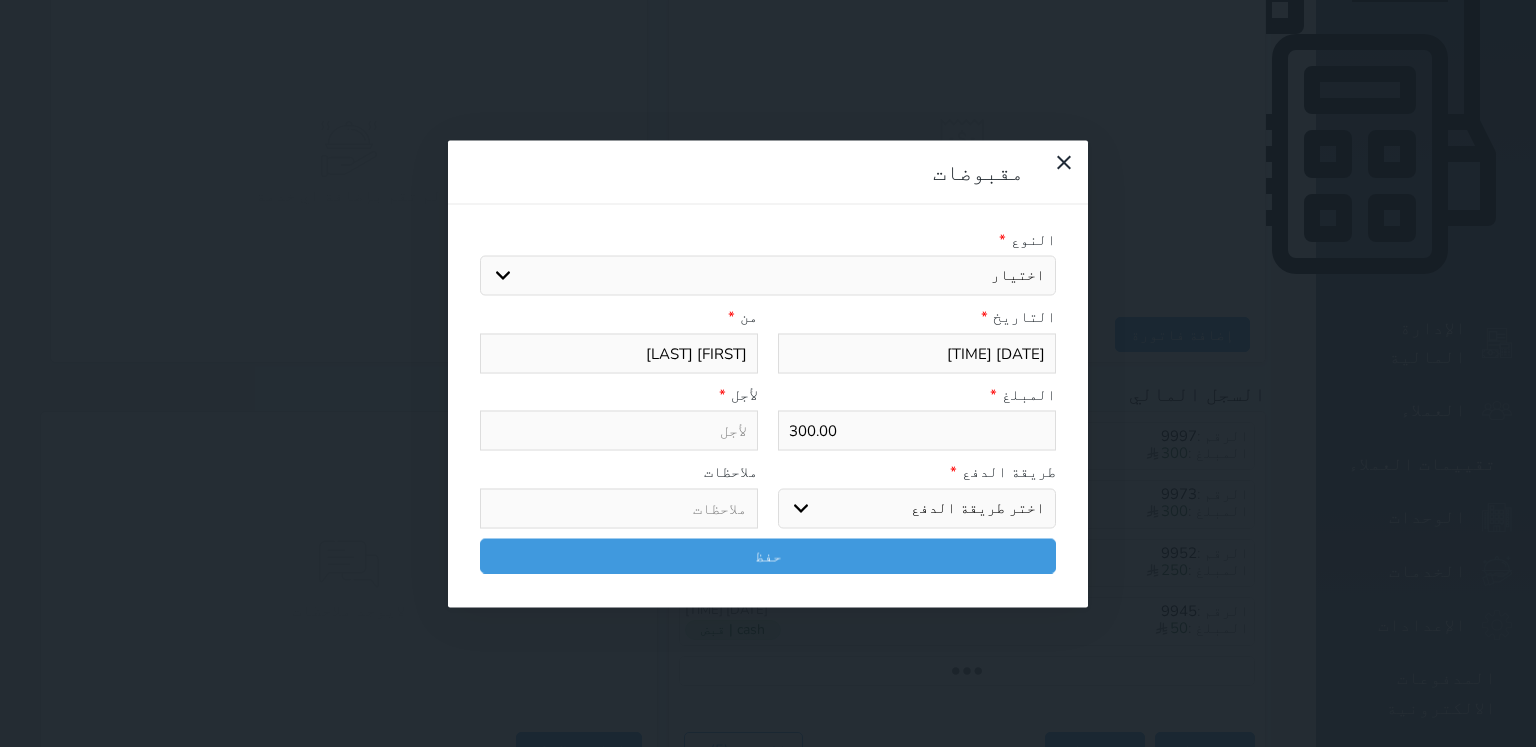 click on "اختيار   مقبوضات عامة قيمة إيجار فواتير تامين عربون لا ينطبق آخر مغسلة واي فاي - الإنترنت مواقف السيارات طعام الأغذية والمشروبات مشروبات المشروبات الباردة المشروبات الساخنة الإفطار غداء عشاء مخبز و كعك حمام سباحة الصالة الرياضية سبا و خدمات الجمال اختيار وإسقاط (خدمات النقل) ميني بار كابل - تلفزيون سرير إضافي تصفيف الشعر التسوق خدمات الجولات السياحية المنظمة خدمات الدليل السياحي" at bounding box center [768, 276] 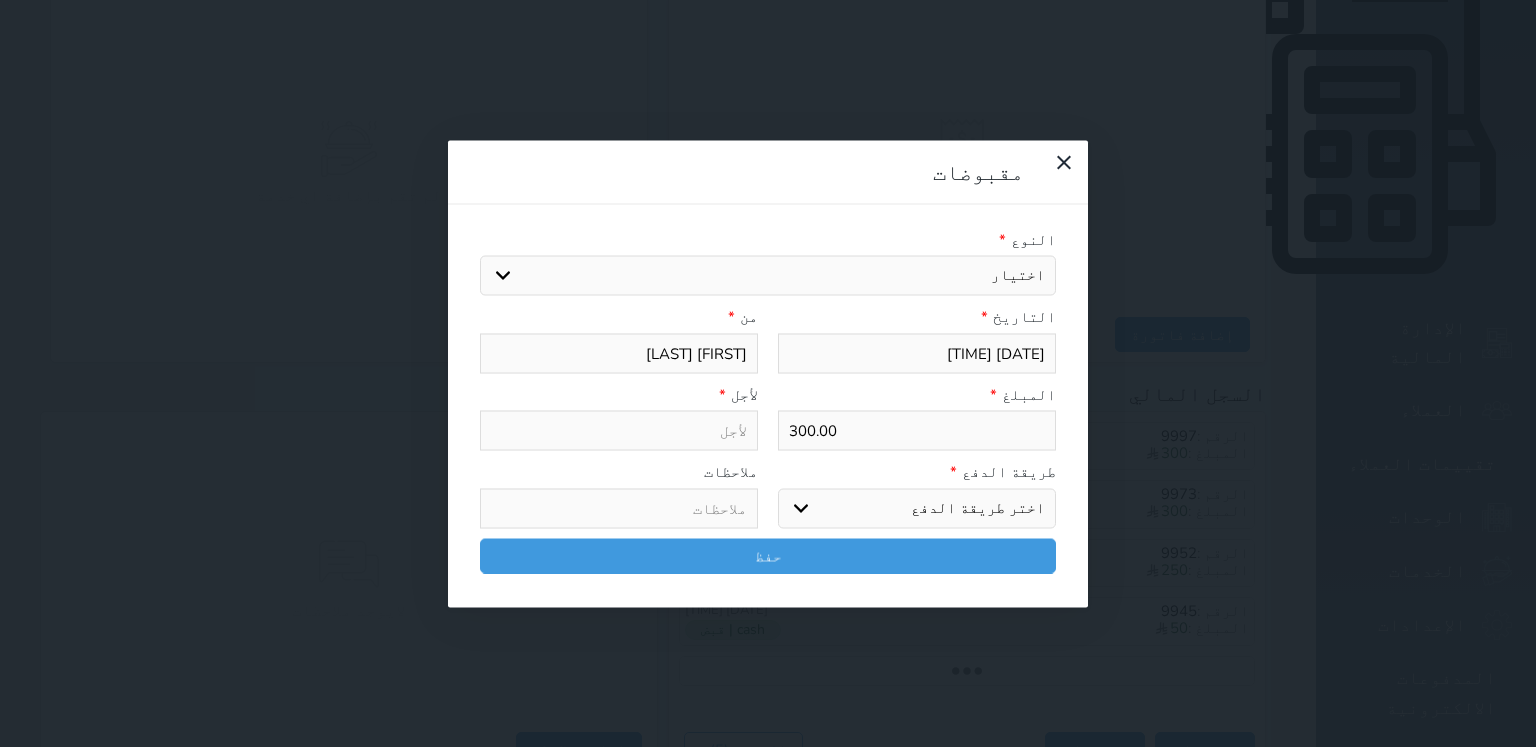 click on "اختيار   مقبوضات عامة قيمة إيجار فواتير تامين عربون لا ينطبق آخر مغسلة واي فاي - الإنترنت مواقف السيارات طعام الأغذية والمشروبات مشروبات المشروبات الباردة المشروبات الساخنة الإفطار غداء عشاء مخبز و كعك حمام سباحة الصالة الرياضية سبا و خدمات الجمال اختيار وإسقاط (خدمات النقل) ميني بار كابل - تلفزيون سرير إضافي تصفيف الشعر التسوق خدمات الجولات السياحية المنظمة خدمات الدليل السياحي" at bounding box center (768, 276) 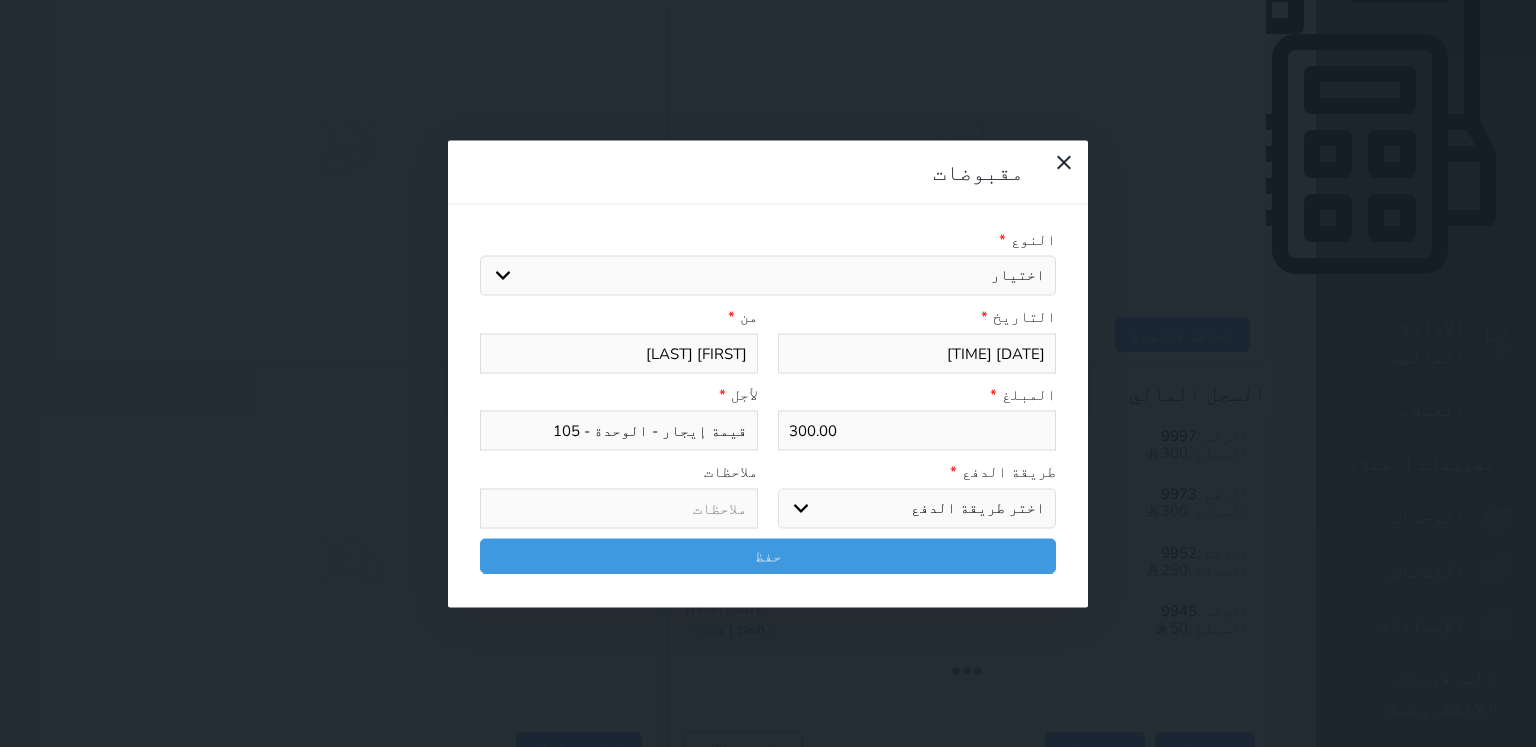 click on "اختر طريقة الدفع   دفع نقدى   تحويل بنكى   مدى   بطاقة ائتمان   آجل" at bounding box center (917, 508) 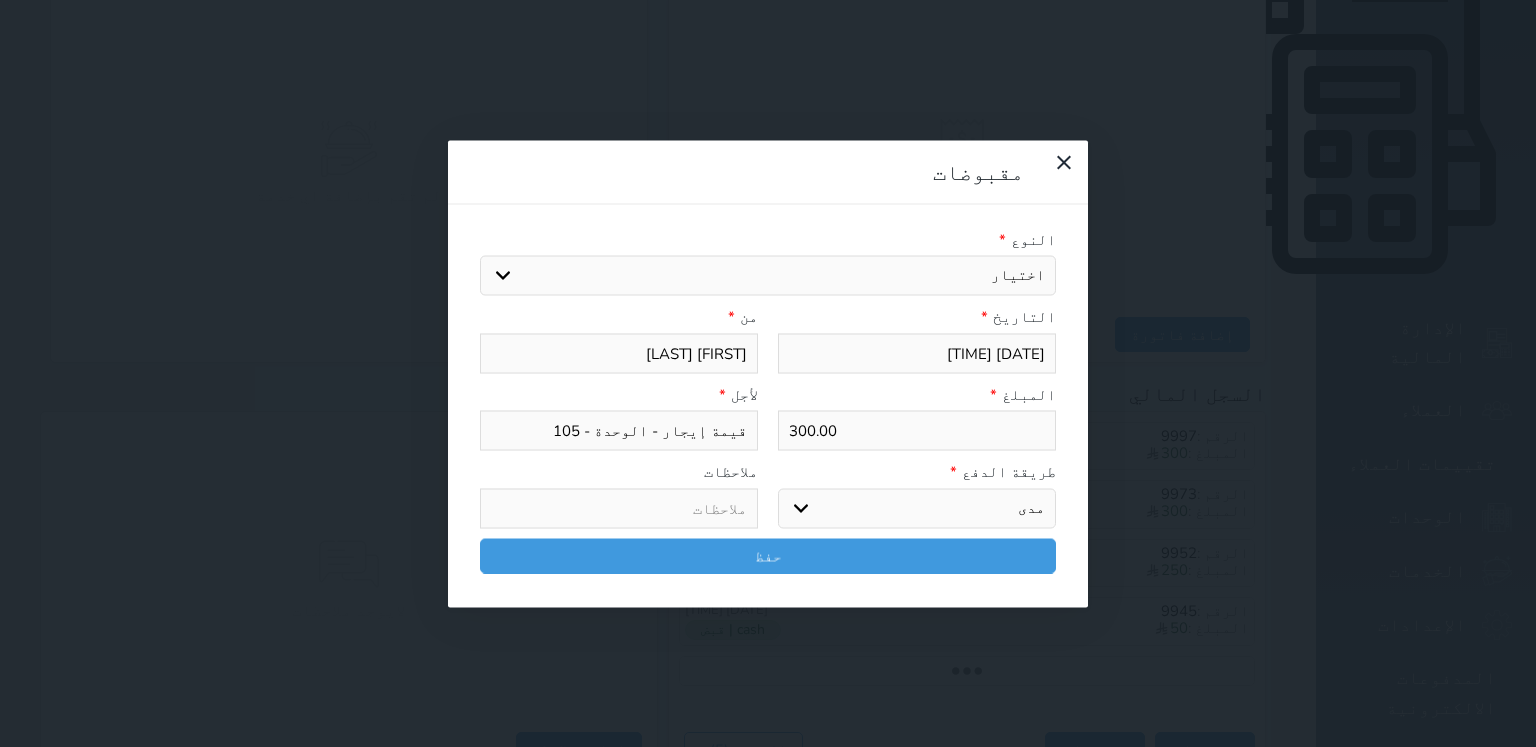 click on "اختر طريقة الدفع   دفع نقدى   تحويل بنكى   مدى   بطاقة ائتمان   آجل" at bounding box center (917, 508) 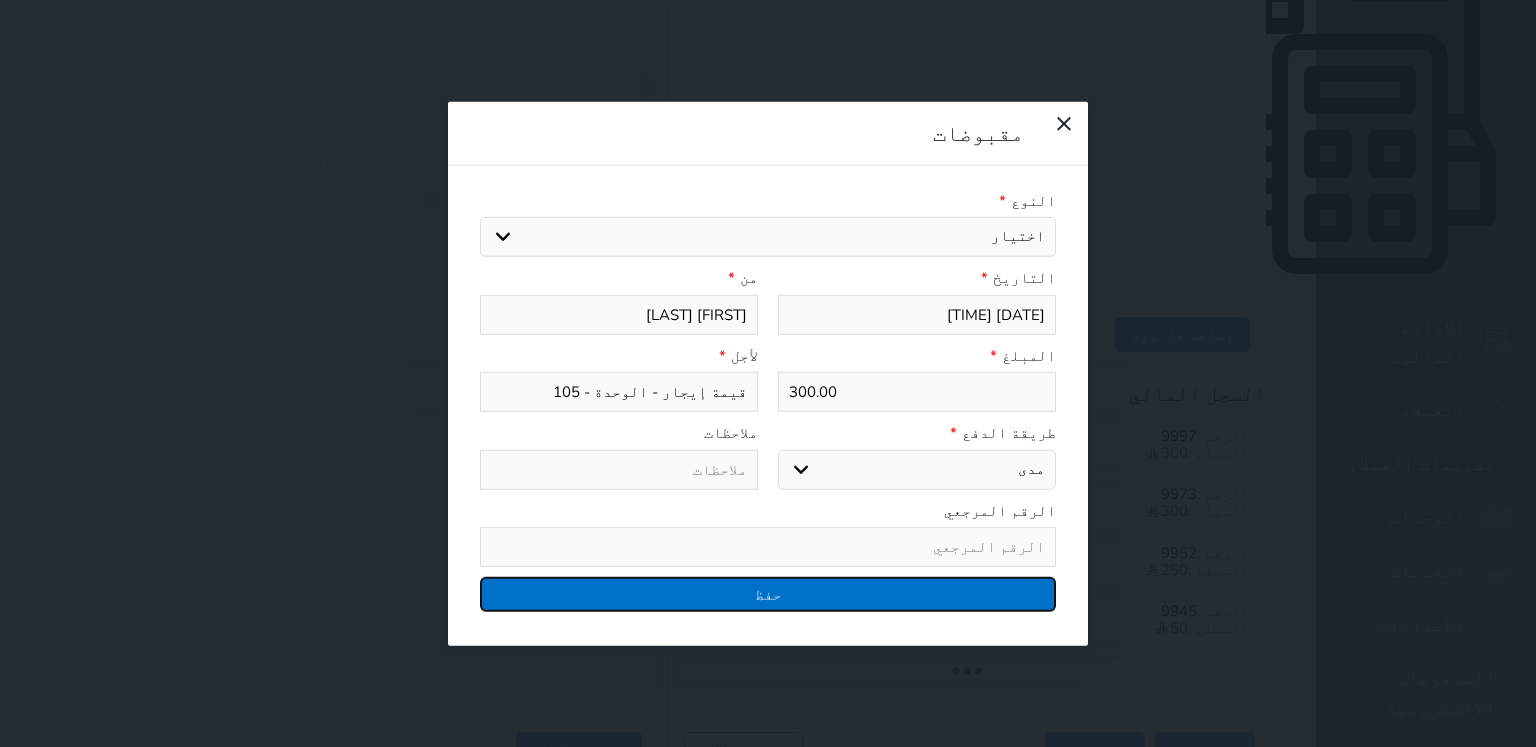 click on "حفظ" at bounding box center (768, 594) 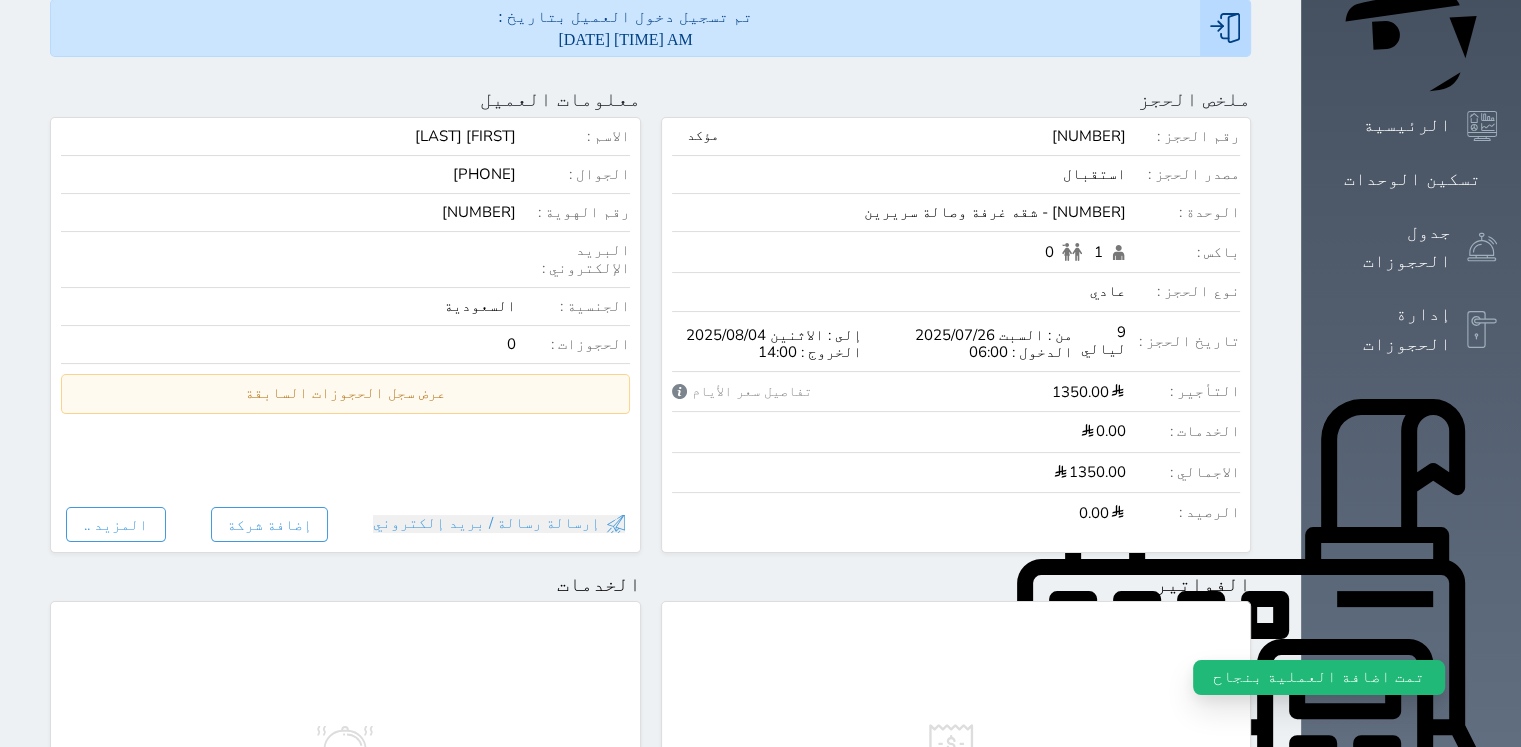 scroll, scrollTop: 175, scrollLeft: 0, axis: vertical 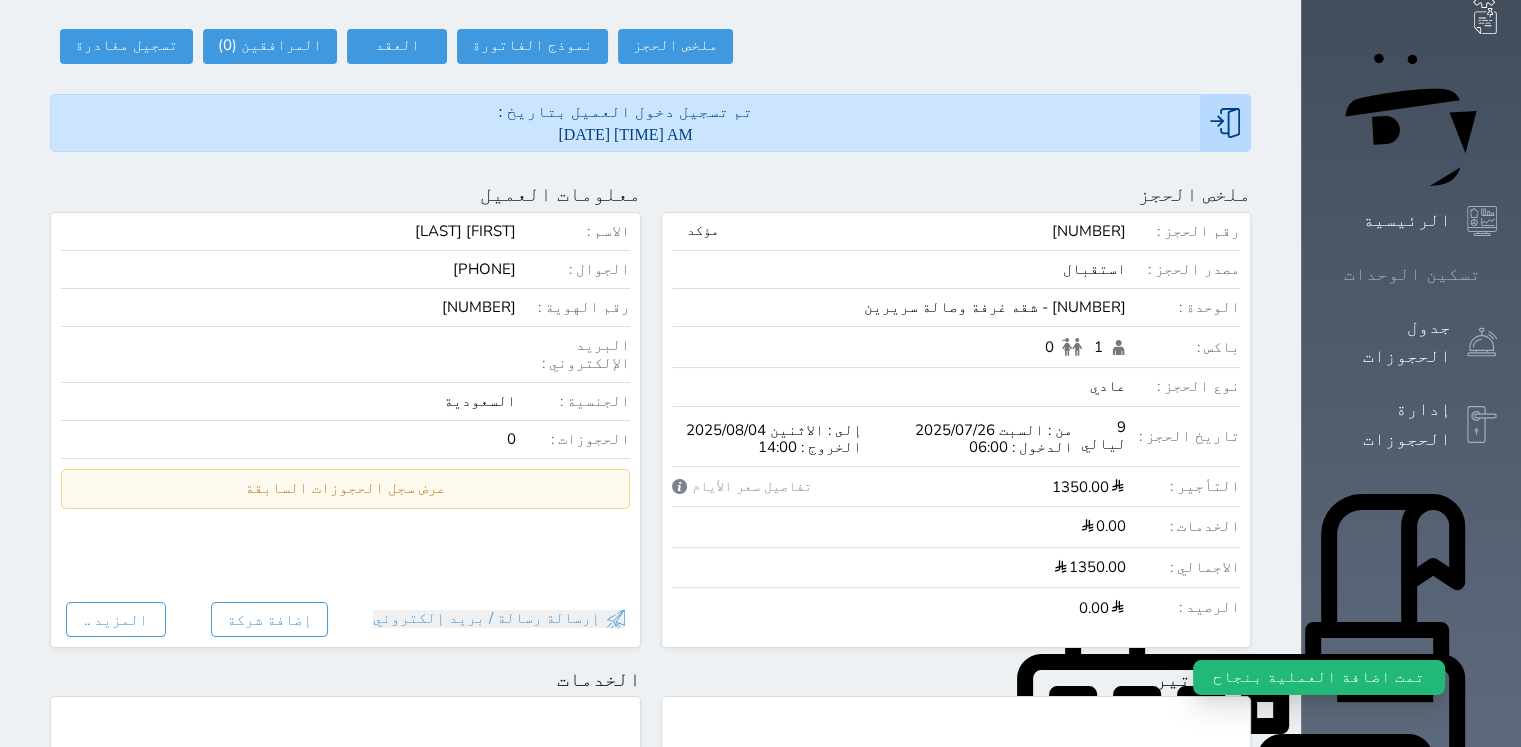 click on "تسكين الوحدات" at bounding box center (1412, 274) 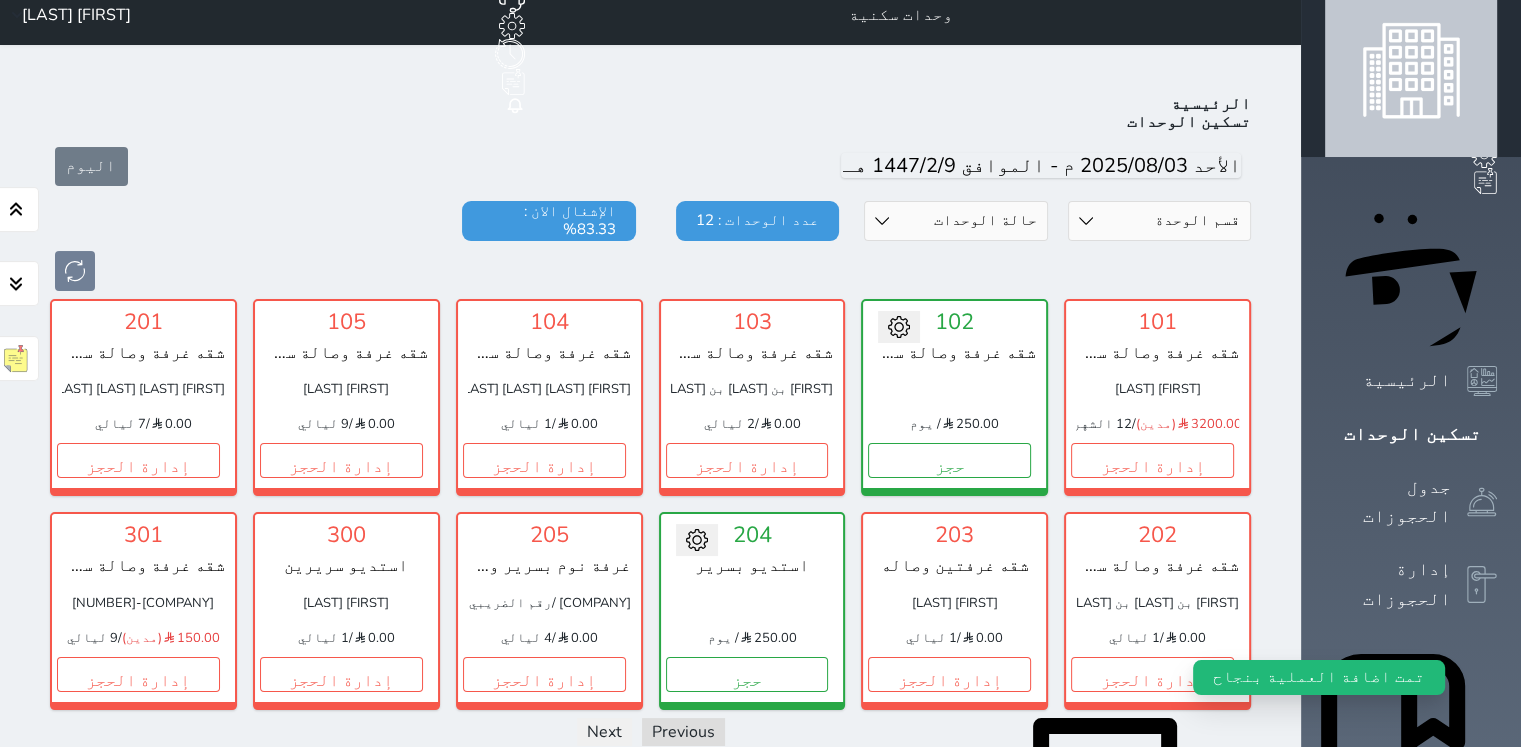 scroll, scrollTop: 78, scrollLeft: 0, axis: vertical 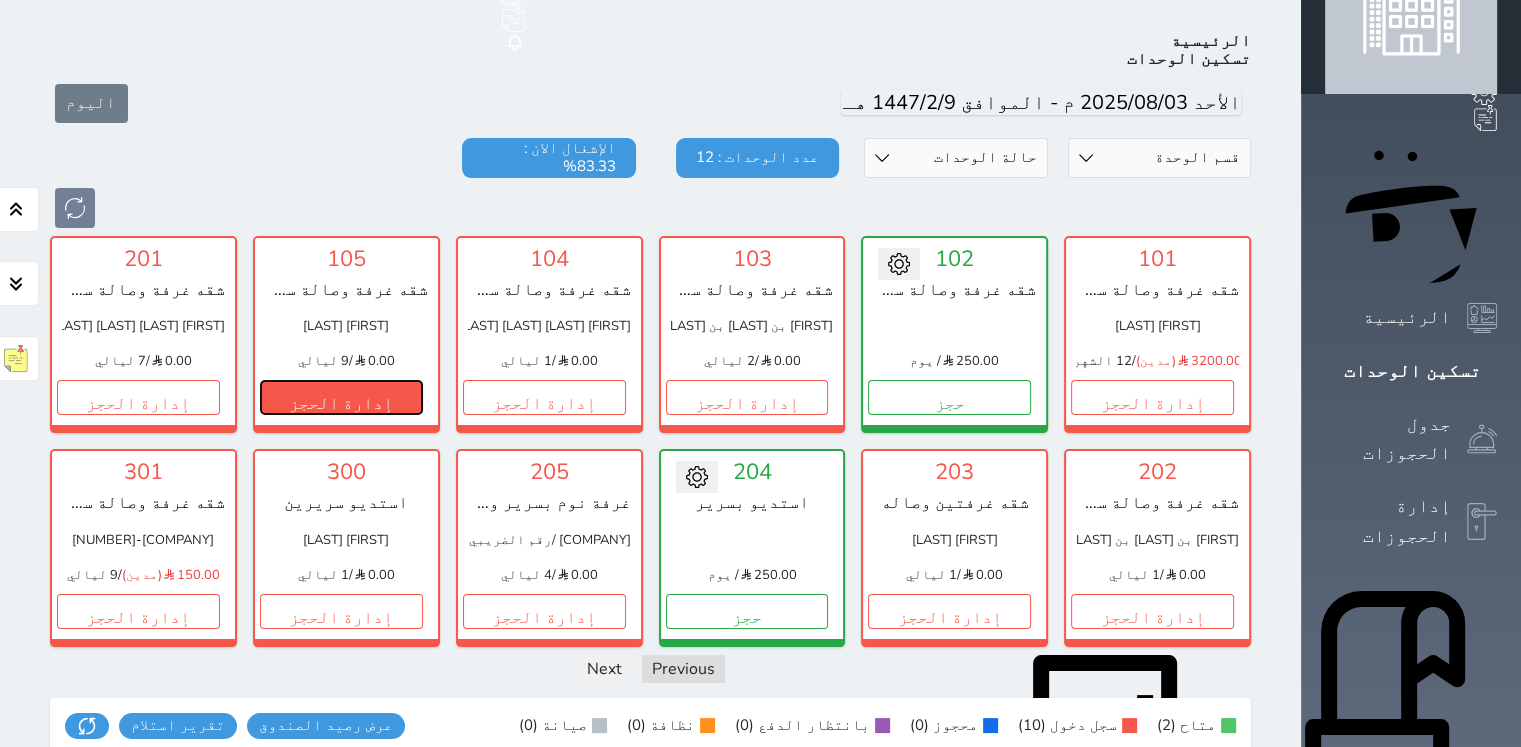 click on "إدارة الحجز" at bounding box center [341, 397] 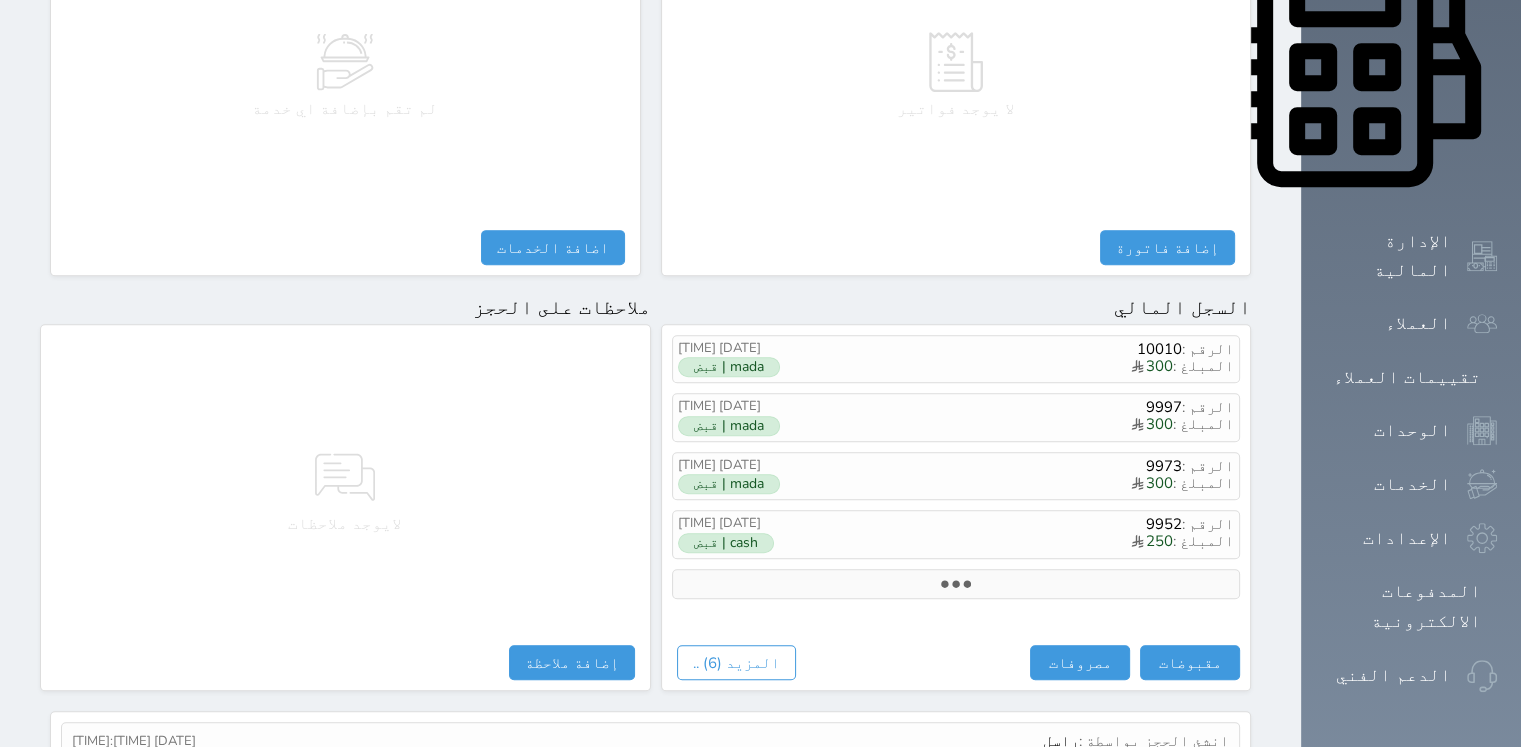 scroll, scrollTop: 975, scrollLeft: 0, axis: vertical 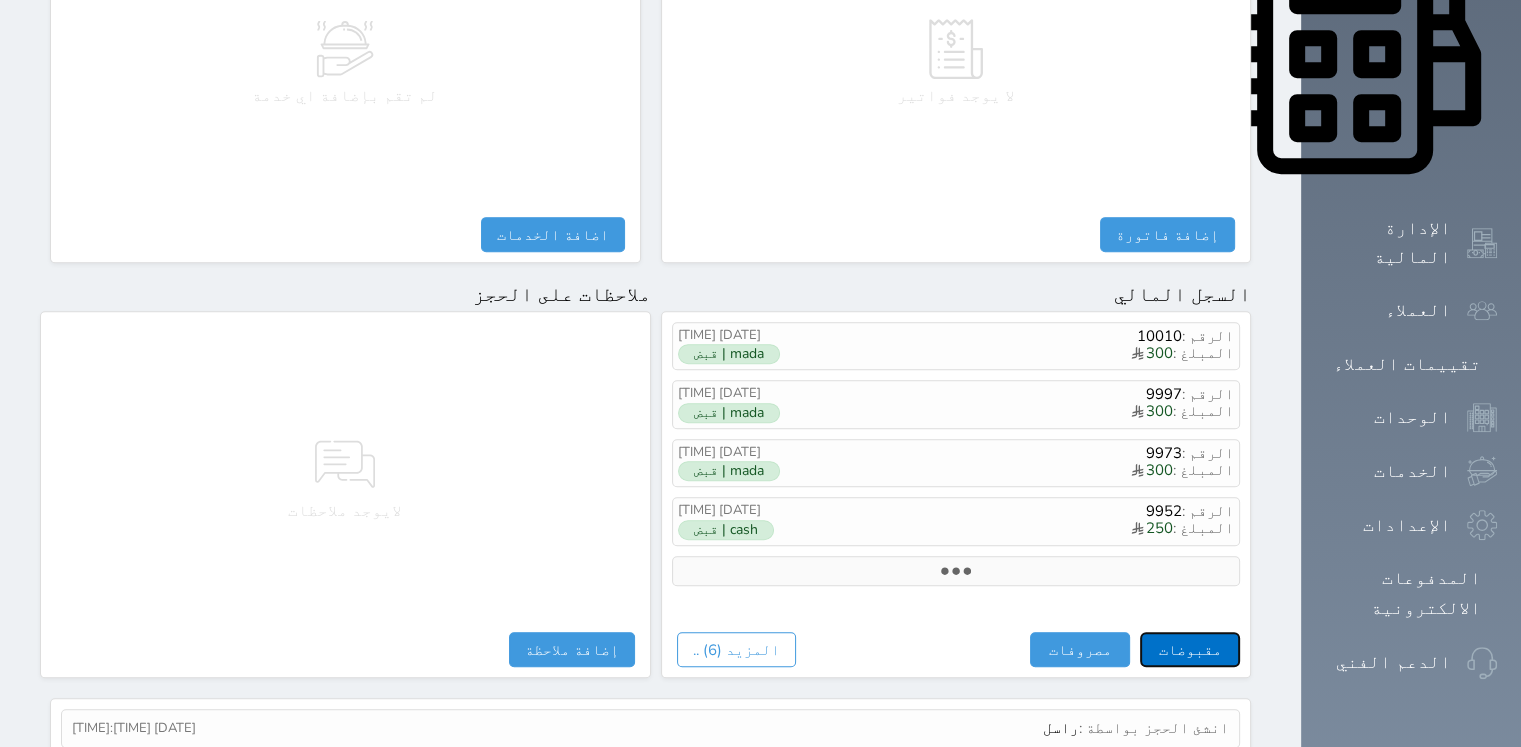 click on "مقبوضات" at bounding box center (1190, 649) 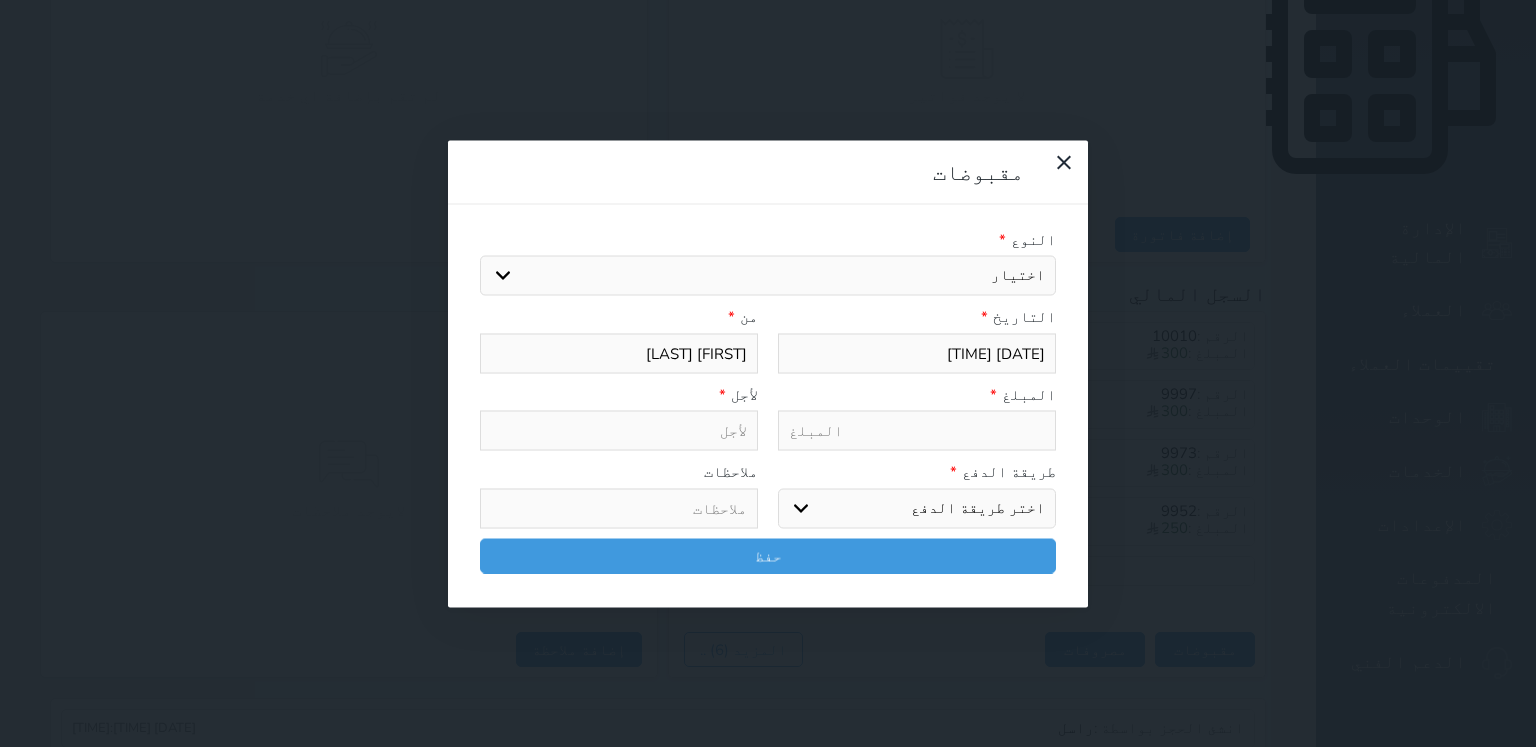 click at bounding box center [917, 431] 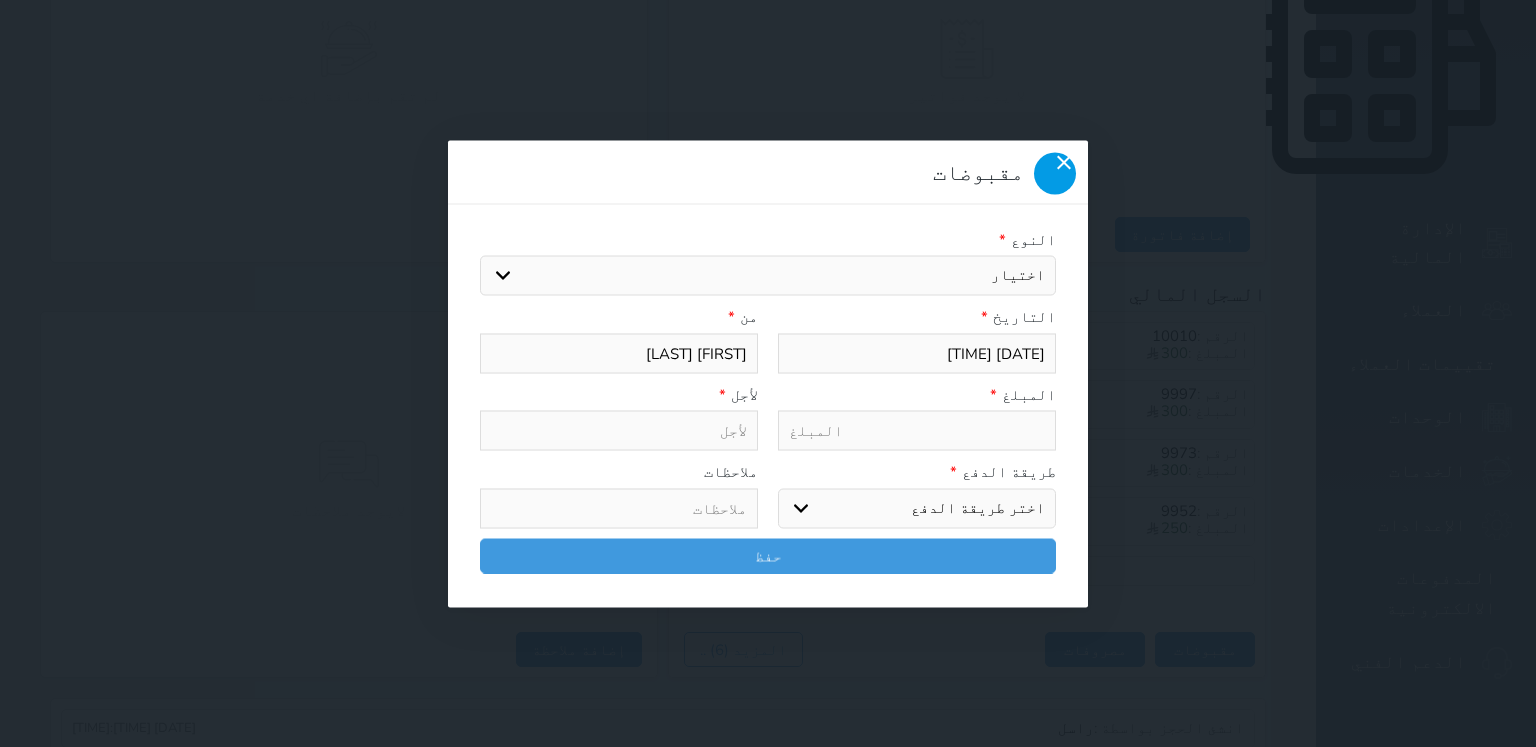 click 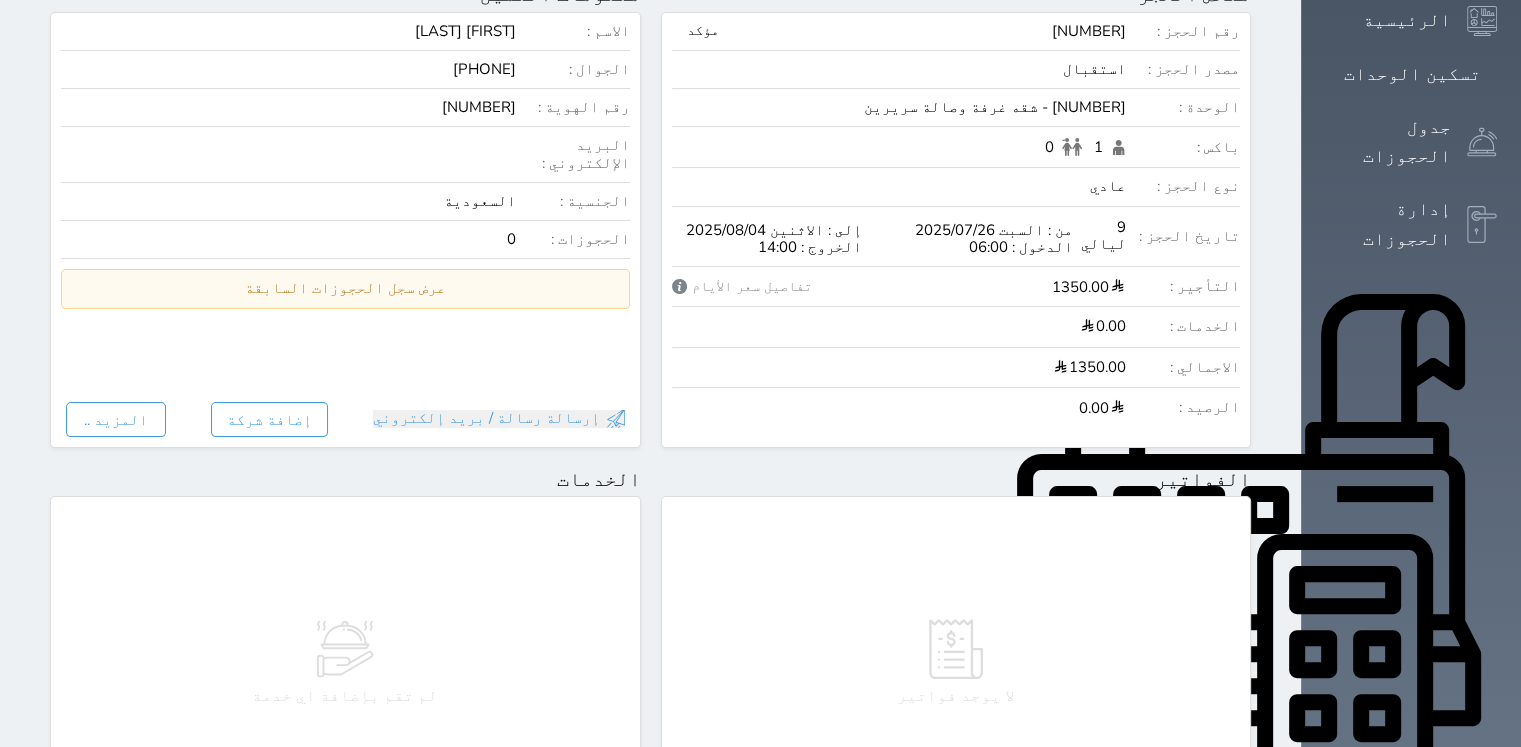 scroll, scrollTop: 0, scrollLeft: 0, axis: both 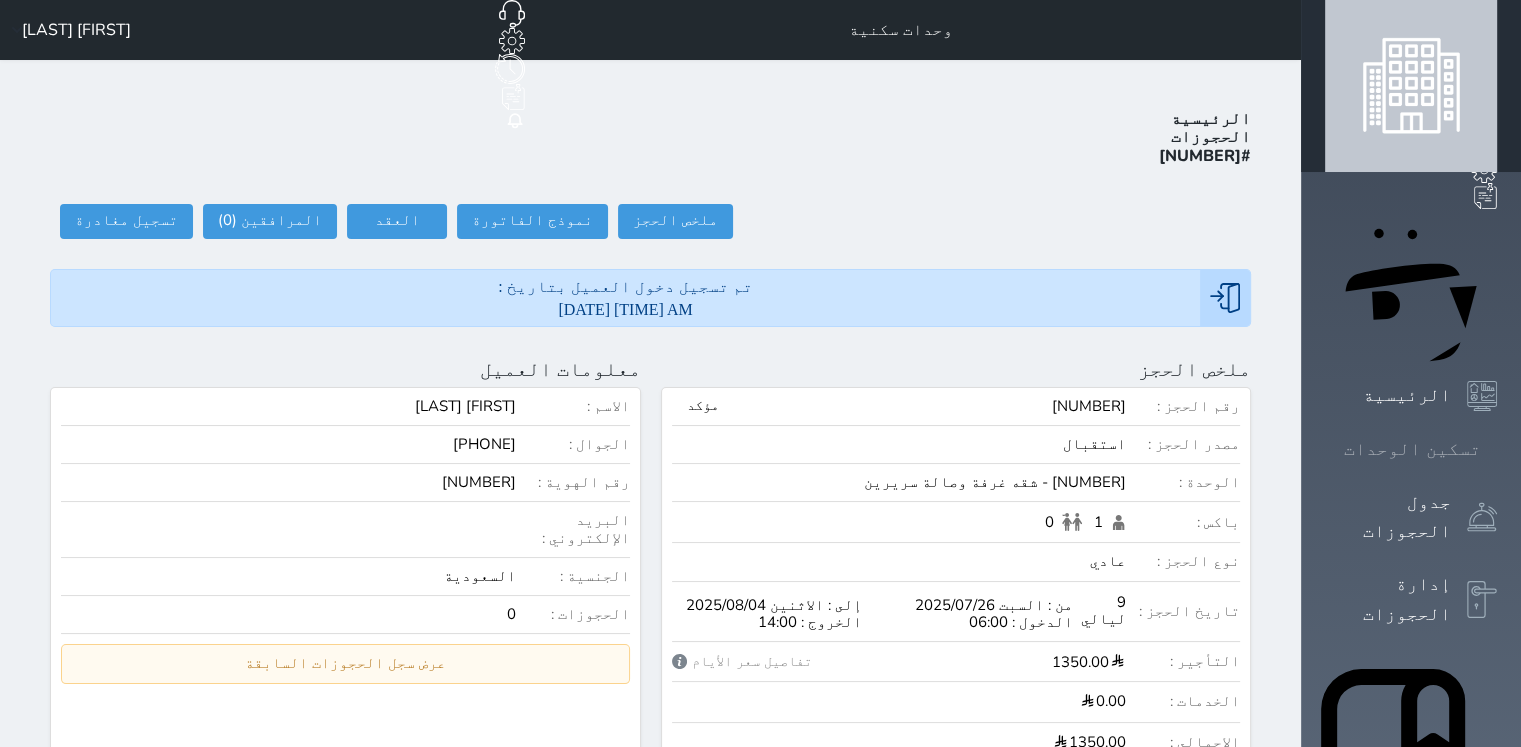click at bounding box center (1497, 449) 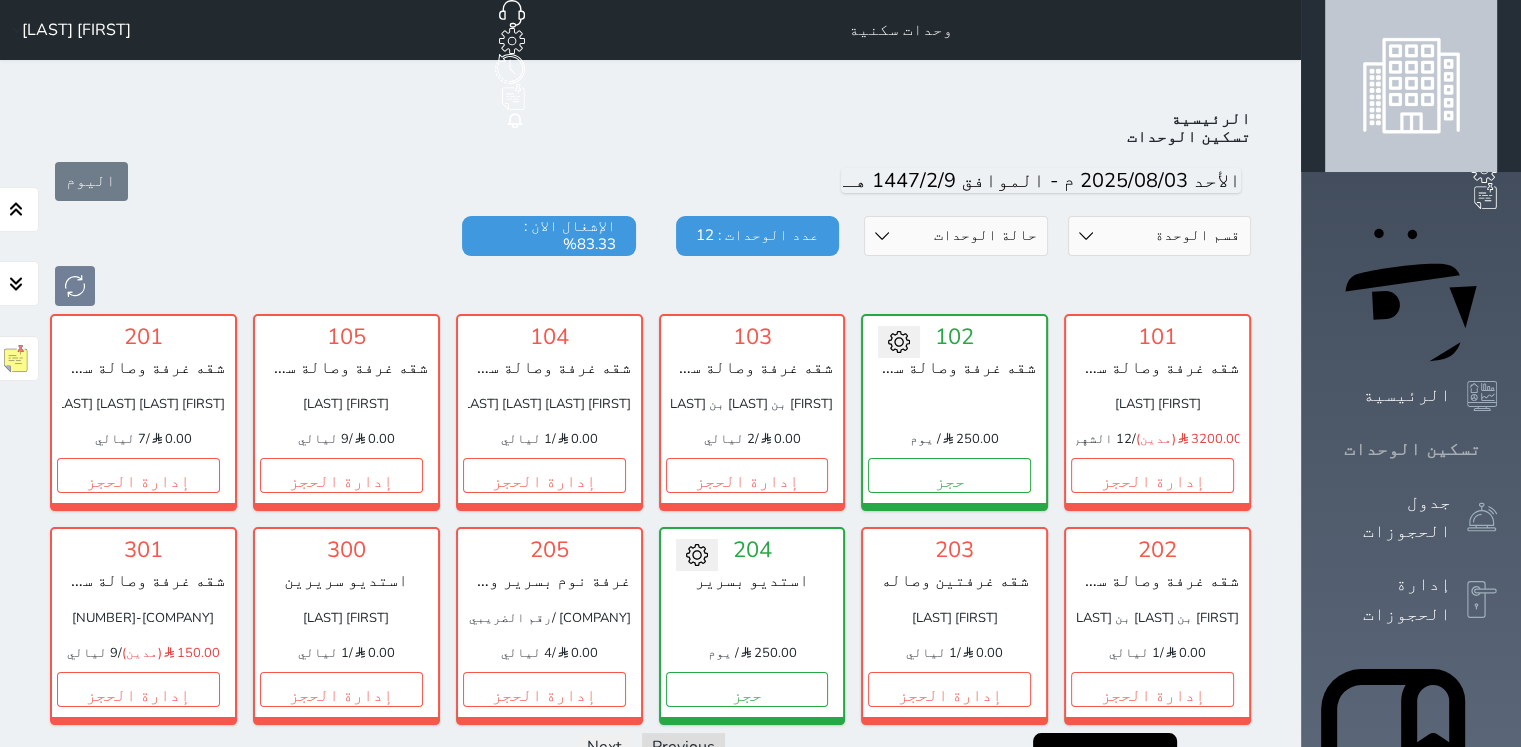 scroll, scrollTop: 78, scrollLeft: 0, axis: vertical 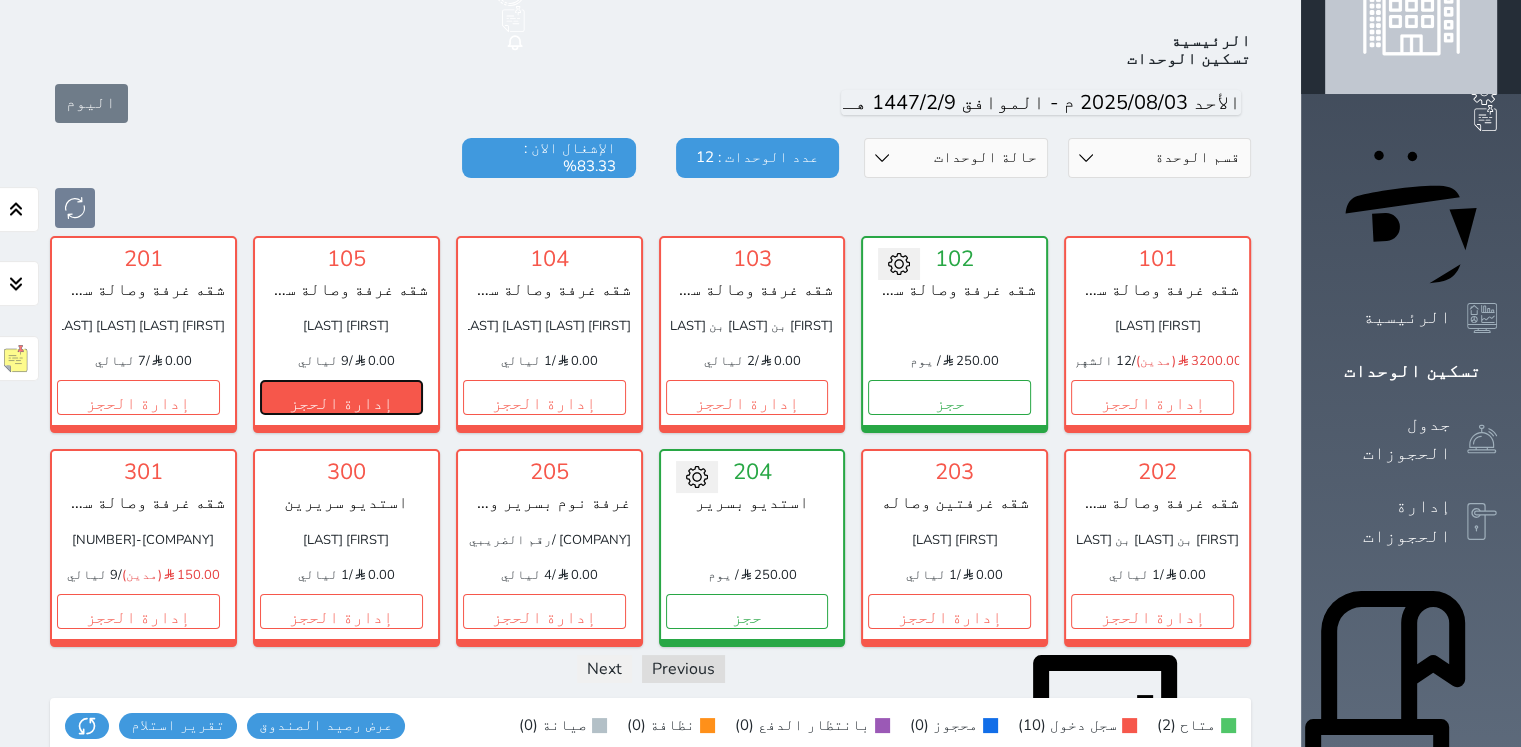 click on "إدارة الحجز" at bounding box center (341, 397) 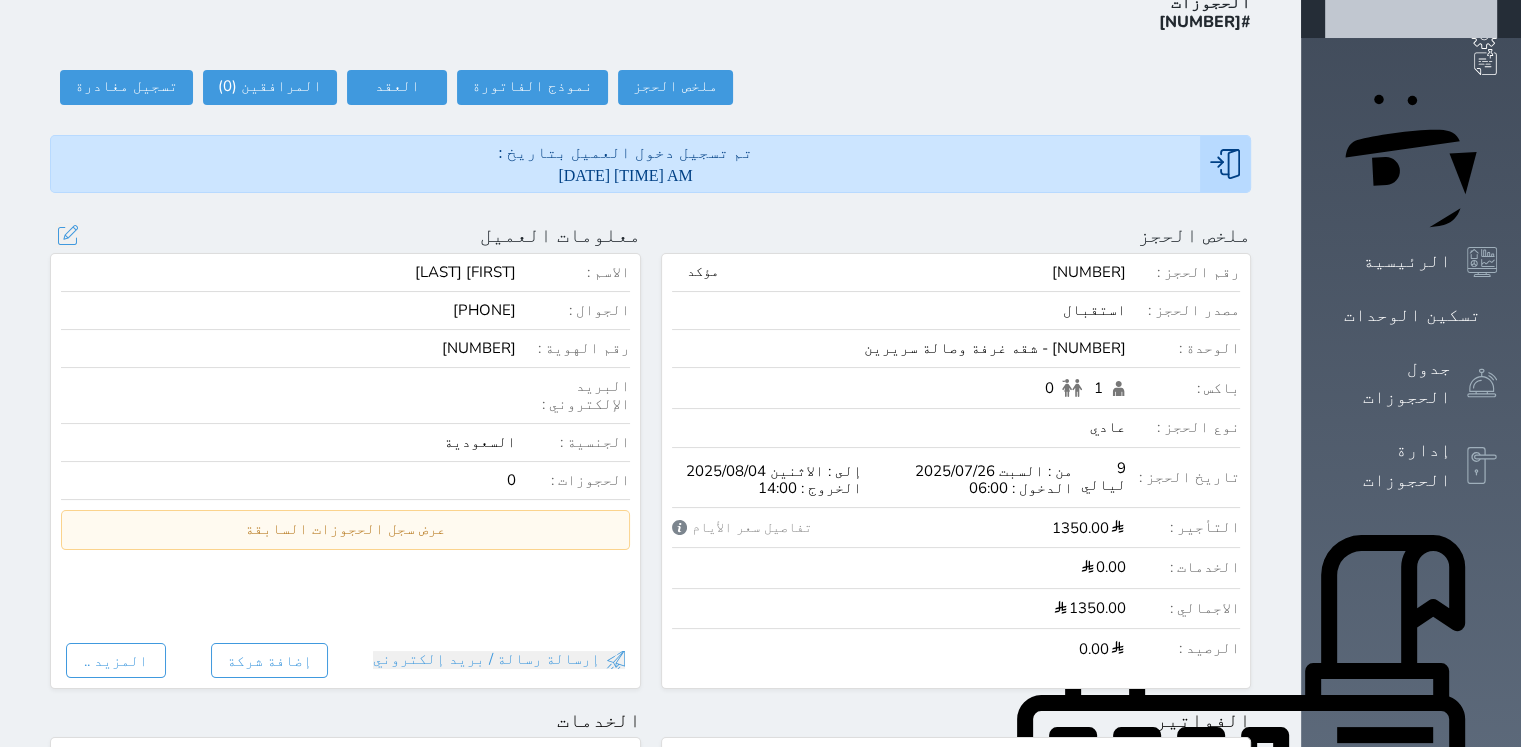 scroll, scrollTop: 100, scrollLeft: 0, axis: vertical 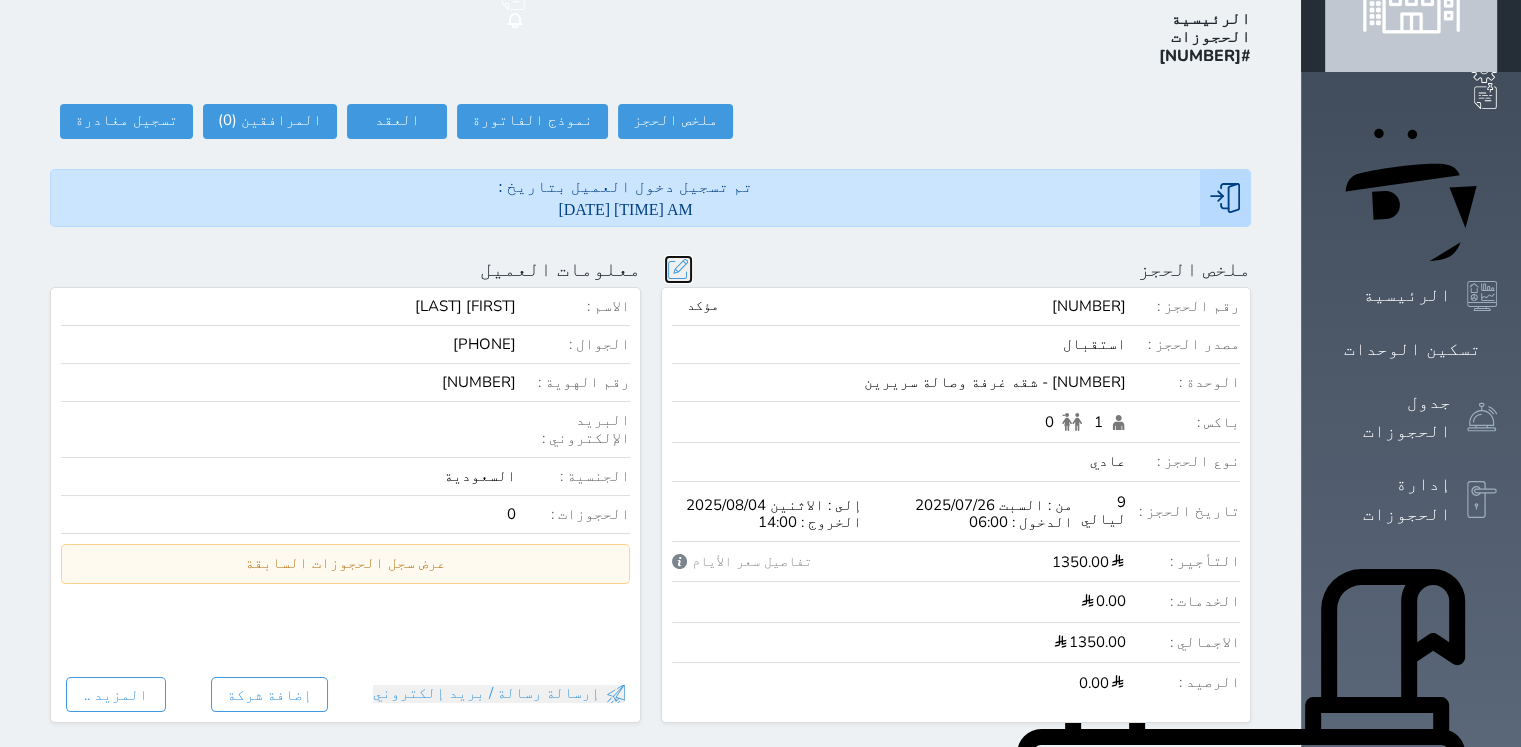 click at bounding box center (678, 269) 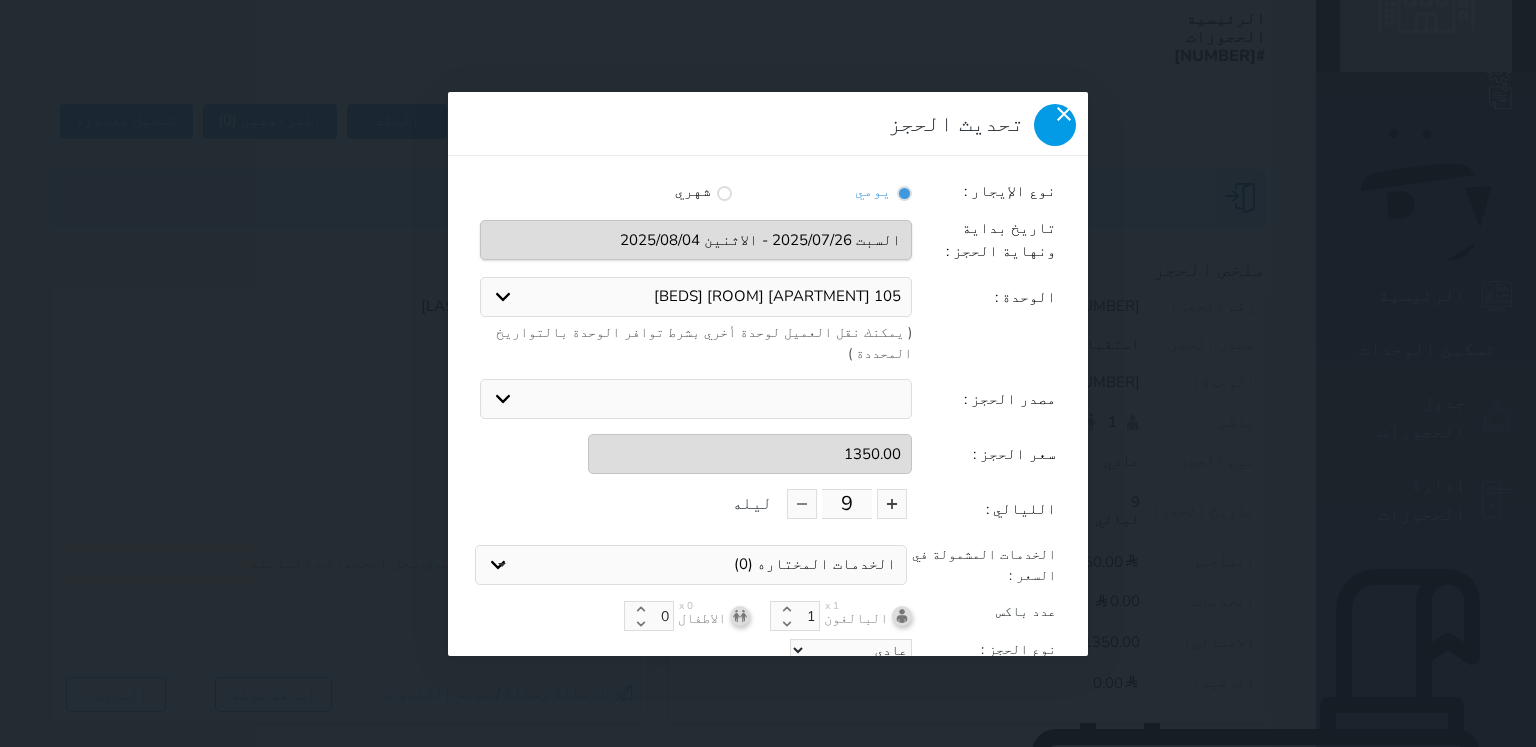 click 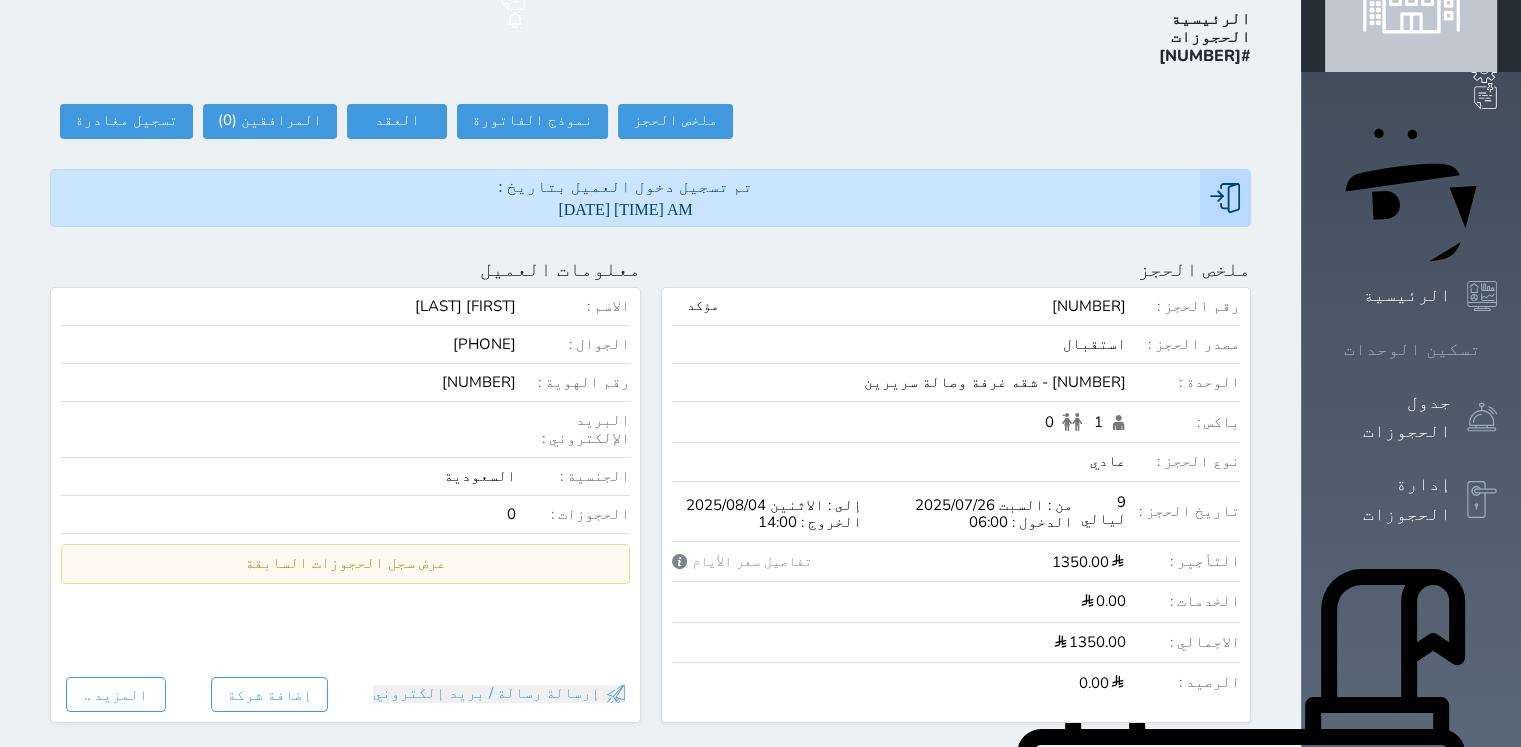 click 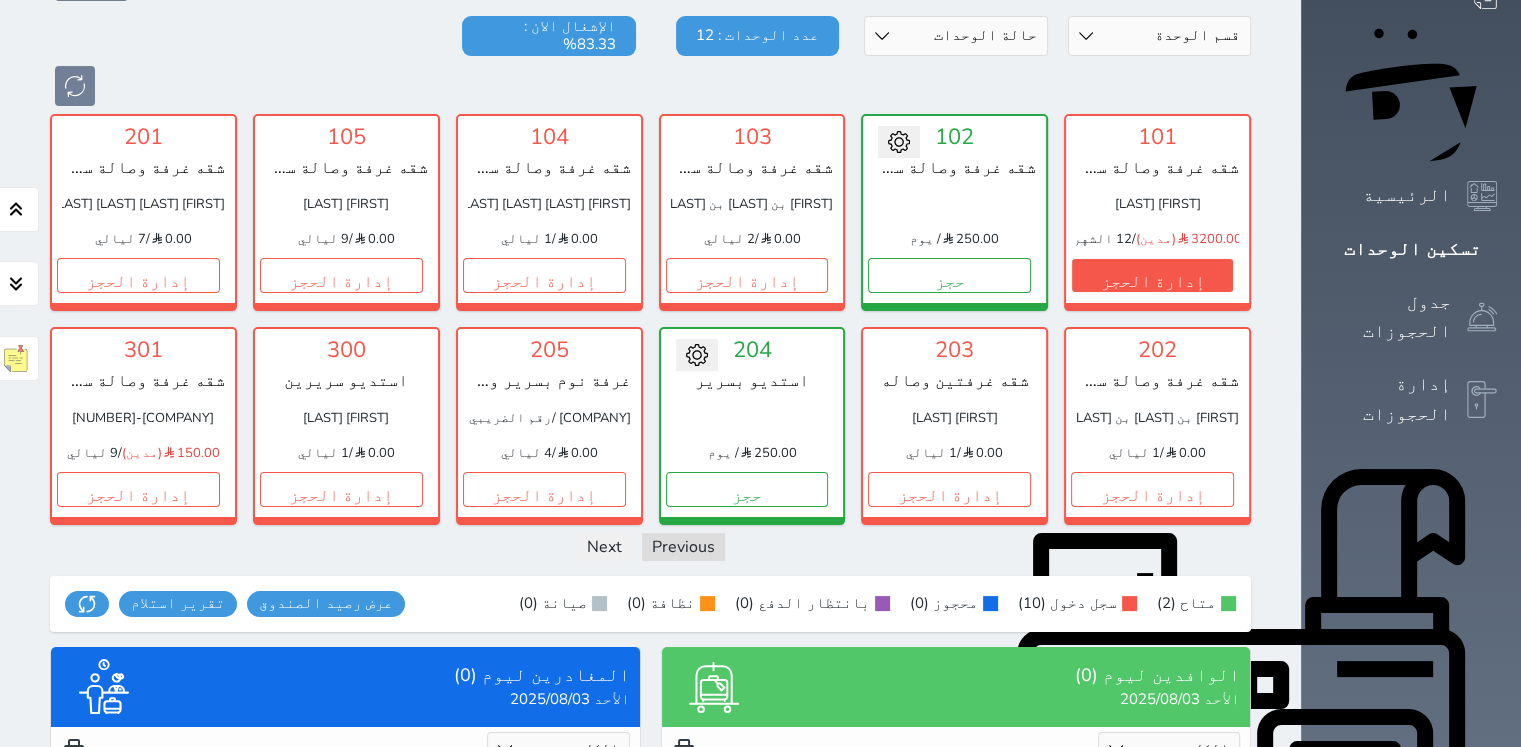 scroll, scrollTop: 0, scrollLeft: 0, axis: both 